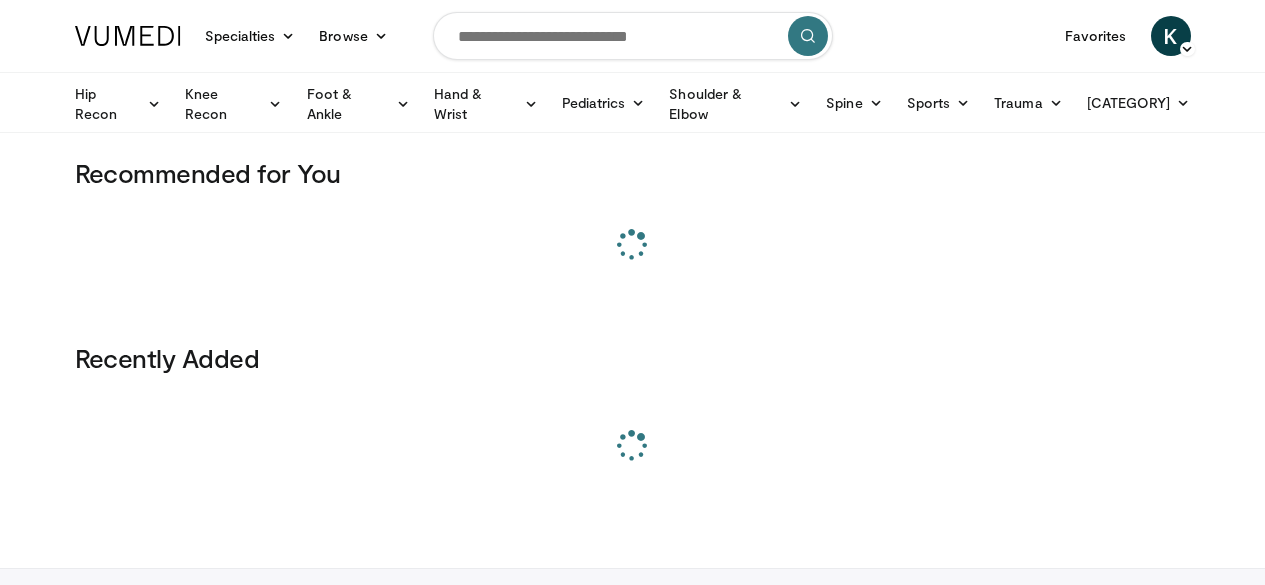 scroll, scrollTop: 0, scrollLeft: 0, axis: both 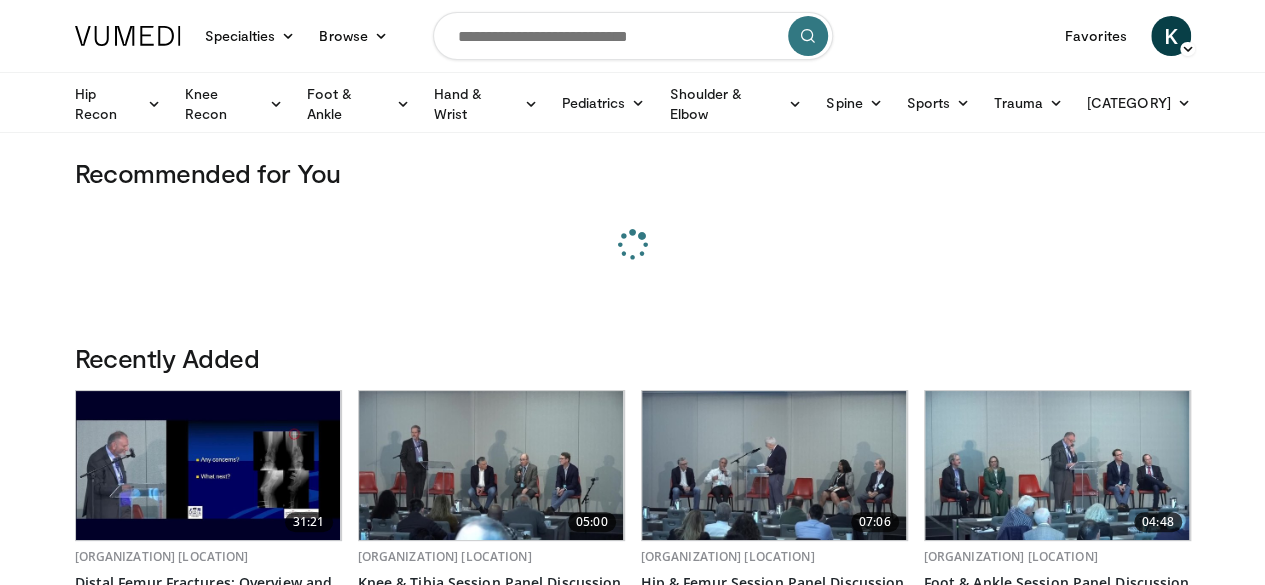 click at bounding box center (633, 36) 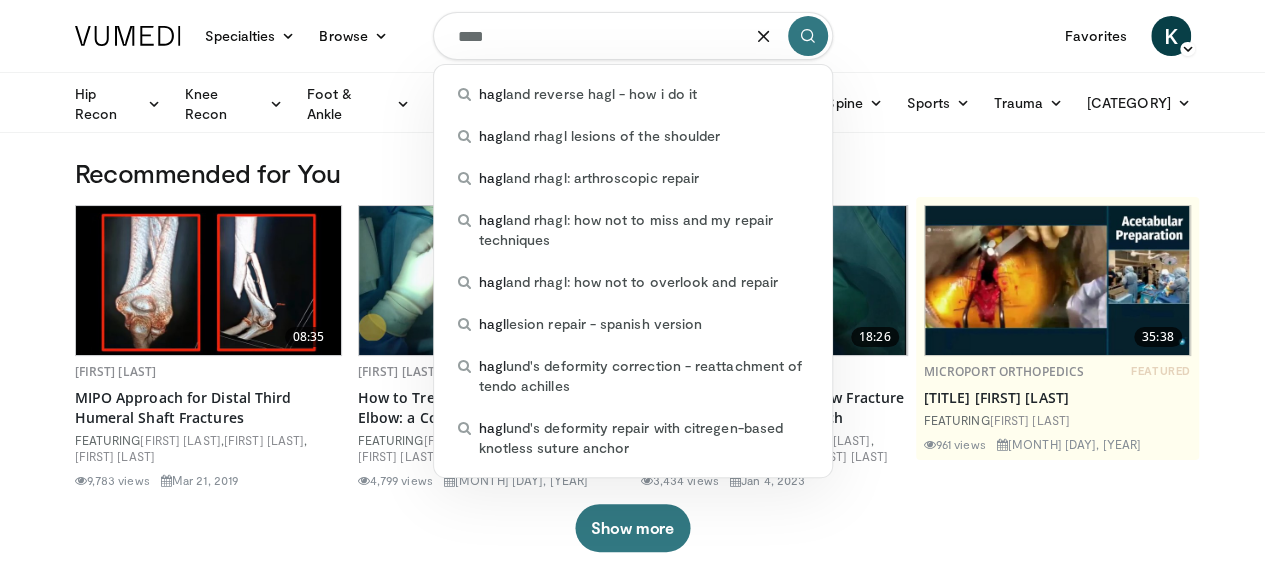type on "****" 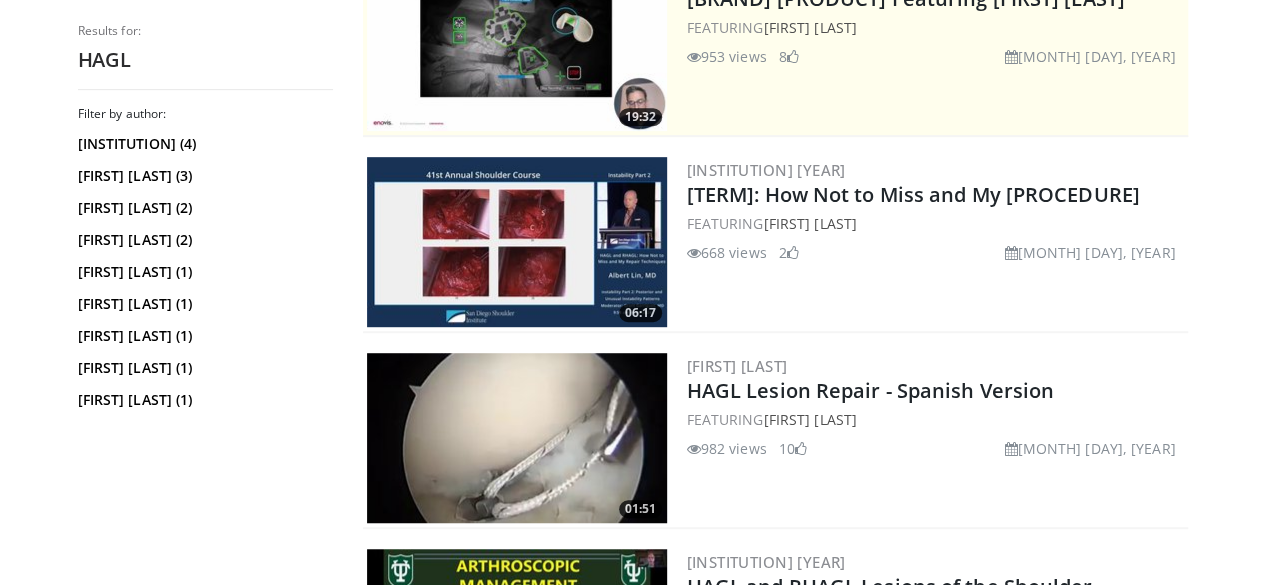 scroll, scrollTop: 459, scrollLeft: 0, axis: vertical 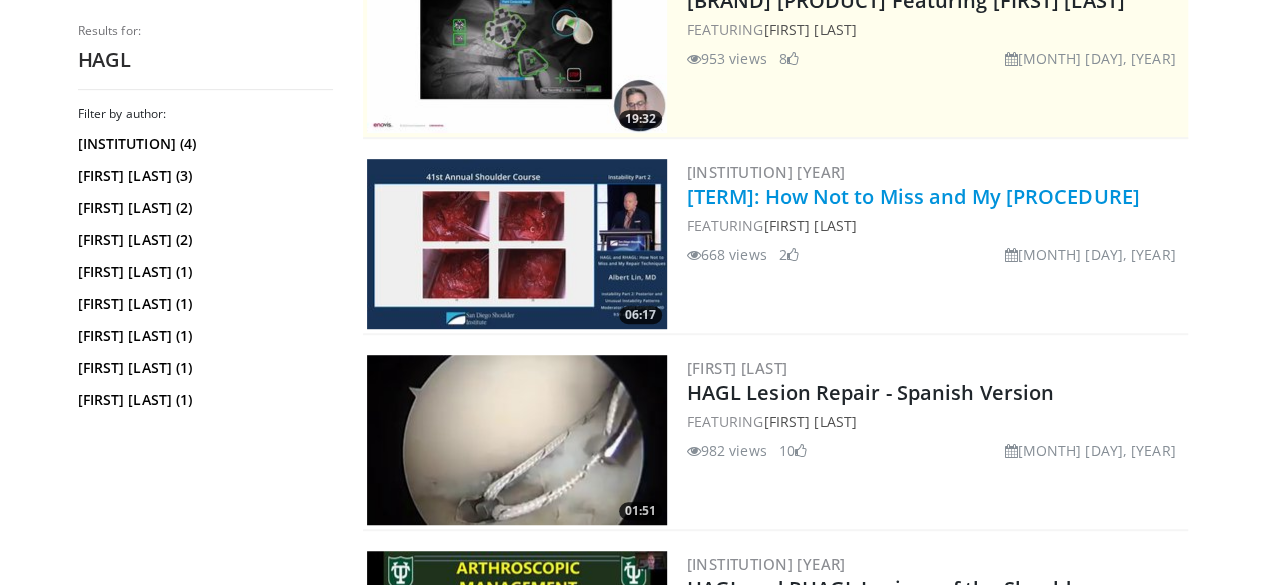 click on "[TERM]: How Not to Miss and My [PROCEDURE]" at bounding box center (913, 196) 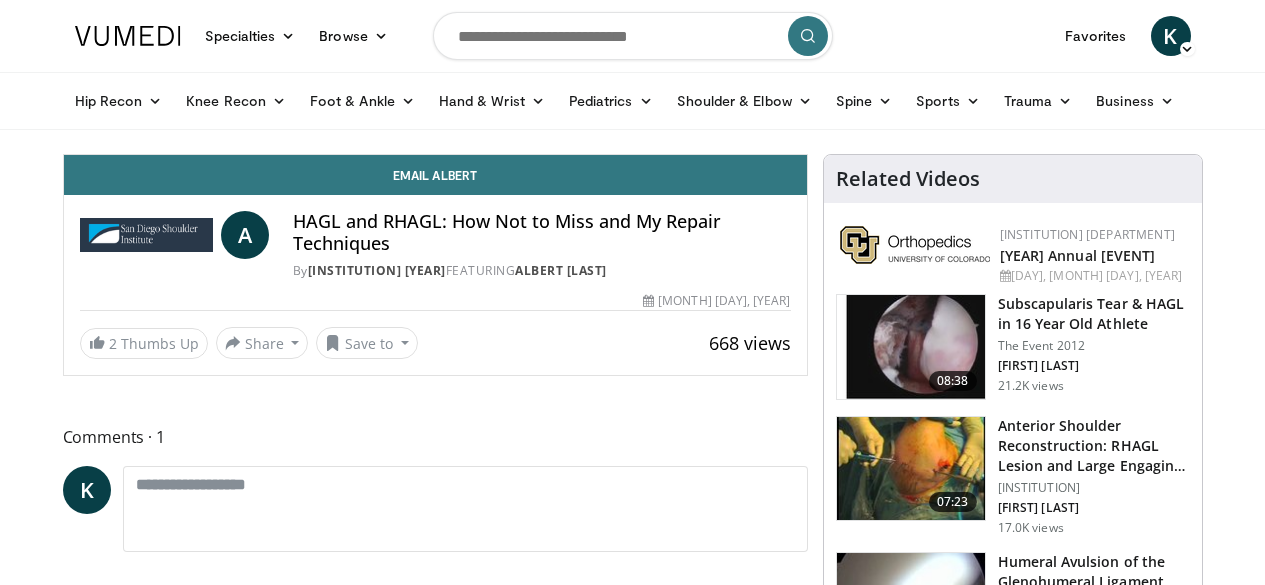 scroll, scrollTop: 0, scrollLeft: 0, axis: both 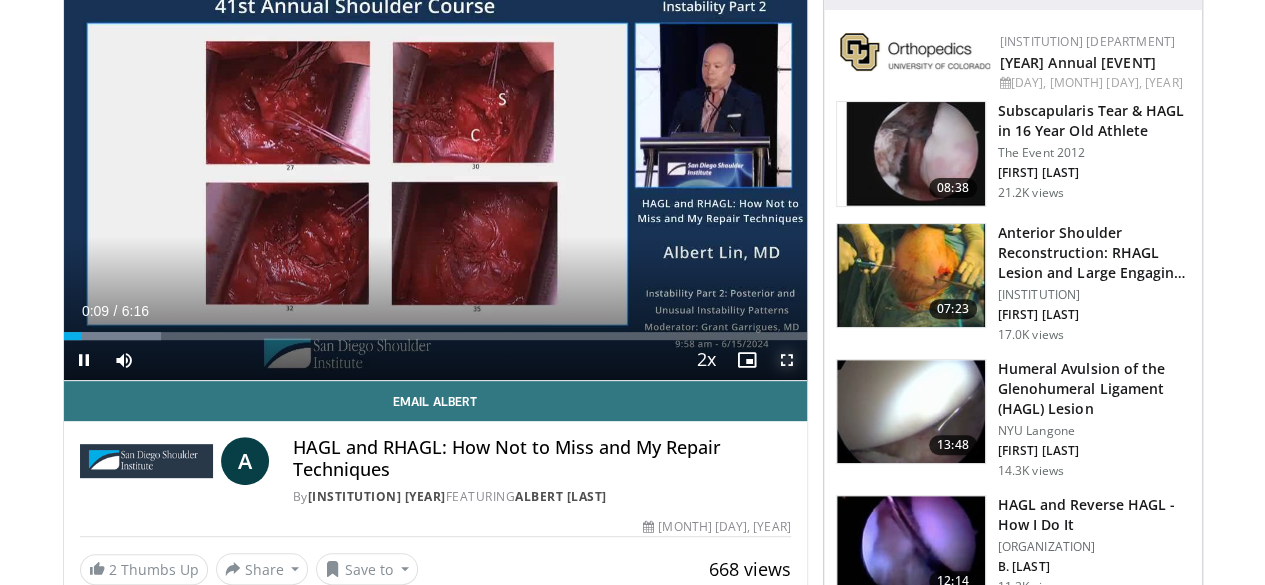 click at bounding box center (787, 360) 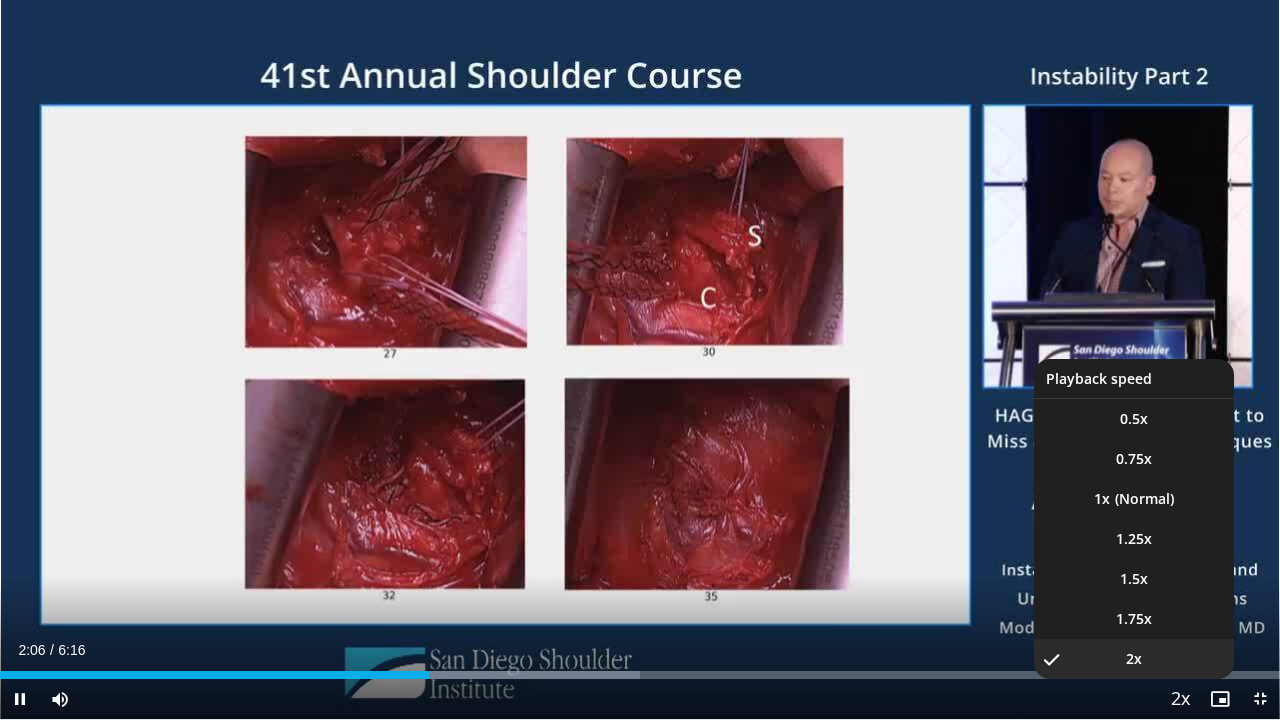 click at bounding box center [1180, 700] 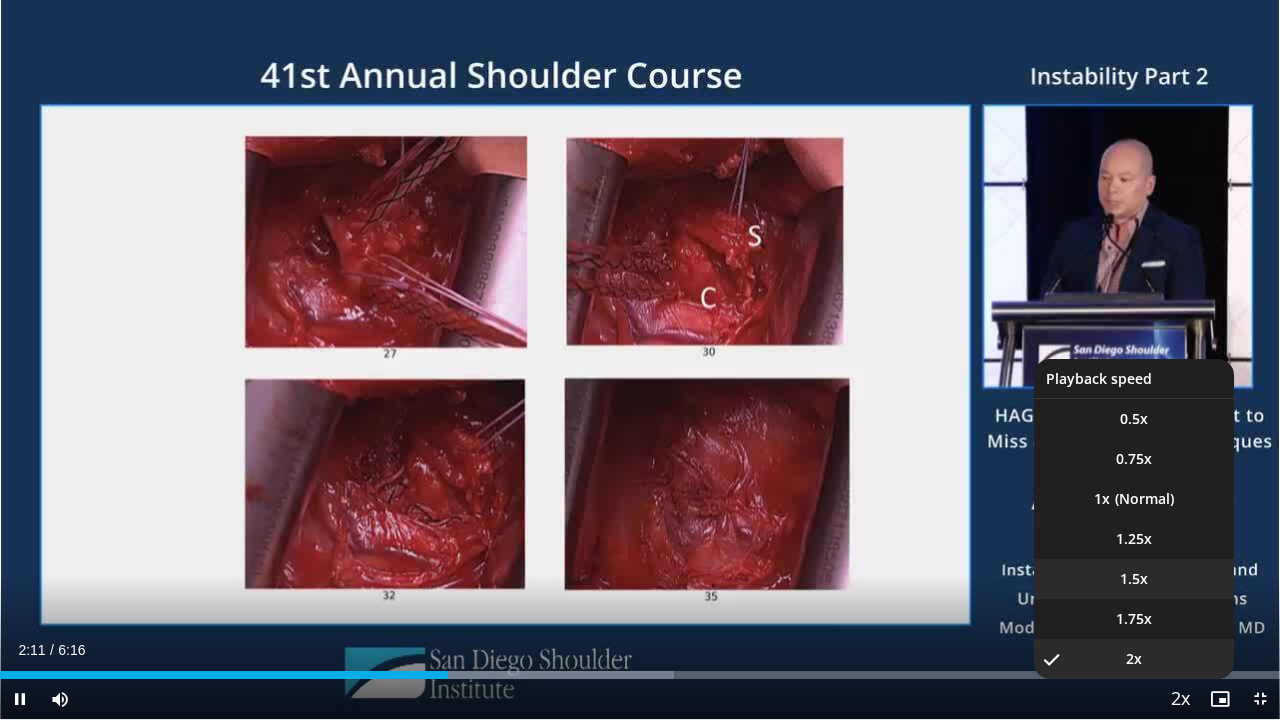 click on "1.5x" at bounding box center [1134, 579] 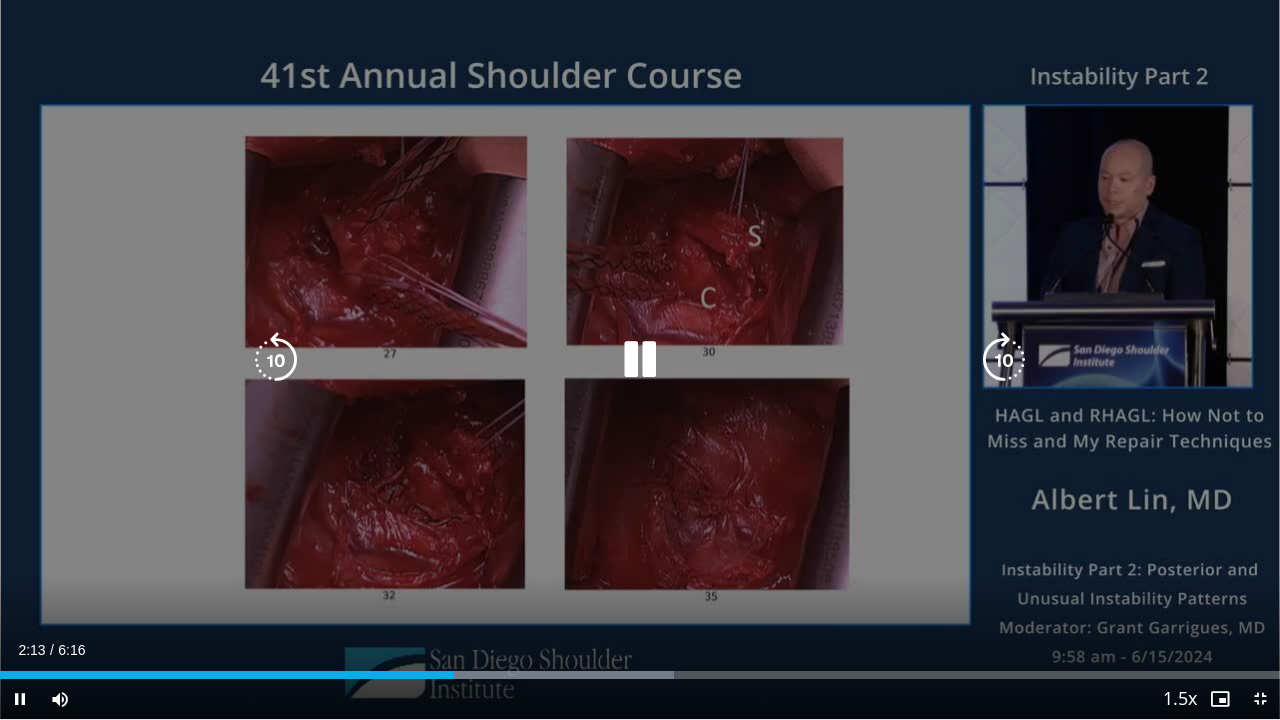 type 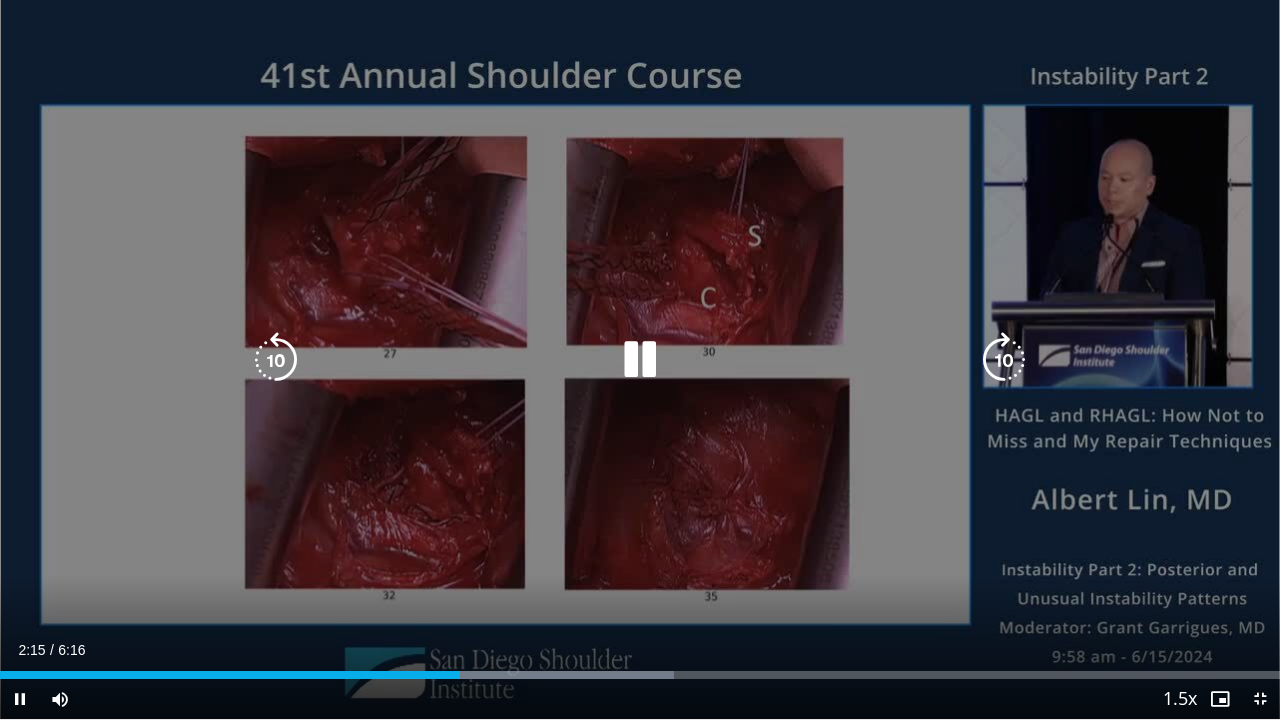 click at bounding box center [276, 360] 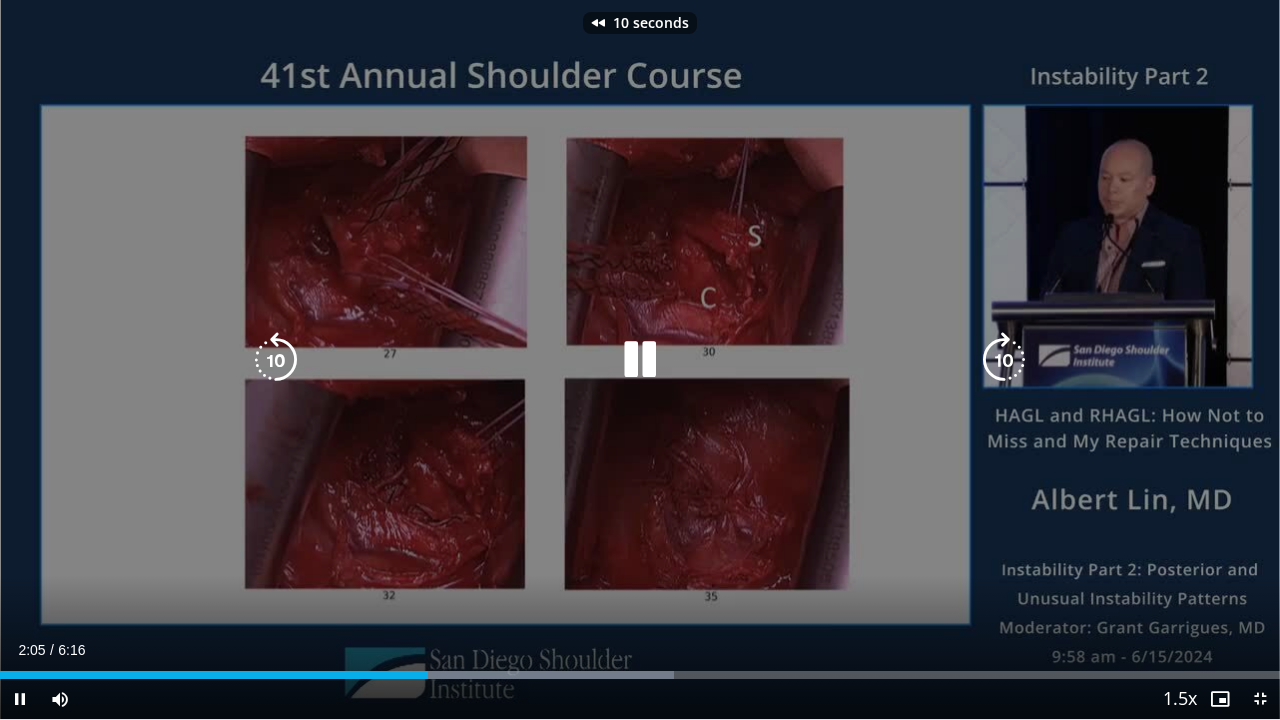 click at bounding box center [276, 360] 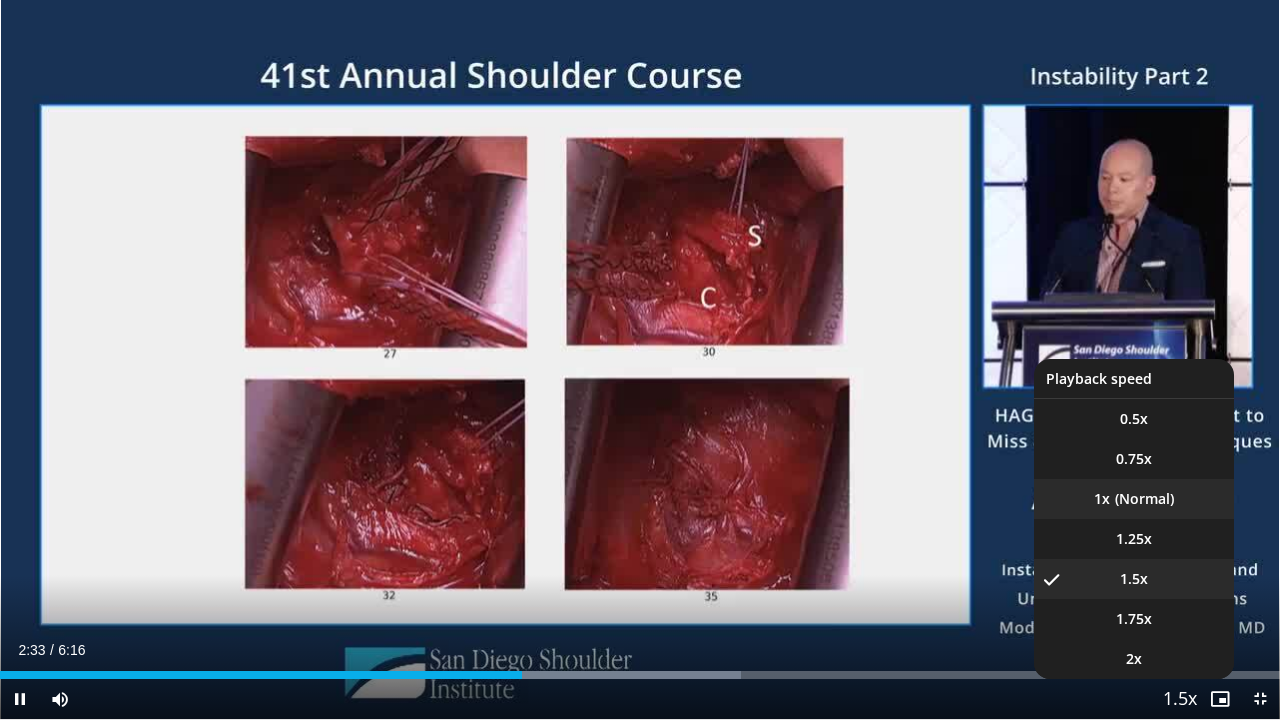 click on "1x" at bounding box center [1134, 499] 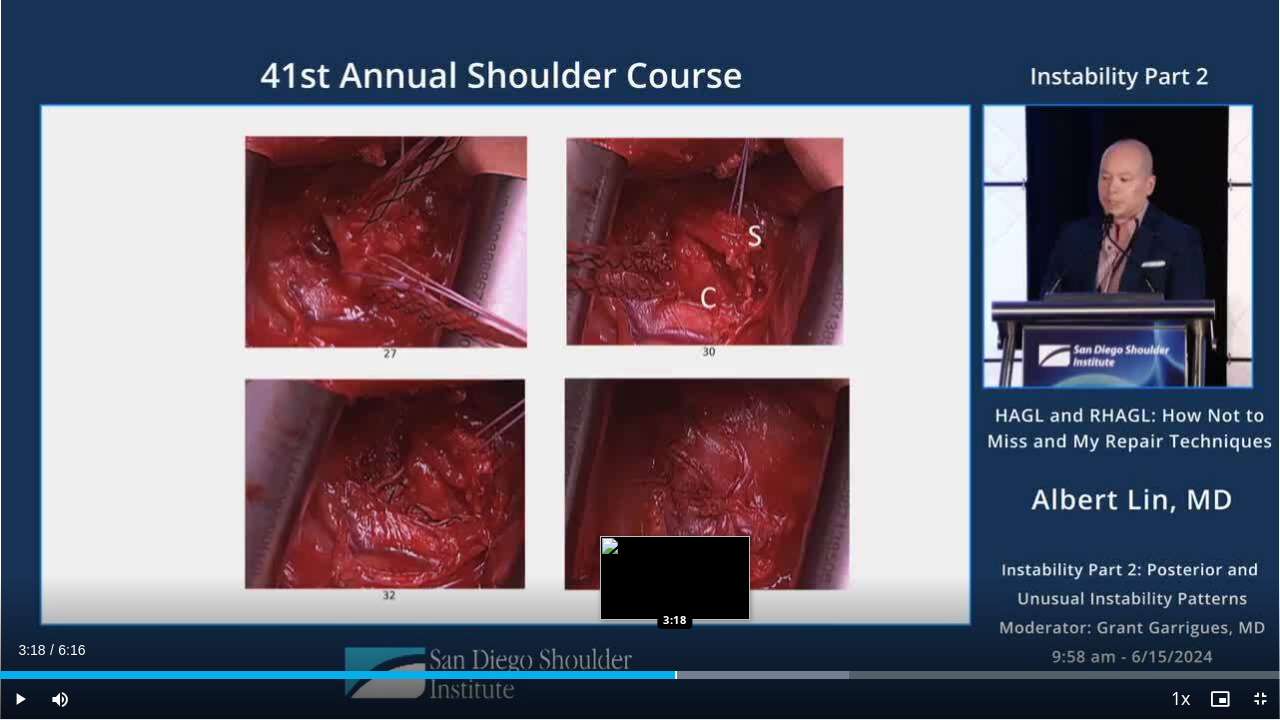 click at bounding box center (676, 675) 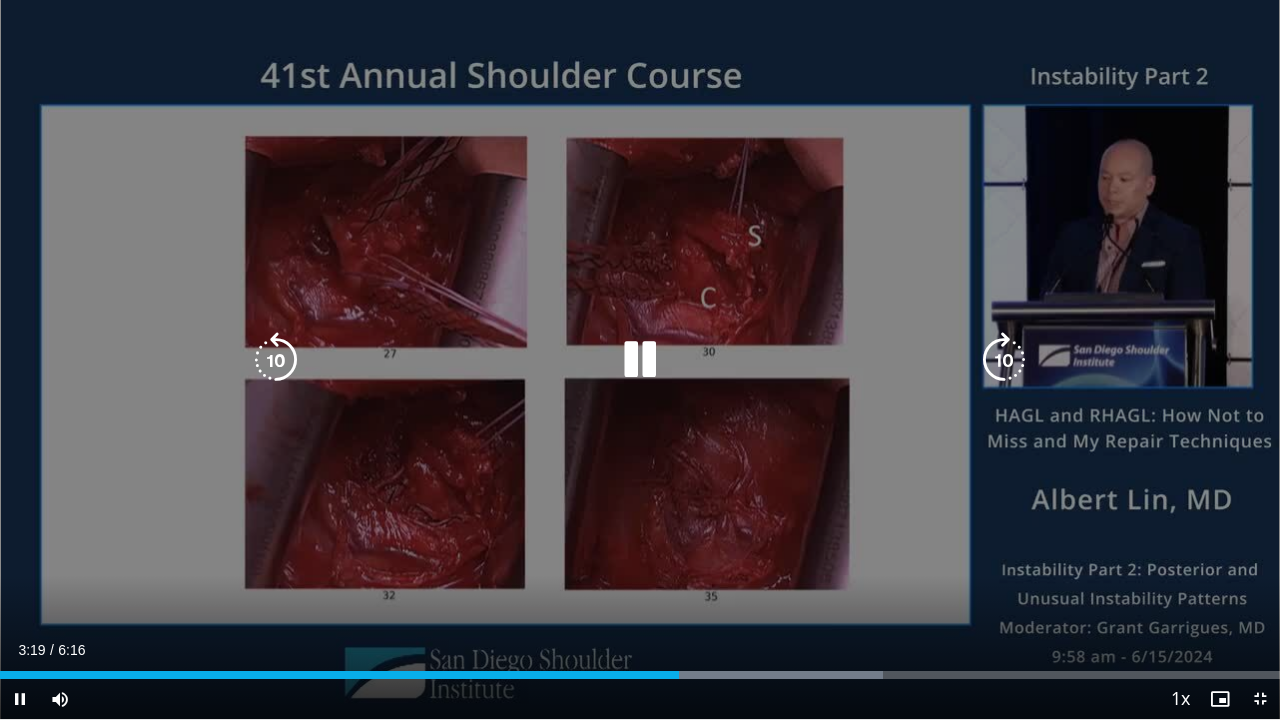 click on "20 seconds
Tap to unmute" at bounding box center [640, 359] 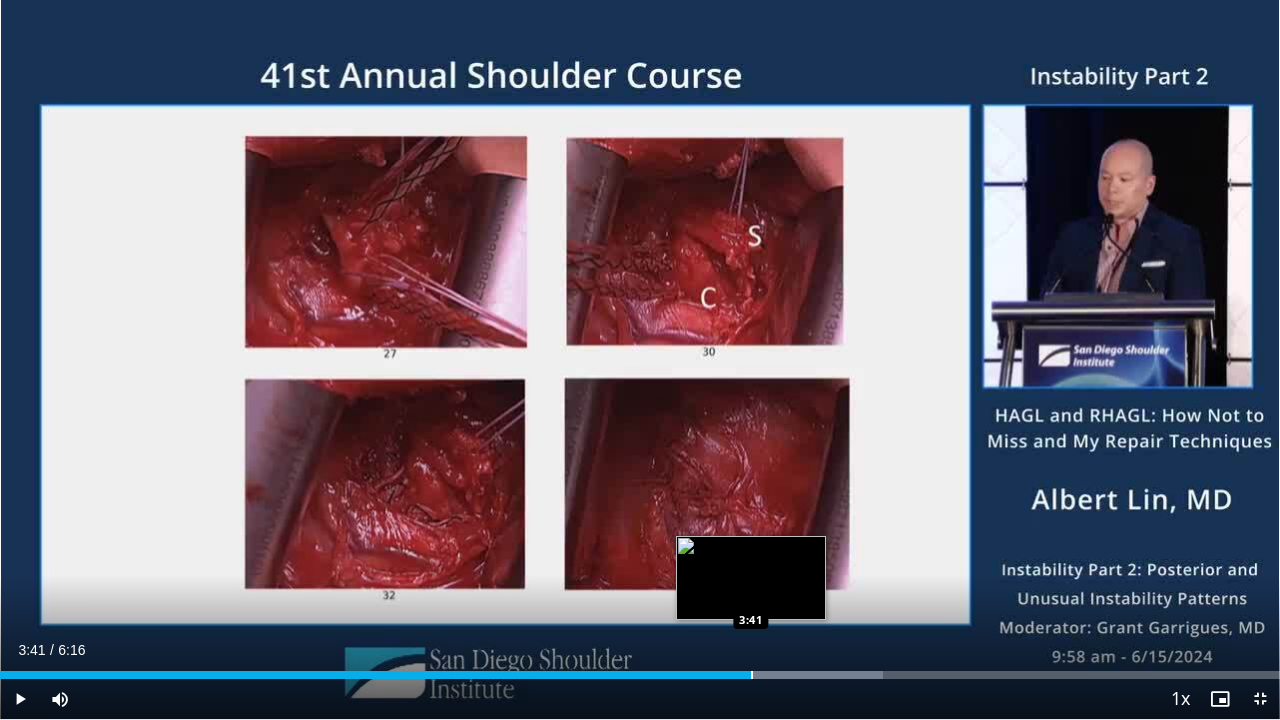 click at bounding box center [752, 675] 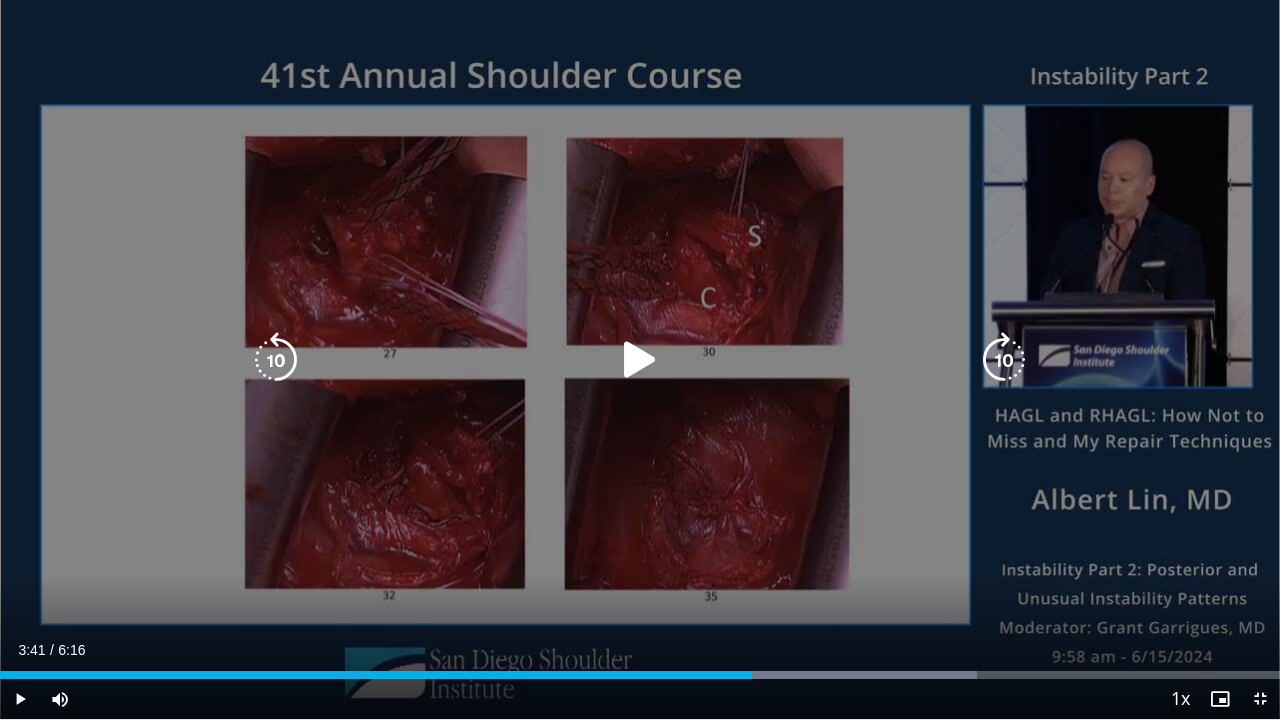 click at bounding box center (640, 360) 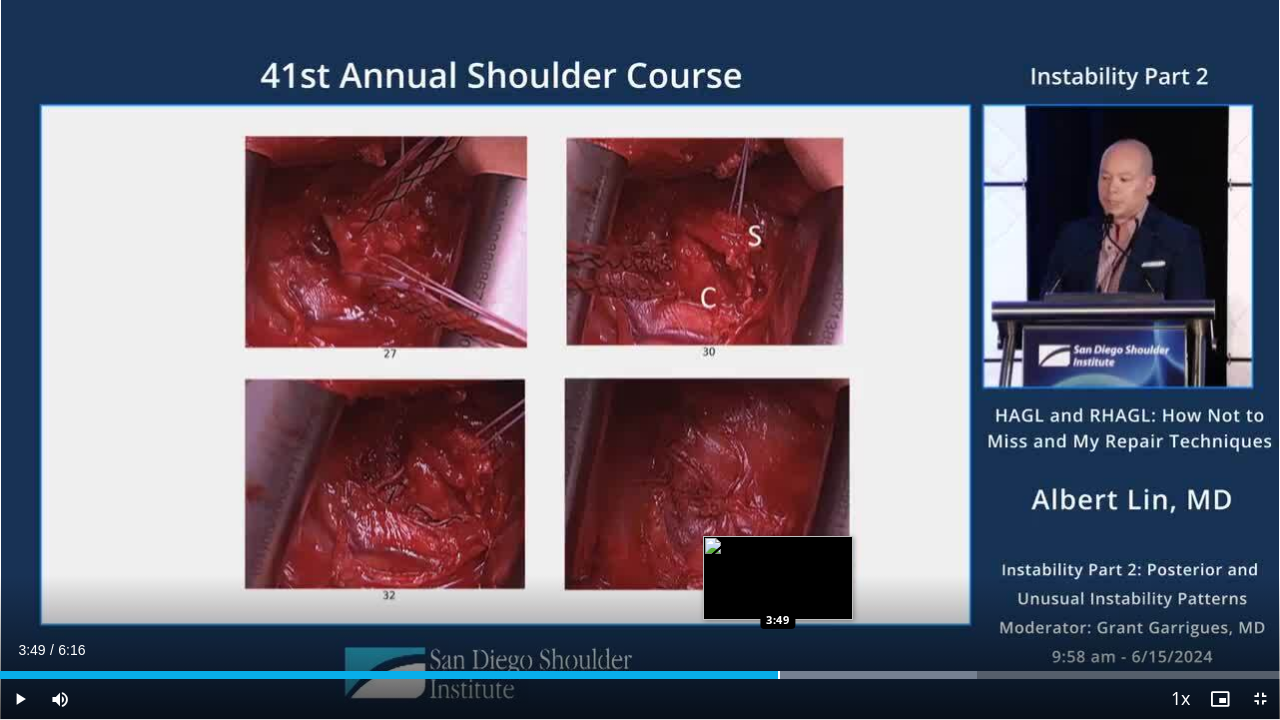 click on "Loaded :  76.34% 3:49 3:49" at bounding box center [640, 675] 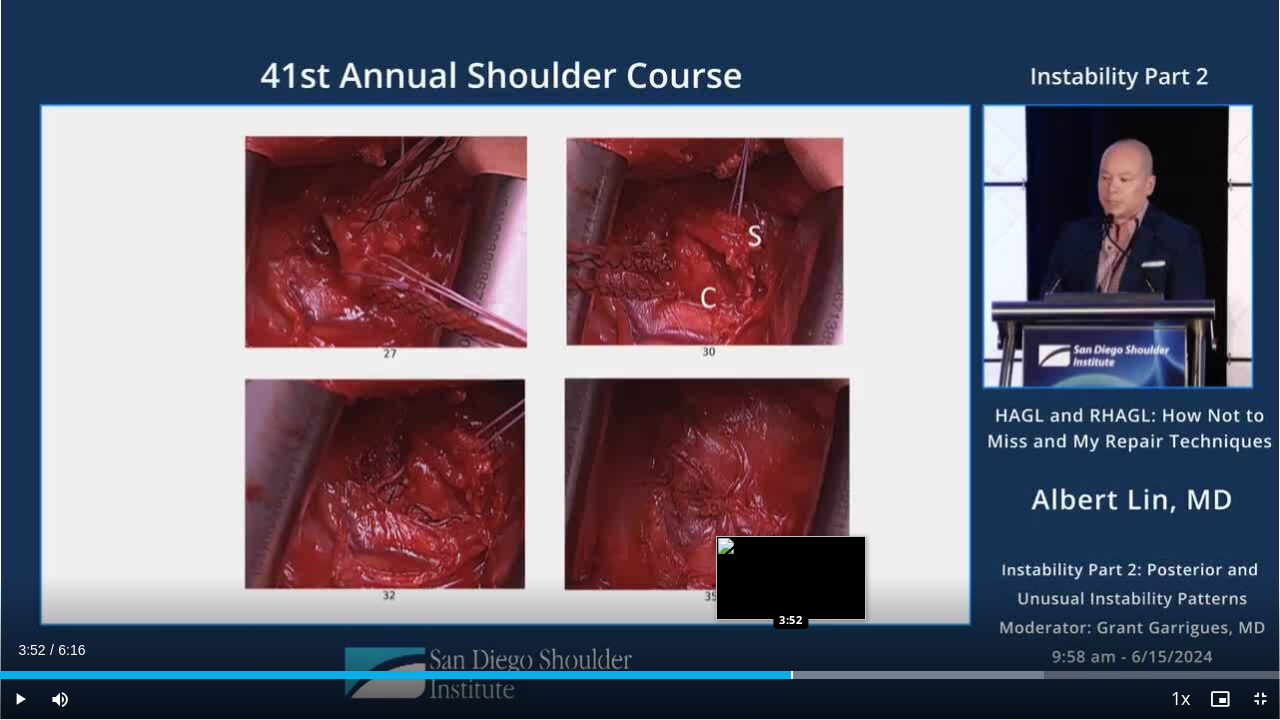 click at bounding box center [792, 675] 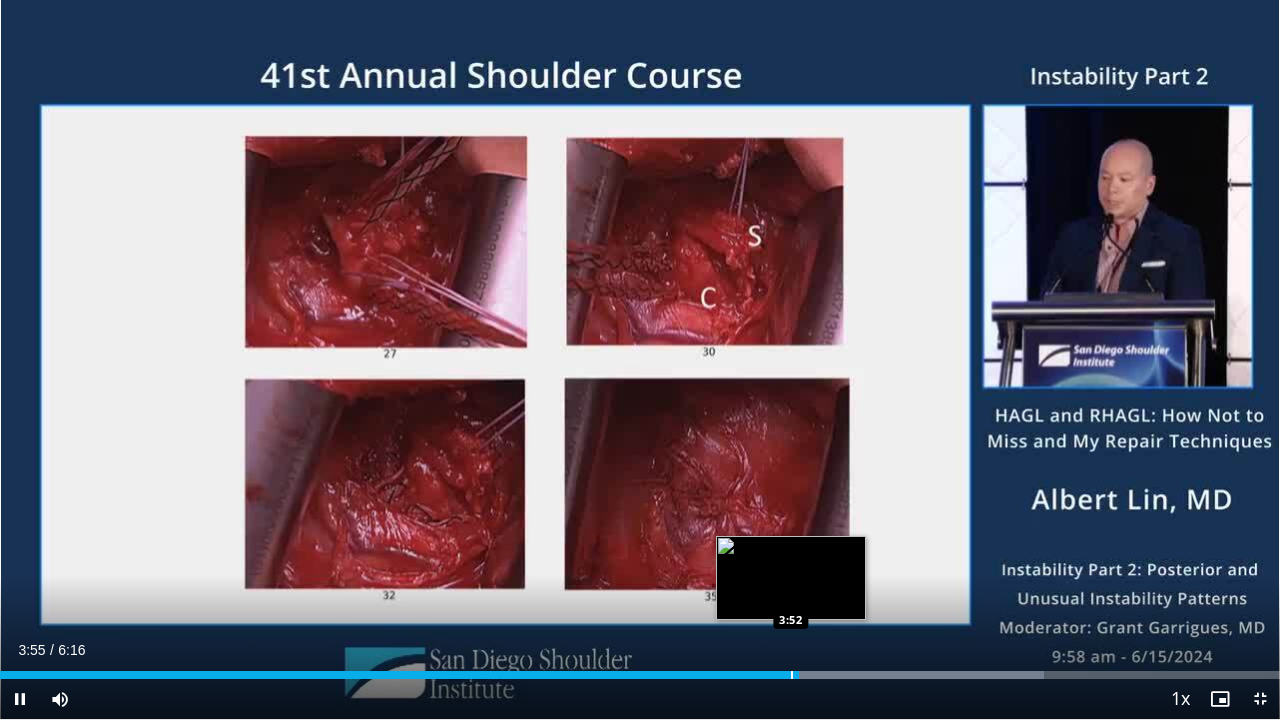 click on "**********" at bounding box center [640, 360] 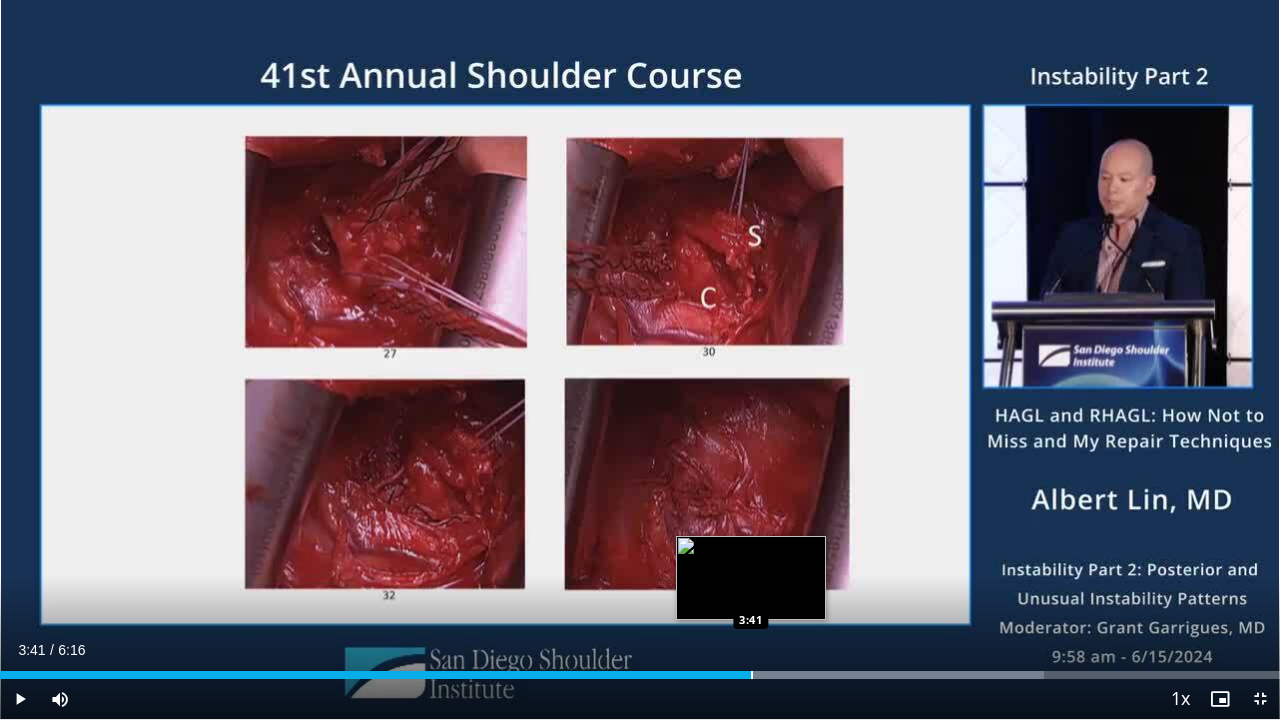 click at bounding box center (752, 675) 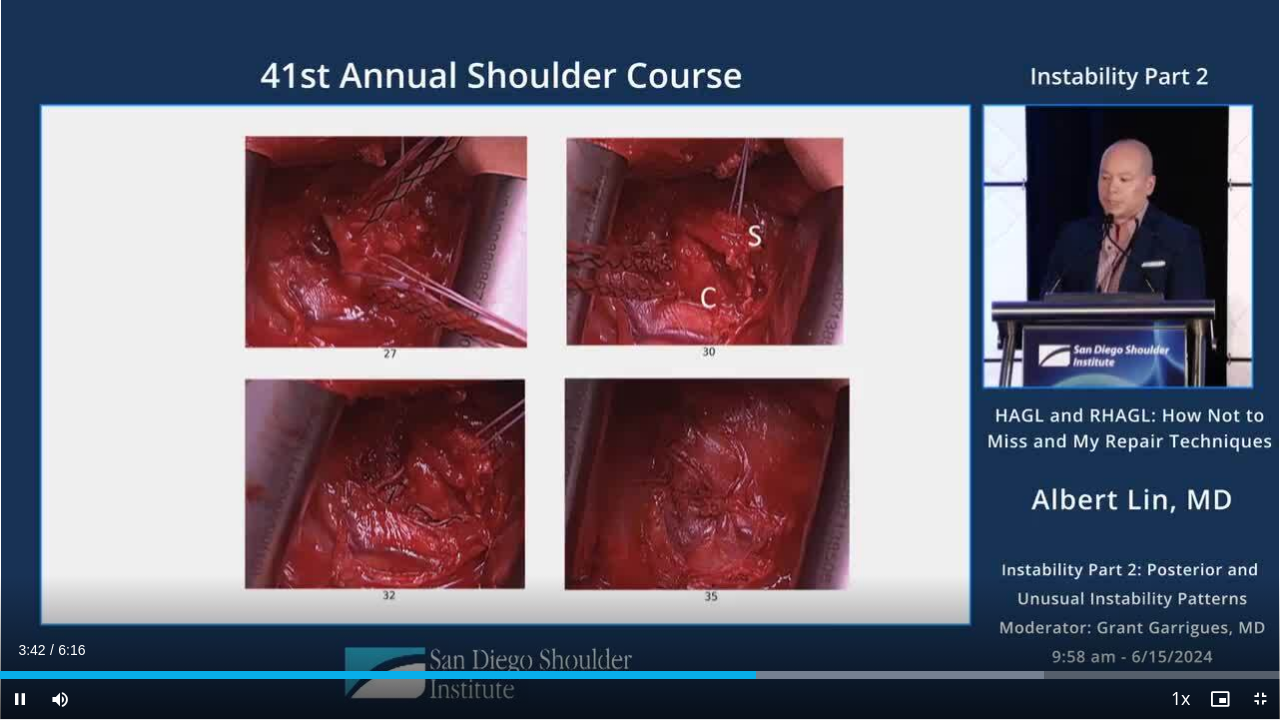 click on "Current Time  3:42 / Duration  6:16 Pause Skip Backward Skip Forward Mute Loaded :  81.60% 3:42 1:12 Stream Type  LIVE Seek to live, currently behind live LIVE   1x Playback Rate 0.5x 0.75x 1x , selected 1.25x 1.5x 1.75x 2x Chapters Chapters Descriptions descriptions off , selected Captions captions settings , opens captions settings dialog captions off , selected Audio Track en (Main) , selected Exit Fullscreen Enable picture-in-picture mode" at bounding box center (640, 699) 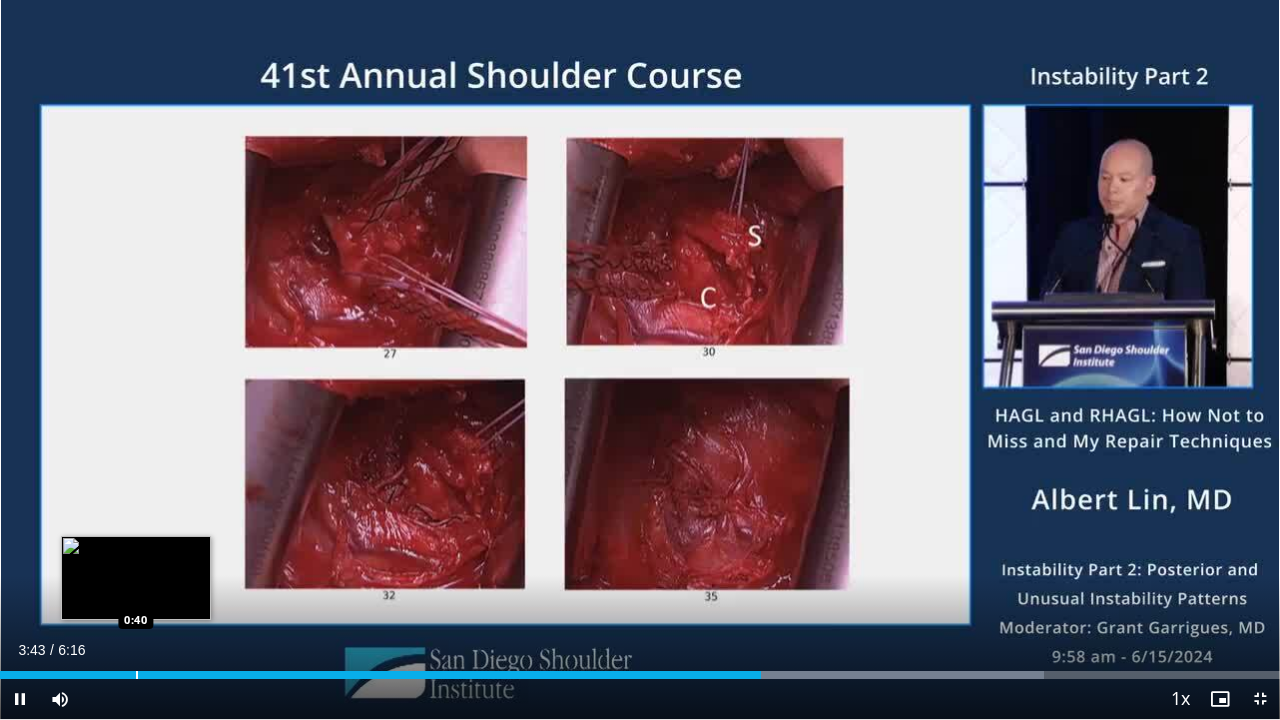 click on "Loaded :  81.60% 3:43 0:40" at bounding box center (640, 669) 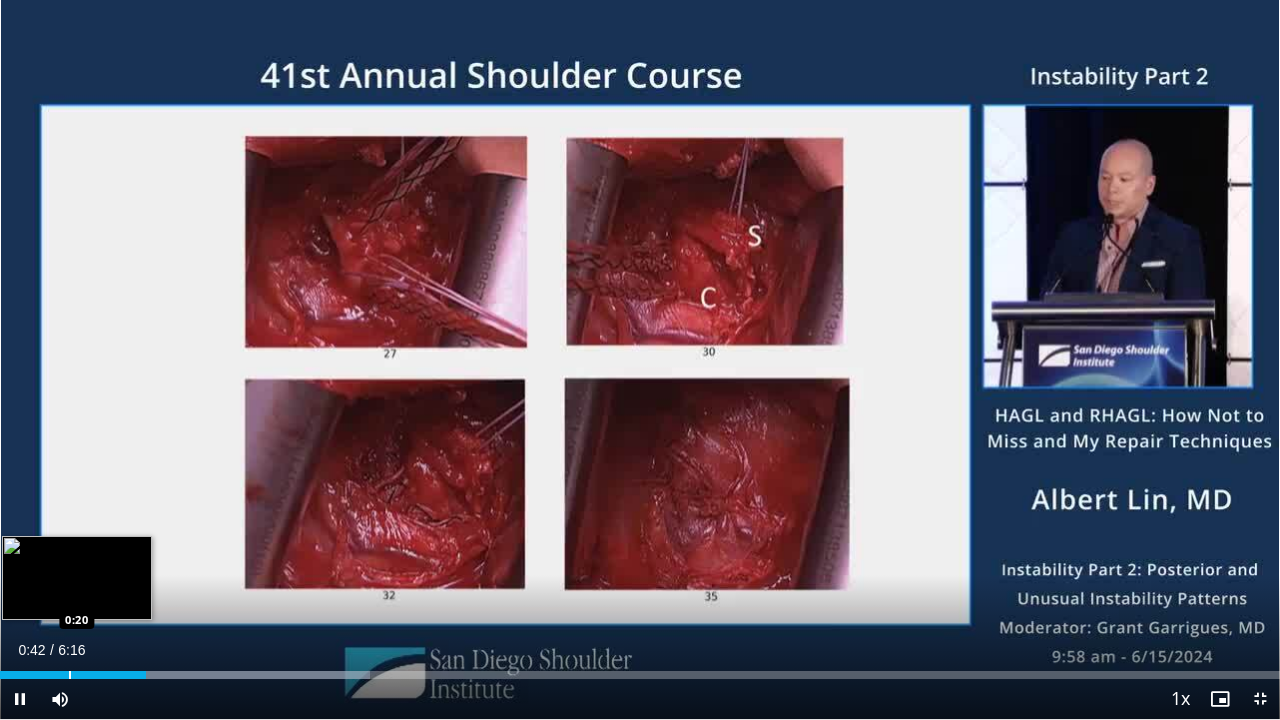 click at bounding box center (70, 675) 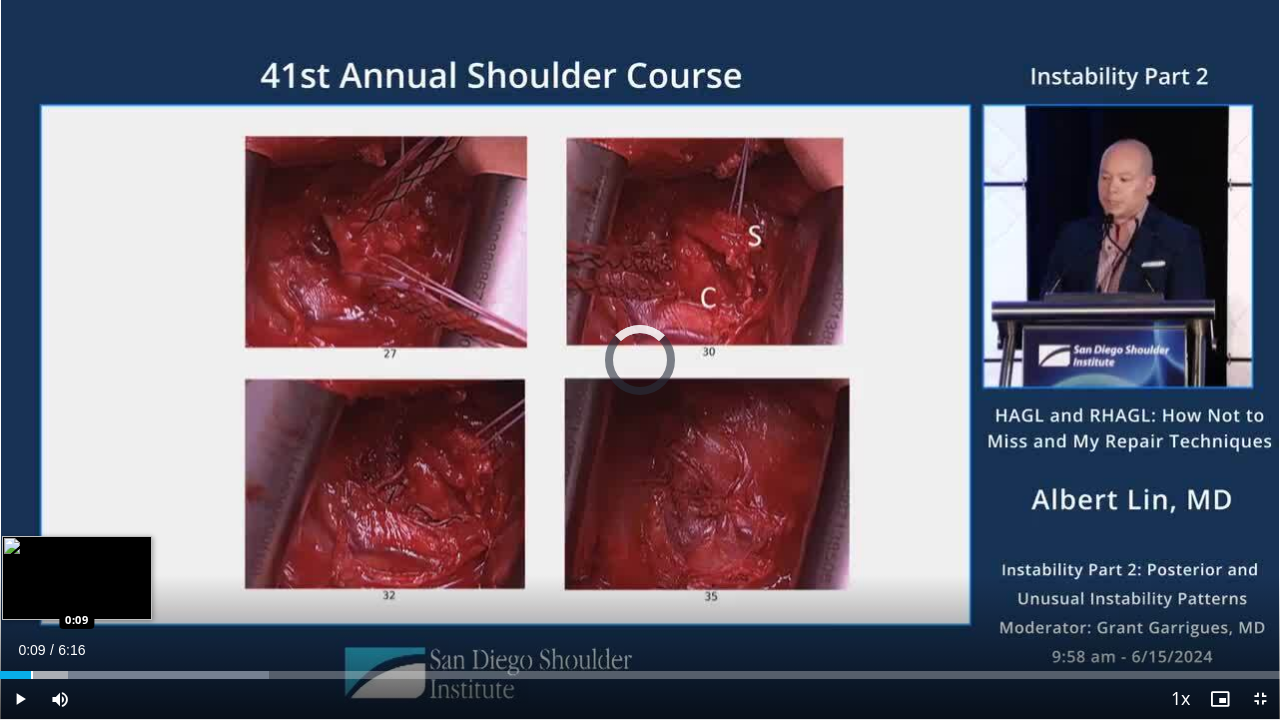 click at bounding box center [32, 675] 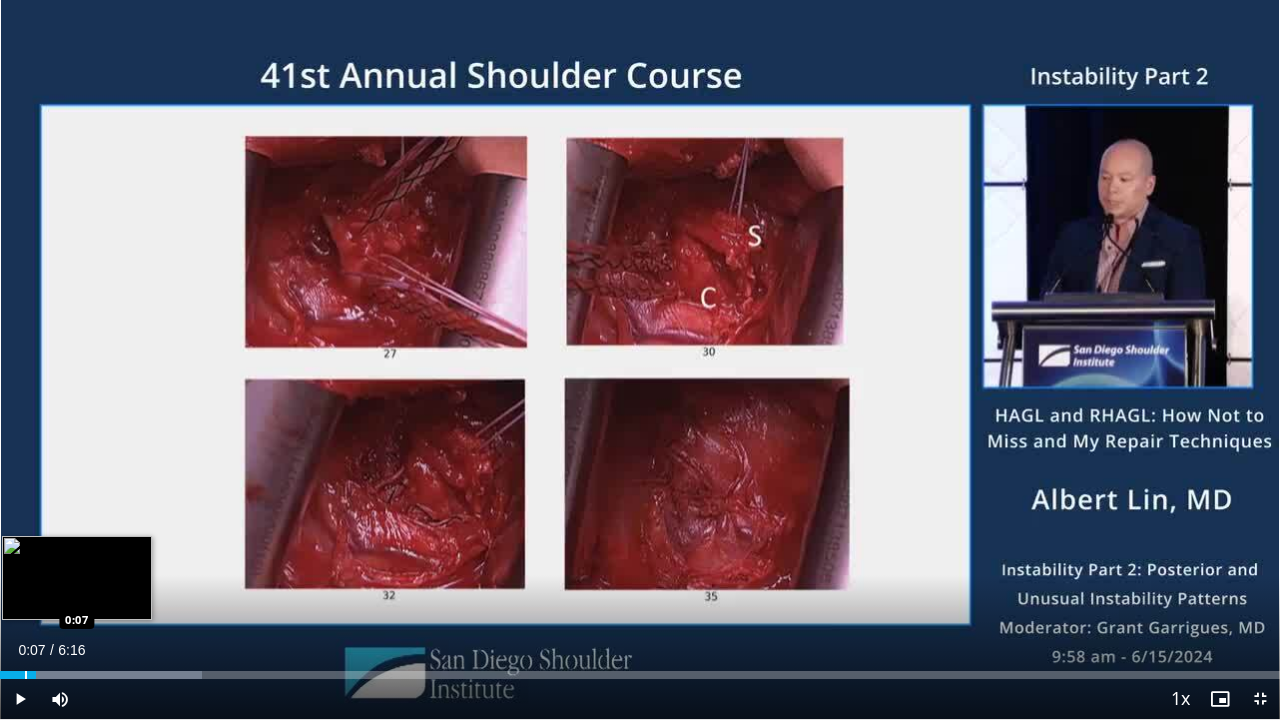 click on "Loaded :  15.78% 0:07 0:07" at bounding box center (640, 669) 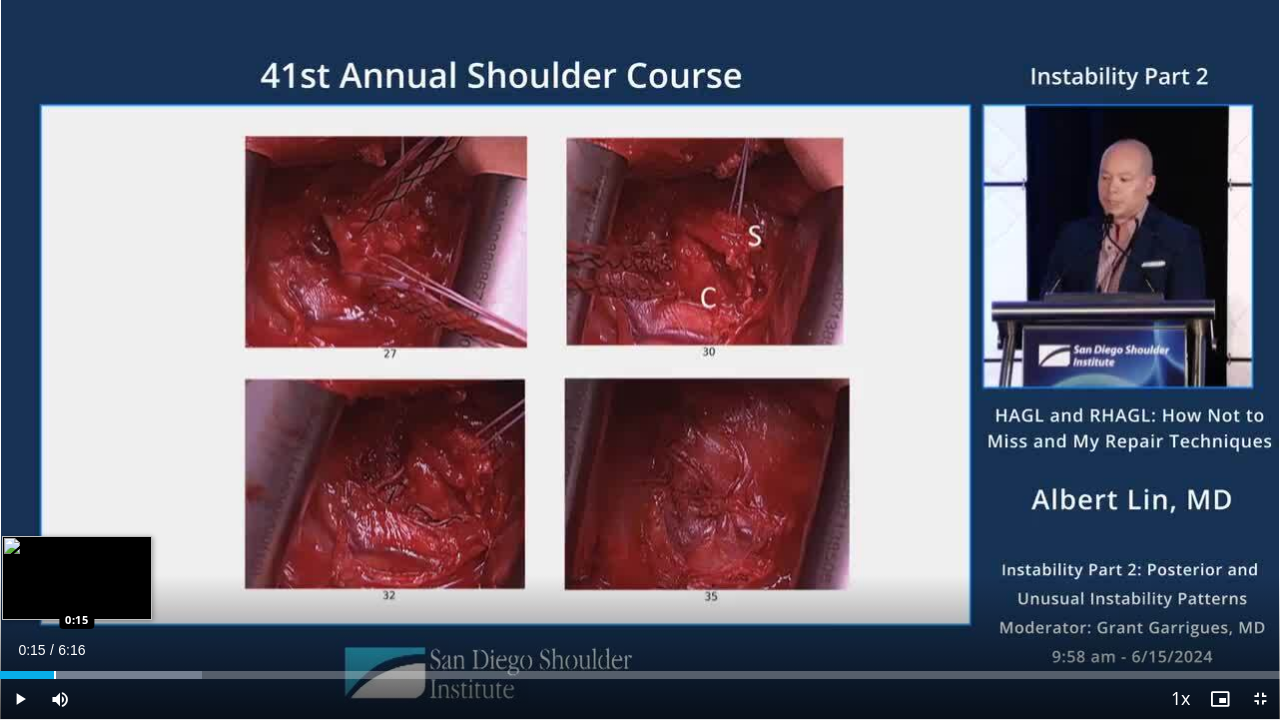 click on "Loaded :  15.78% 0:15 0:15" at bounding box center (640, 669) 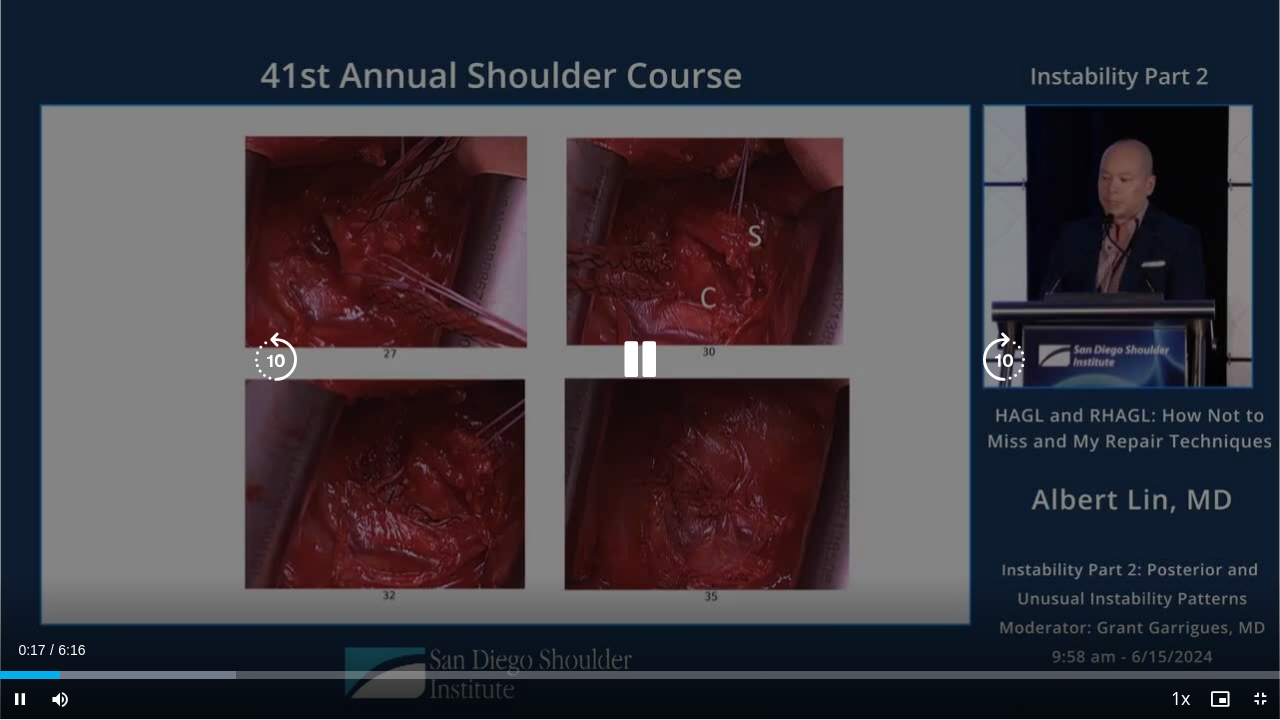 click at bounding box center (640, 360) 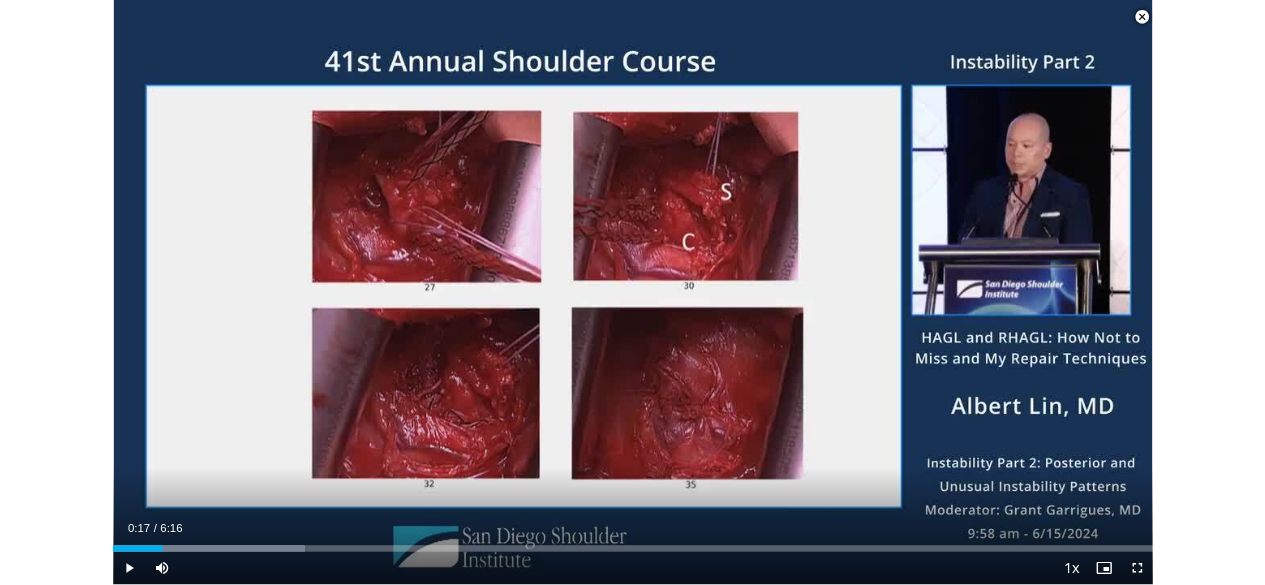scroll, scrollTop: 650, scrollLeft: 0, axis: vertical 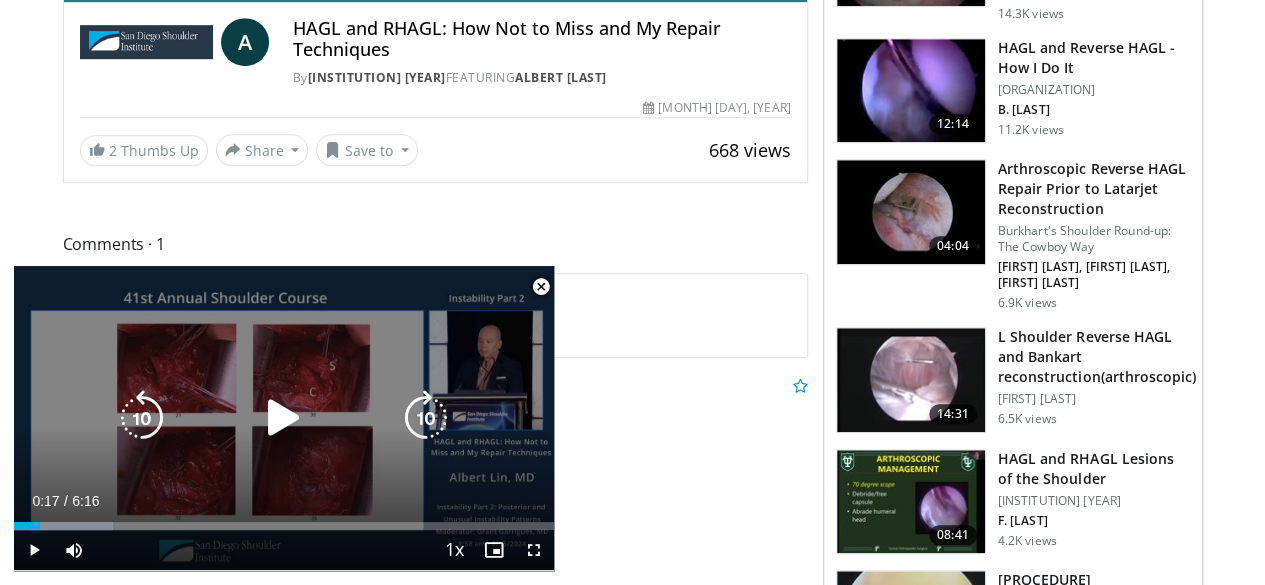 click at bounding box center (284, 418) 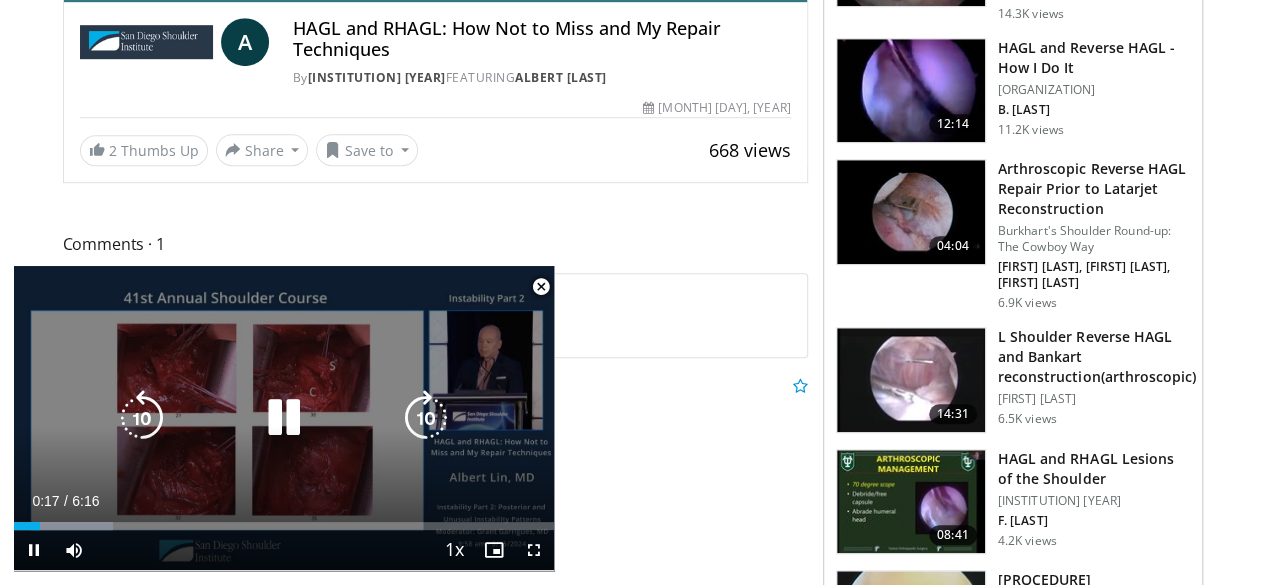 scroll, scrollTop: 754, scrollLeft: 0, axis: vertical 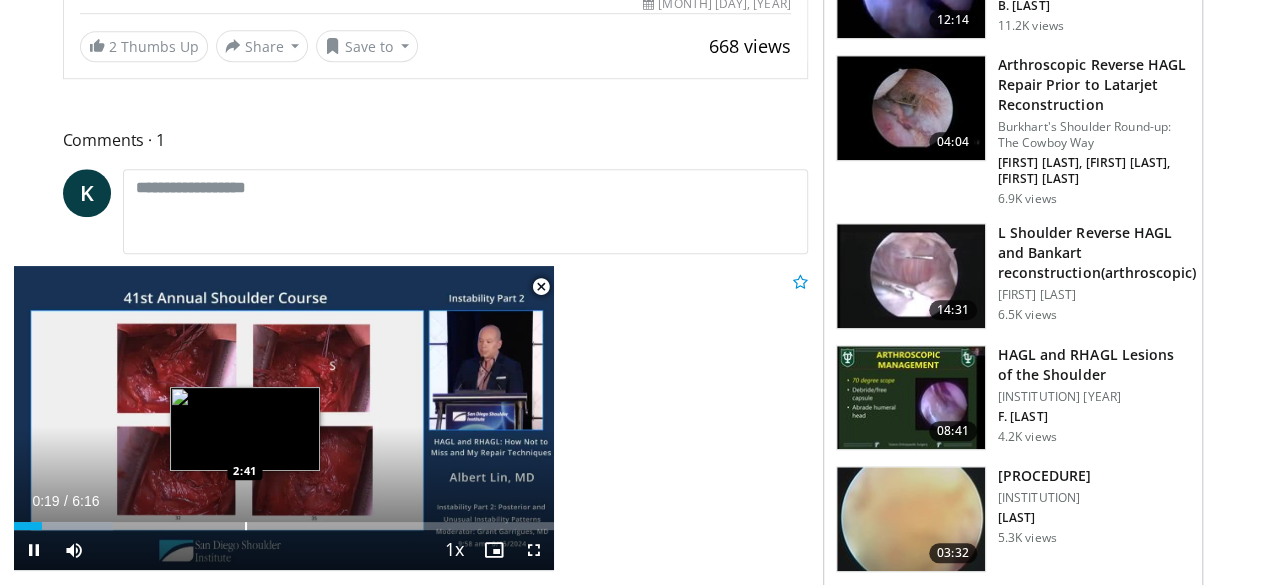 click on "Loaded :  18.41% 0:19 2:41" at bounding box center (284, 520) 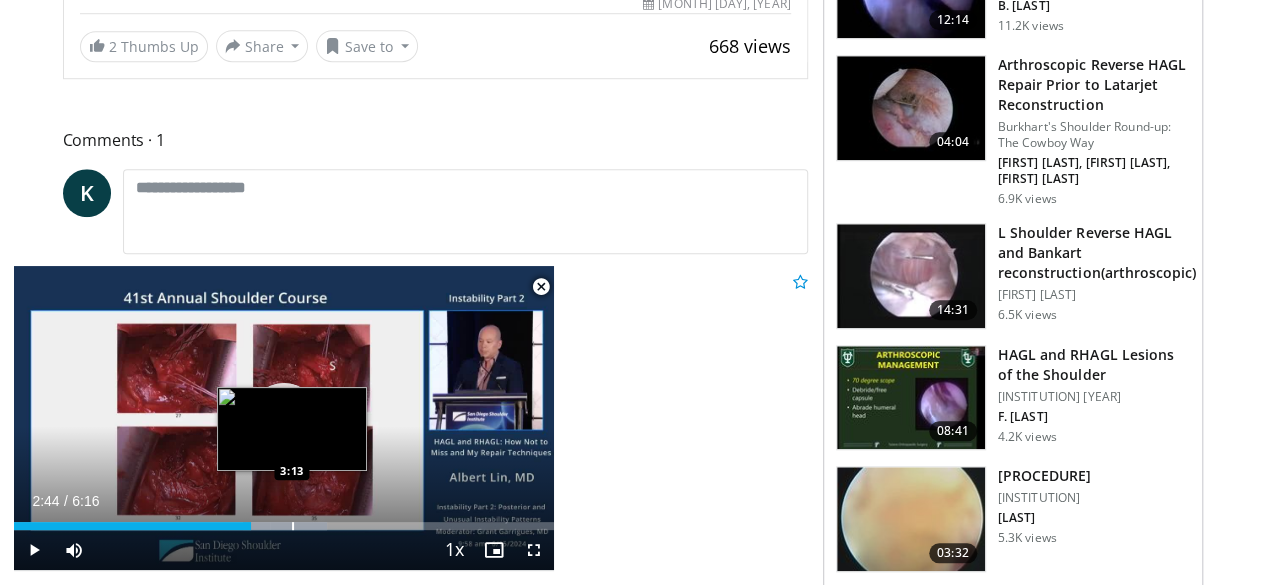 click at bounding box center [293, 526] 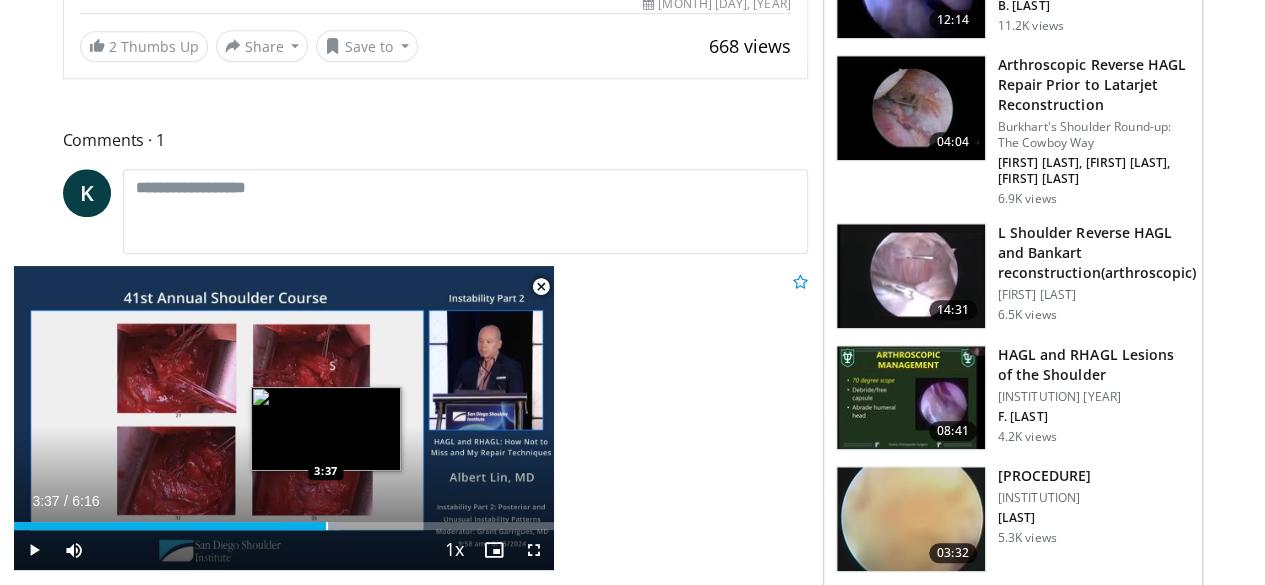 click at bounding box center (327, 526) 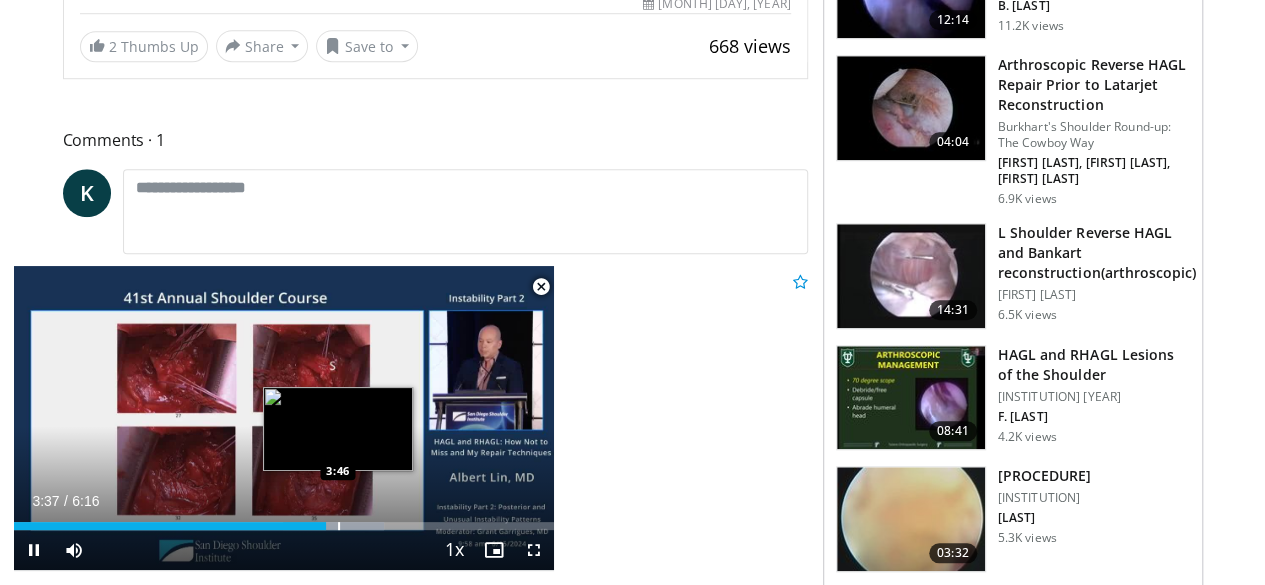click at bounding box center (339, 526) 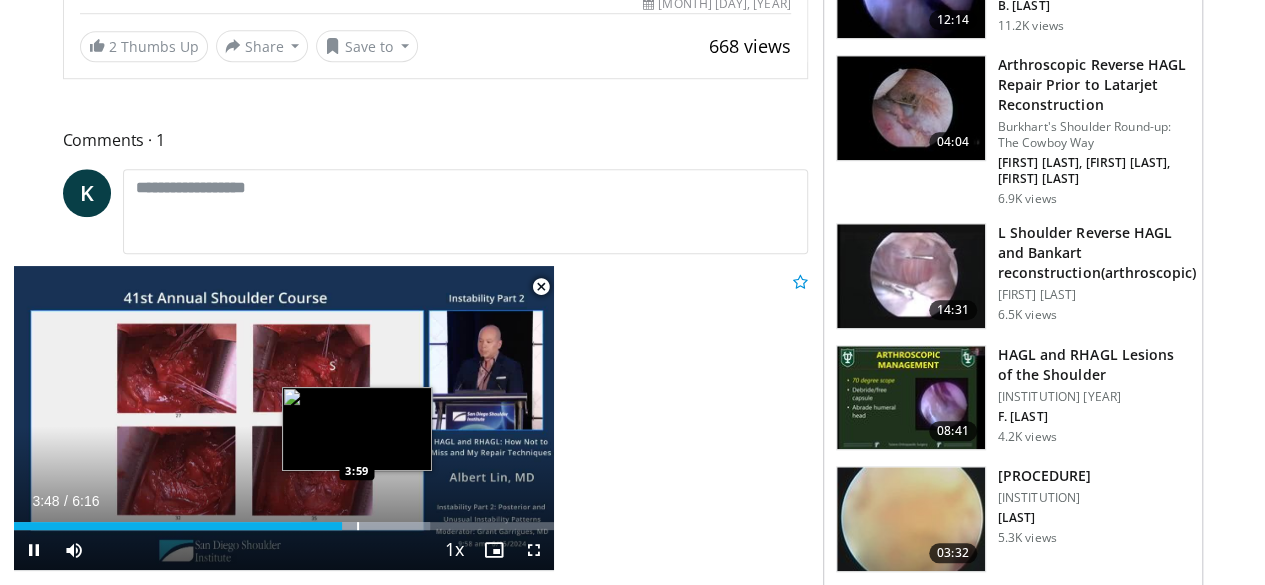 click at bounding box center (358, 526) 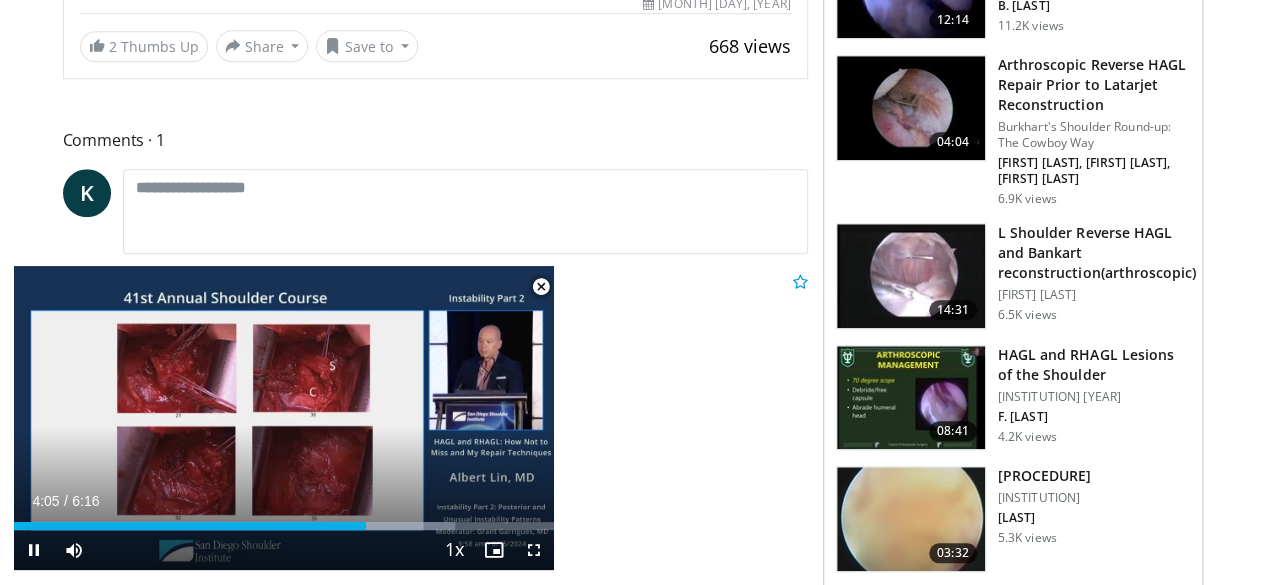 type 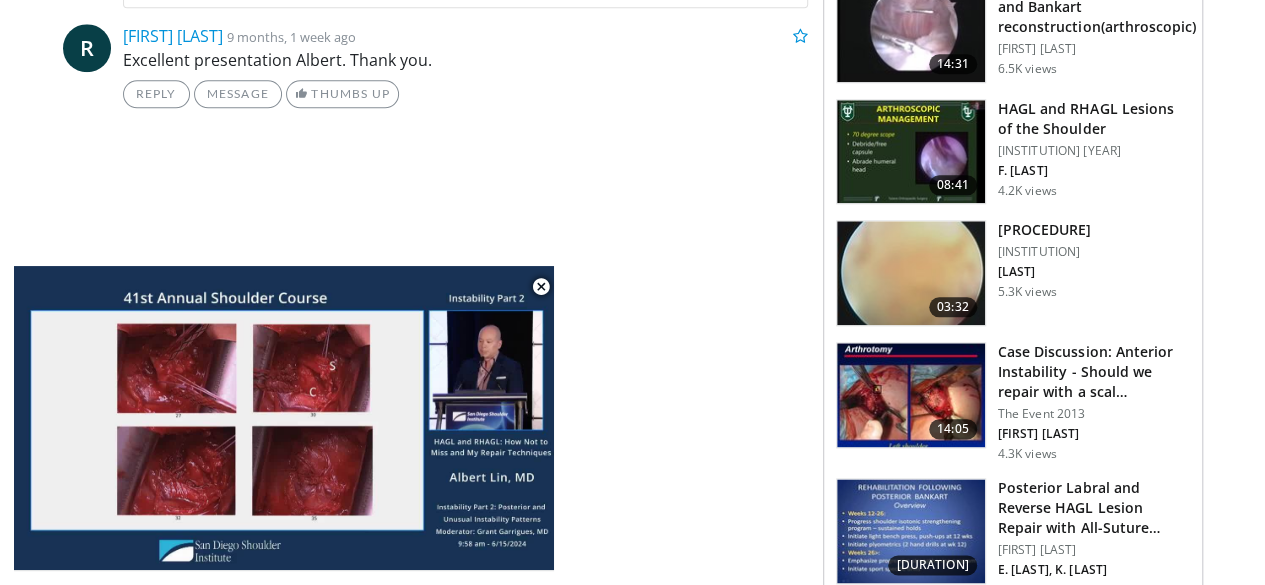 scroll, scrollTop: 1000, scrollLeft: 0, axis: vertical 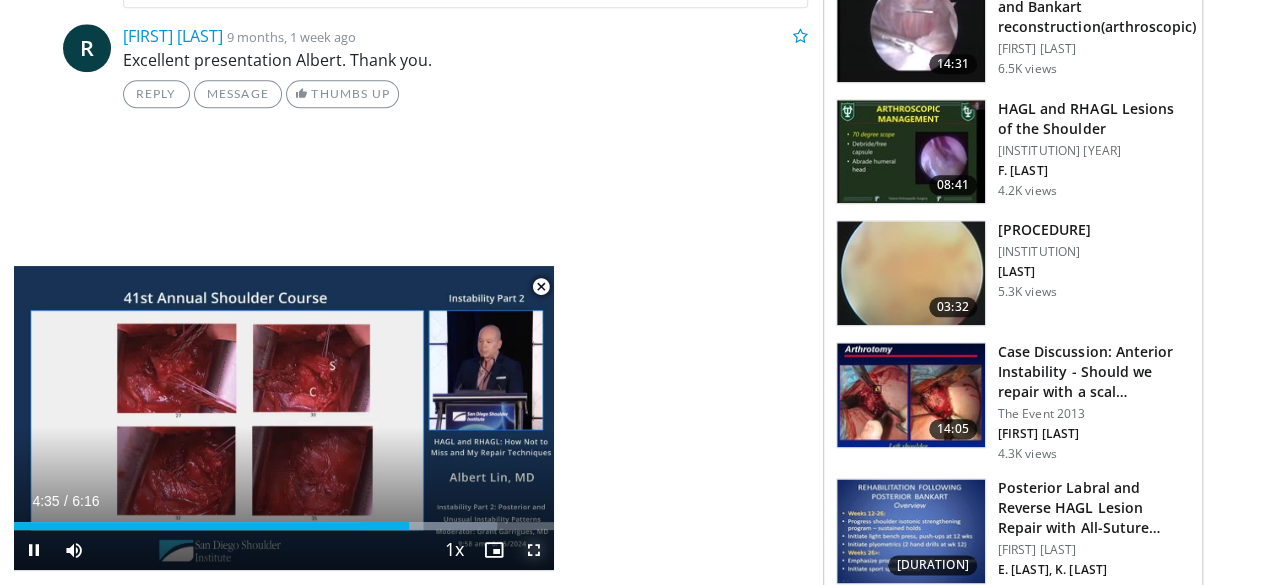 click at bounding box center (534, 550) 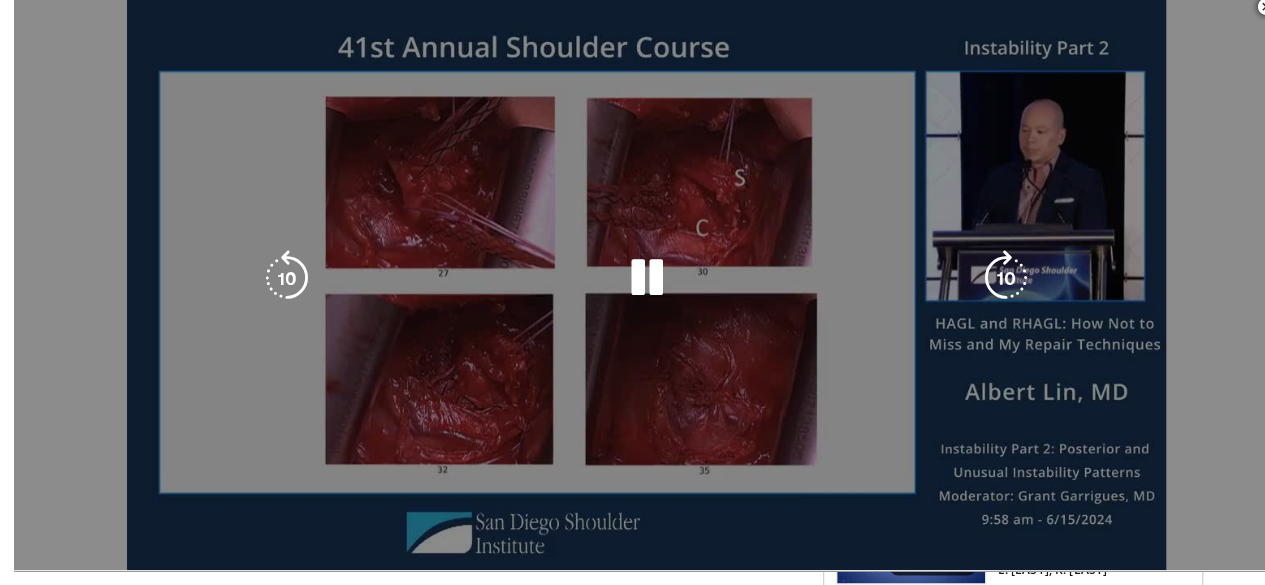 scroll, scrollTop: 544, scrollLeft: 0, axis: vertical 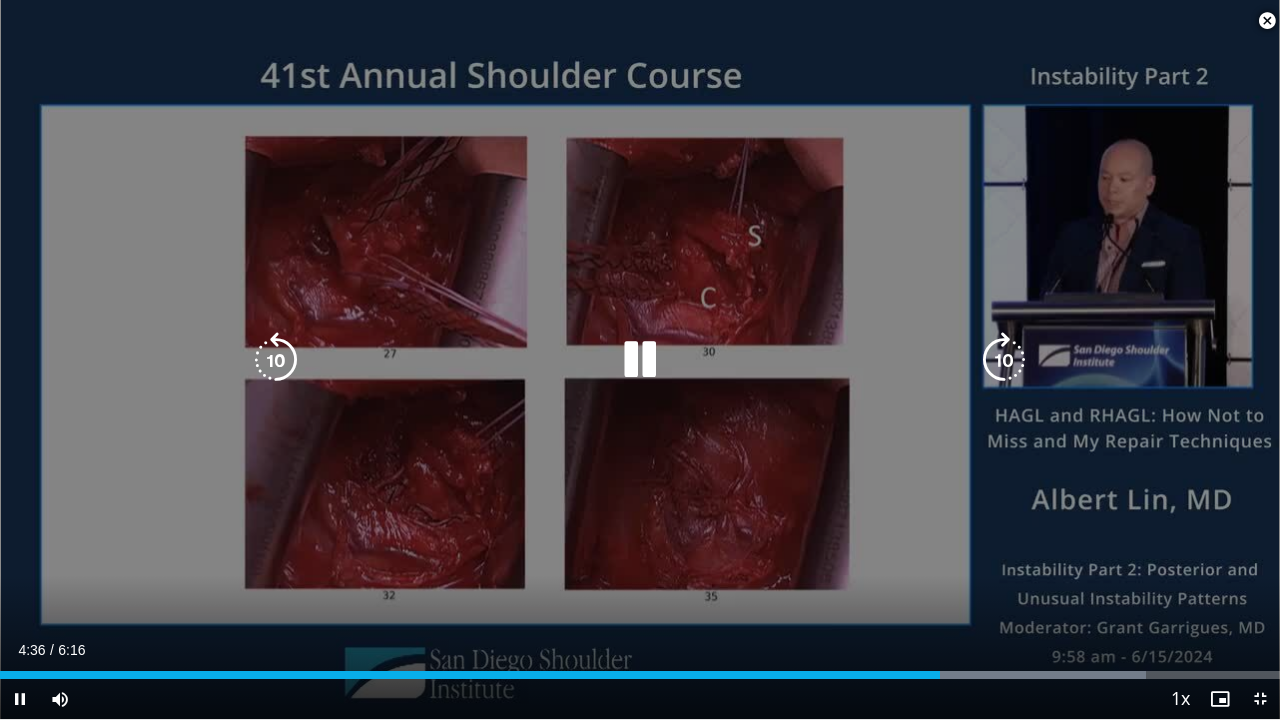 click at bounding box center [276, 360] 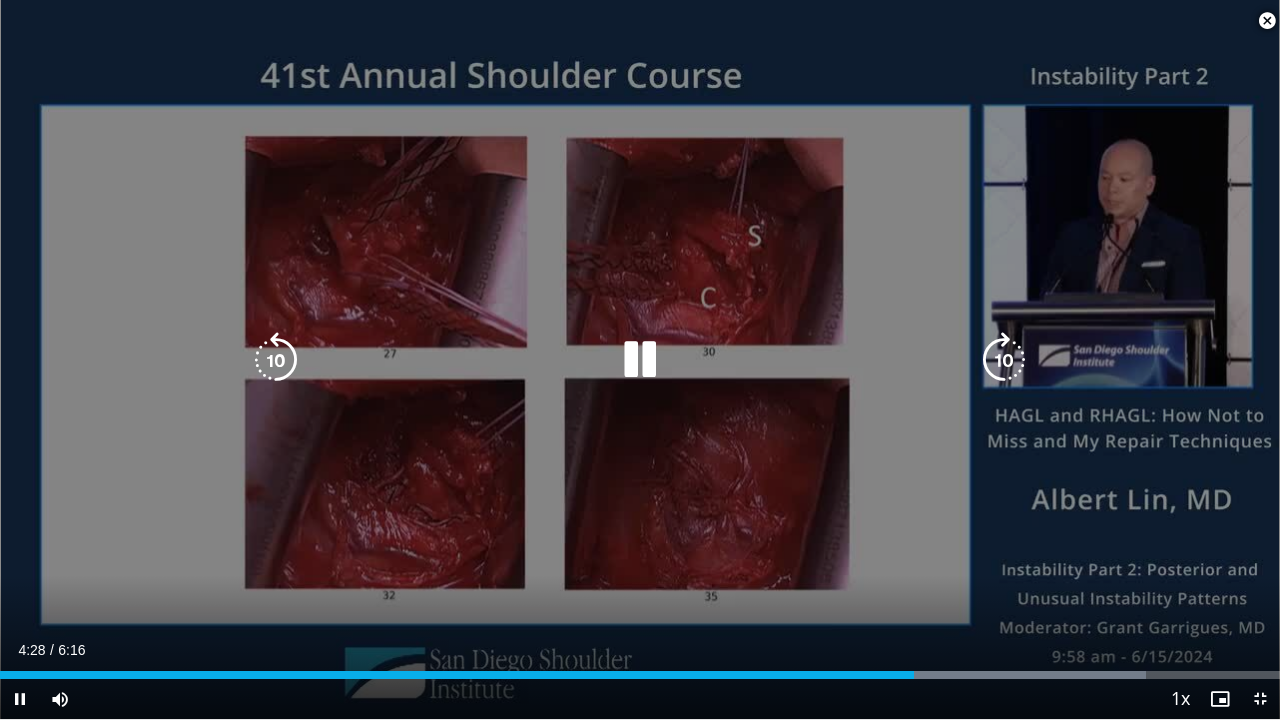 click at bounding box center [276, 360] 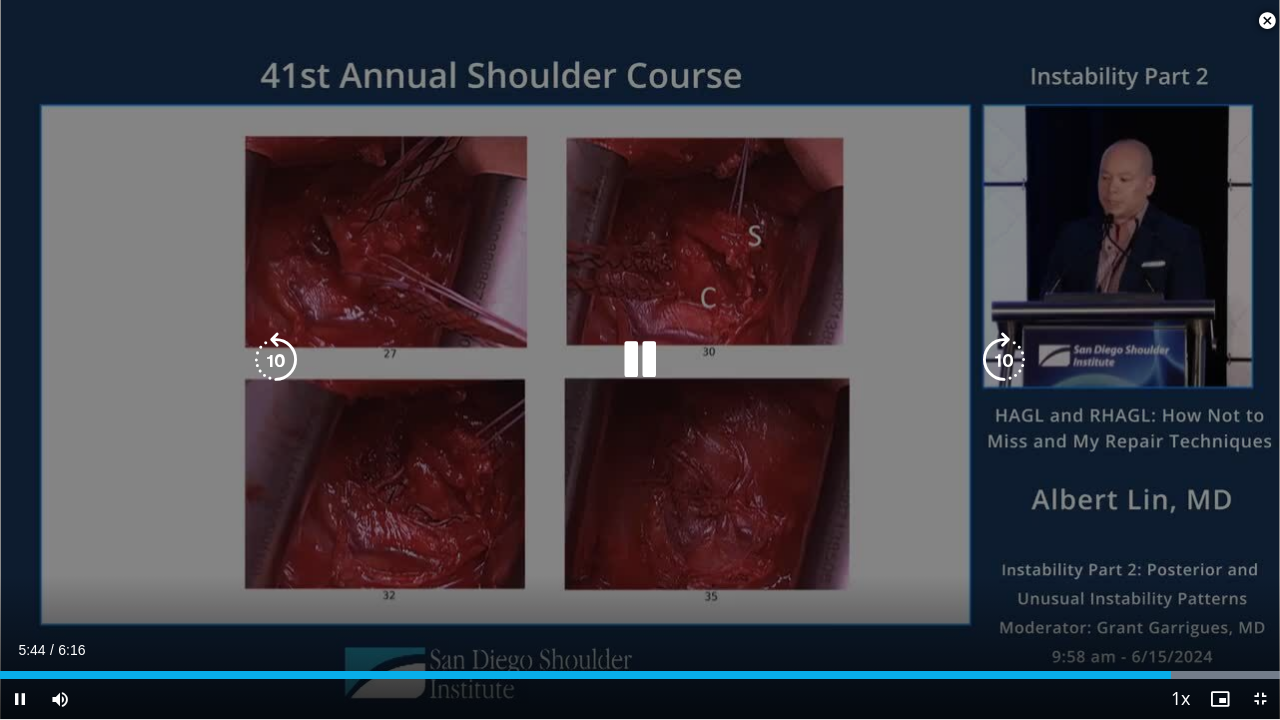click at bounding box center [640, 360] 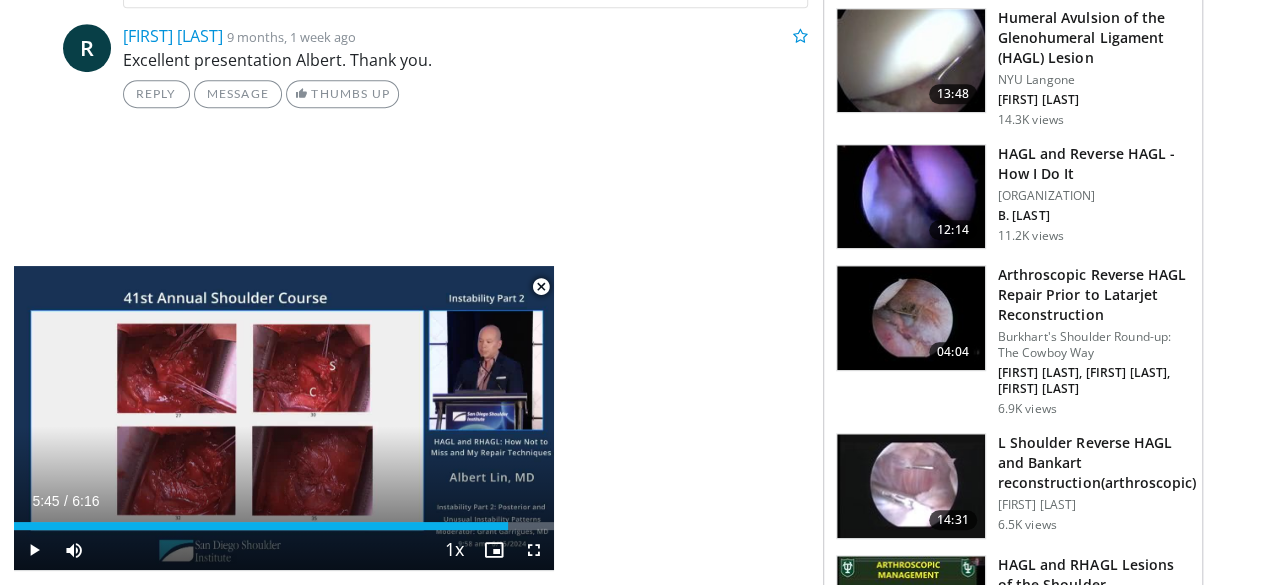 click at bounding box center [541, 287] 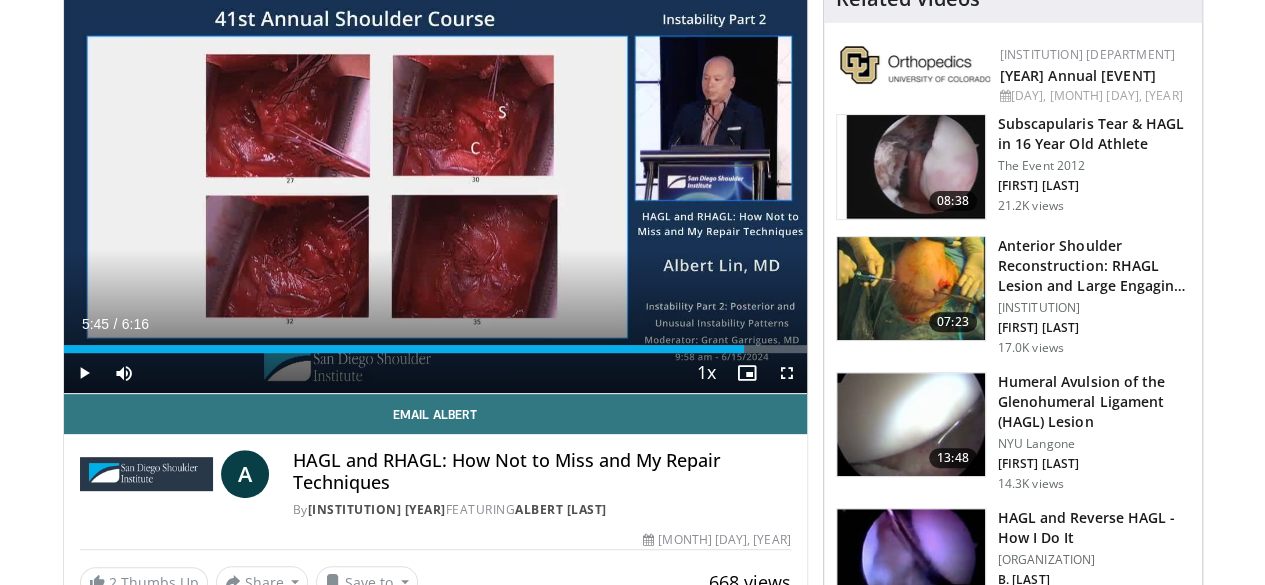 scroll, scrollTop: 0, scrollLeft: 0, axis: both 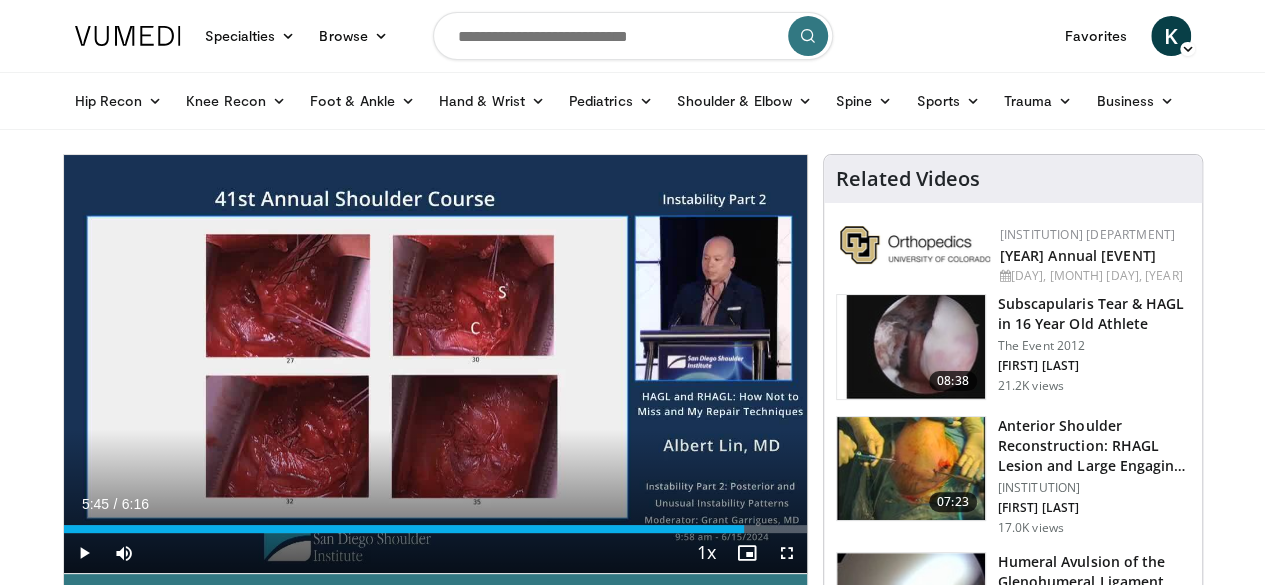 click at bounding box center (633, 36) 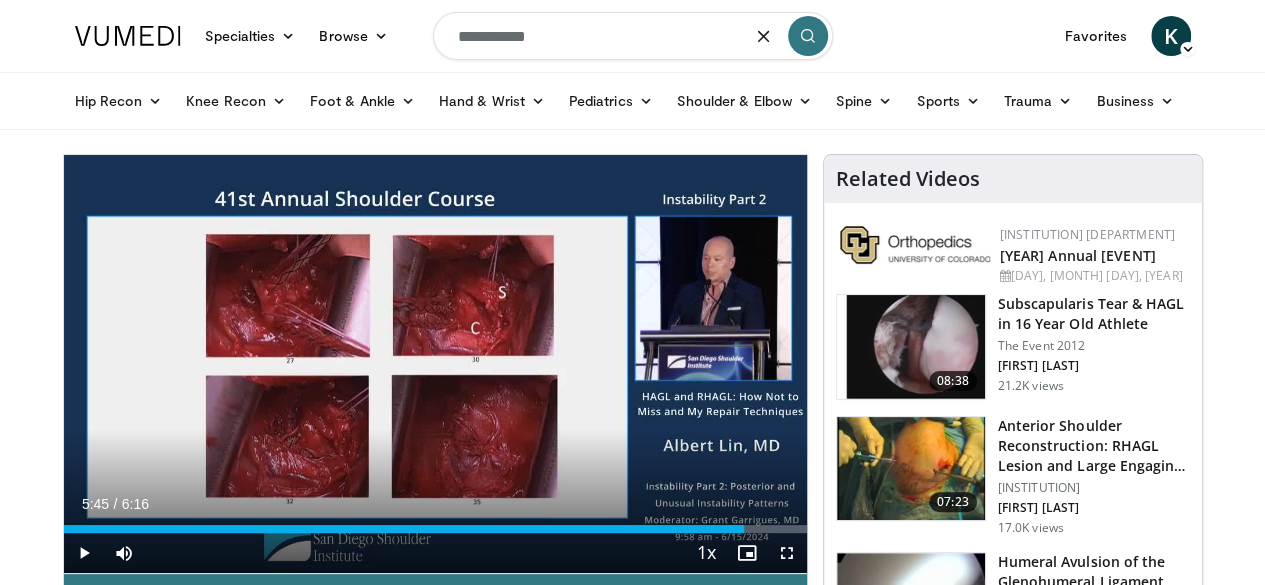 type on "**********" 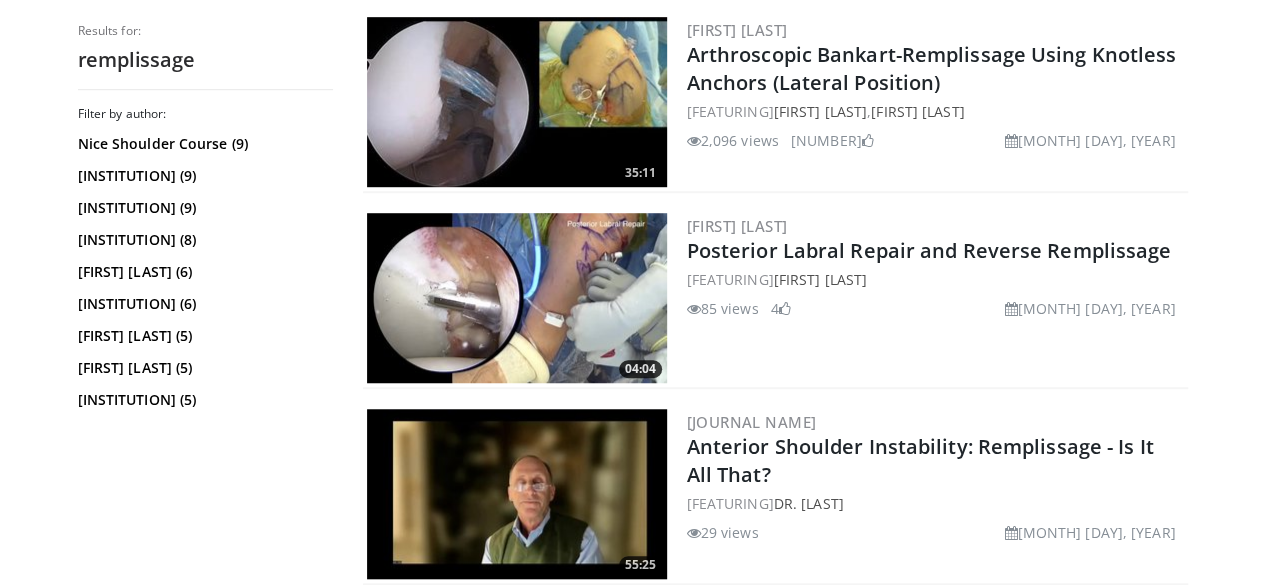 scroll, scrollTop: 603, scrollLeft: 0, axis: vertical 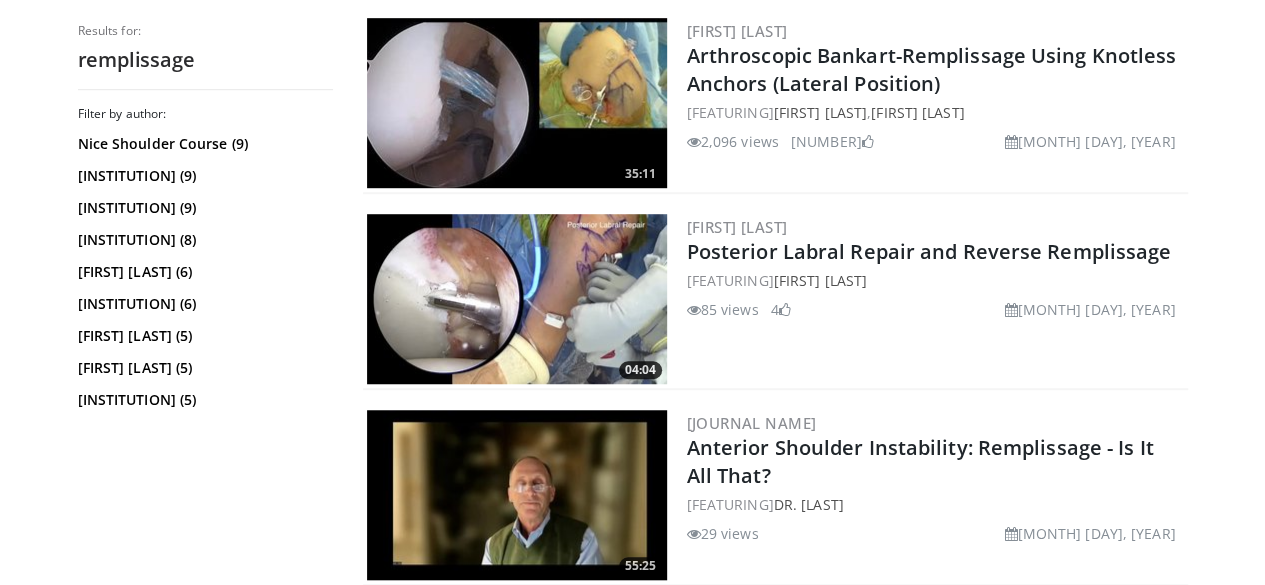 click at bounding box center [517, 103] 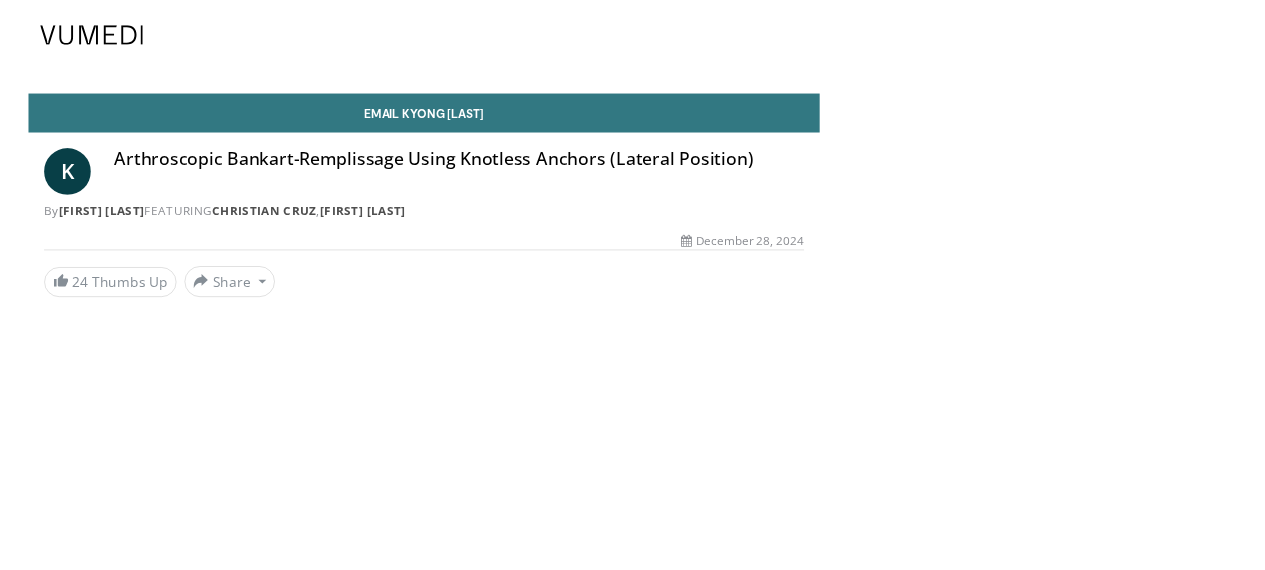 scroll, scrollTop: 0, scrollLeft: 0, axis: both 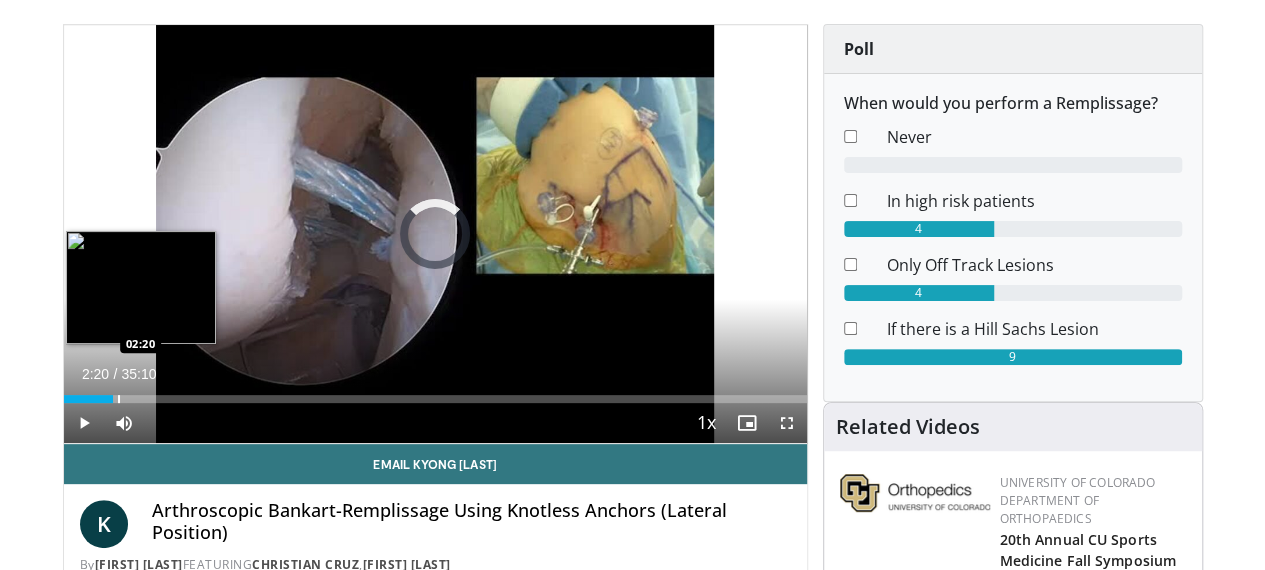 click at bounding box center (119, 399) 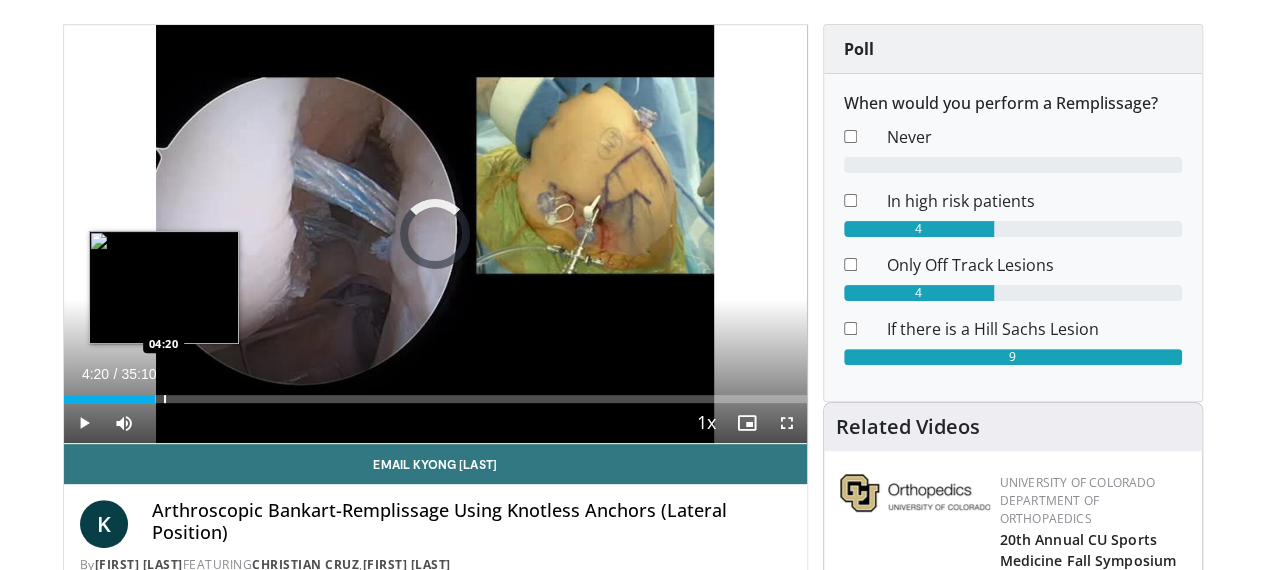 click at bounding box center (165, 399) 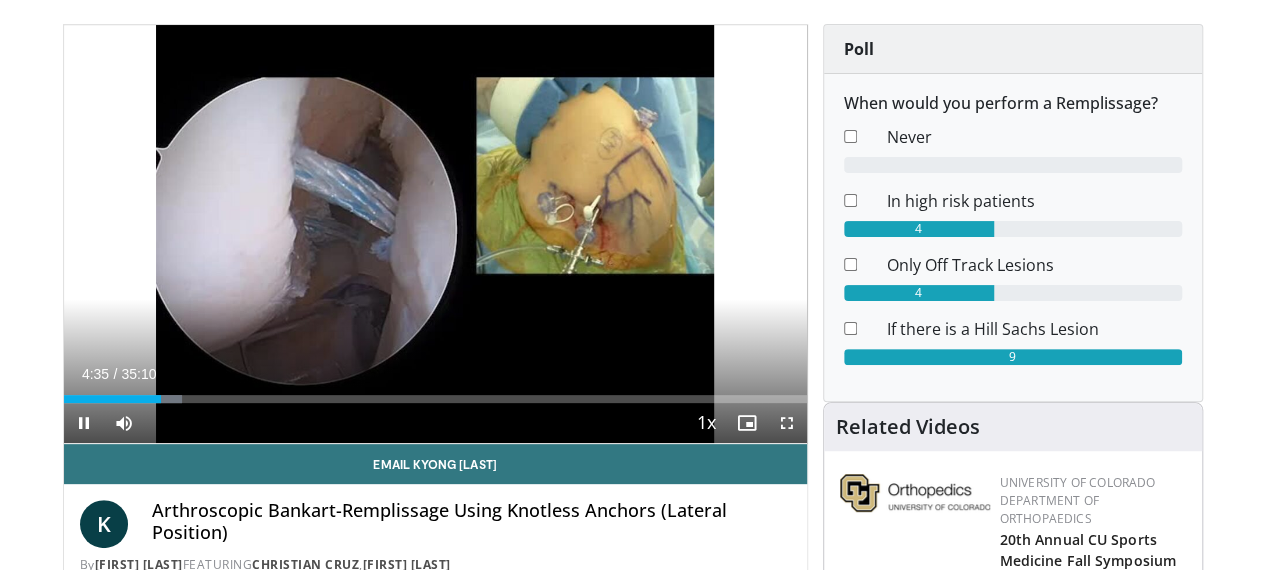 scroll, scrollTop: 130, scrollLeft: 2, axis: both 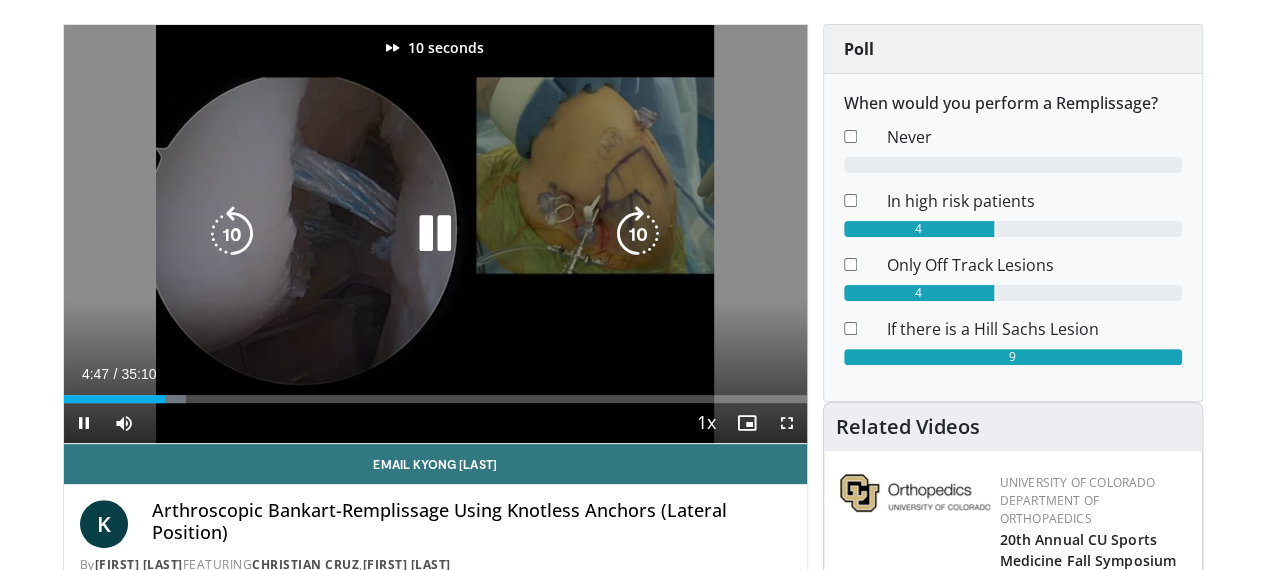 click at bounding box center (638, 234) 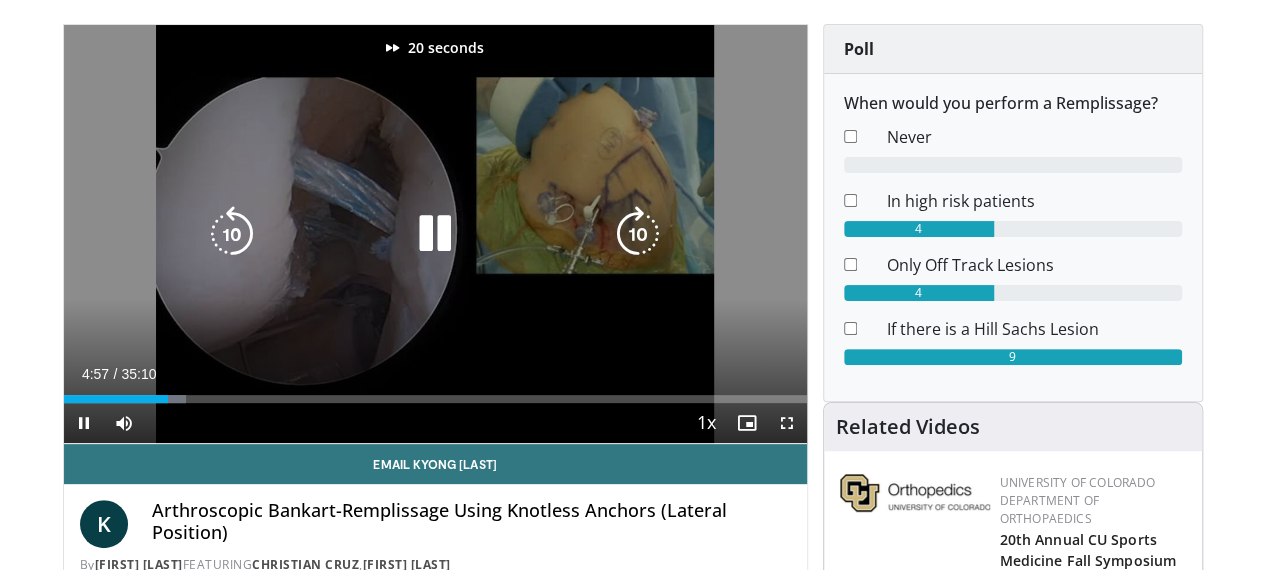 click at bounding box center [638, 234] 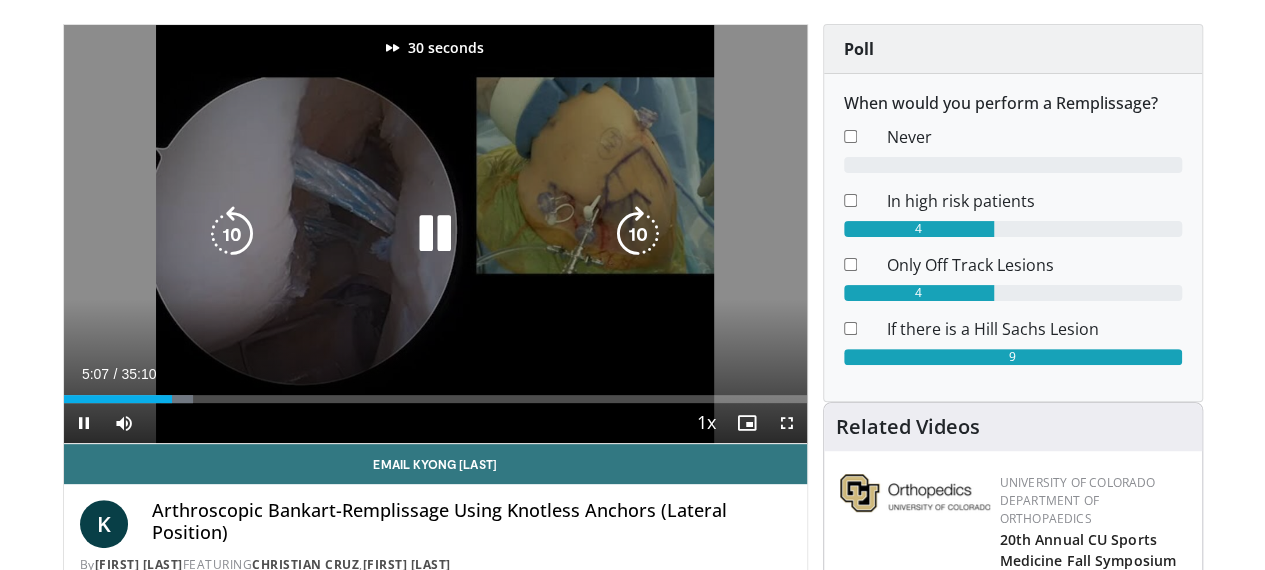click at bounding box center (638, 234) 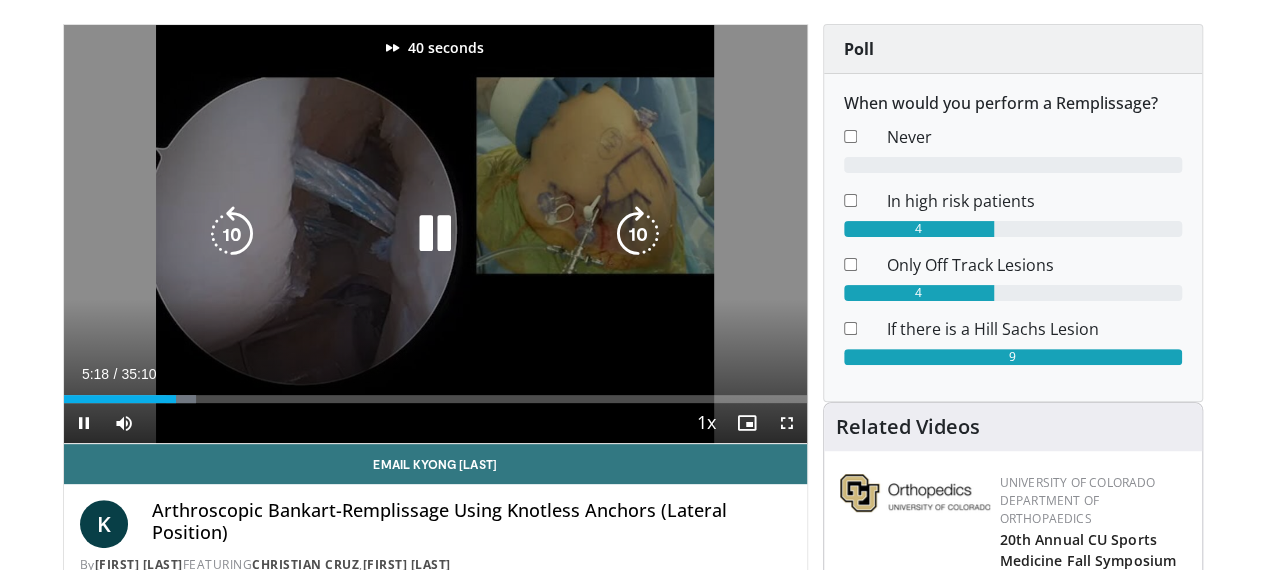 click at bounding box center (638, 234) 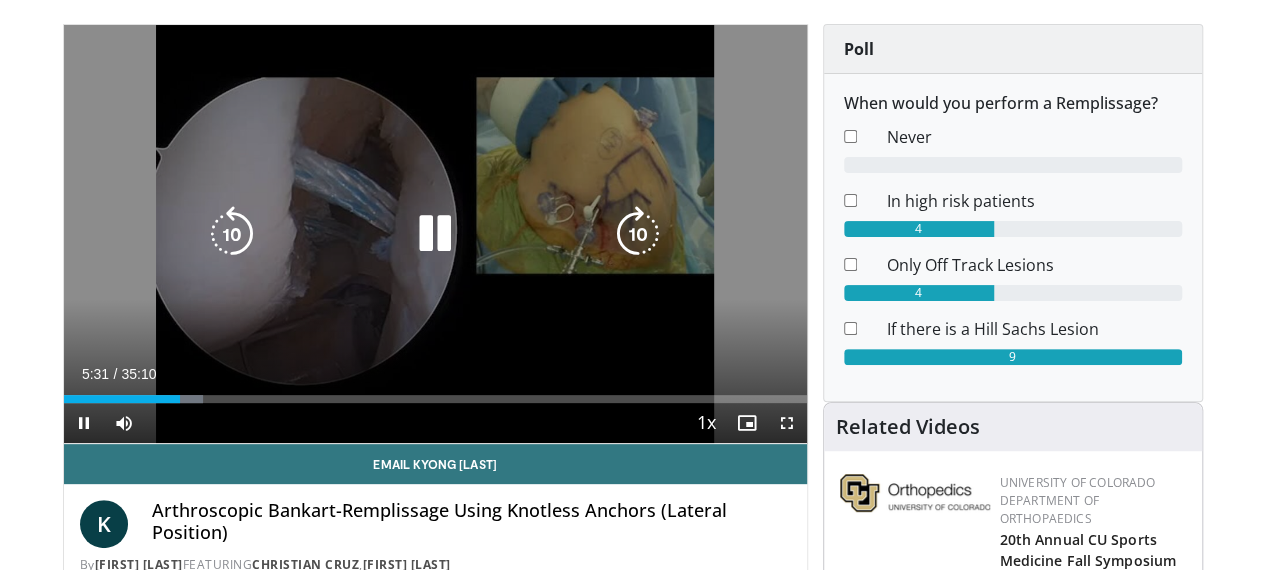 click at bounding box center [638, 234] 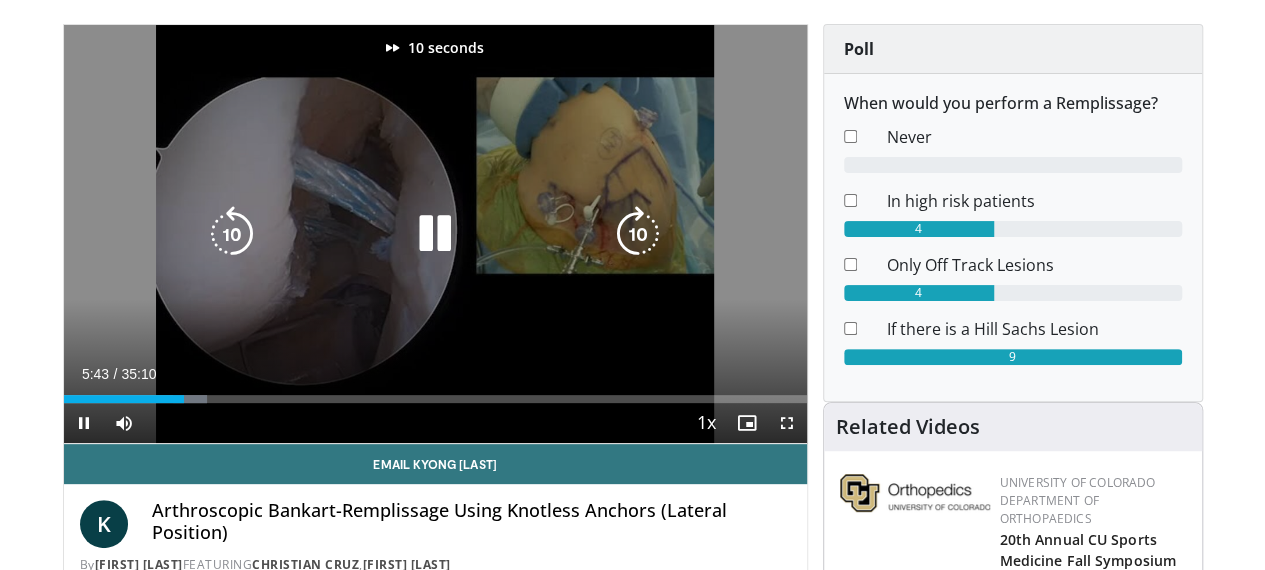click at bounding box center (232, 234) 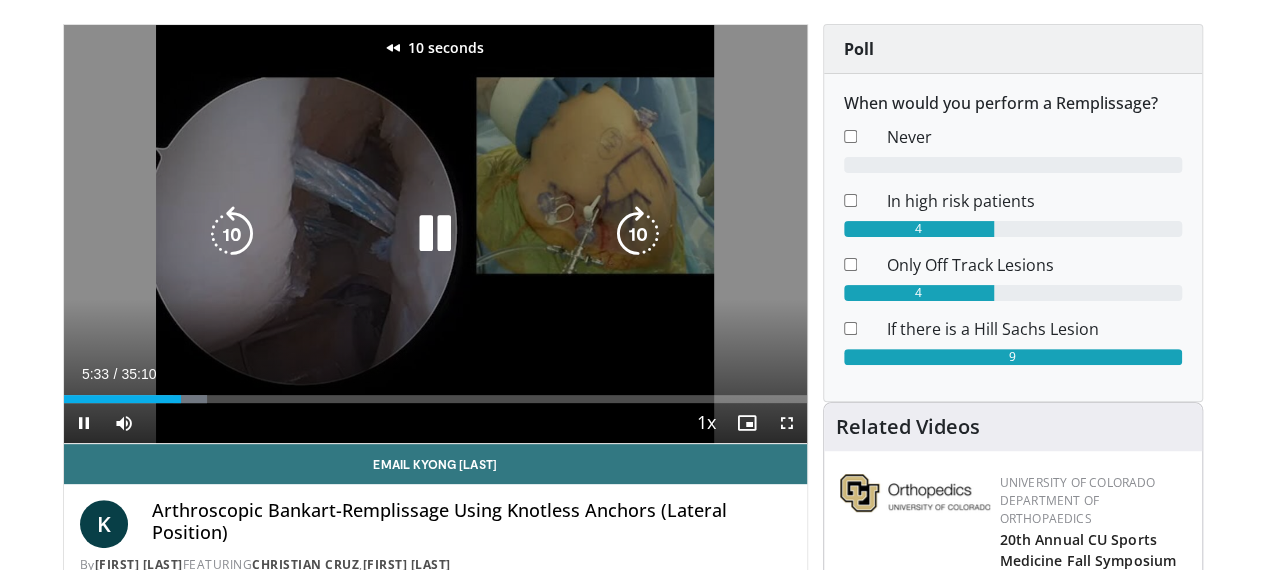 click at bounding box center [232, 234] 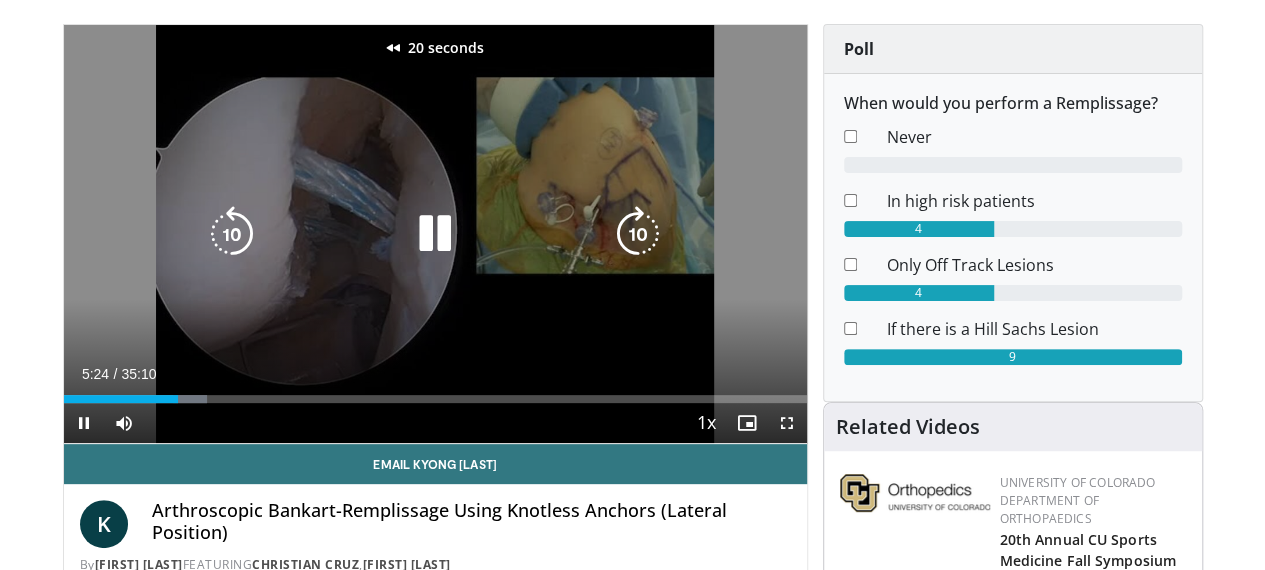 click at bounding box center [232, 234] 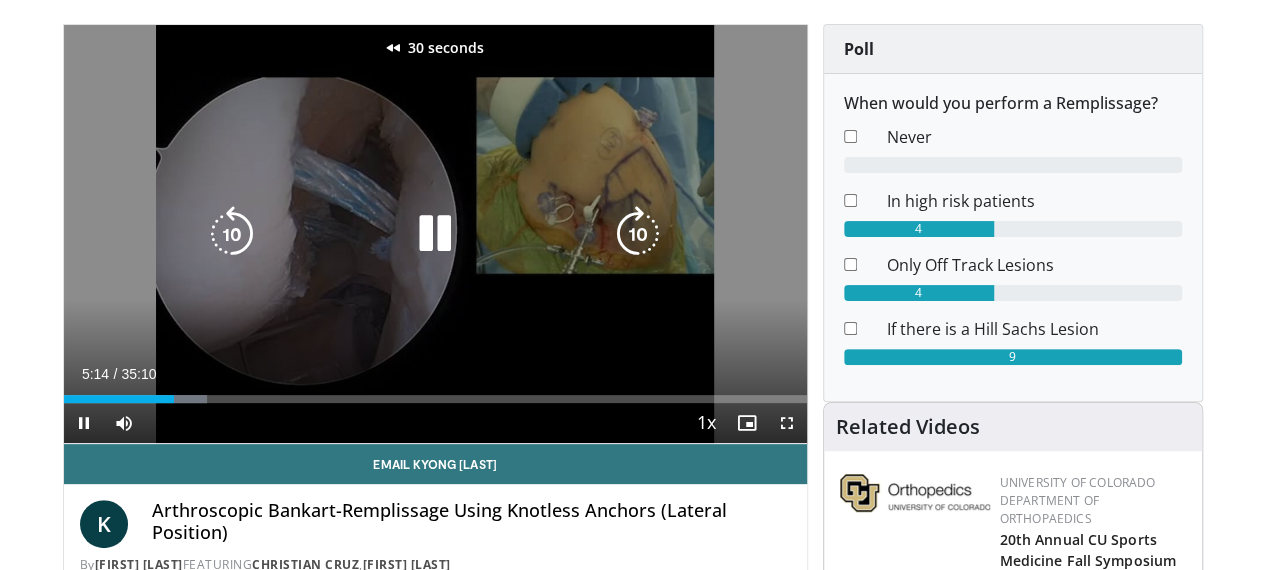 click at bounding box center (232, 234) 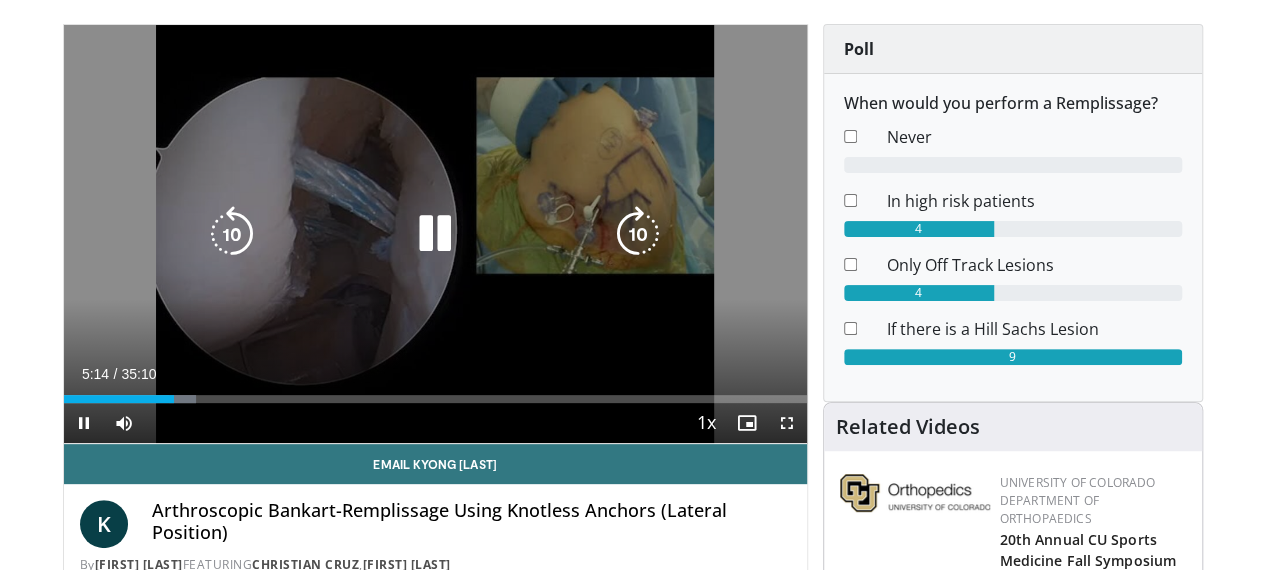 click at bounding box center (232, 234) 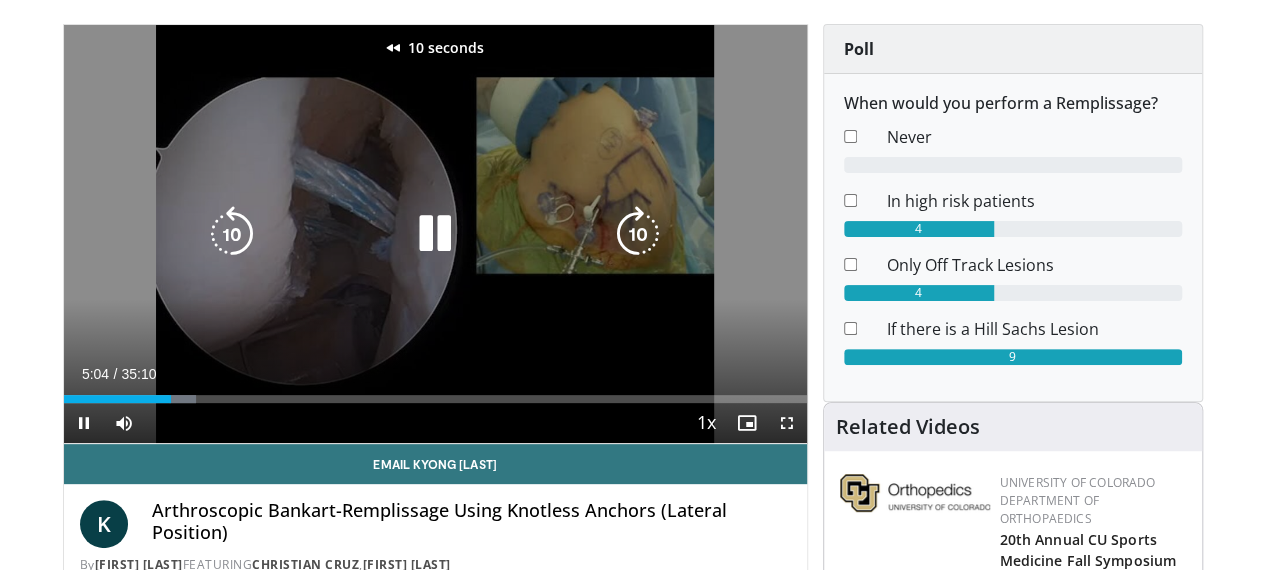 click at bounding box center [232, 234] 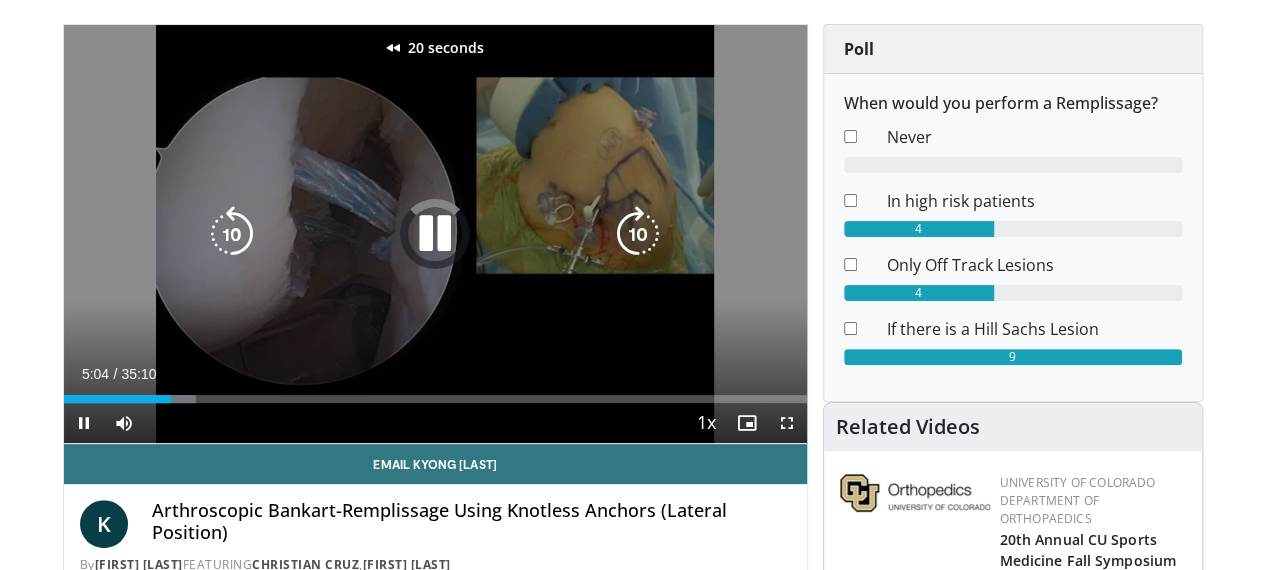 click at bounding box center (232, 234) 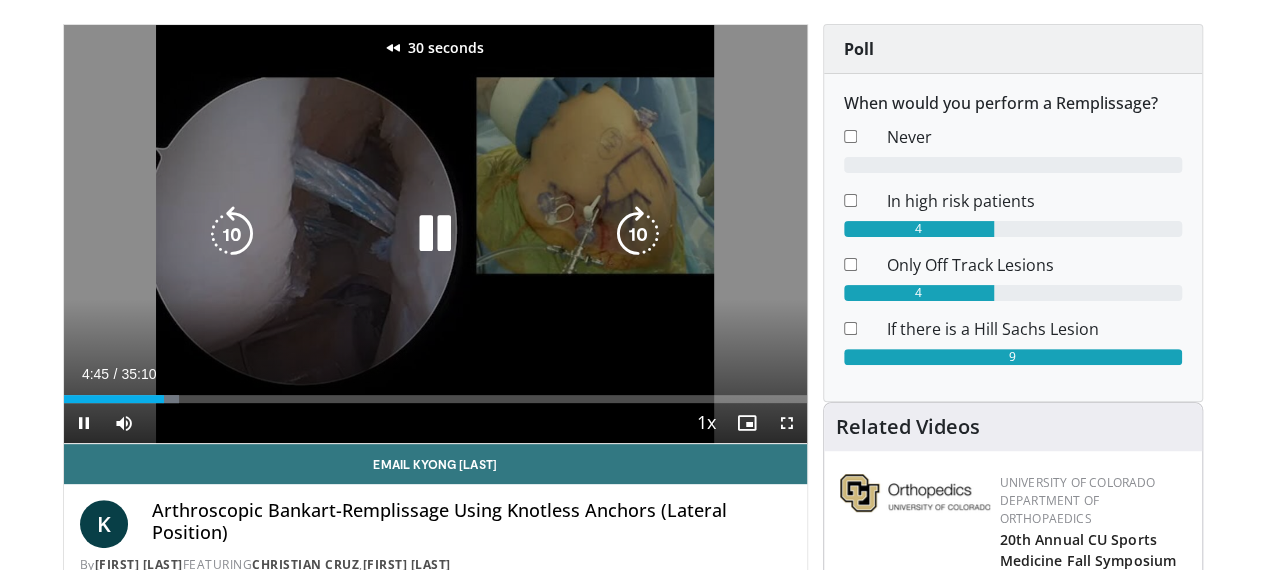 click at bounding box center [232, 234] 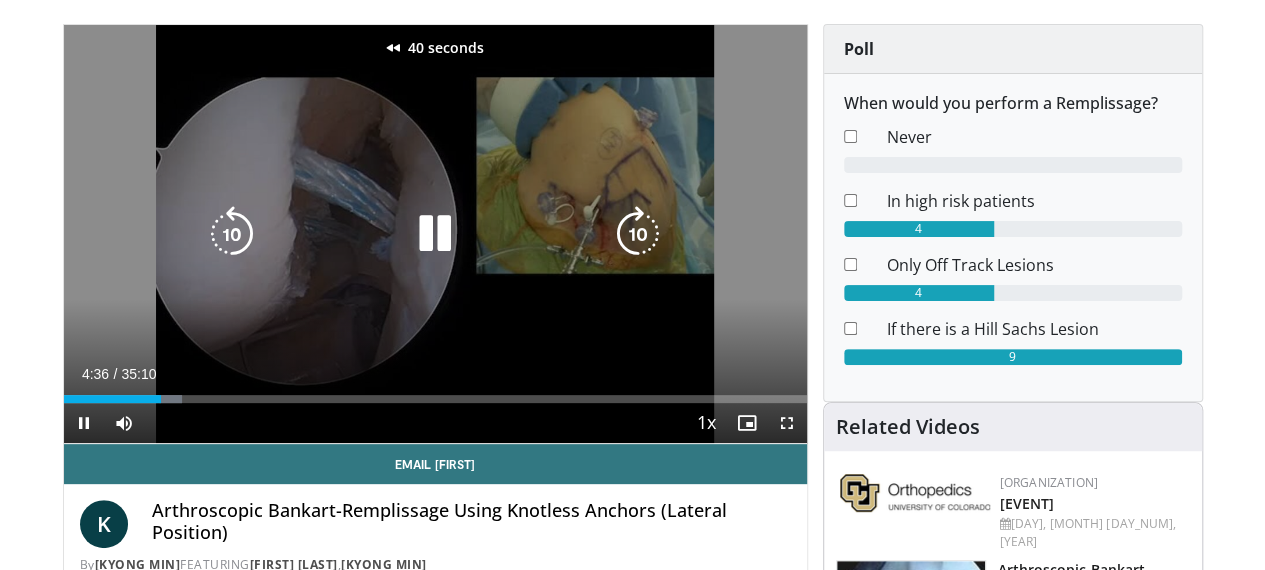 click at bounding box center (232, 234) 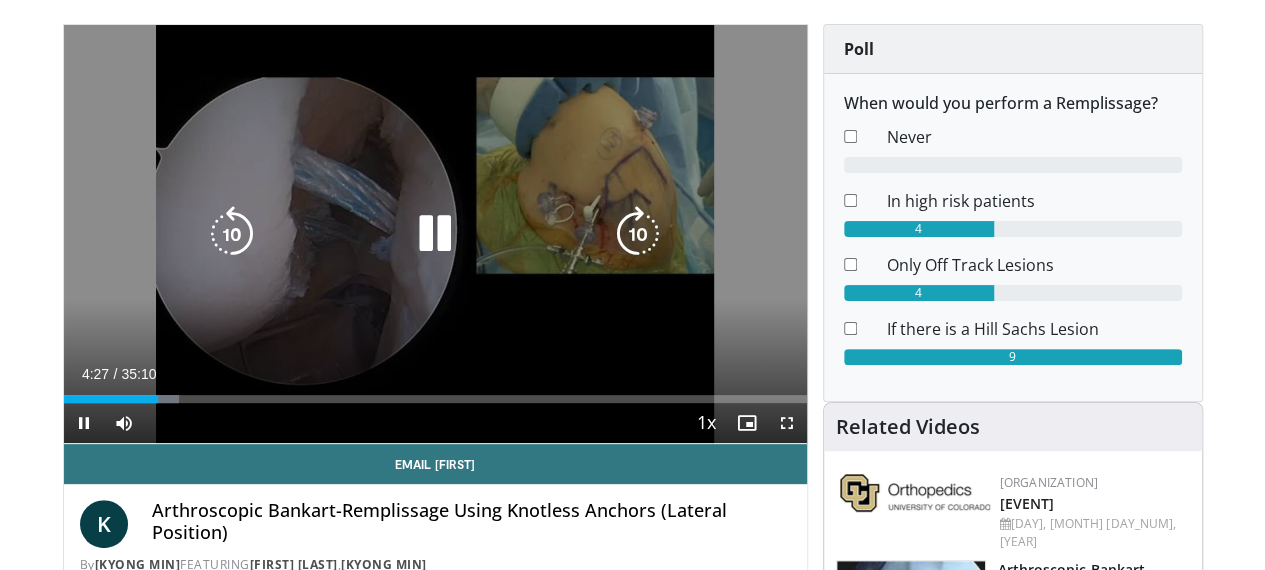 click at bounding box center (232, 234) 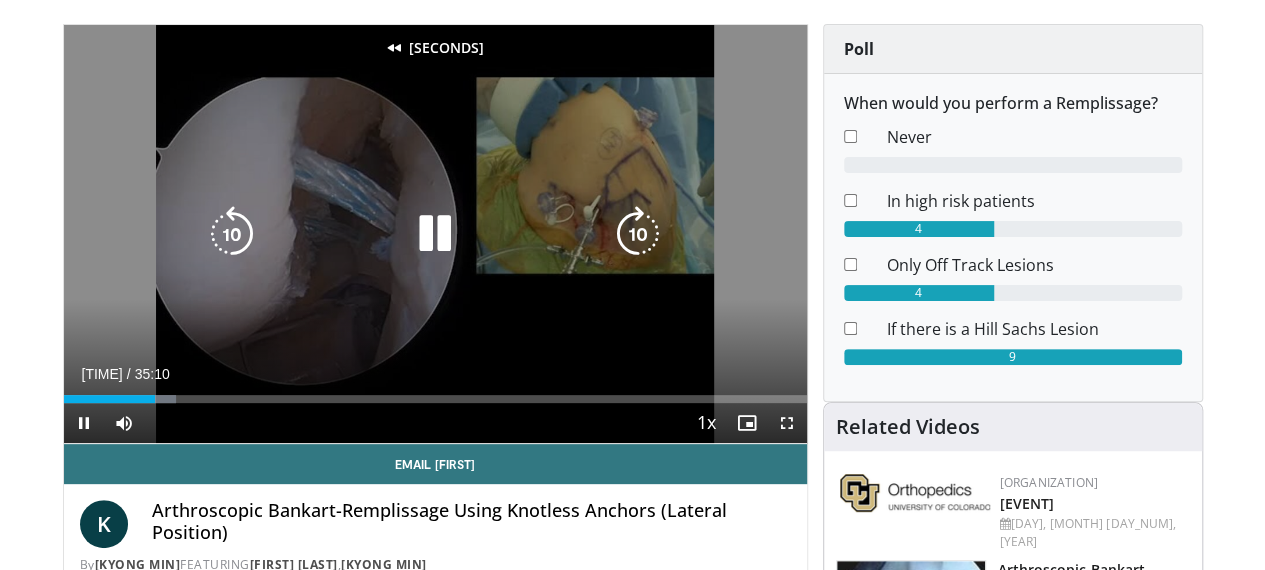 click at bounding box center [232, 234] 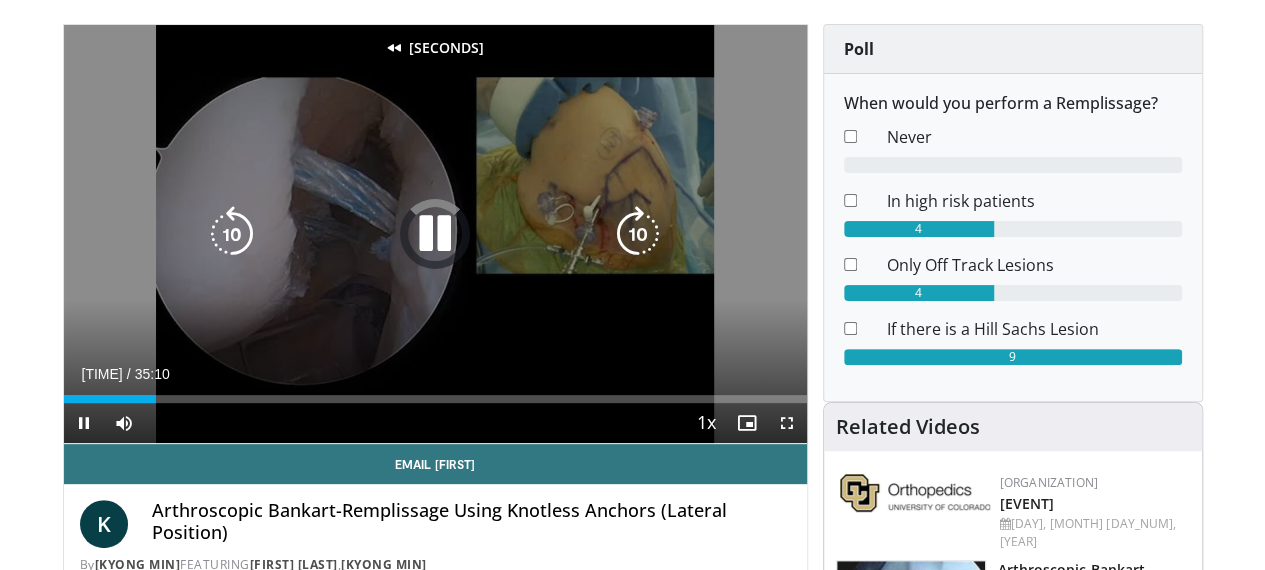 click at bounding box center [232, 234] 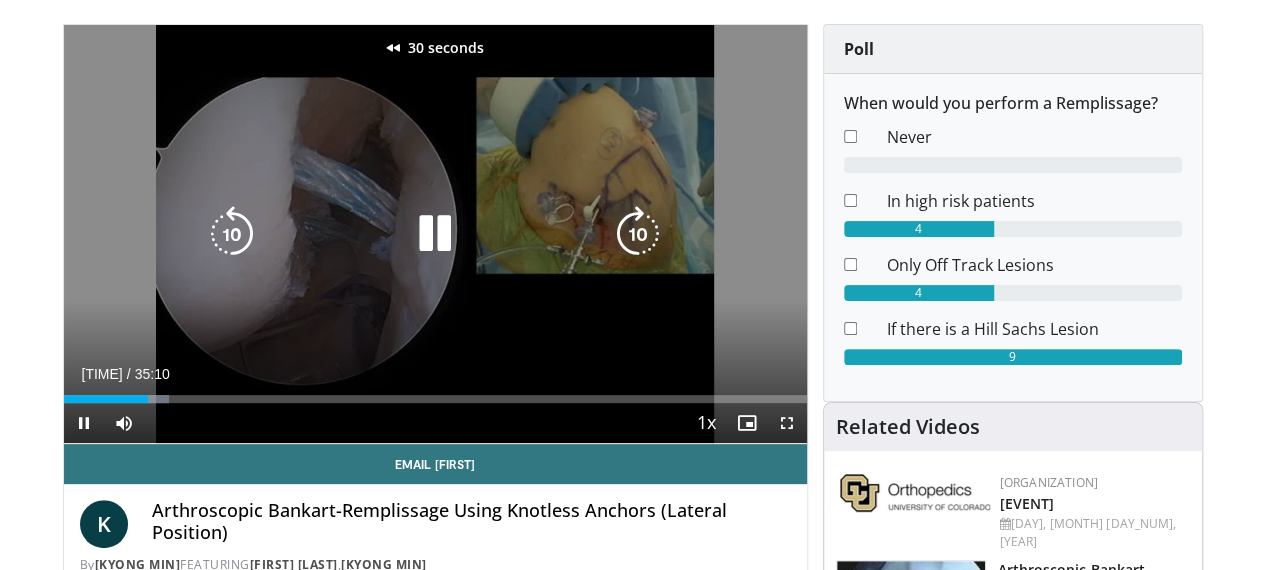 click at bounding box center (232, 234) 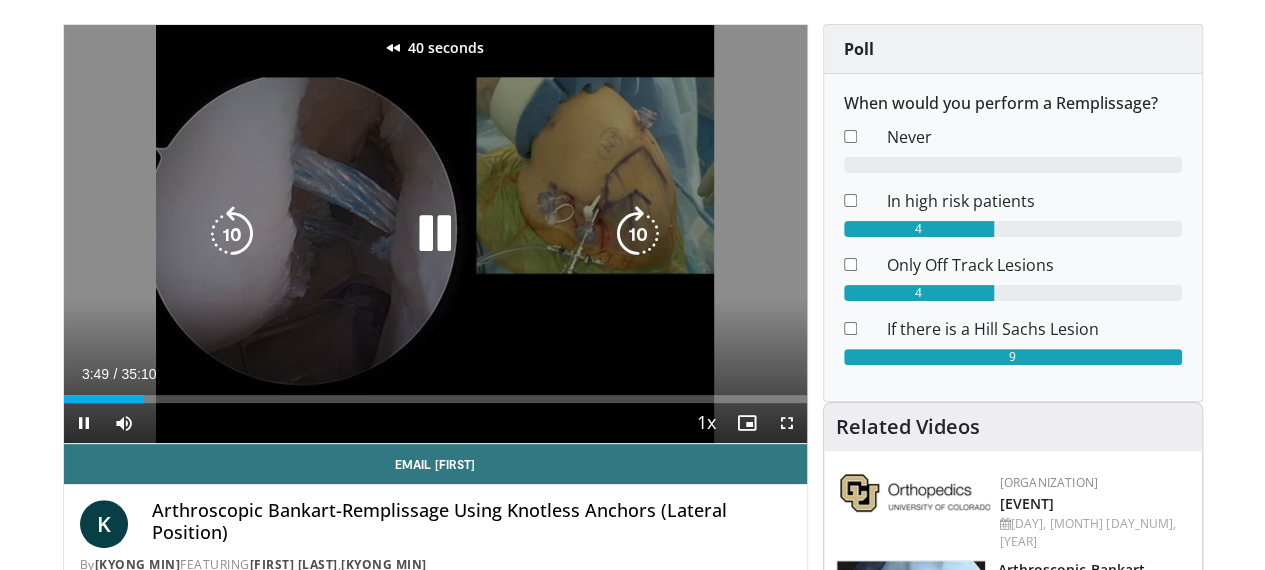 click at bounding box center (232, 234) 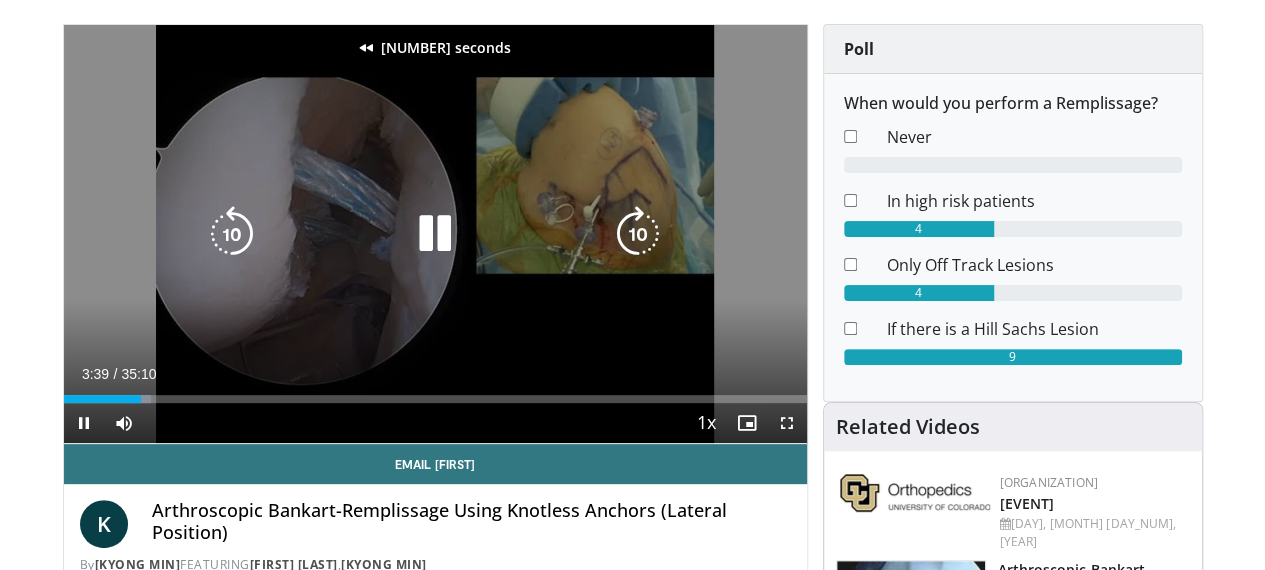 click at bounding box center (232, 234) 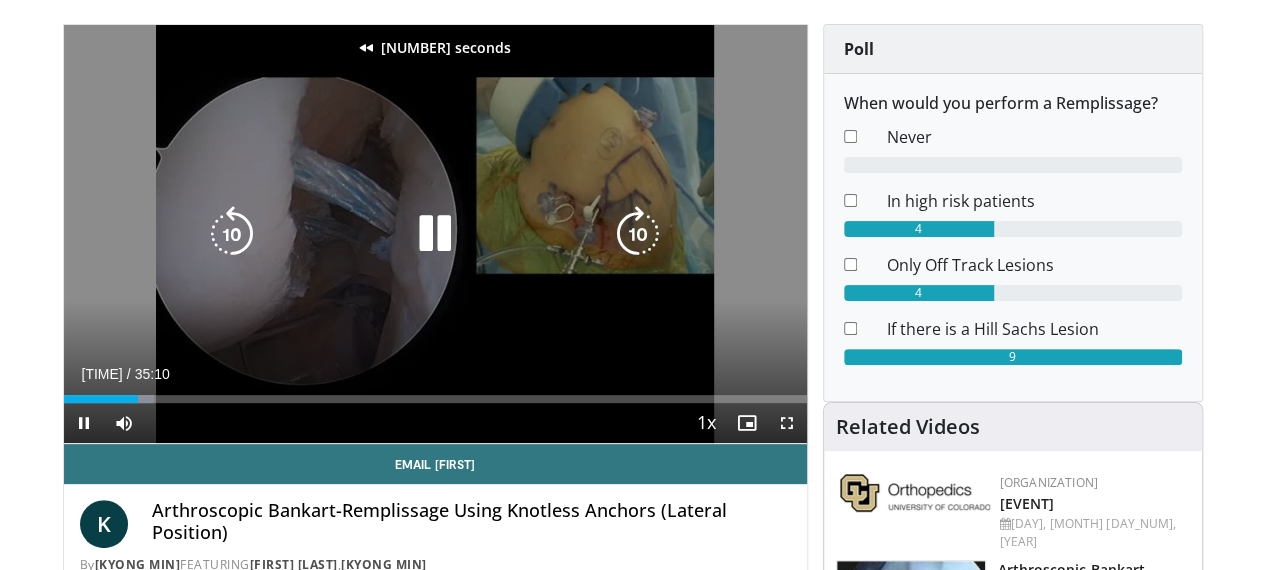 click at bounding box center [232, 234] 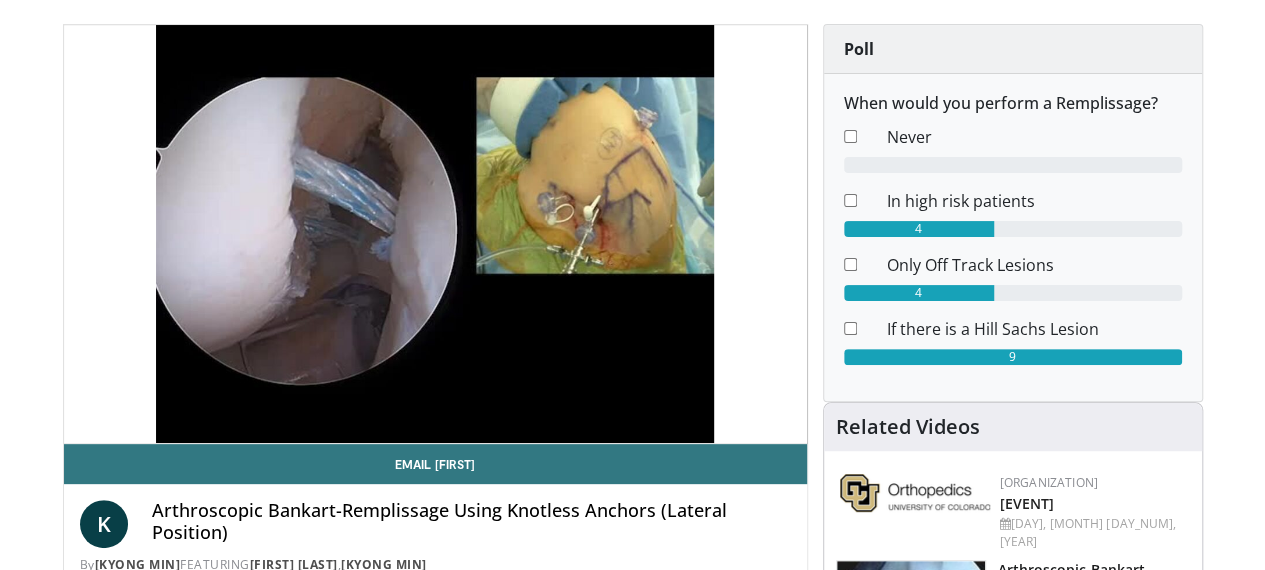 click on "70 seconds
Tap to unmute" at bounding box center [435, 234] 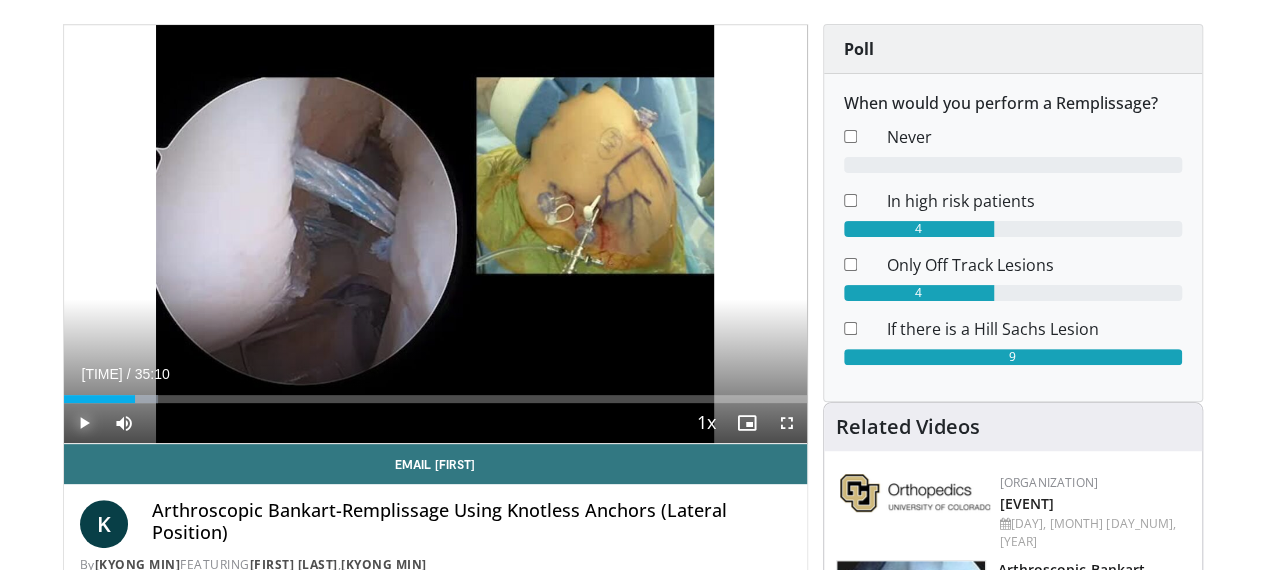 click at bounding box center [84, 423] 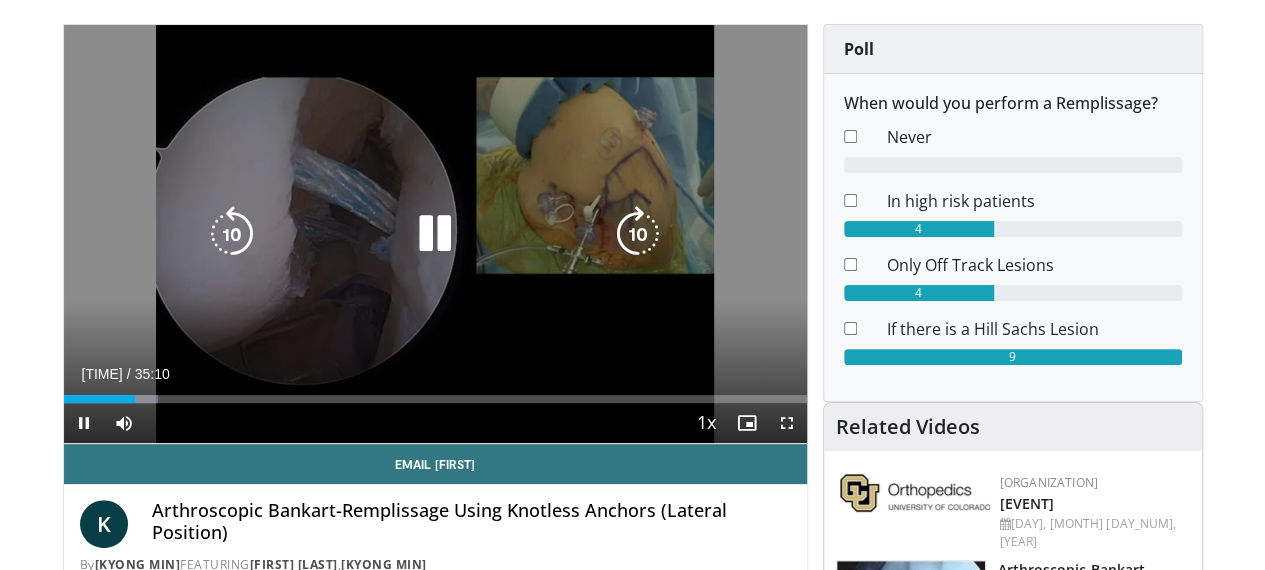 click at bounding box center [232, 234] 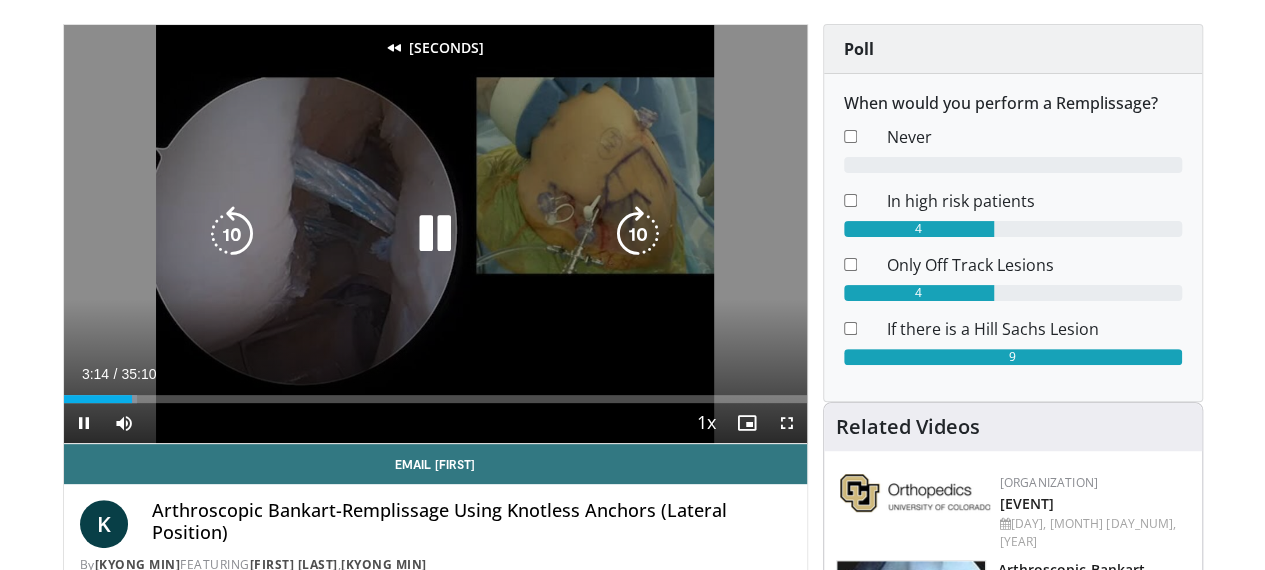 click at bounding box center (232, 234) 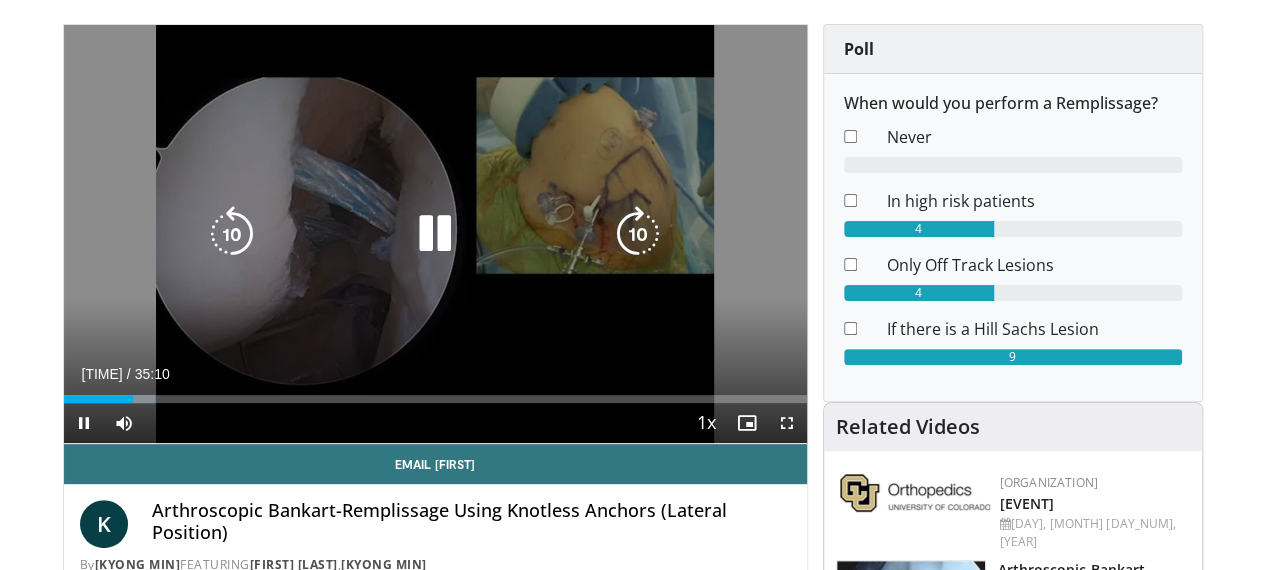 click at bounding box center [638, 234] 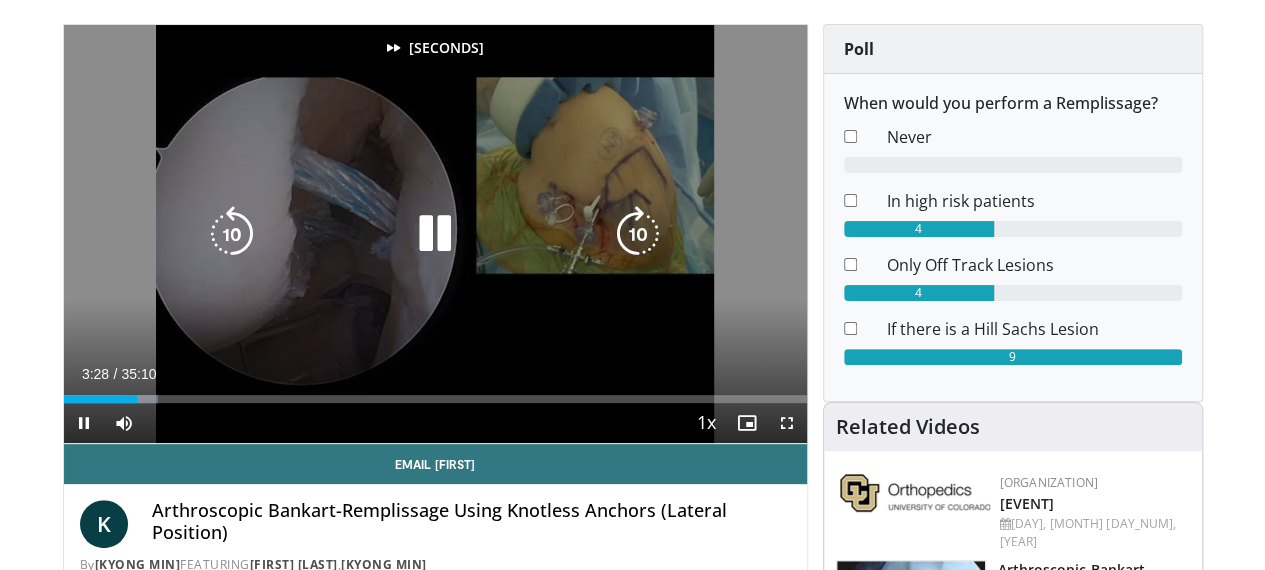 click at bounding box center (638, 234) 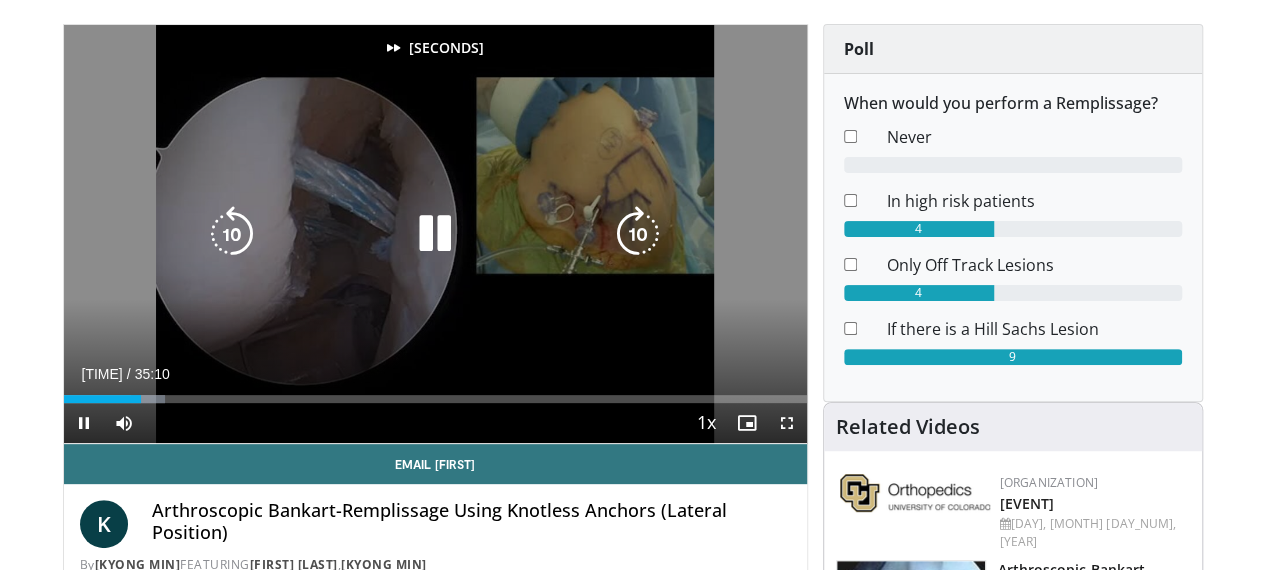 click at bounding box center (638, 234) 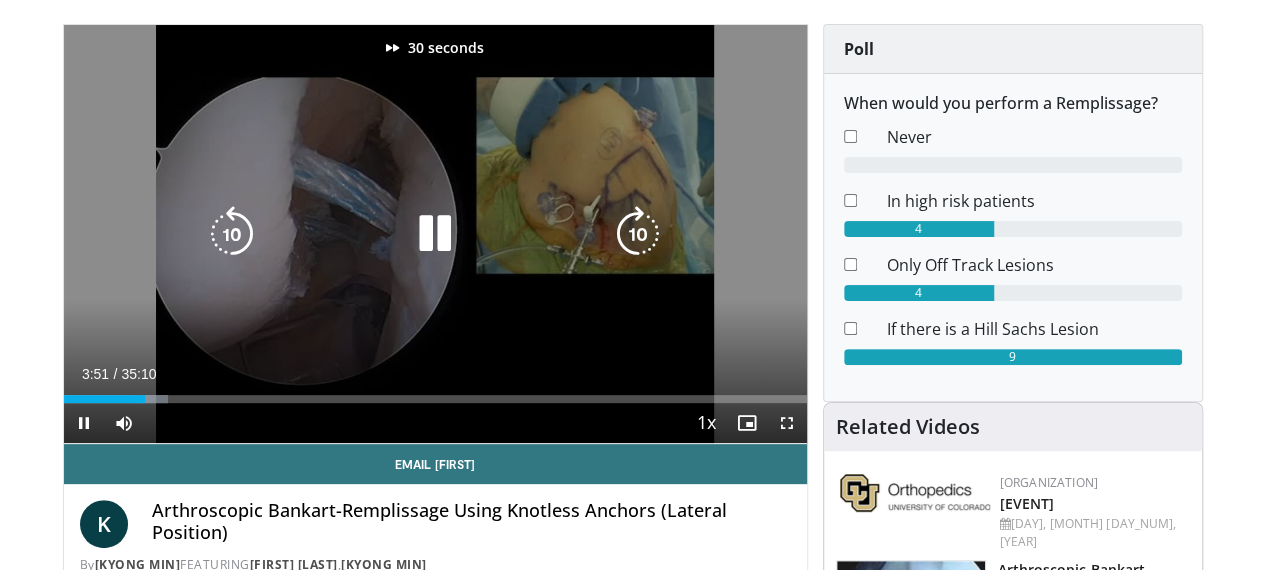 click at bounding box center [638, 234] 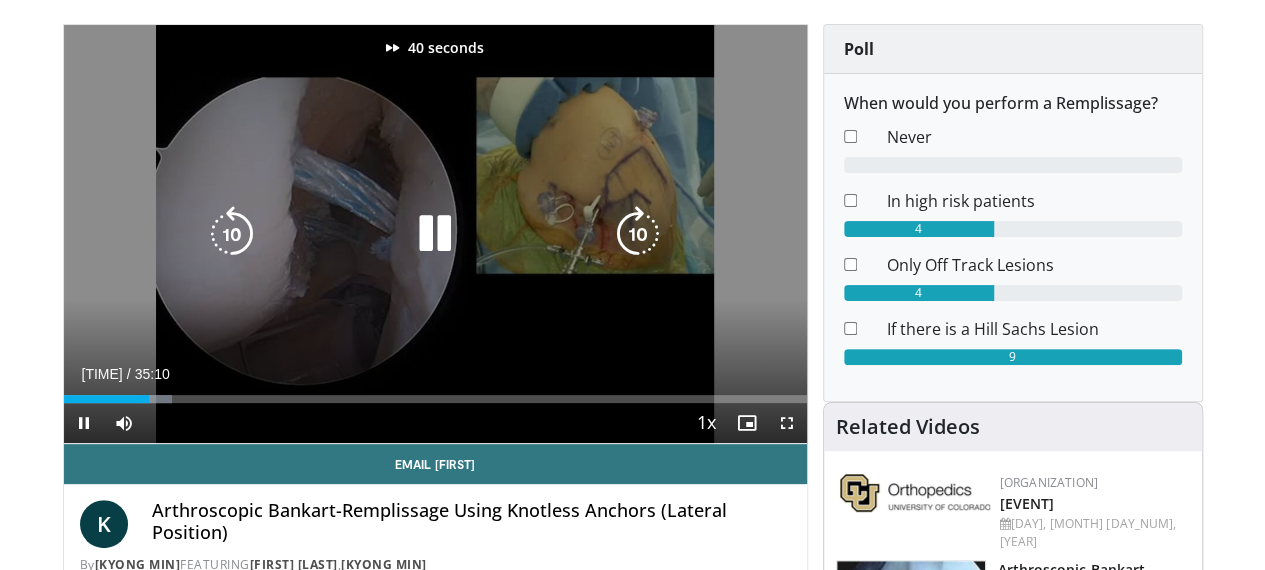 click at bounding box center (638, 234) 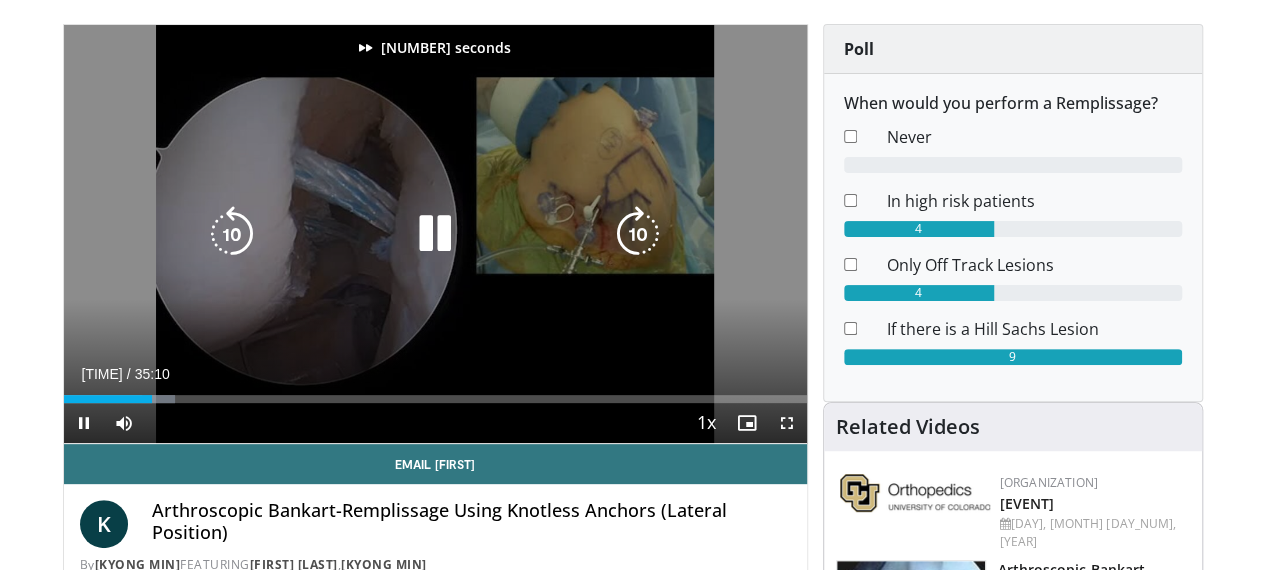 click at bounding box center [638, 234] 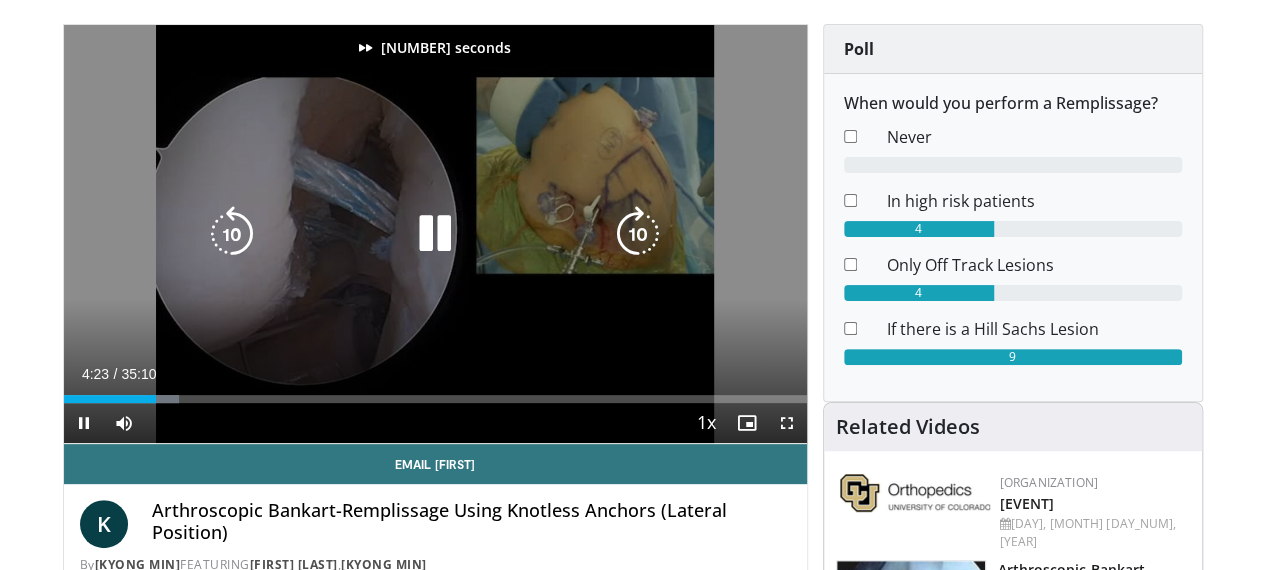 click at bounding box center (638, 234) 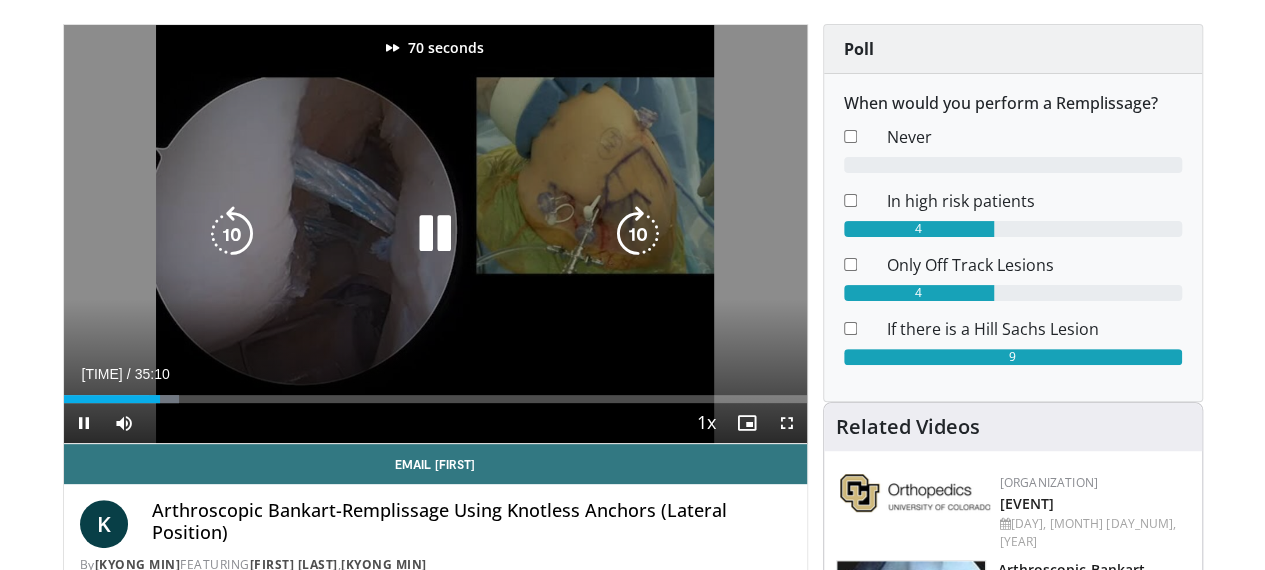 click at bounding box center [638, 234] 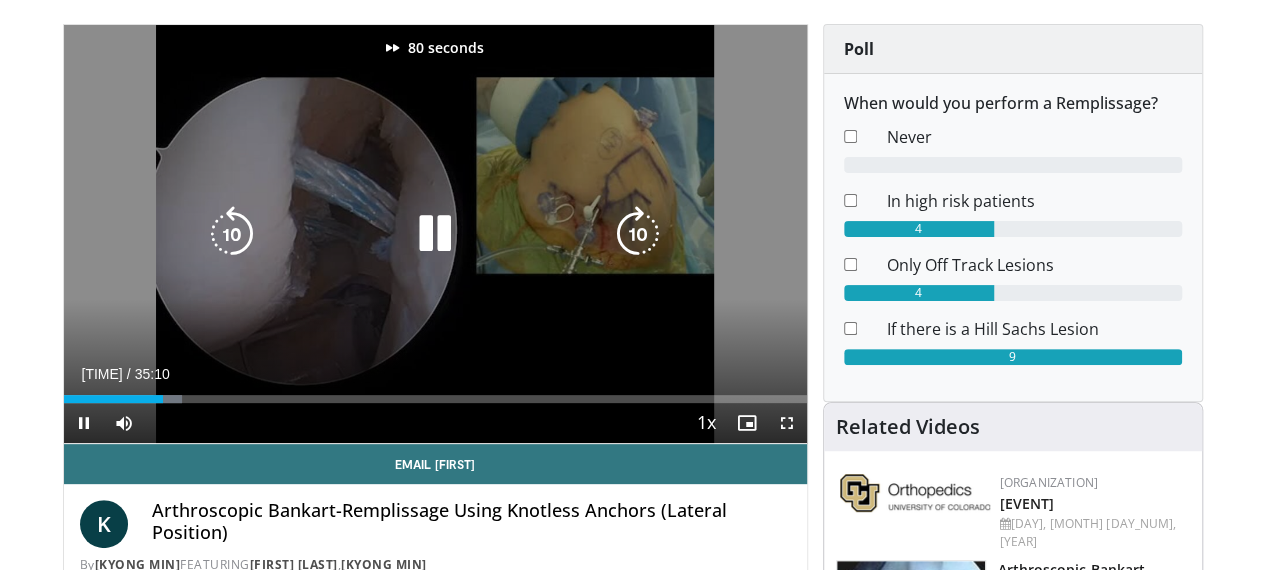 click at bounding box center (638, 234) 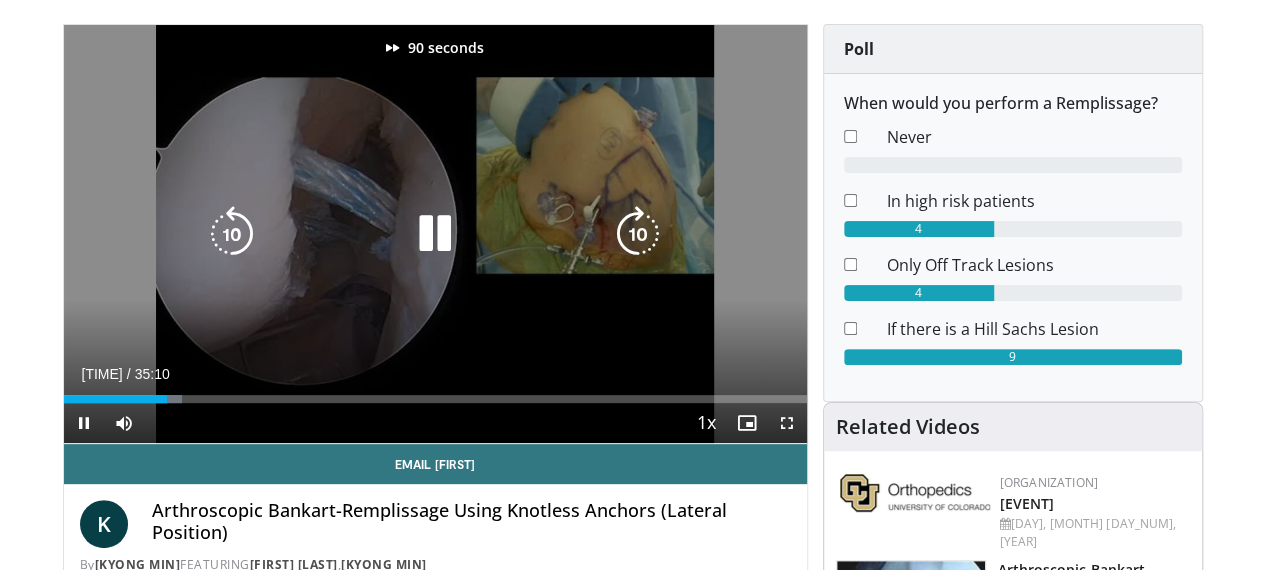 click at bounding box center (638, 234) 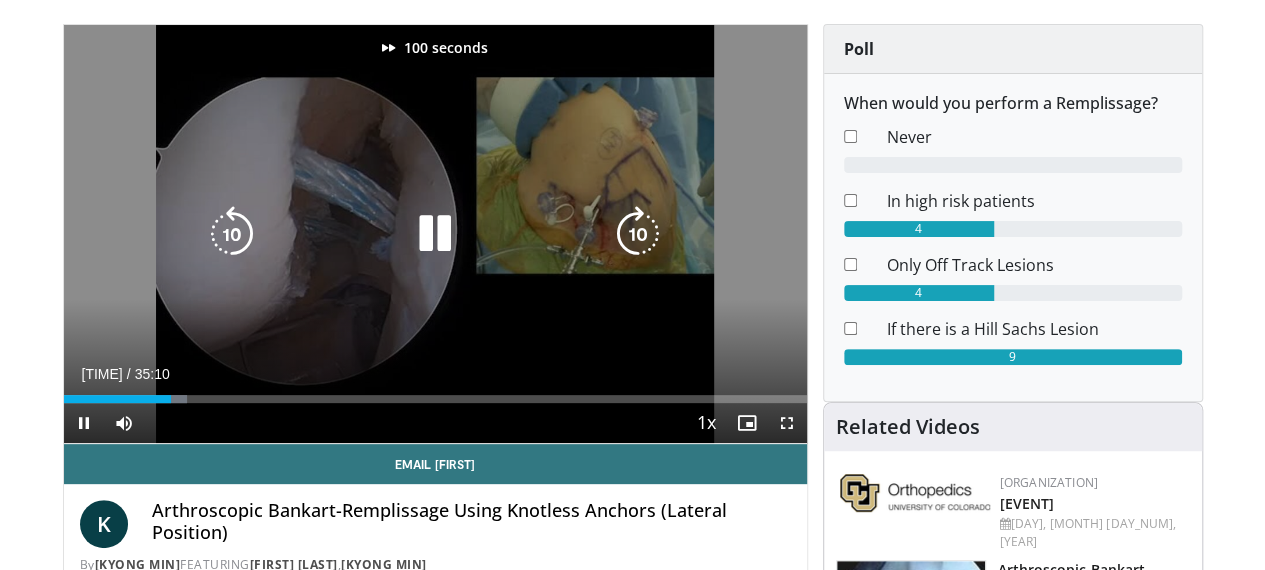 click at bounding box center [638, 234] 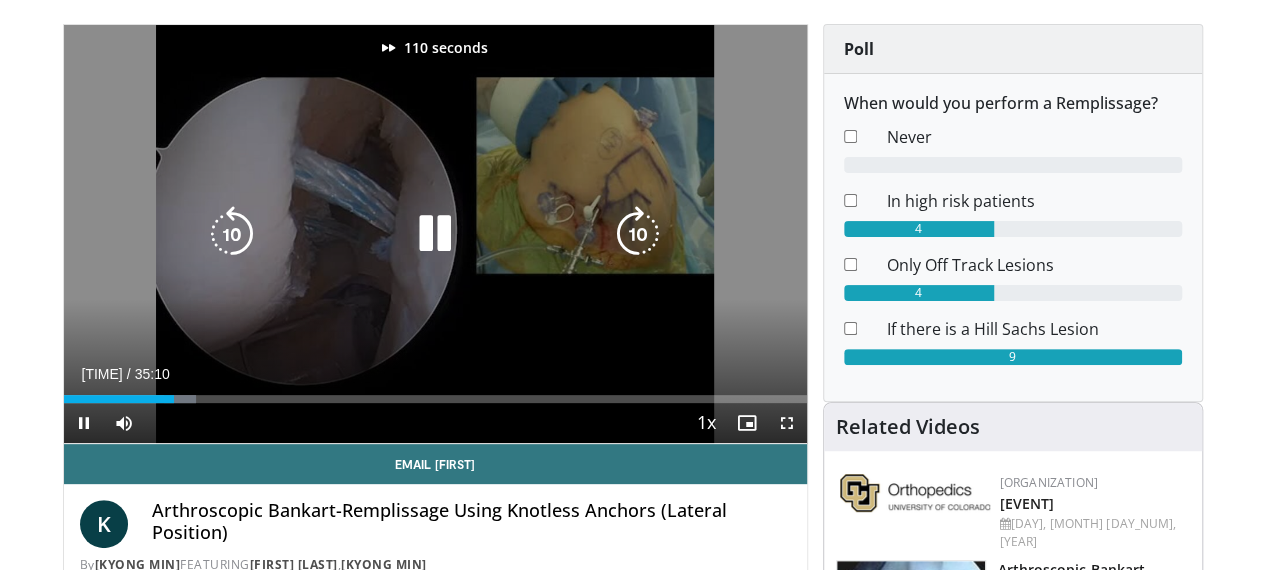 click at bounding box center (638, 234) 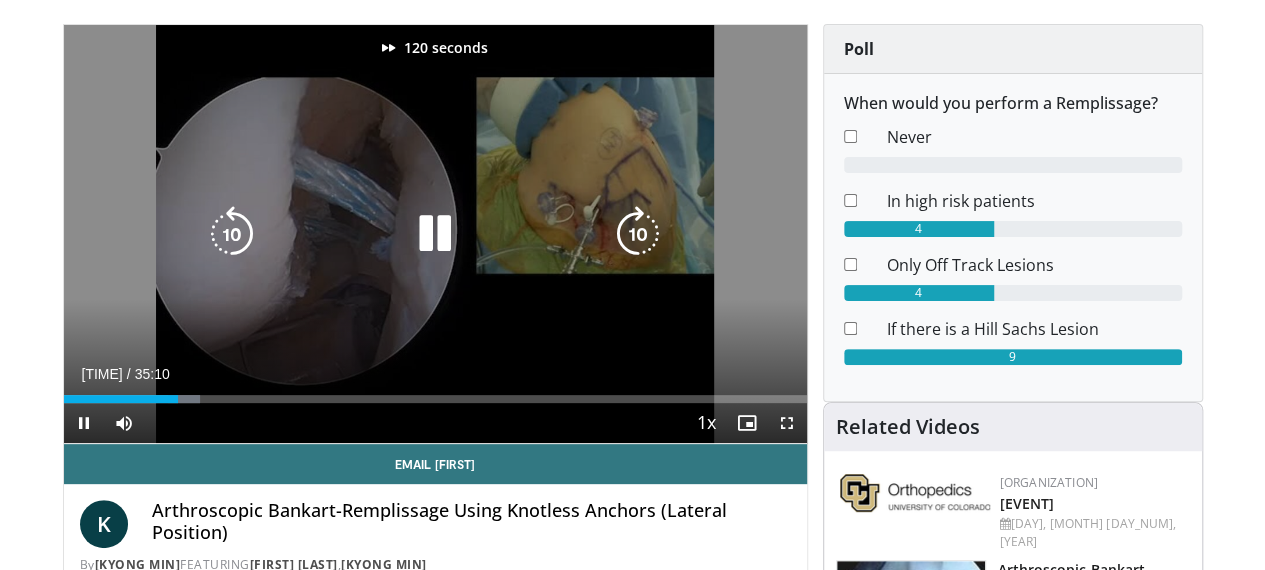 click at bounding box center (638, 234) 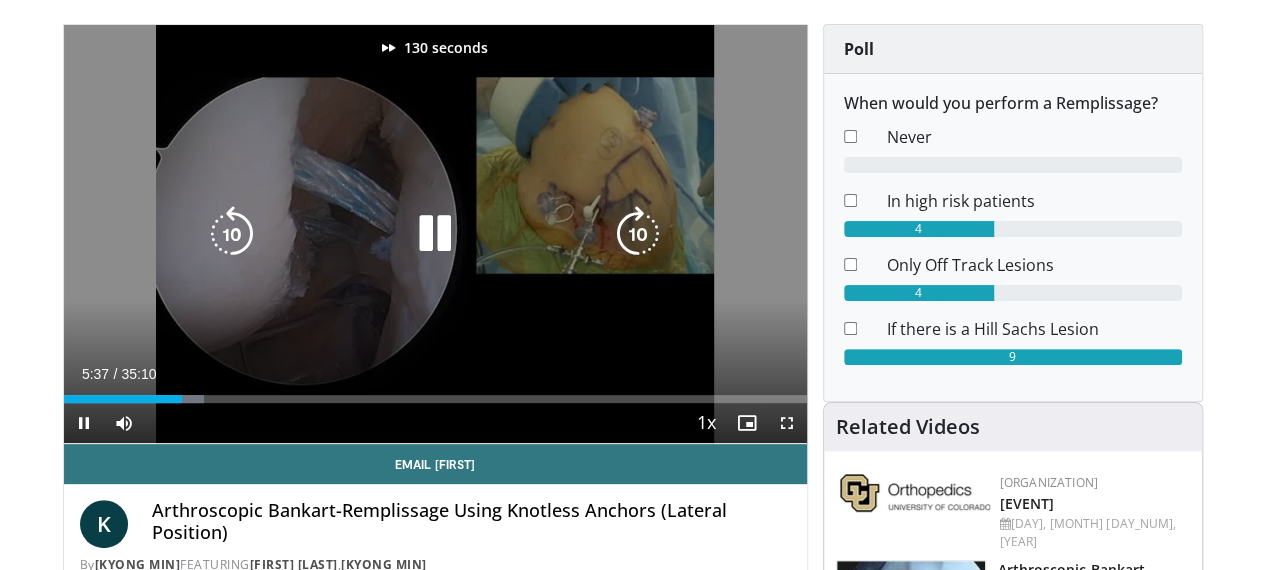 click at bounding box center (638, 234) 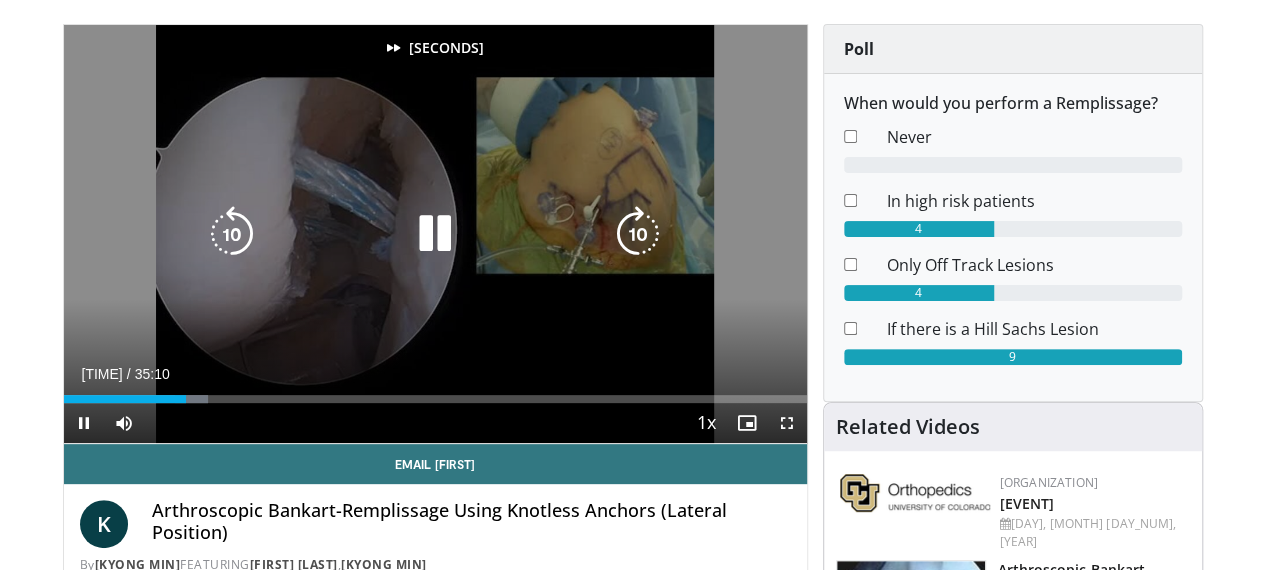 click at bounding box center (638, 234) 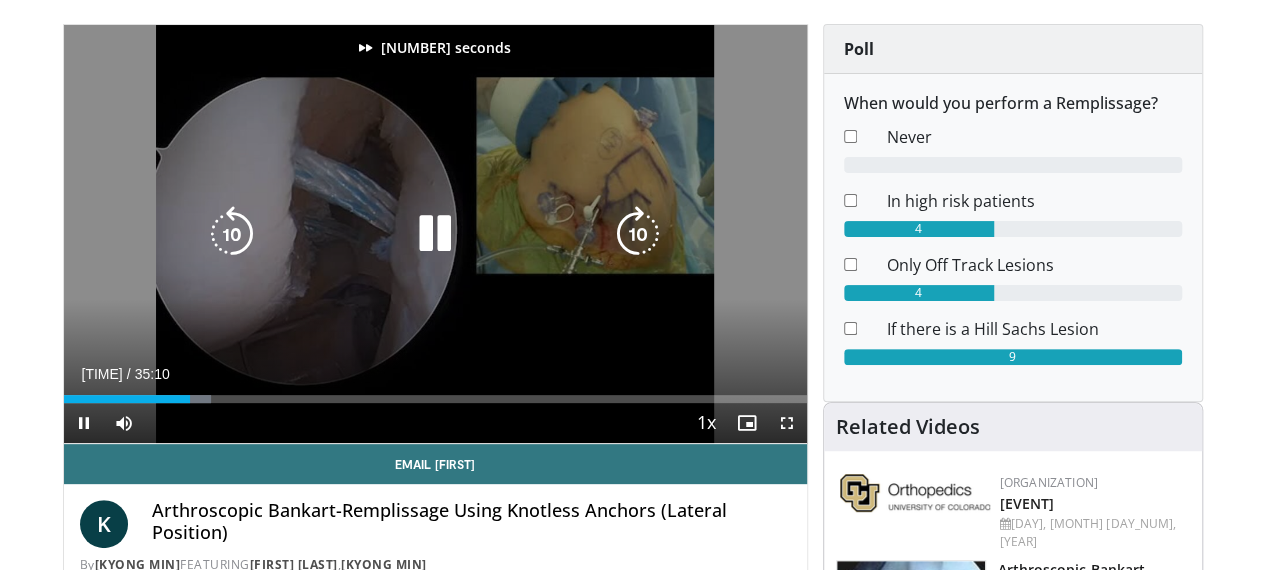 click at bounding box center (638, 234) 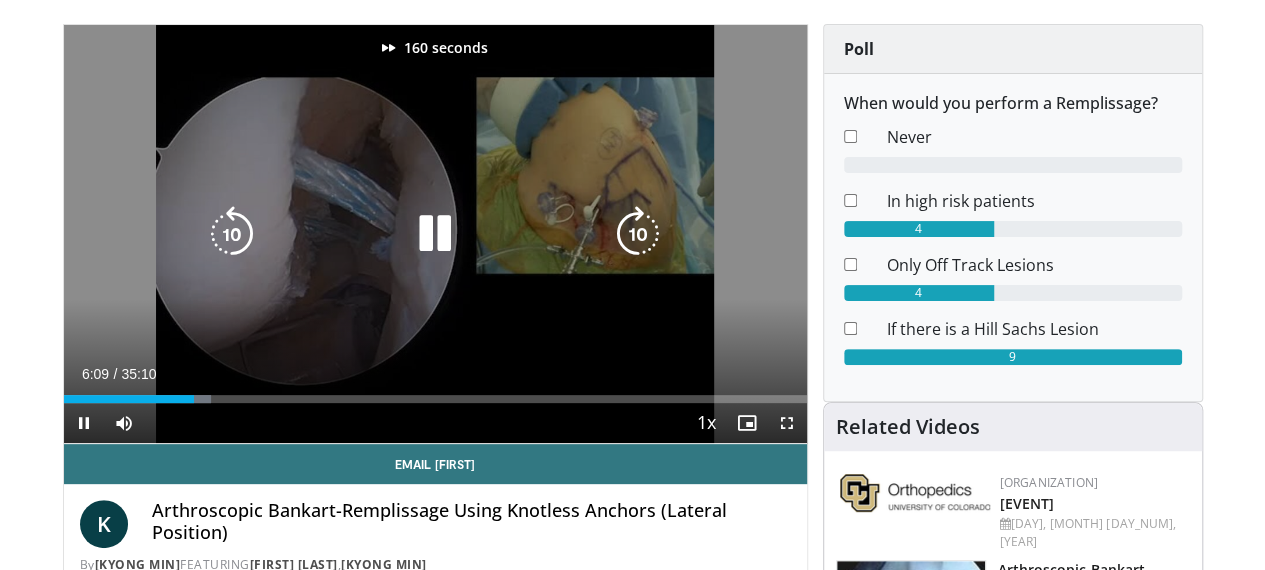 click at bounding box center [638, 234] 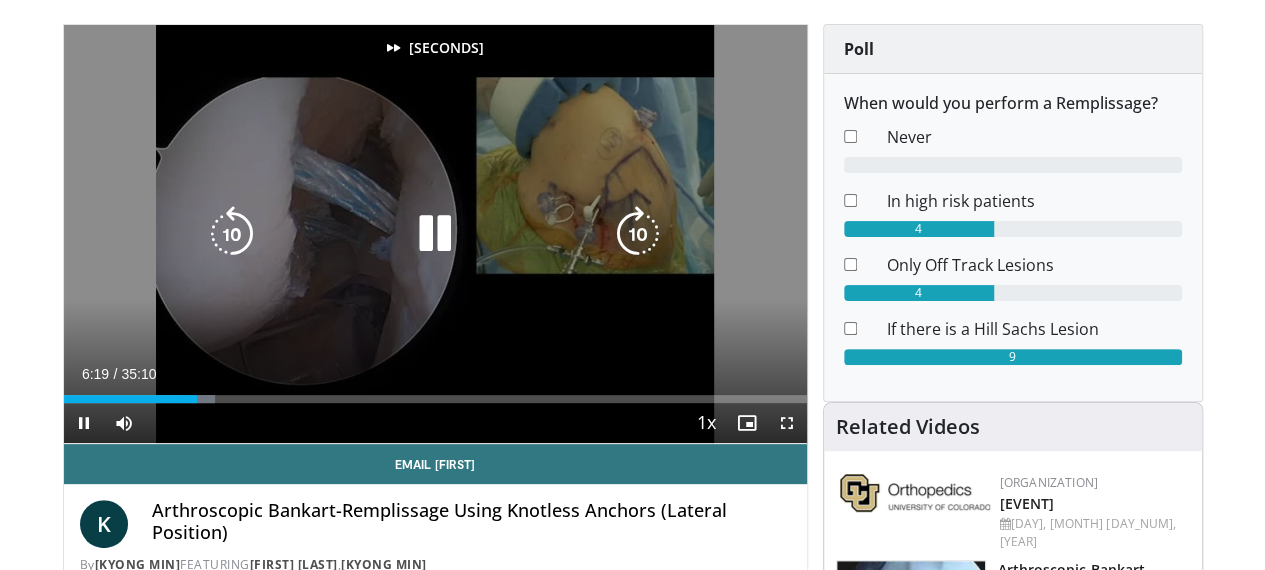 click at bounding box center [638, 234] 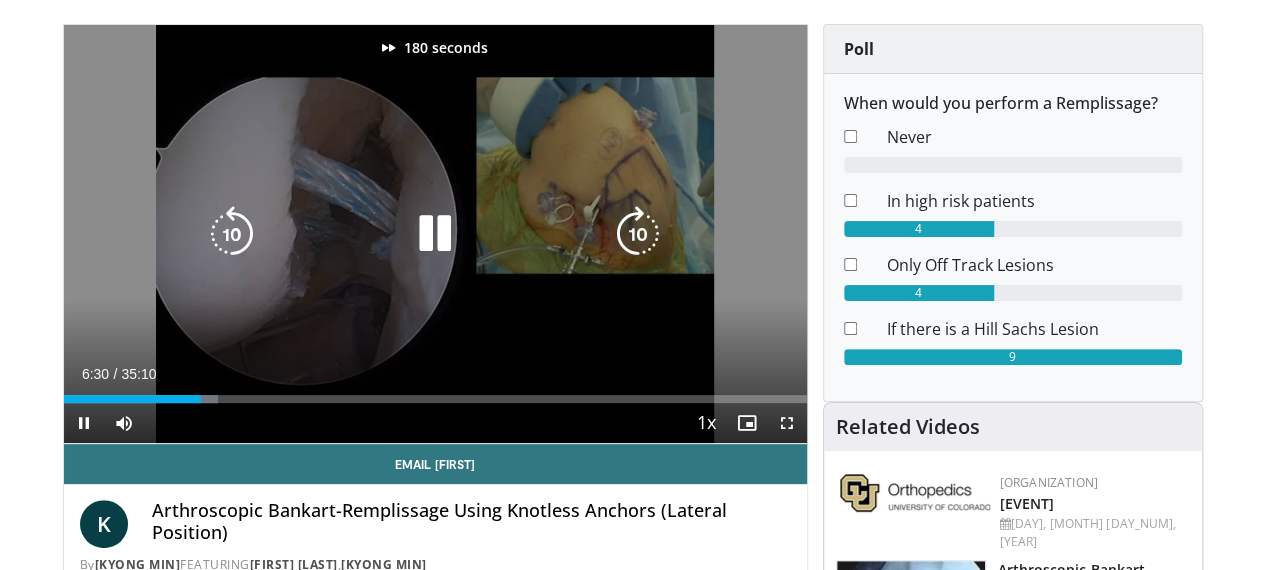 click at bounding box center [638, 234] 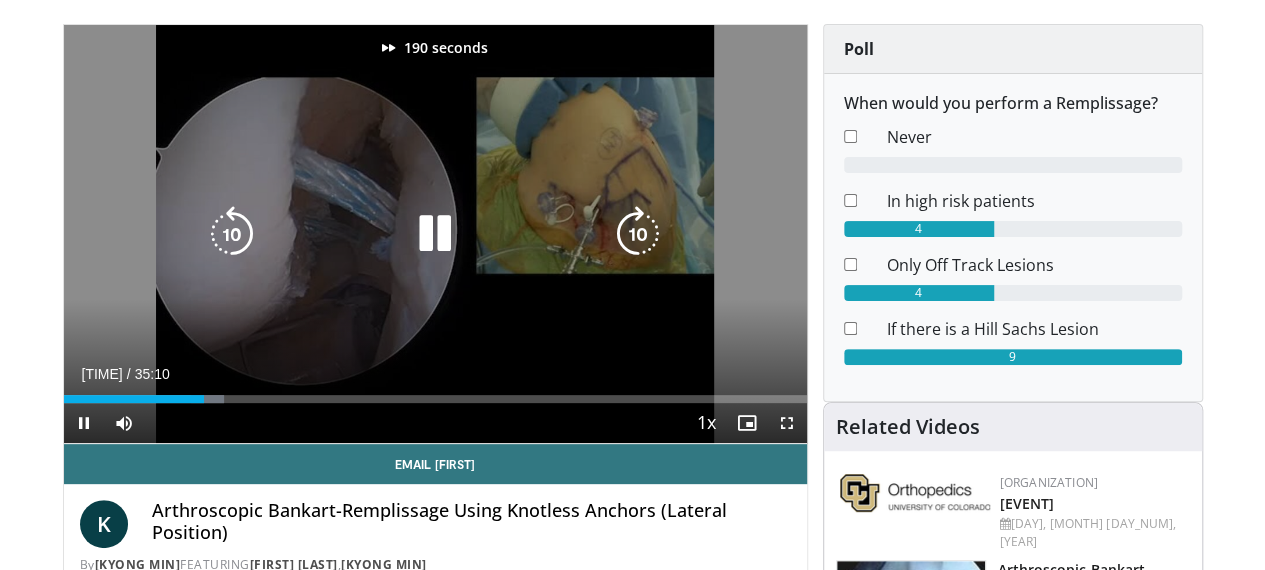 click at bounding box center [638, 234] 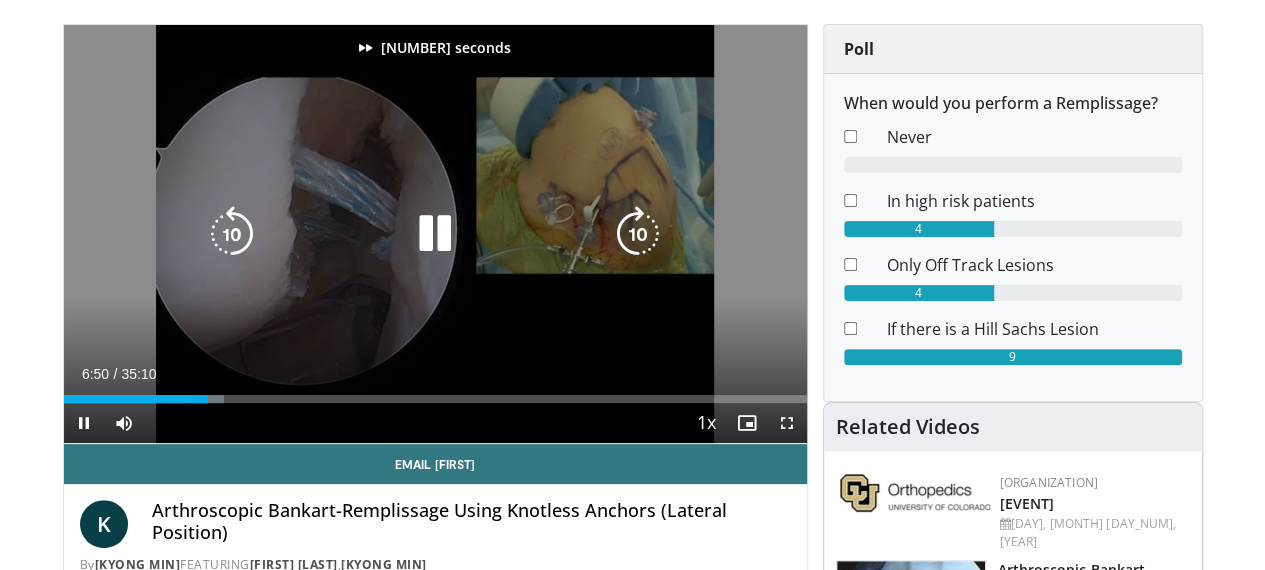 click at bounding box center [638, 234] 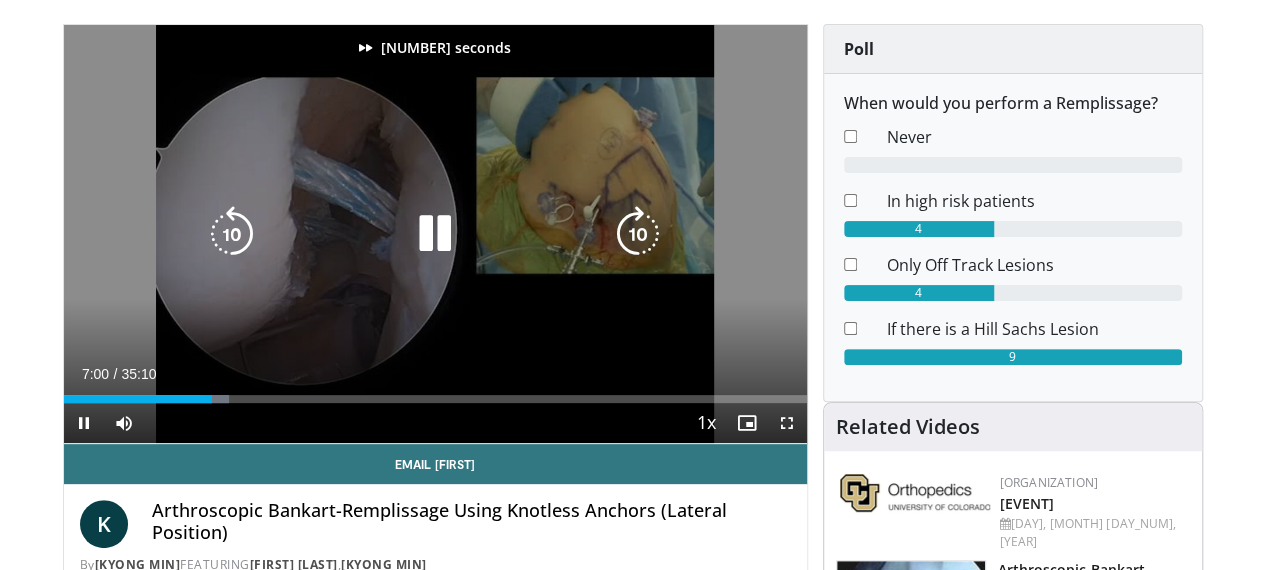 click at bounding box center [638, 234] 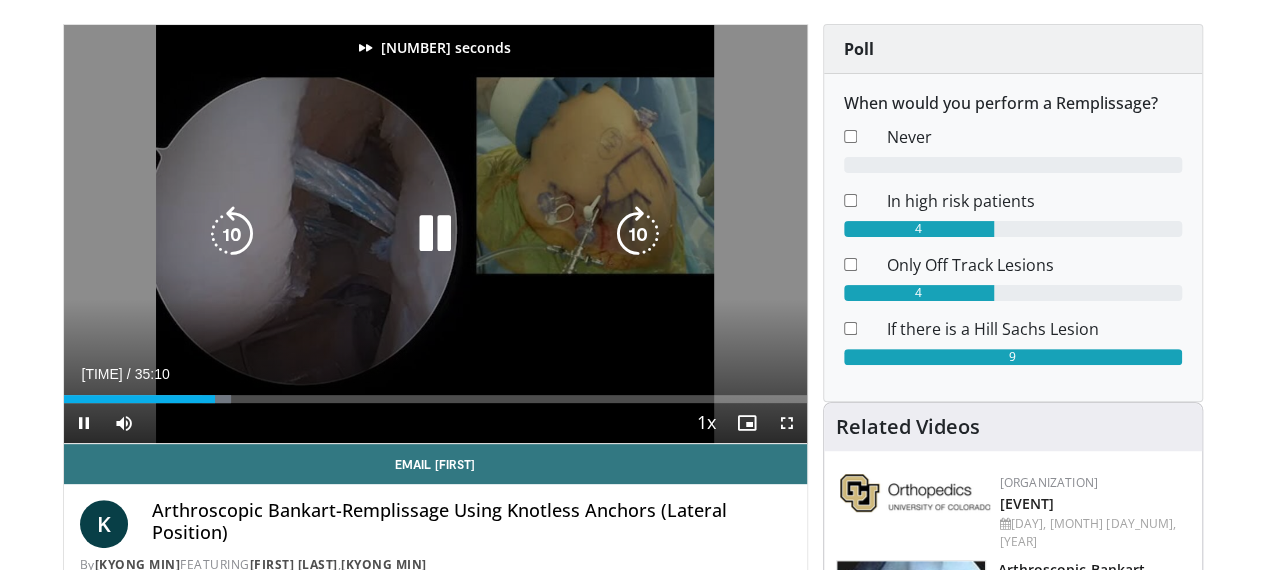 click at bounding box center (638, 234) 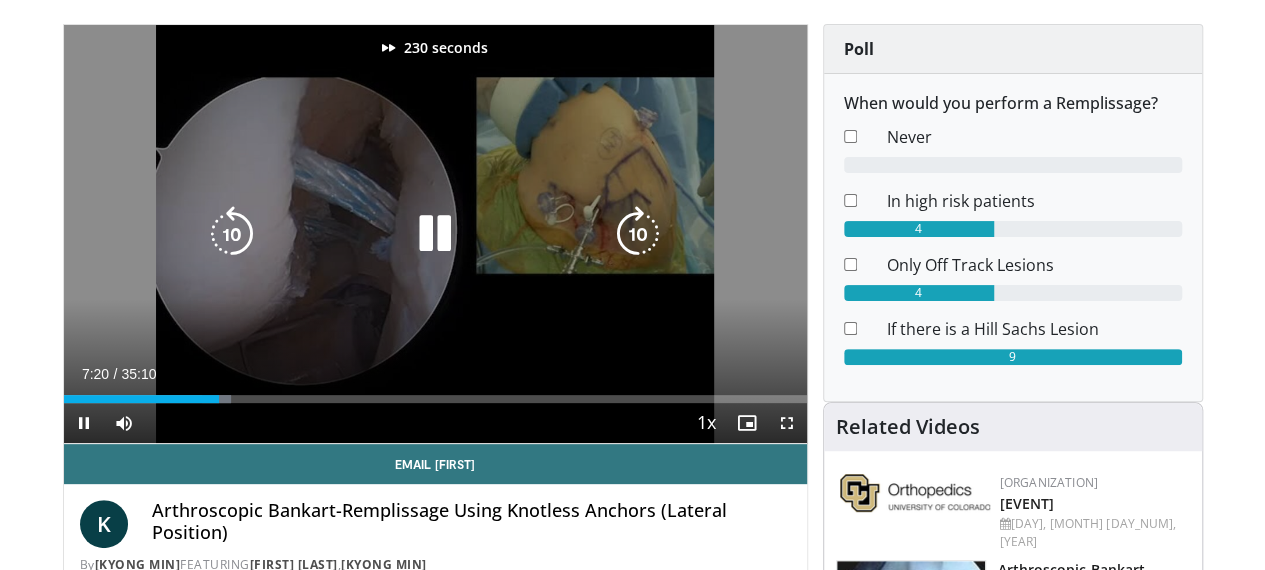 click at bounding box center [638, 234] 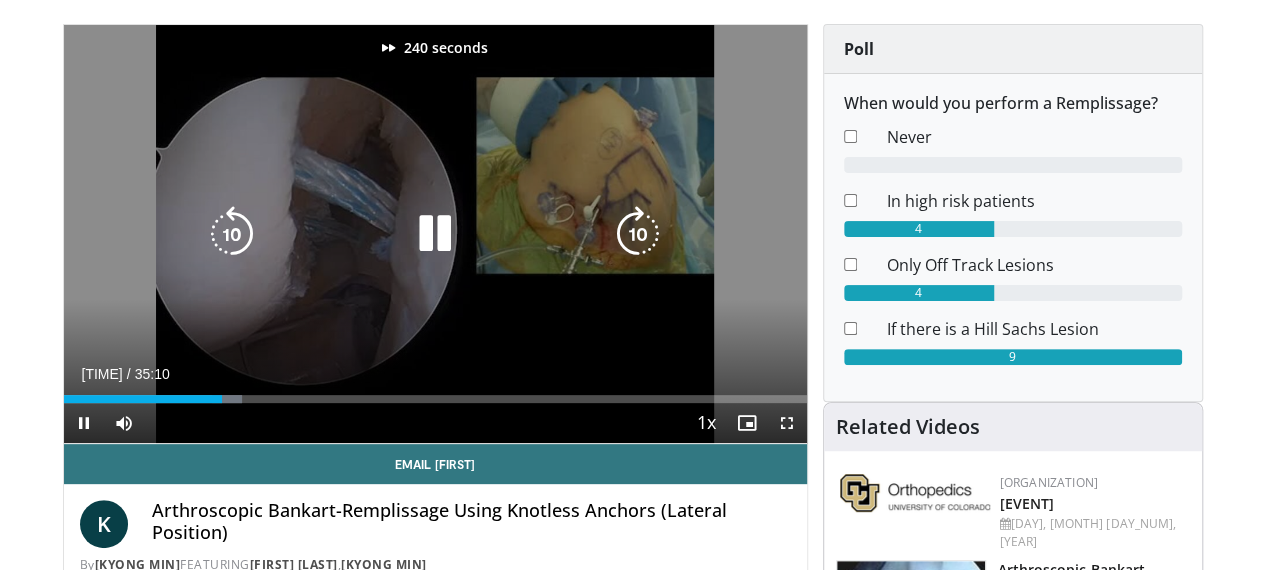 click at bounding box center (638, 234) 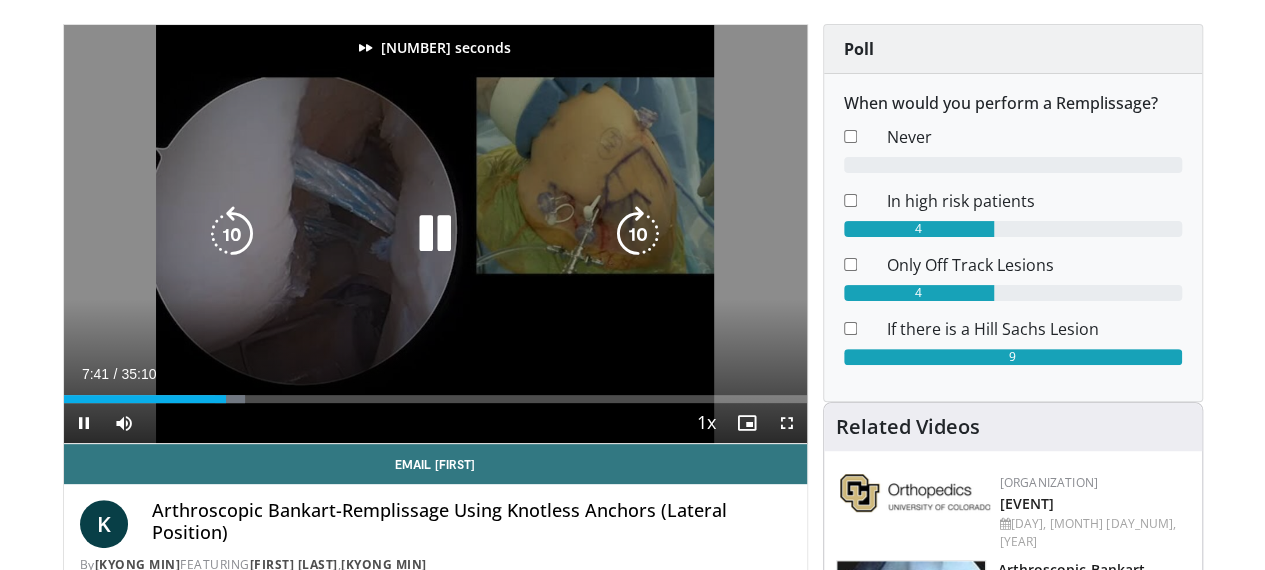 click at bounding box center (638, 234) 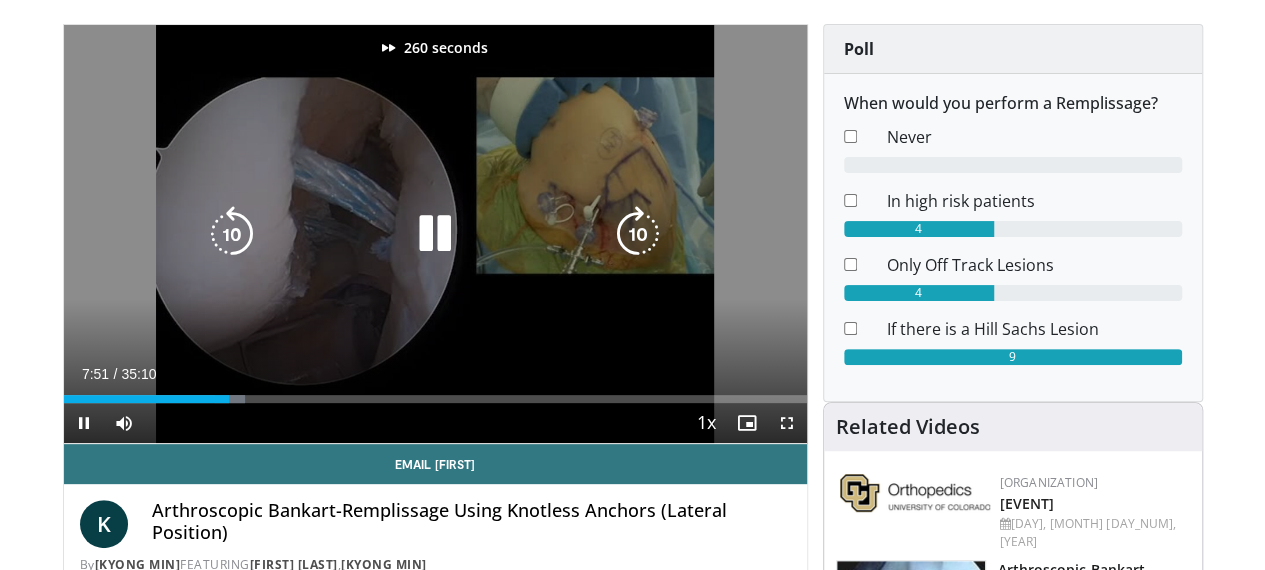 click at bounding box center (638, 234) 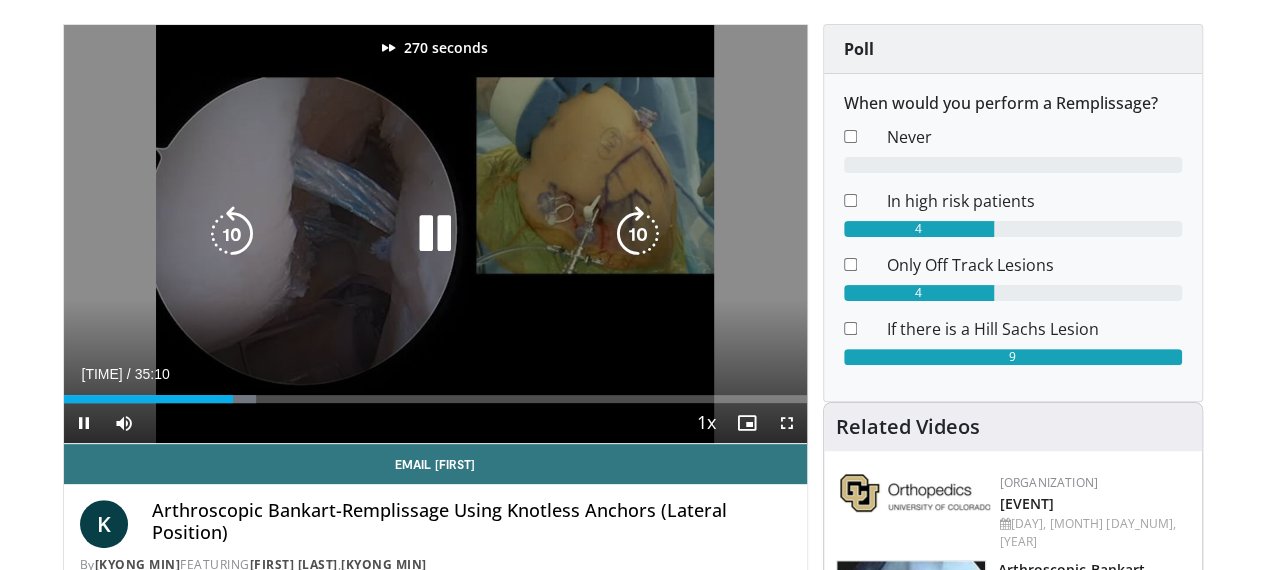 click at bounding box center [638, 234] 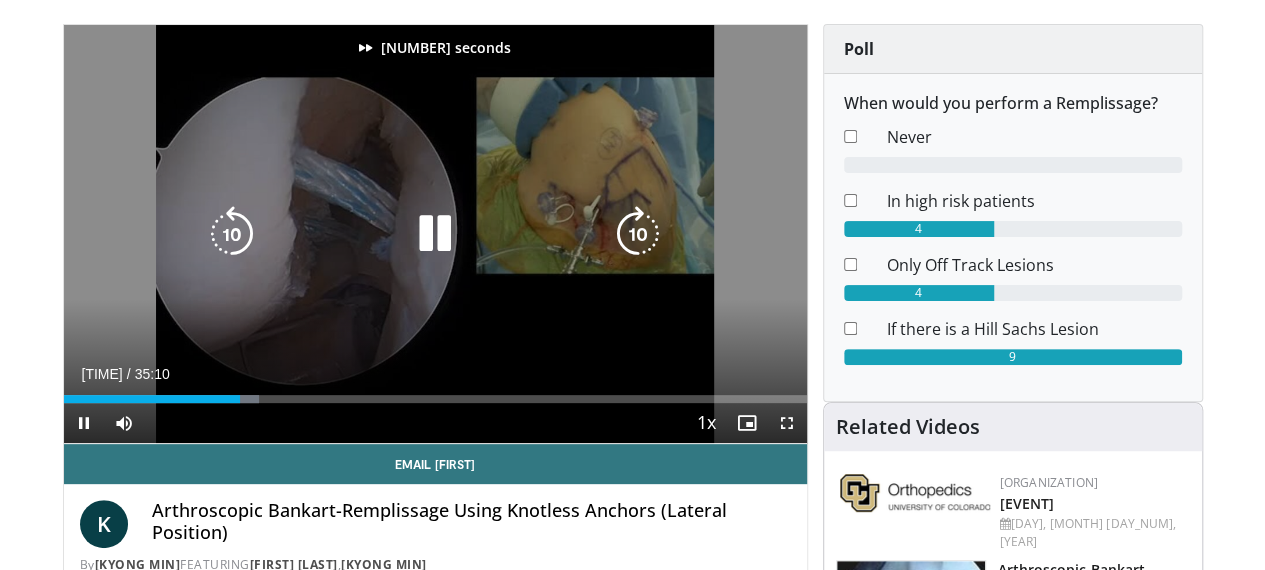click at bounding box center (638, 234) 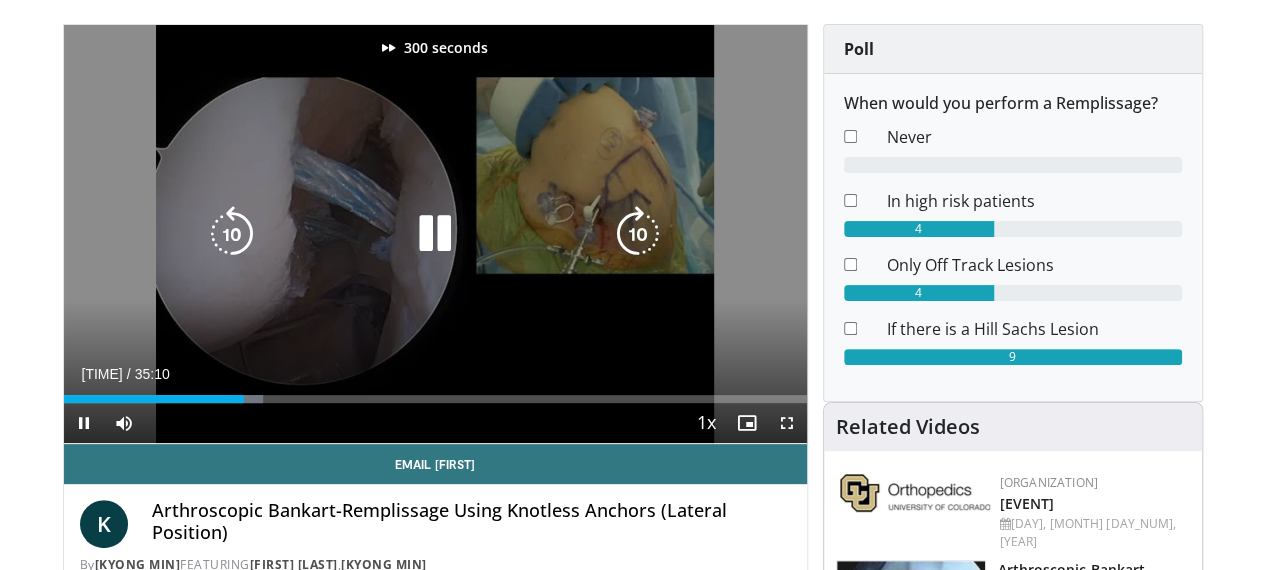 click at bounding box center (638, 234) 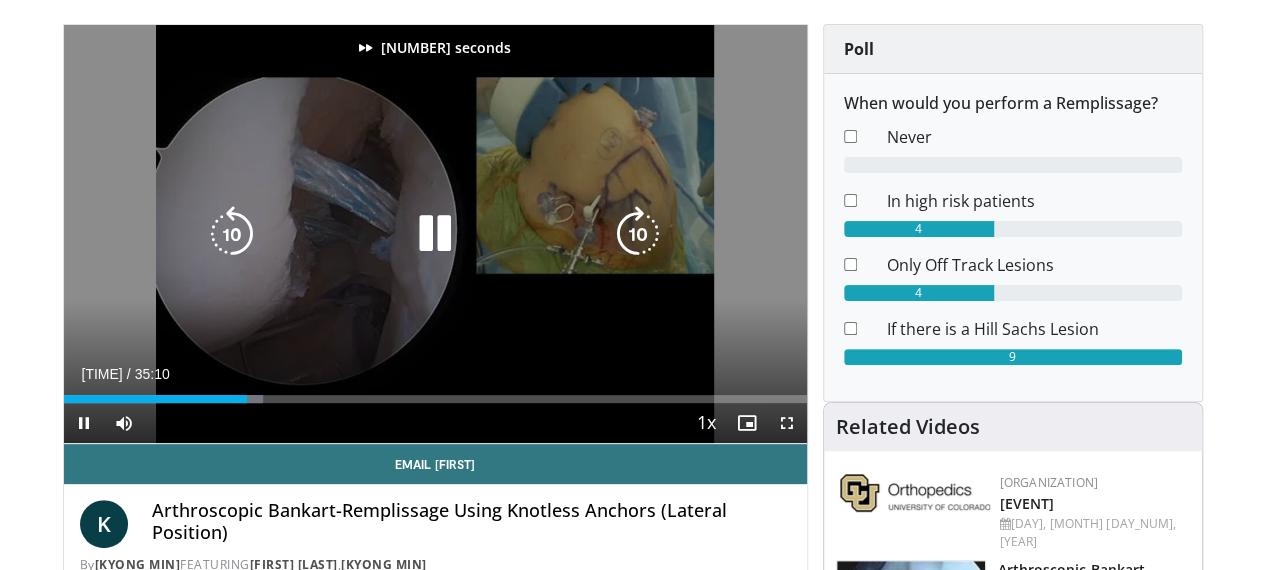 click at bounding box center (638, 234) 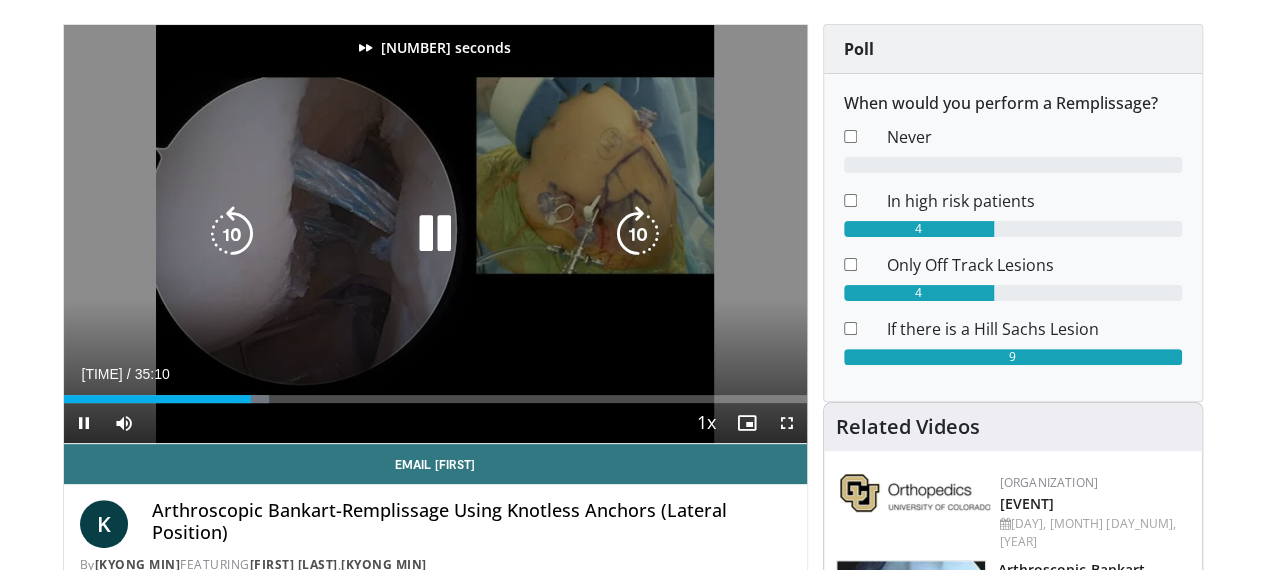 click at bounding box center [638, 234] 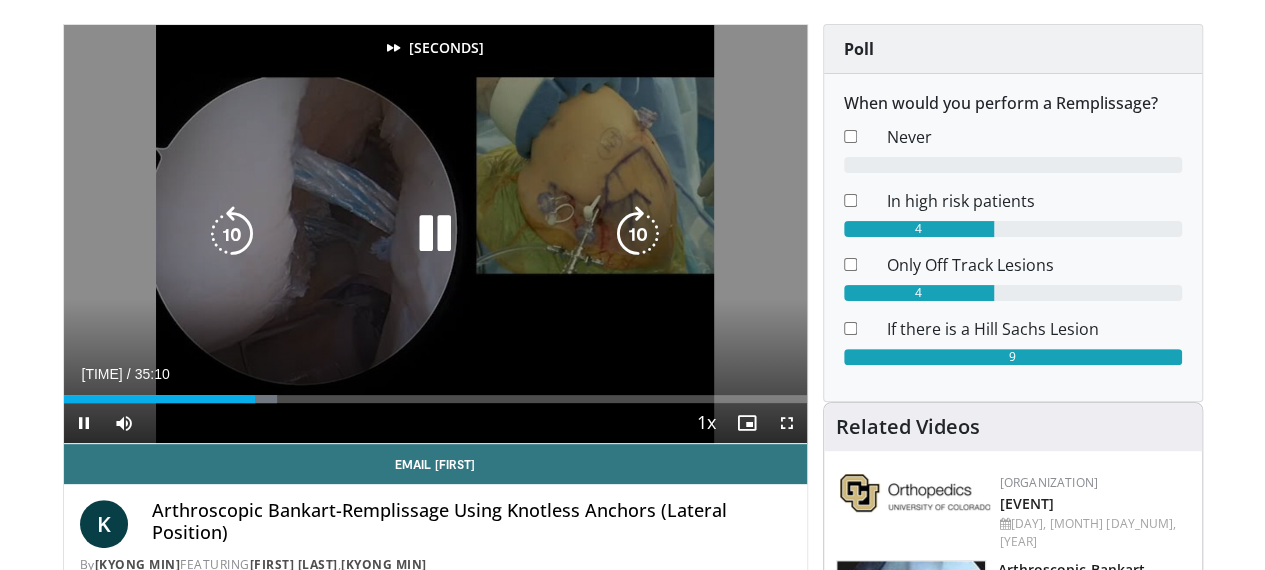 click at bounding box center (638, 234) 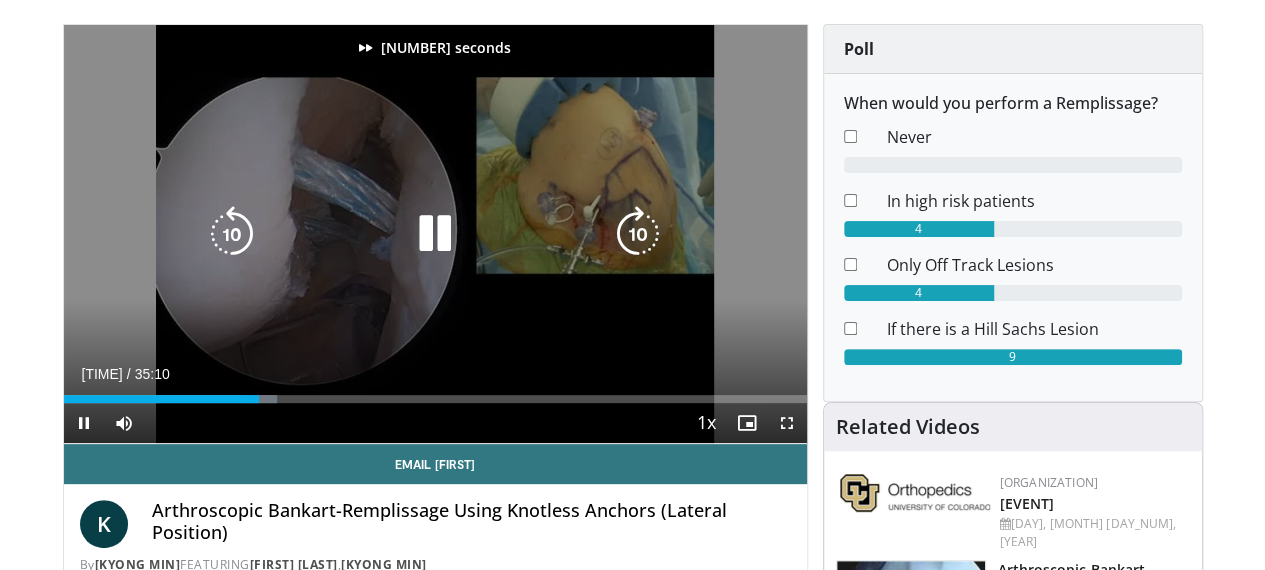 click at bounding box center (638, 234) 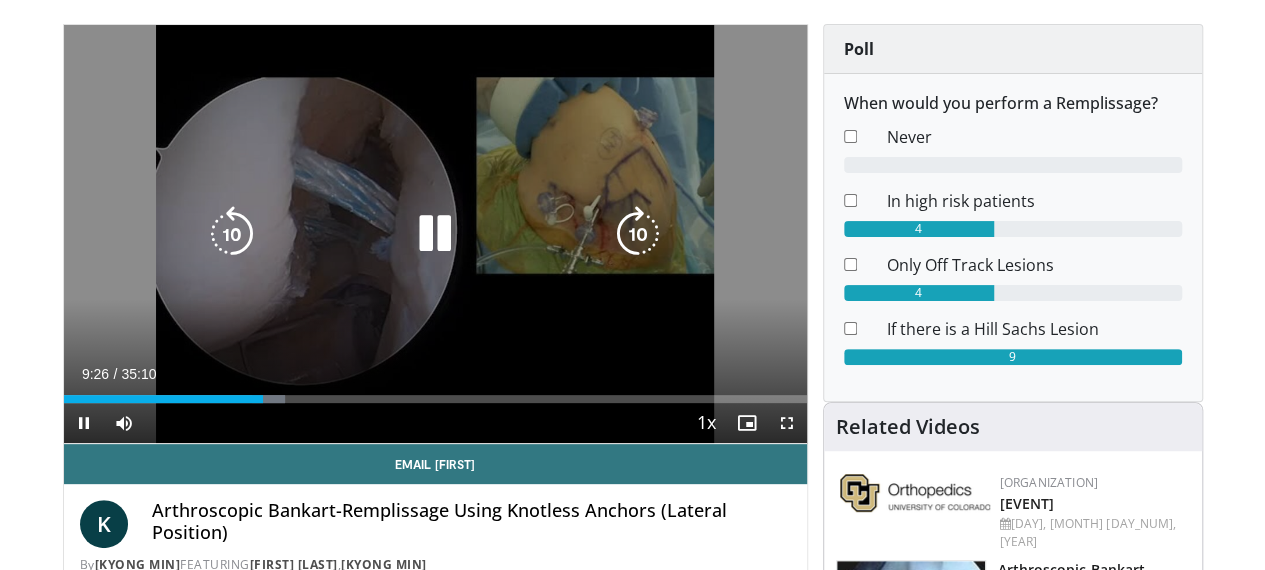 click at bounding box center [638, 234] 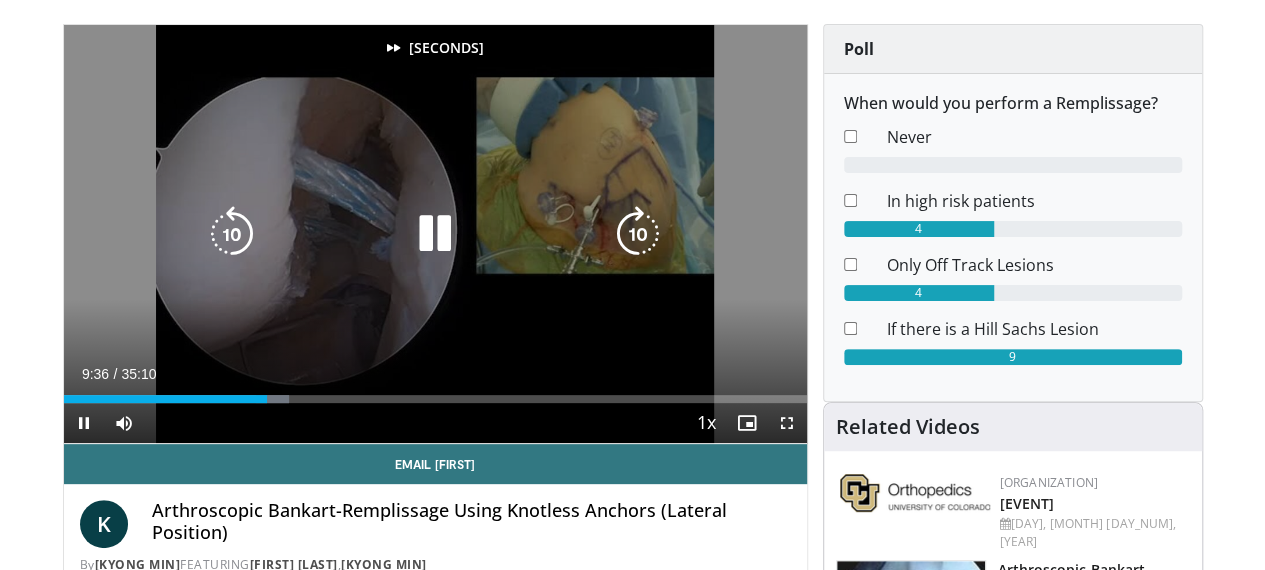 click at bounding box center [638, 234] 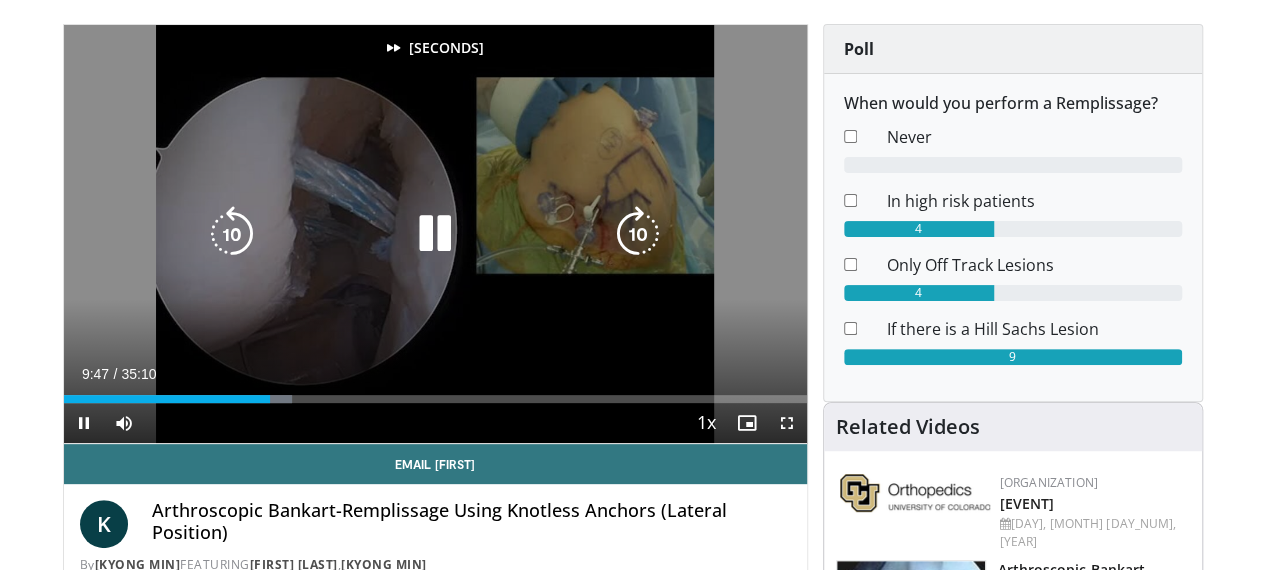 click at bounding box center (638, 234) 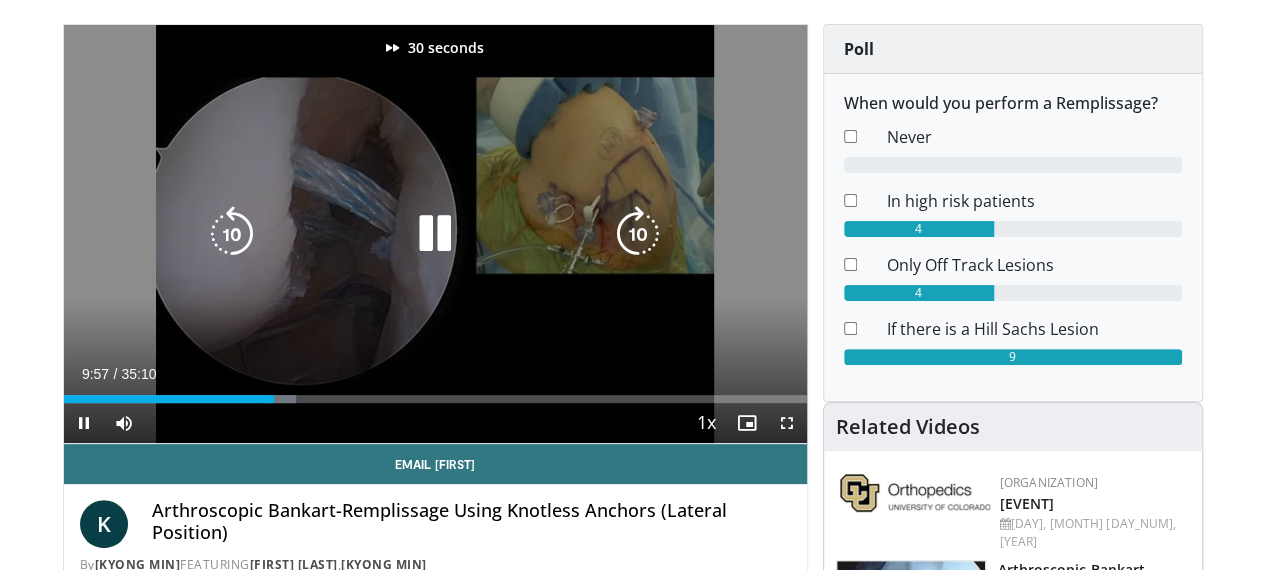click at bounding box center (638, 234) 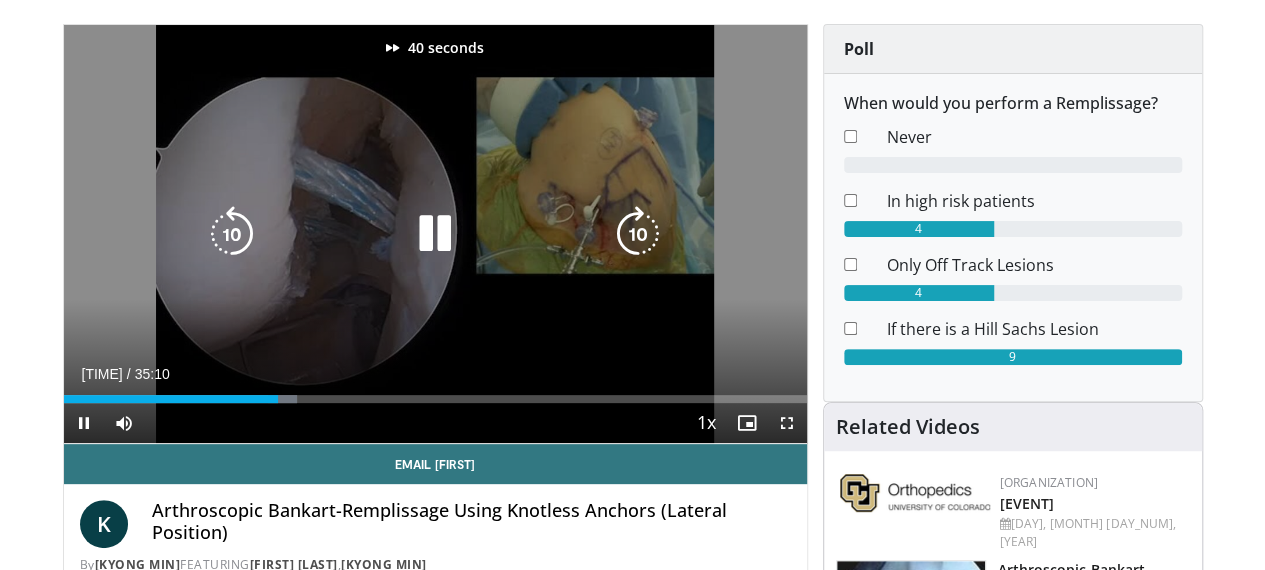 click at bounding box center (638, 234) 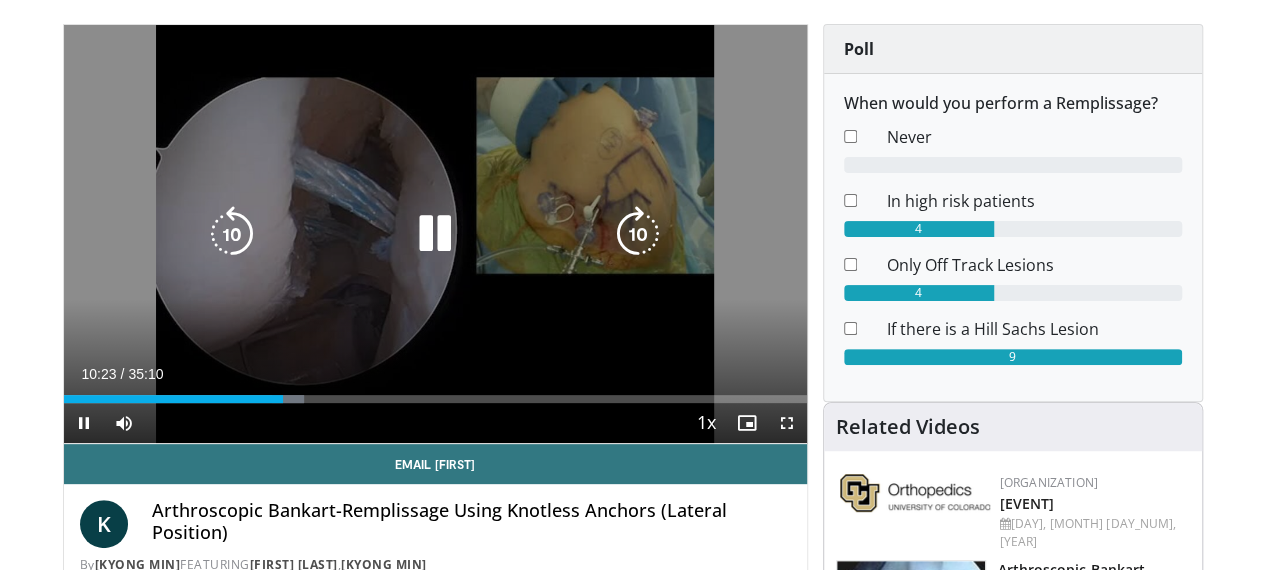 click at bounding box center (232, 234) 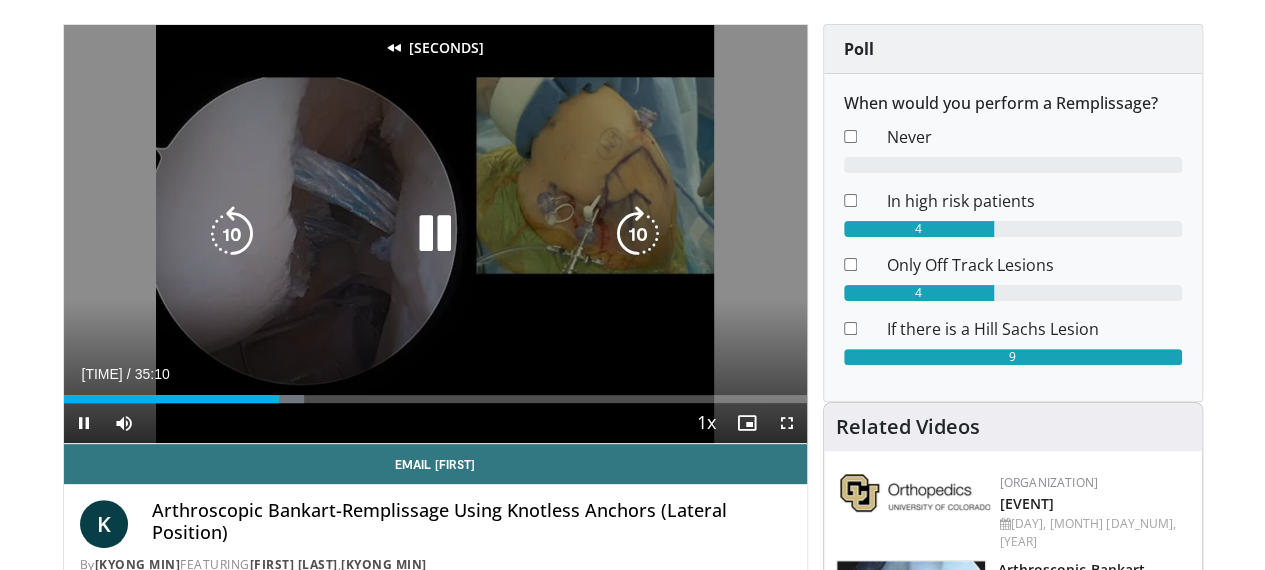 click at bounding box center (232, 234) 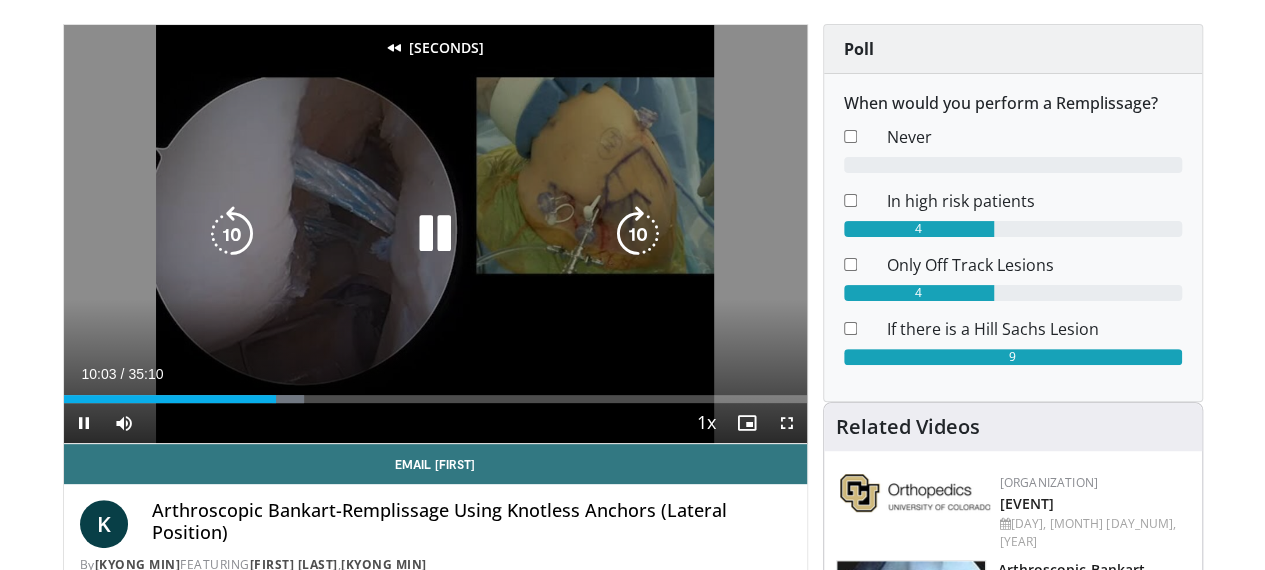 click at bounding box center (232, 234) 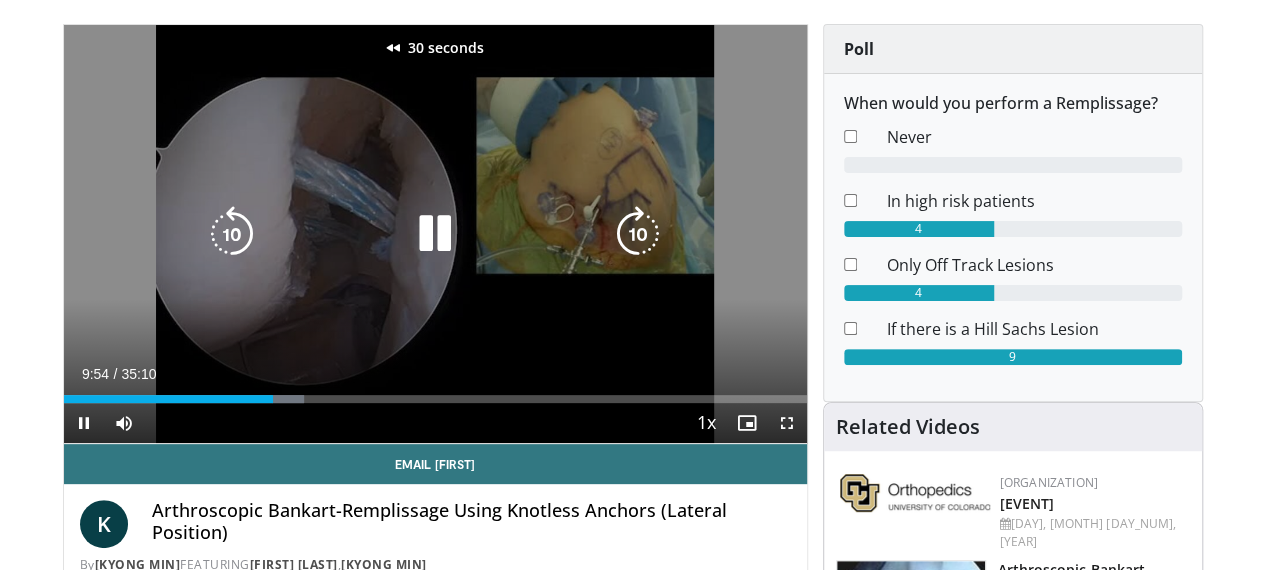 click at bounding box center (232, 234) 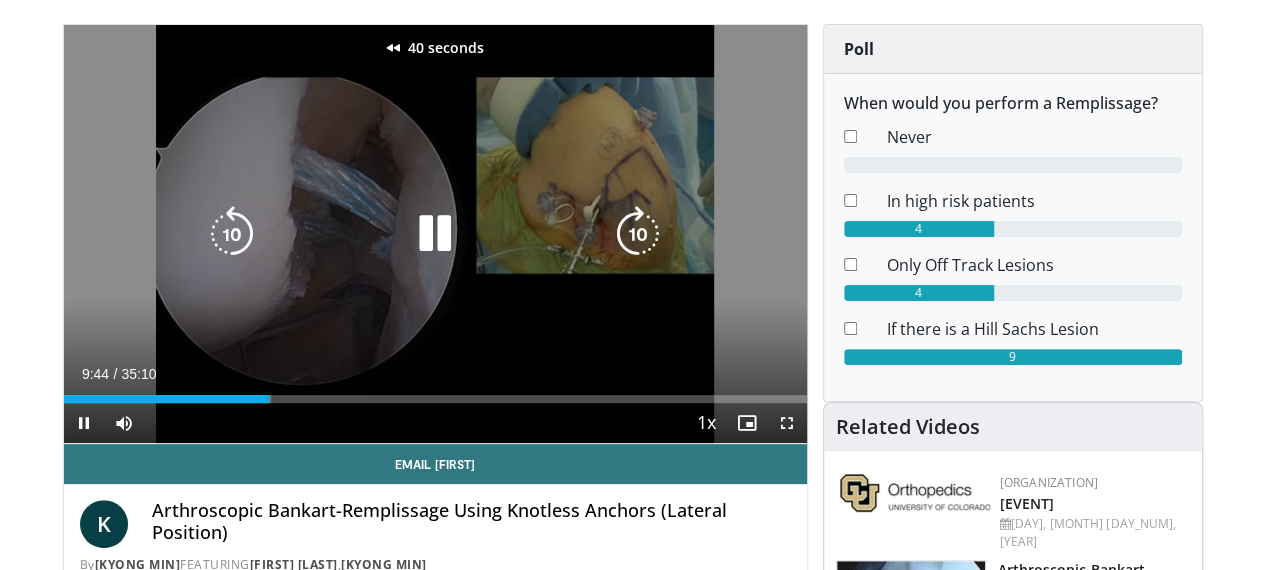 click at bounding box center (232, 234) 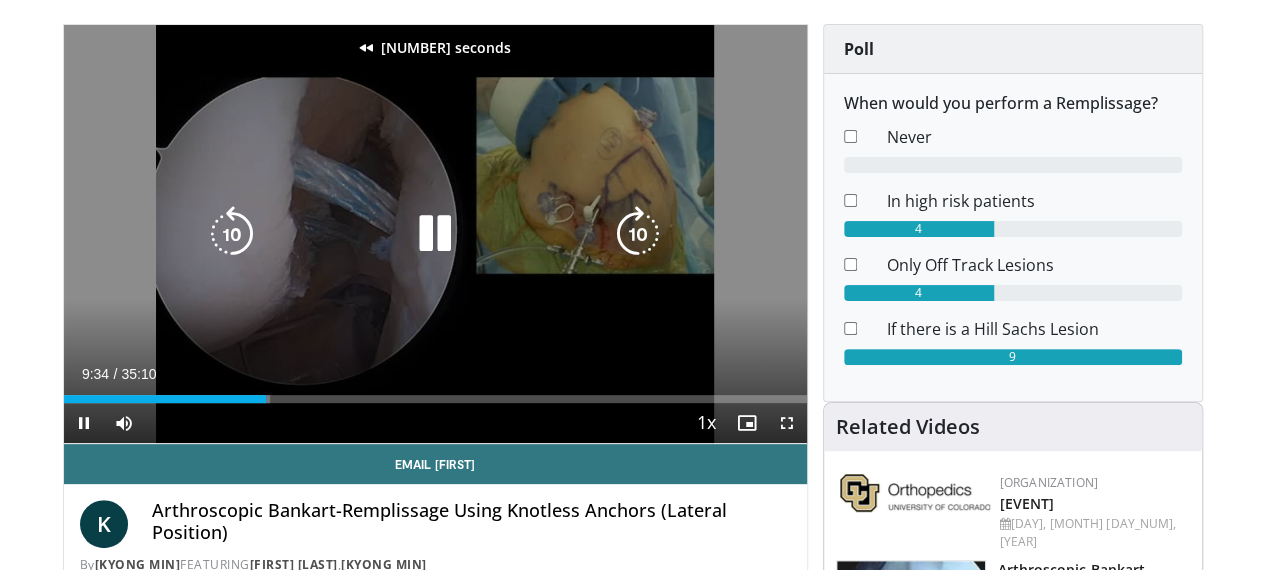 click at bounding box center (232, 234) 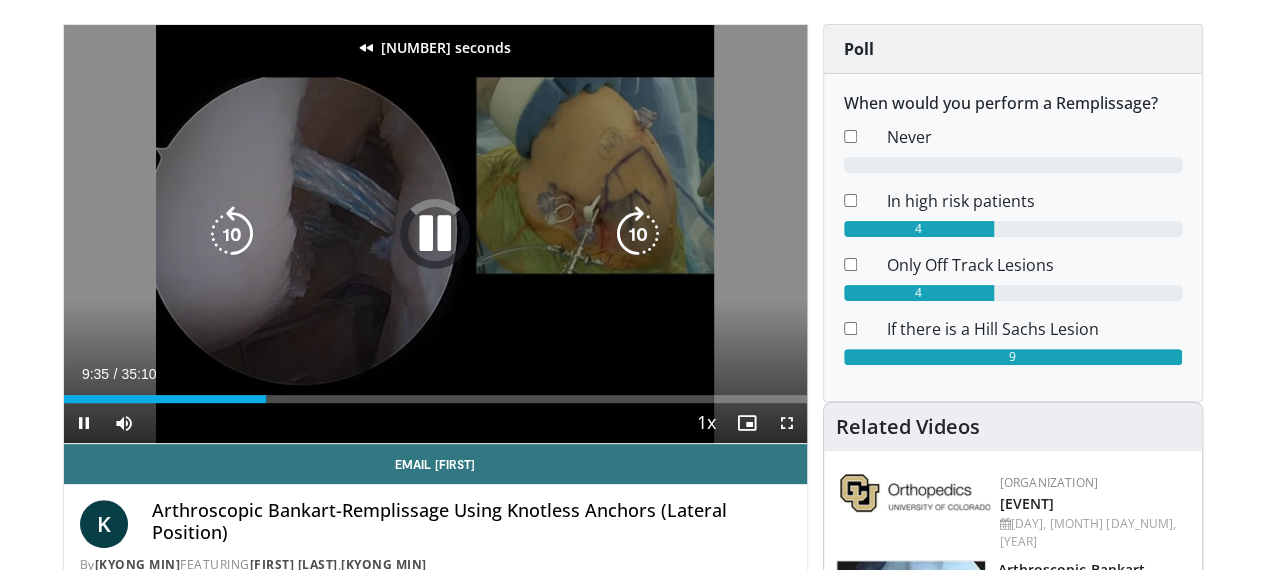 click at bounding box center (232, 234) 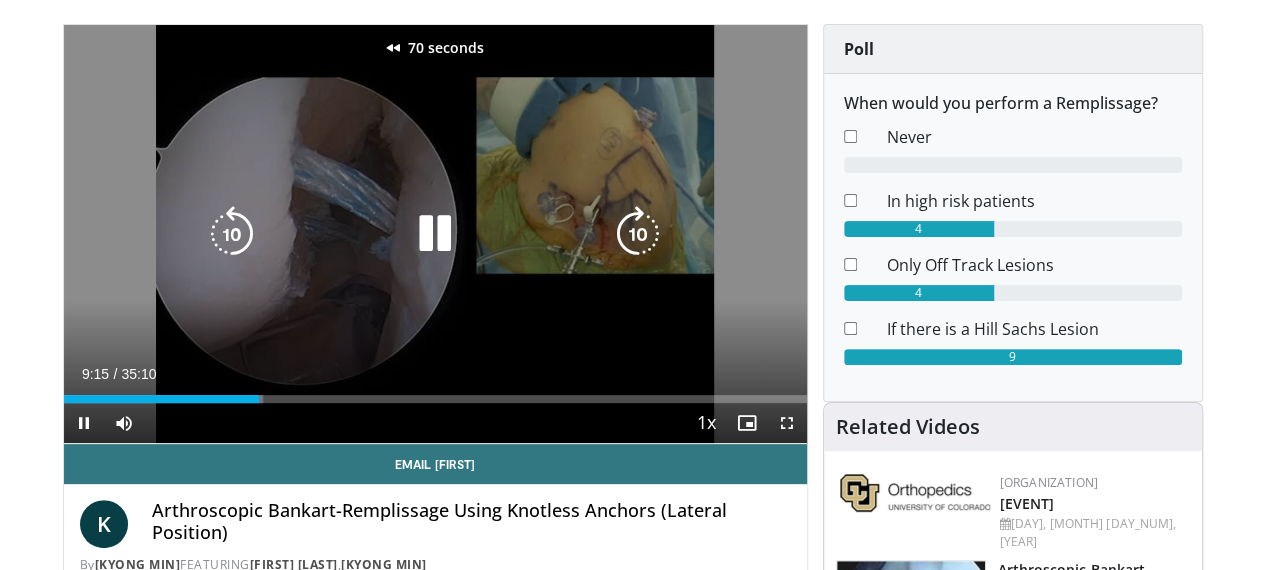 click at bounding box center (232, 234) 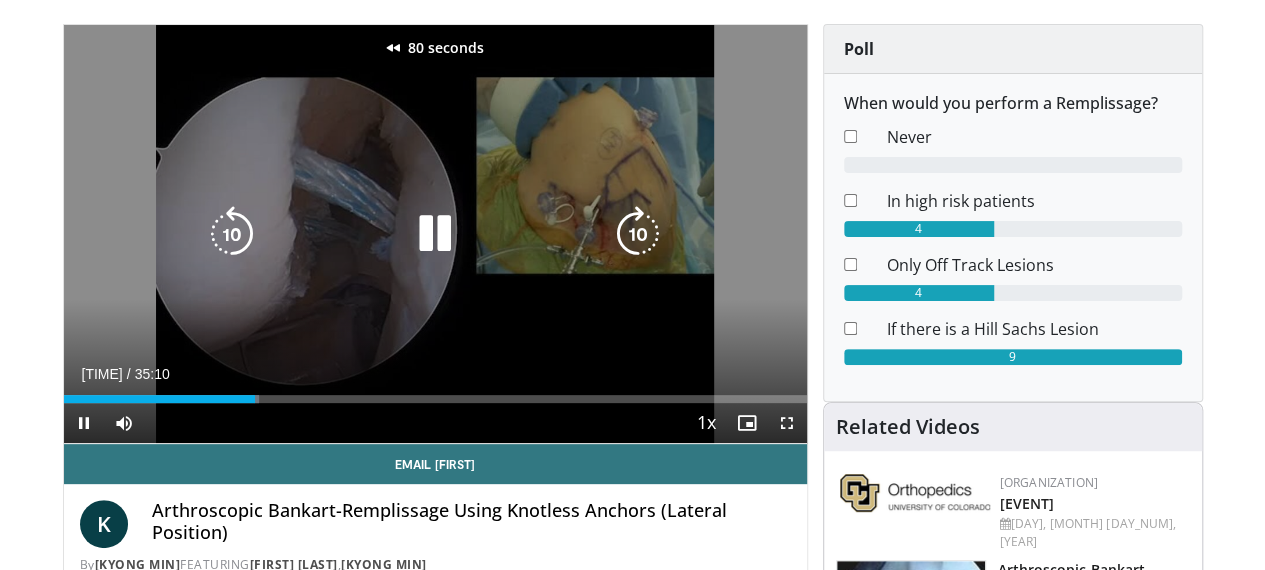 click at bounding box center (232, 234) 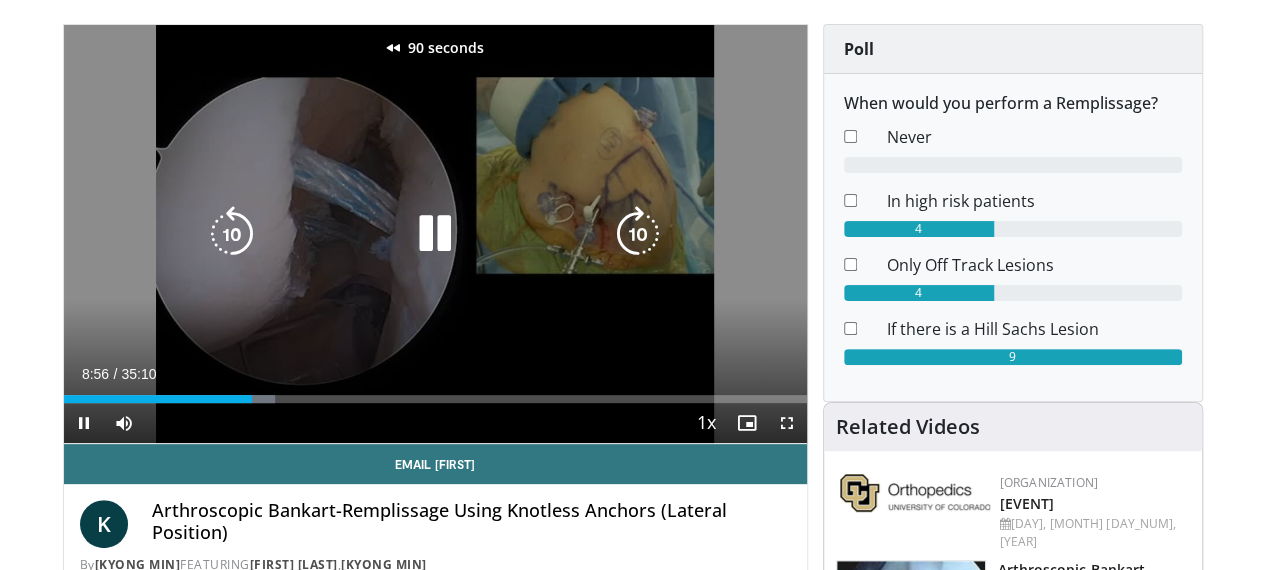 click at bounding box center (232, 234) 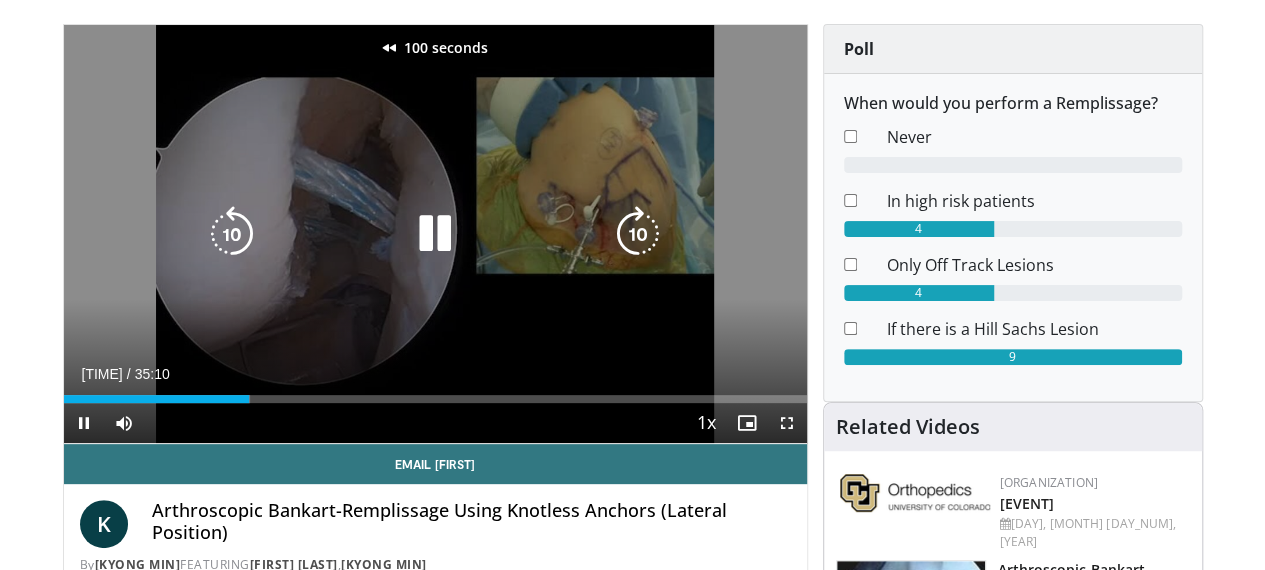 click at bounding box center (232, 234) 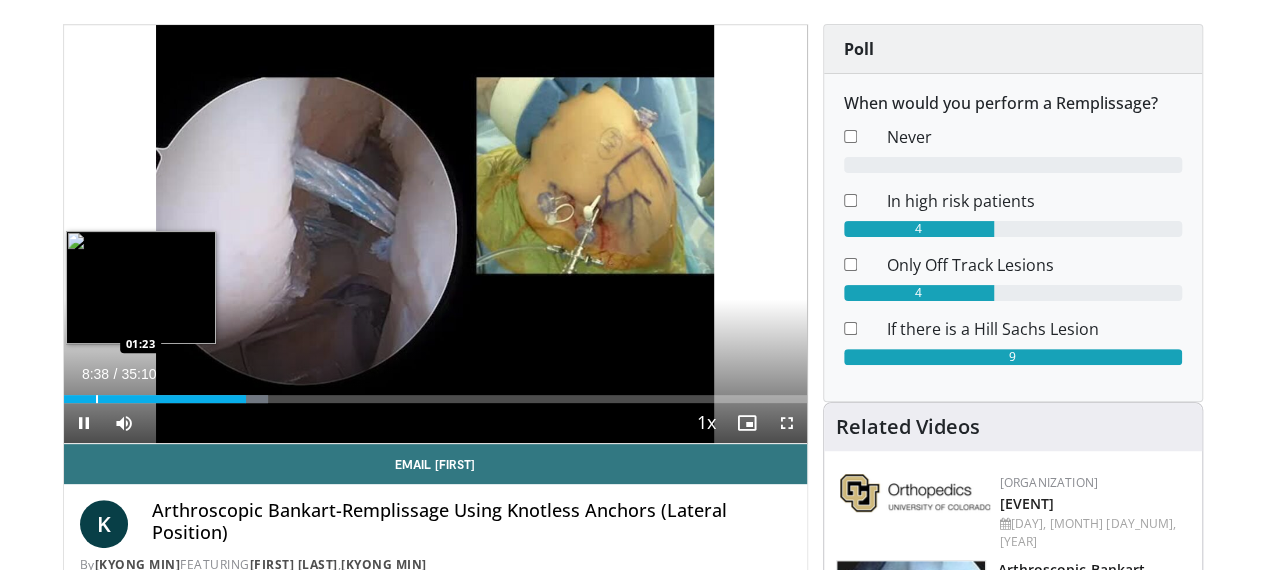 click on "Loaded :  27.48% 08:38 01:23" at bounding box center [435, 393] 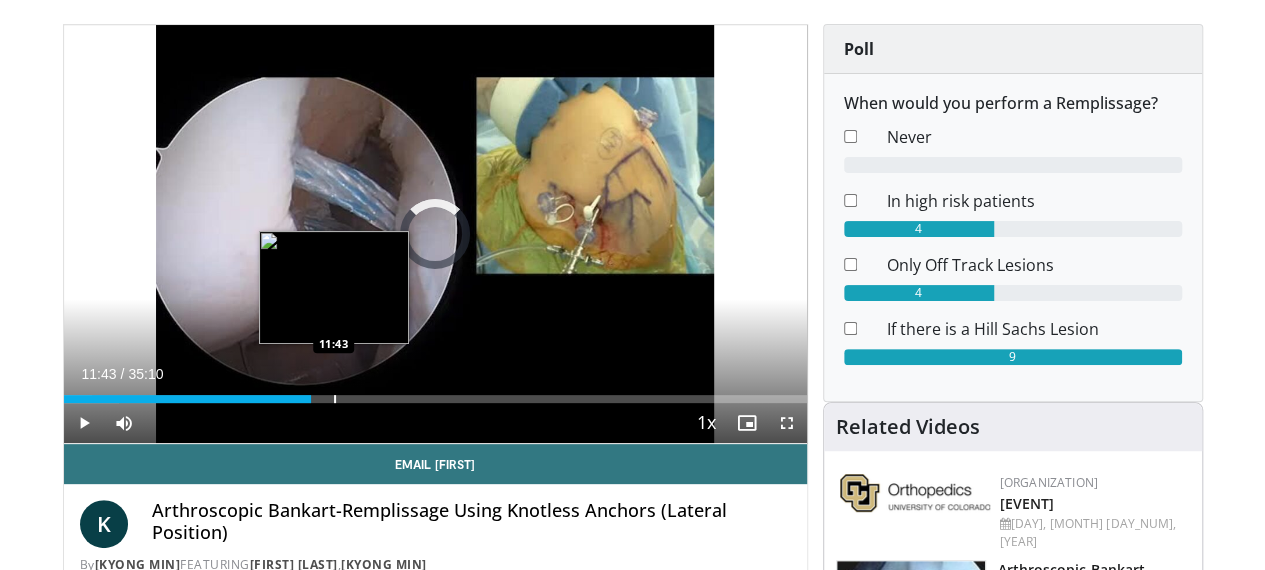 click at bounding box center [335, 399] 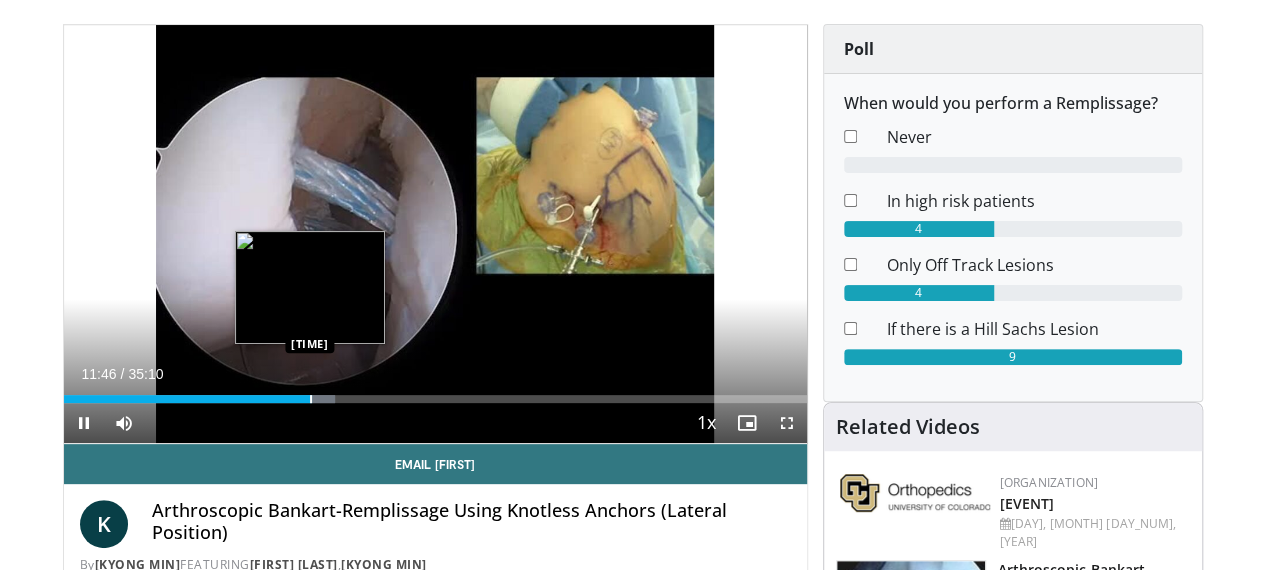 click at bounding box center [311, 399] 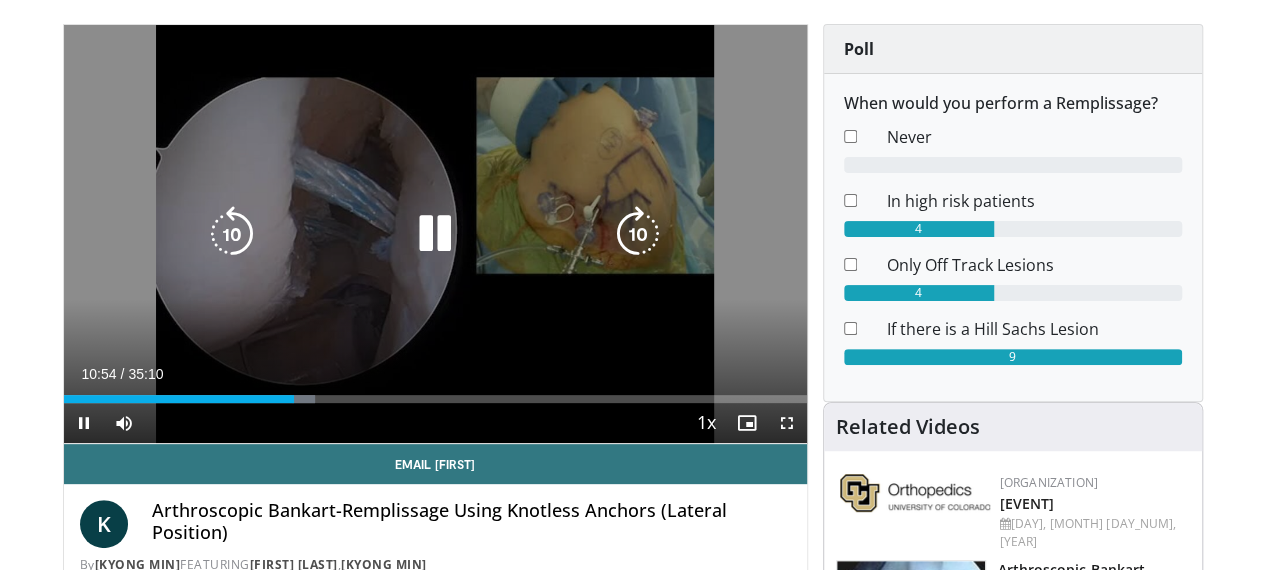 click at bounding box center (638, 234) 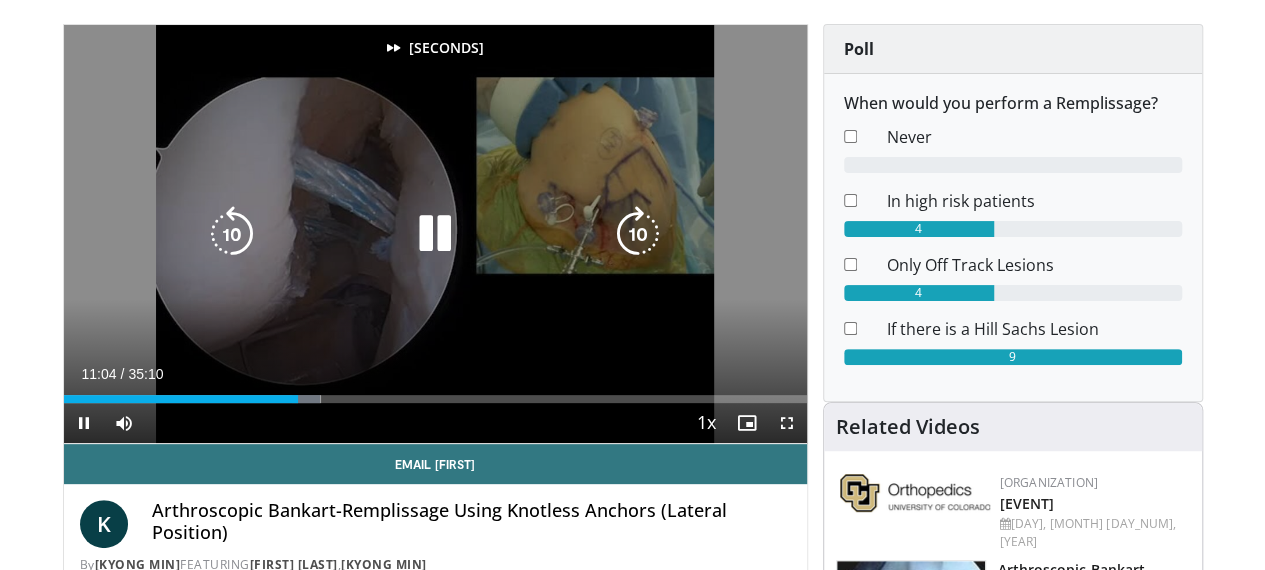 click at bounding box center [638, 234] 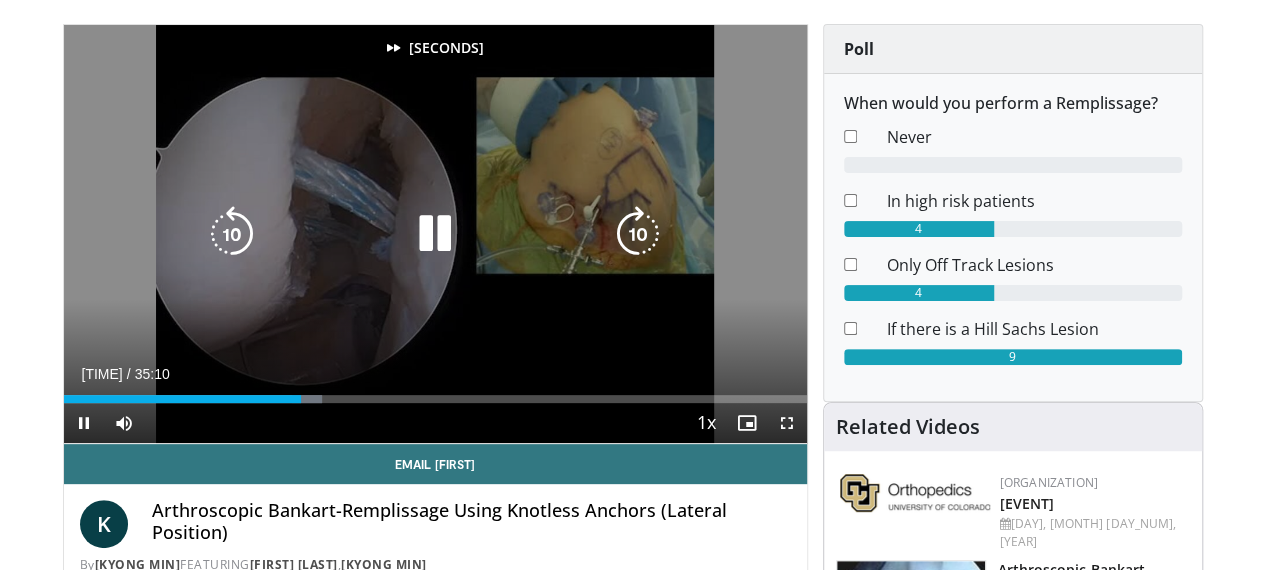 click at bounding box center (638, 234) 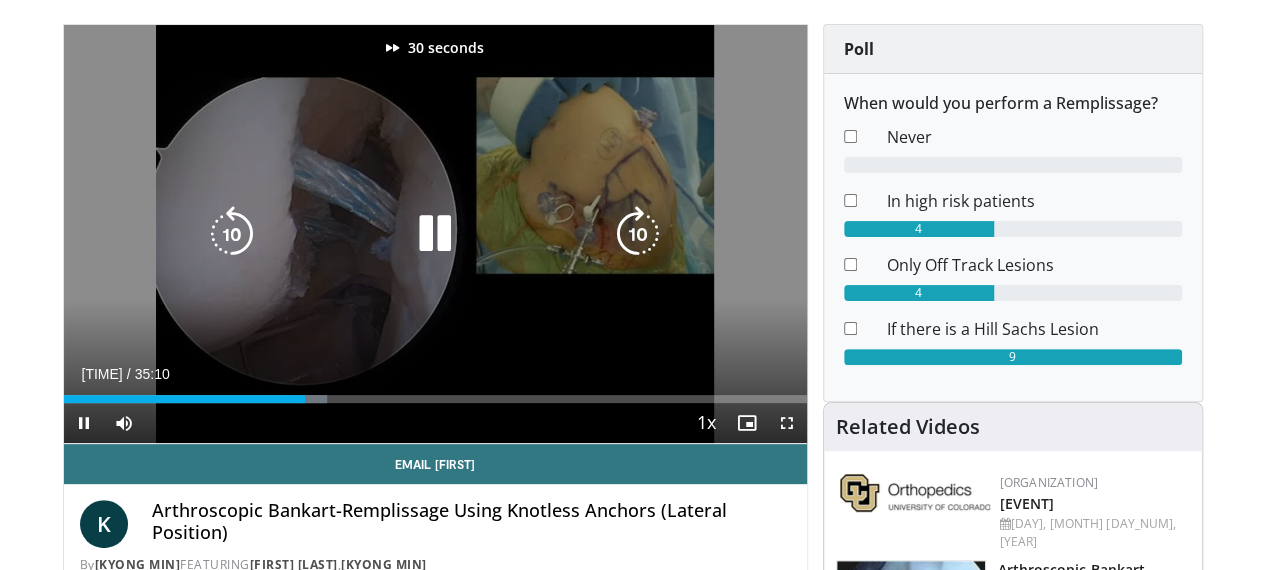 click at bounding box center (638, 234) 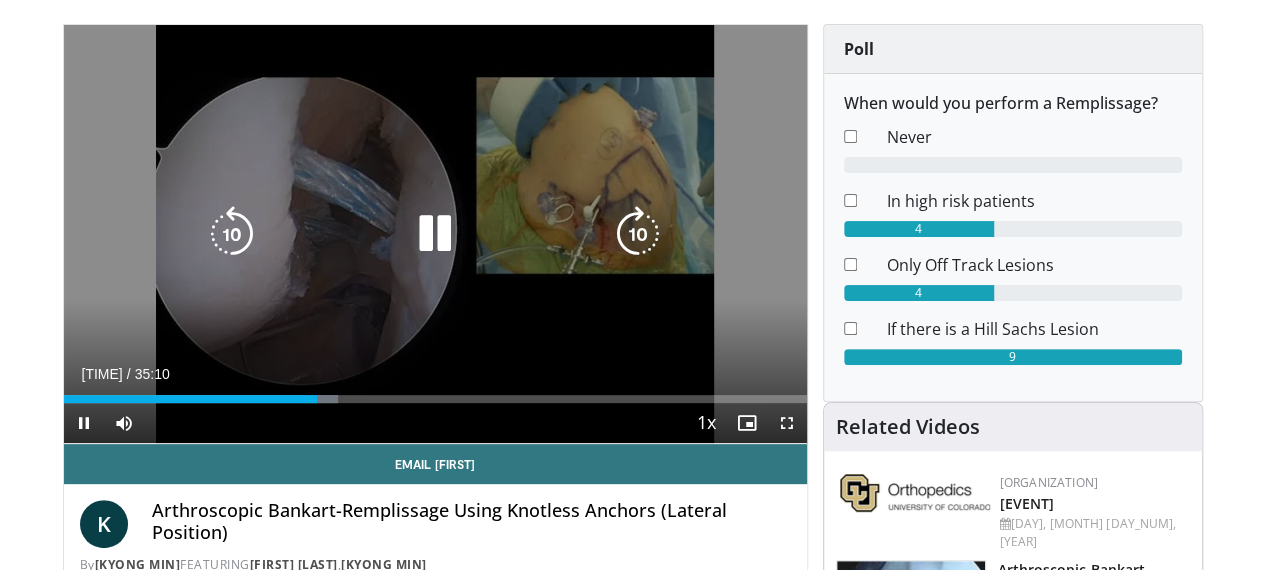 click at bounding box center [638, 234] 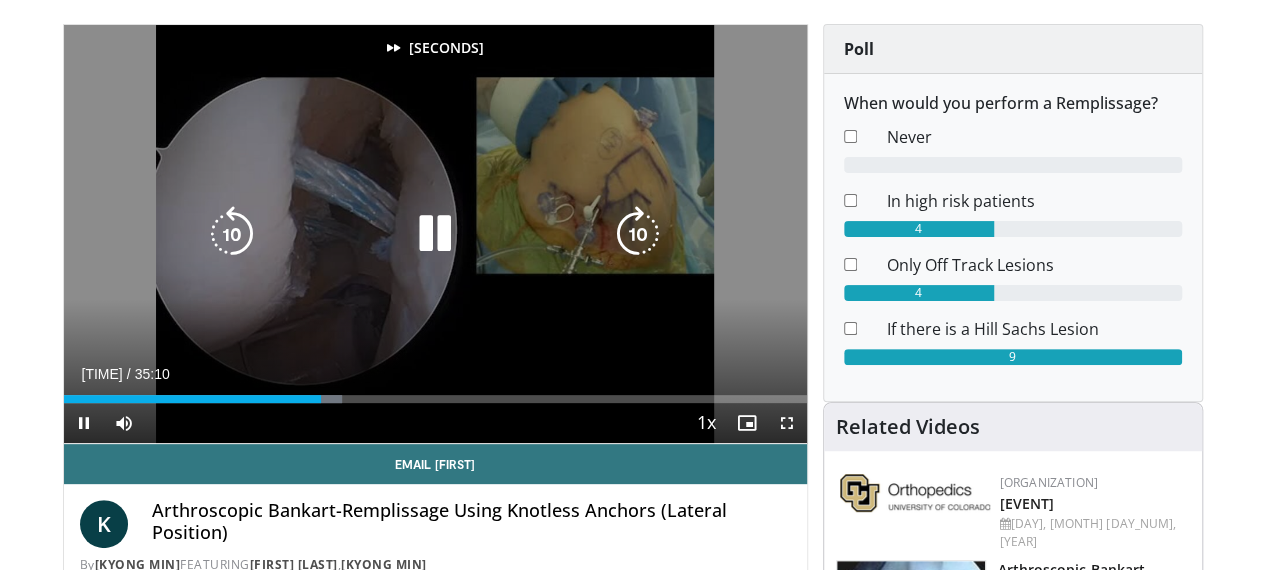 click at bounding box center [638, 234] 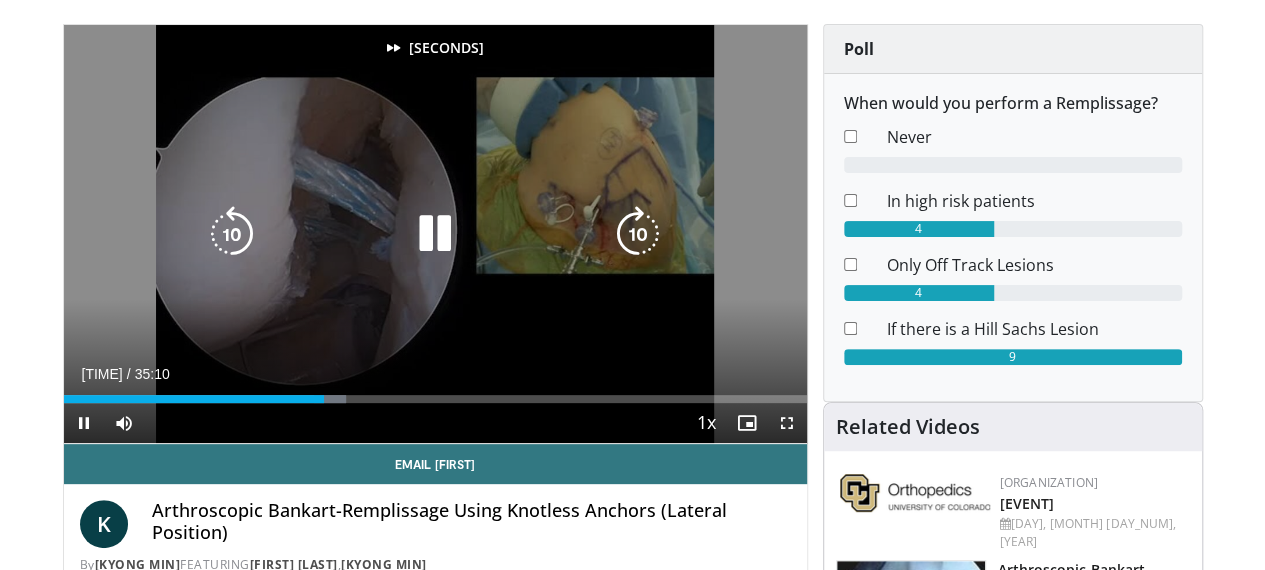 click at bounding box center [638, 234] 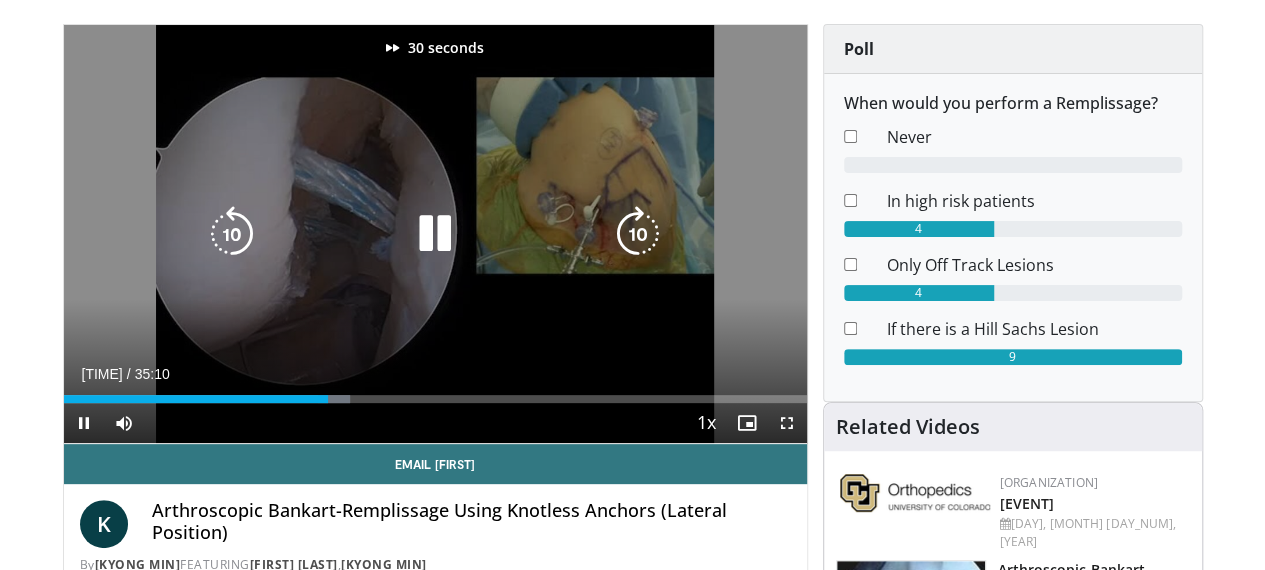 click at bounding box center [638, 234] 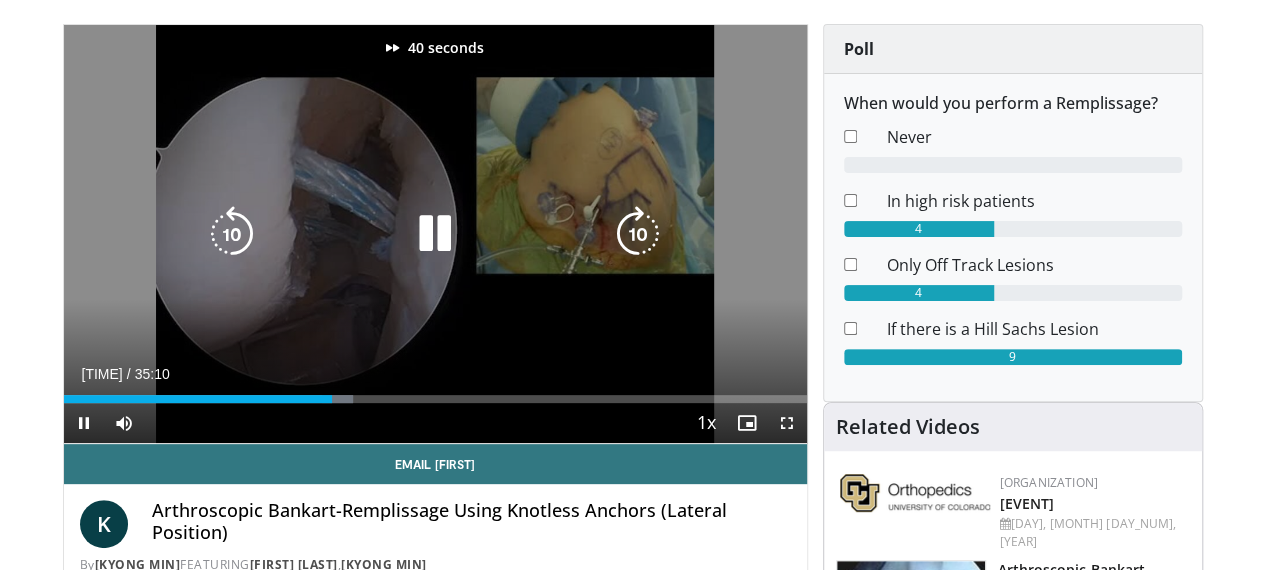 click at bounding box center (638, 234) 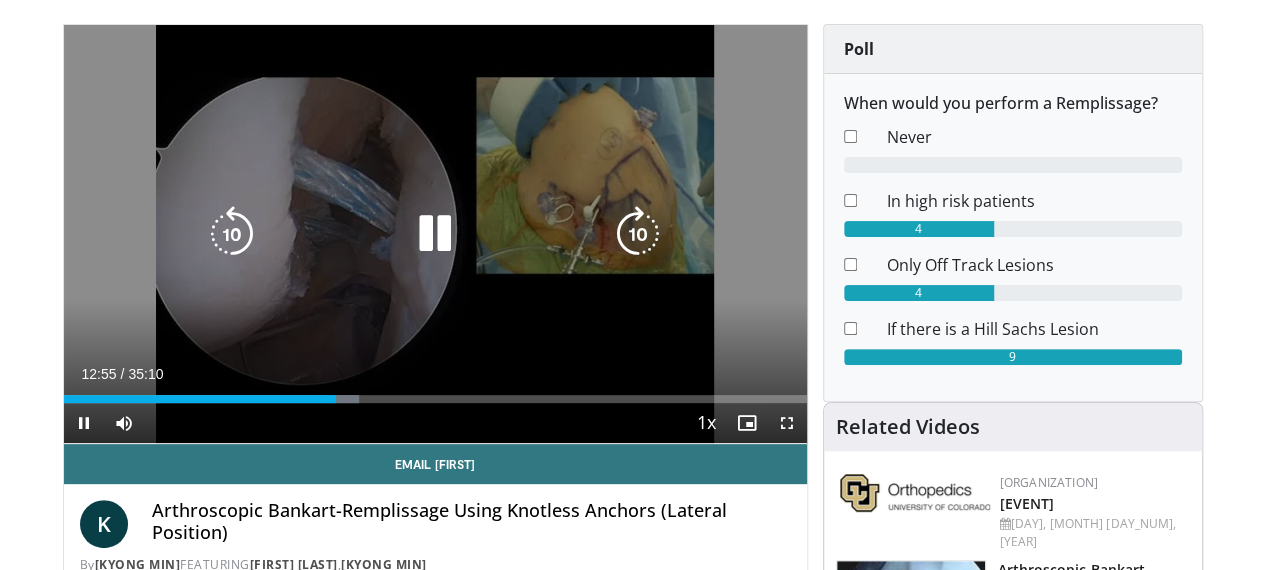click at bounding box center (232, 234) 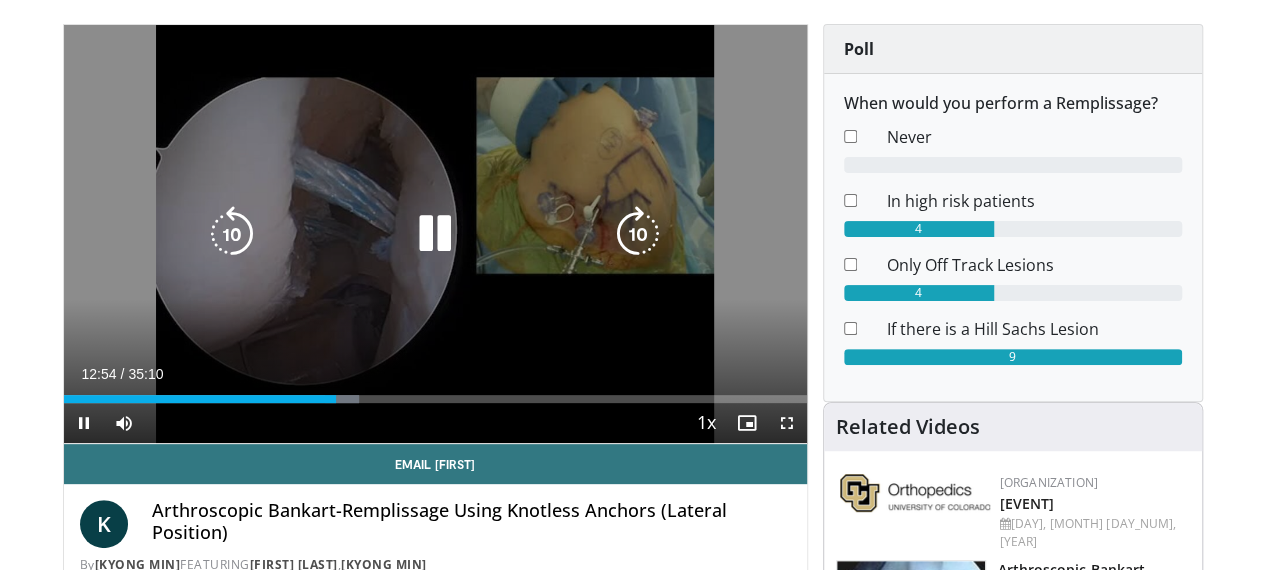 click at bounding box center [638, 234] 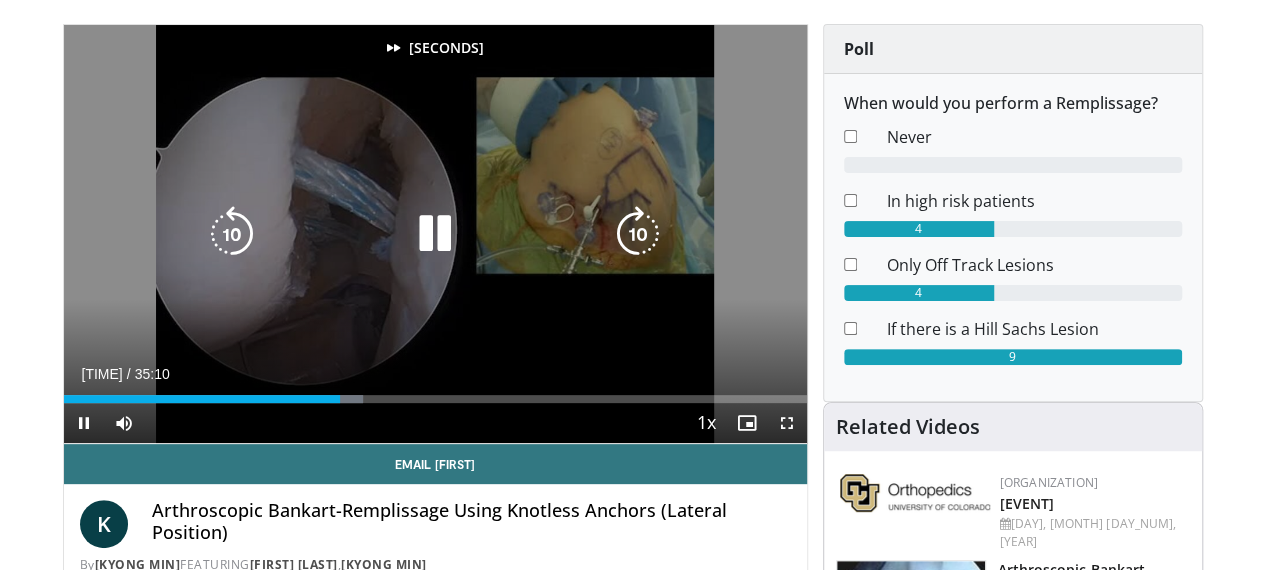 click at bounding box center [638, 234] 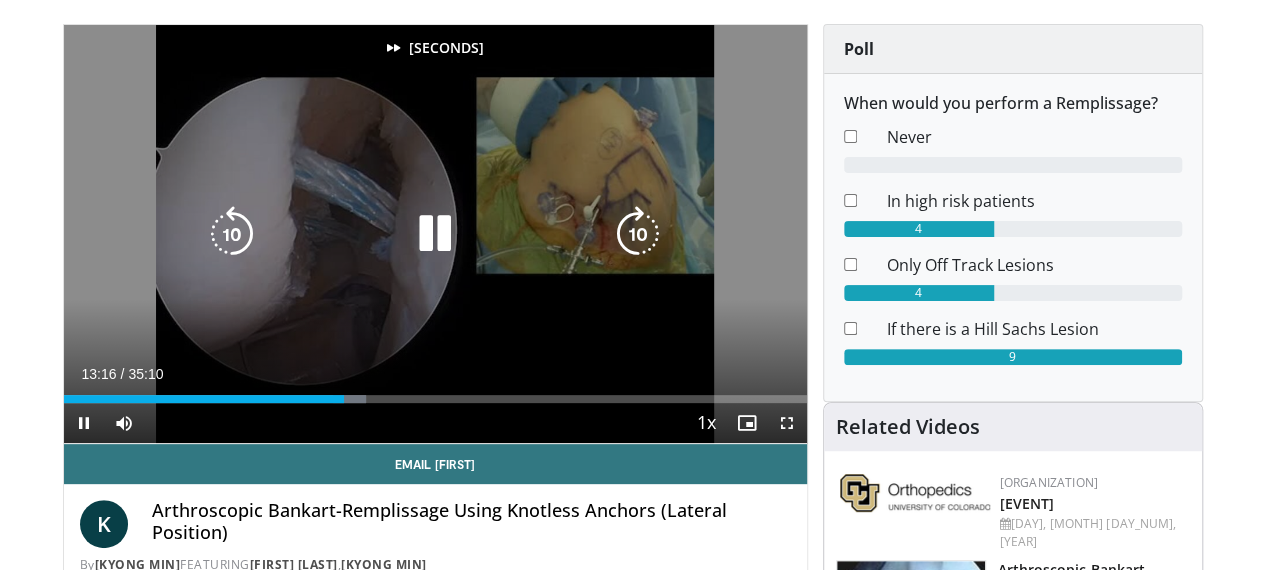 click at bounding box center (638, 234) 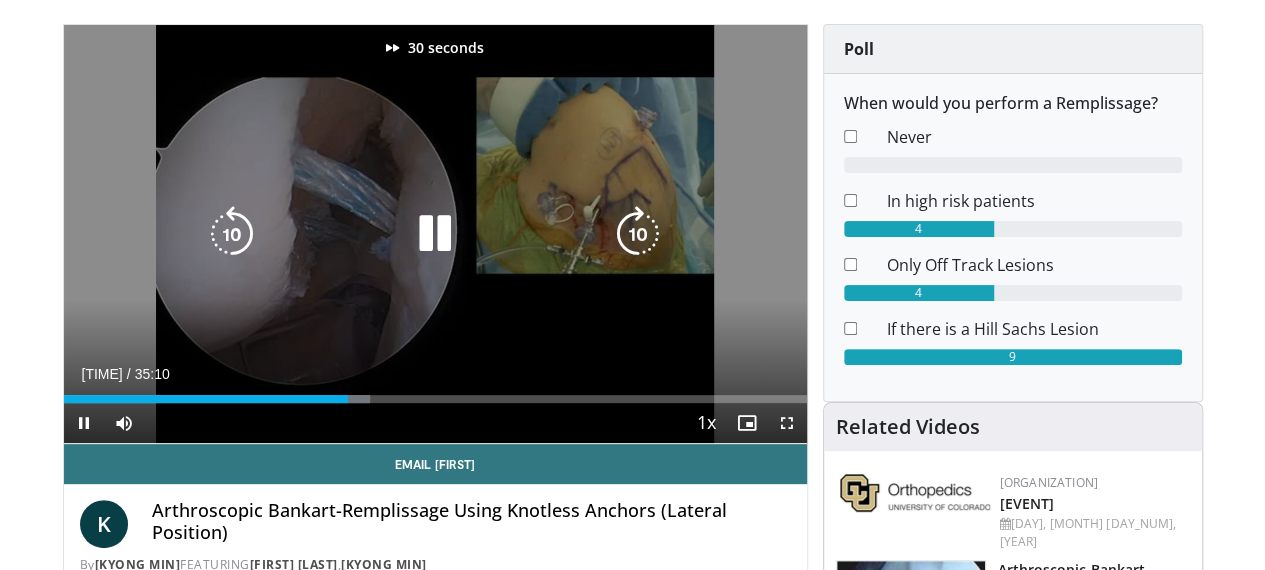 click at bounding box center (638, 234) 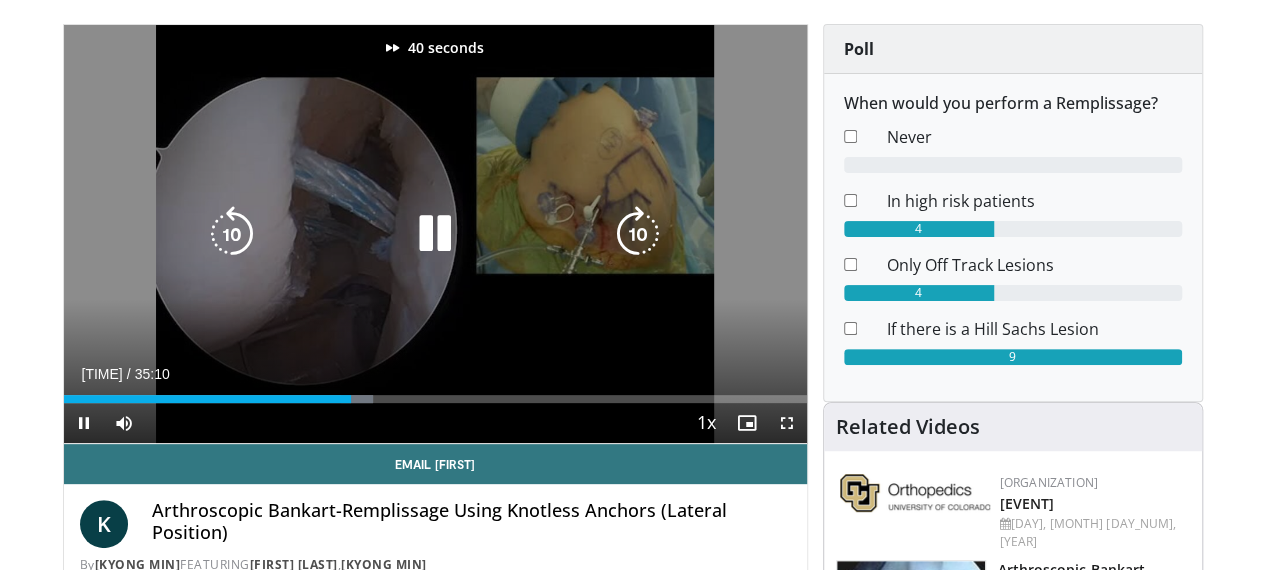 click at bounding box center (638, 234) 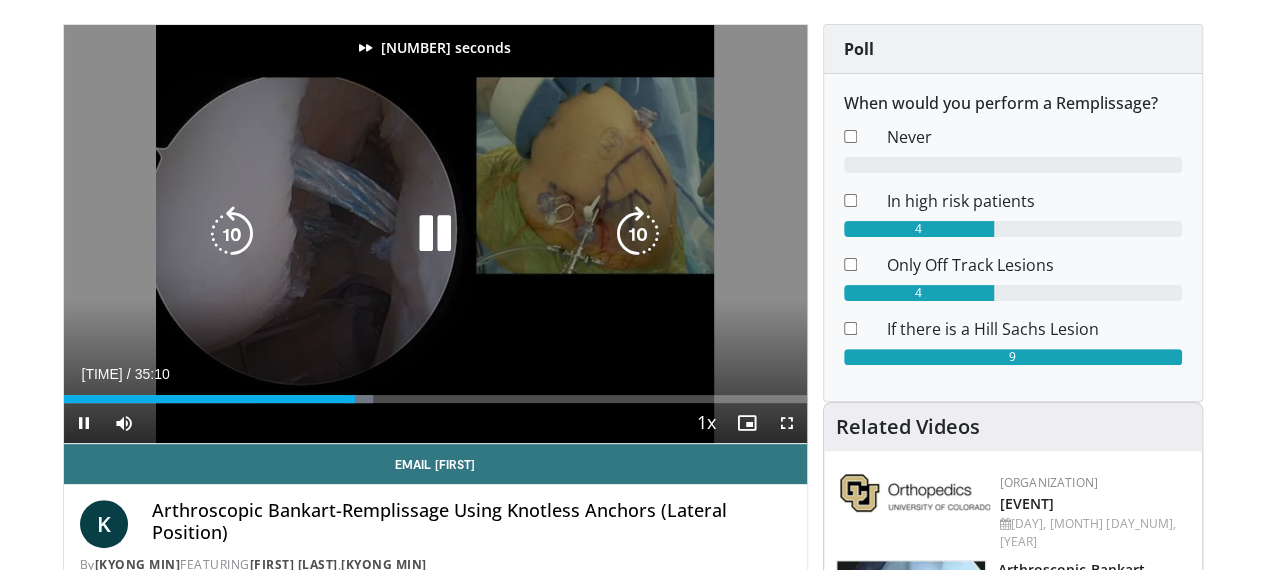 click at bounding box center [638, 234] 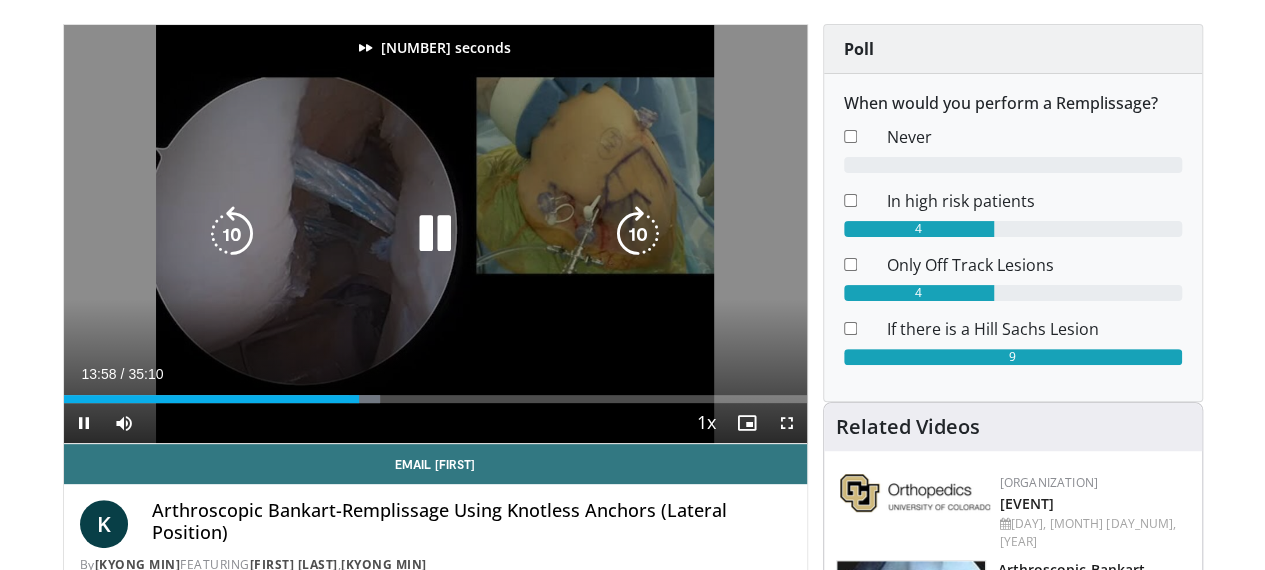 click at bounding box center (638, 234) 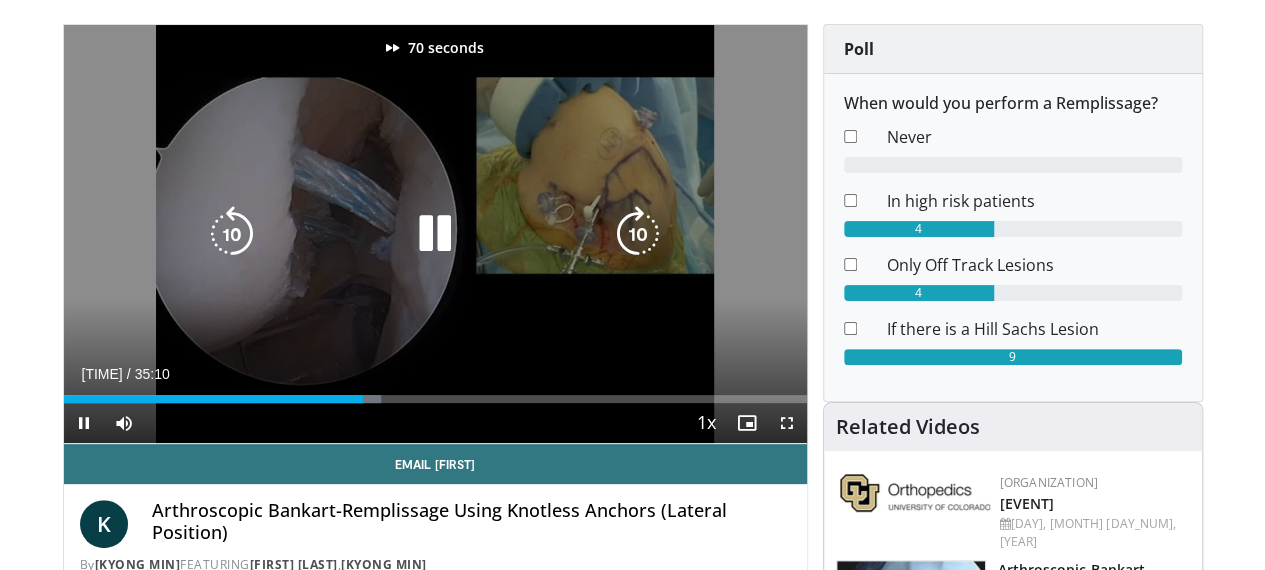 click at bounding box center [638, 234] 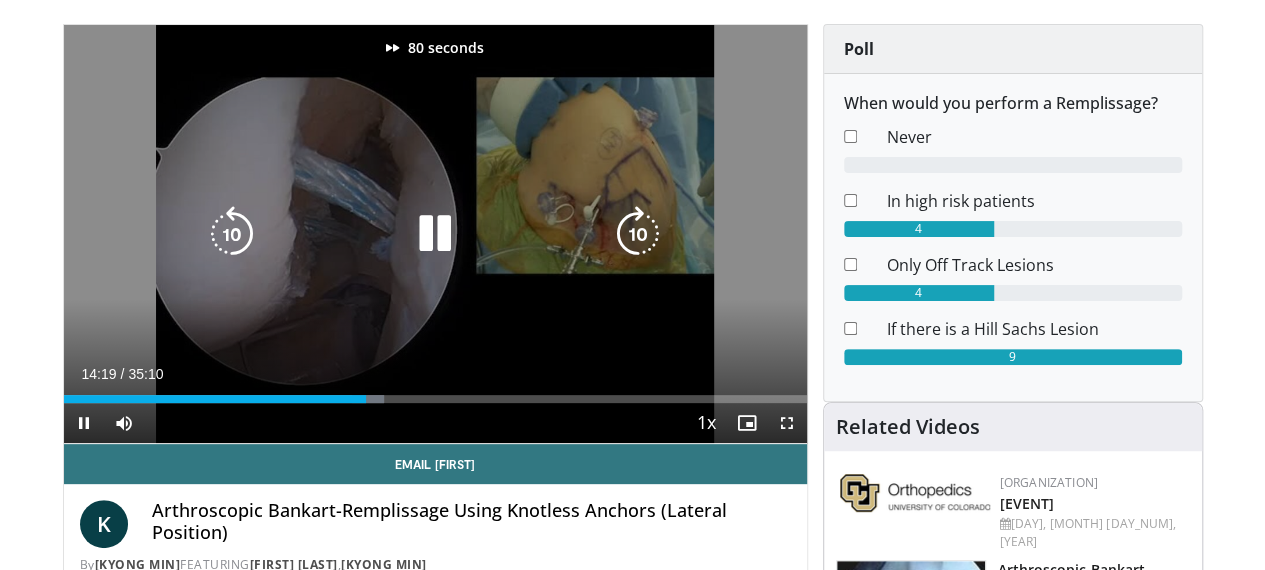 click at bounding box center (638, 234) 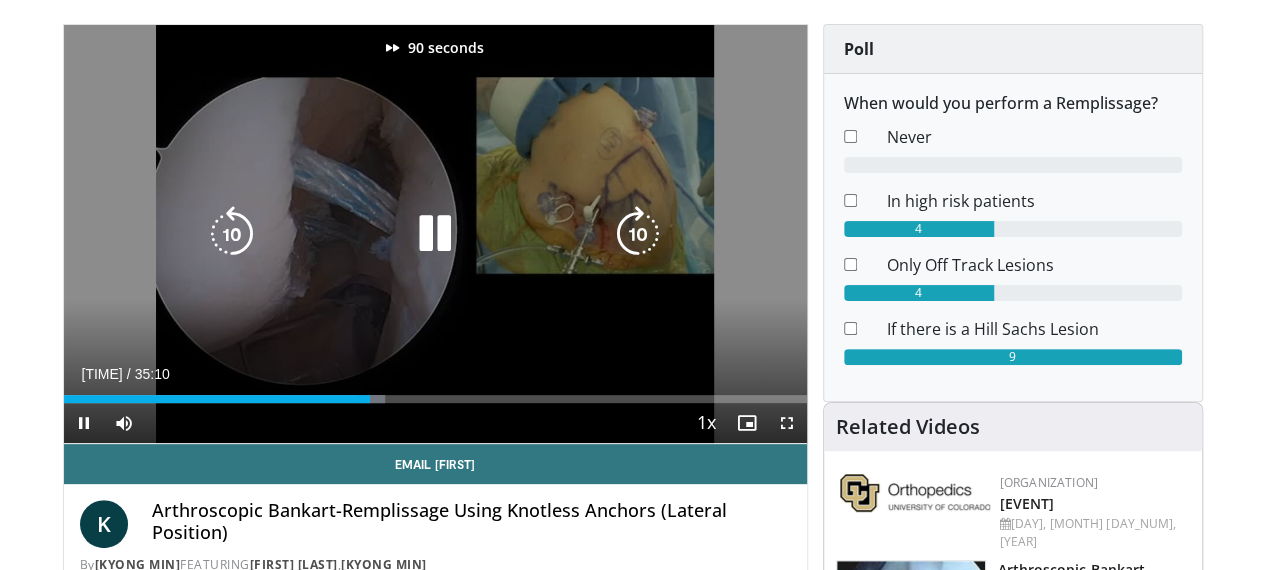 click at bounding box center (638, 234) 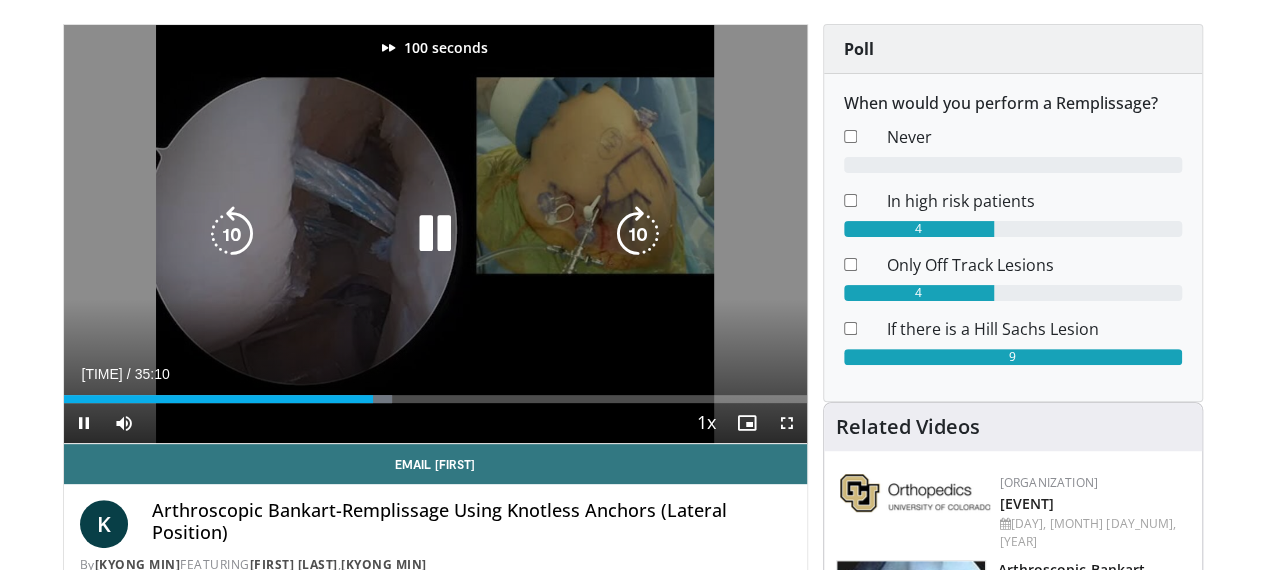 click at bounding box center (638, 234) 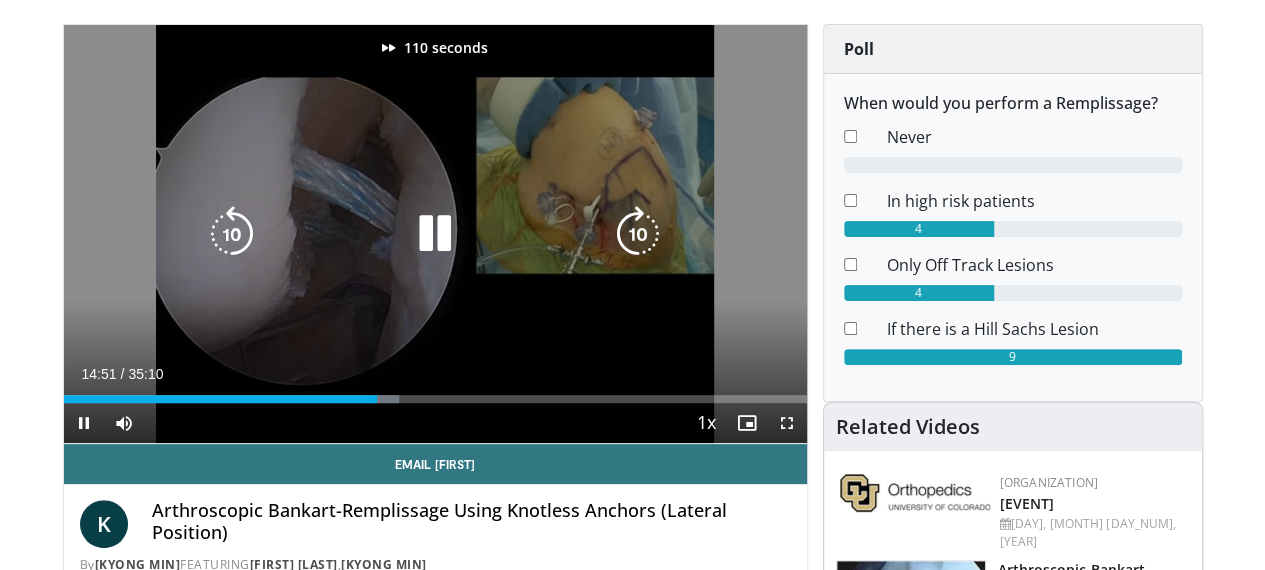 click at bounding box center [638, 234] 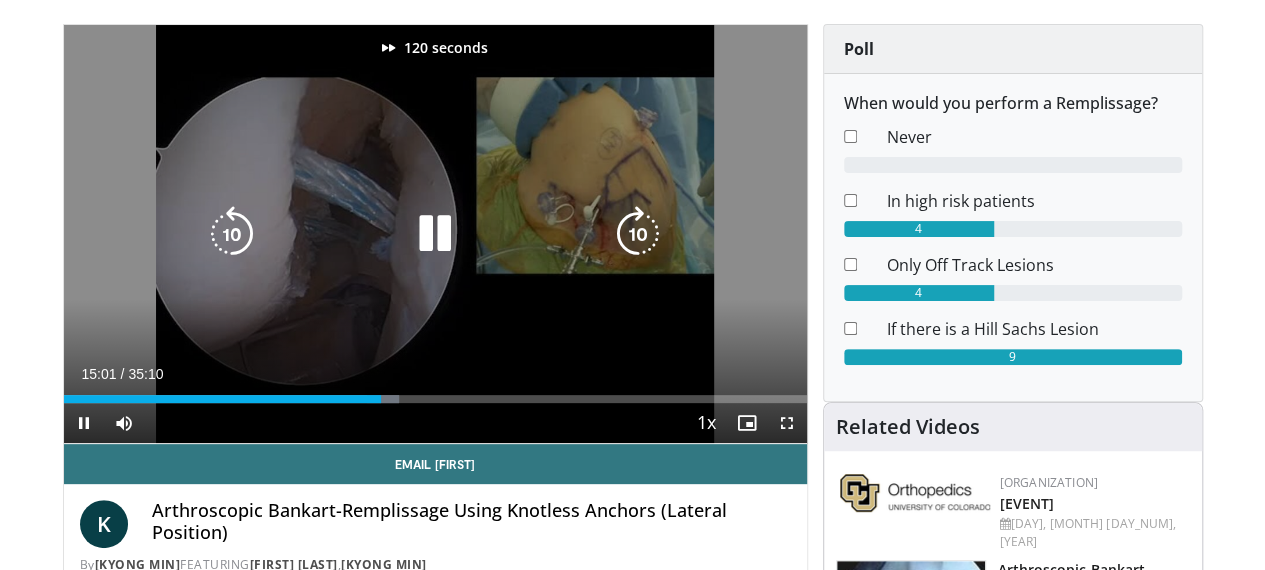 click at bounding box center [638, 234] 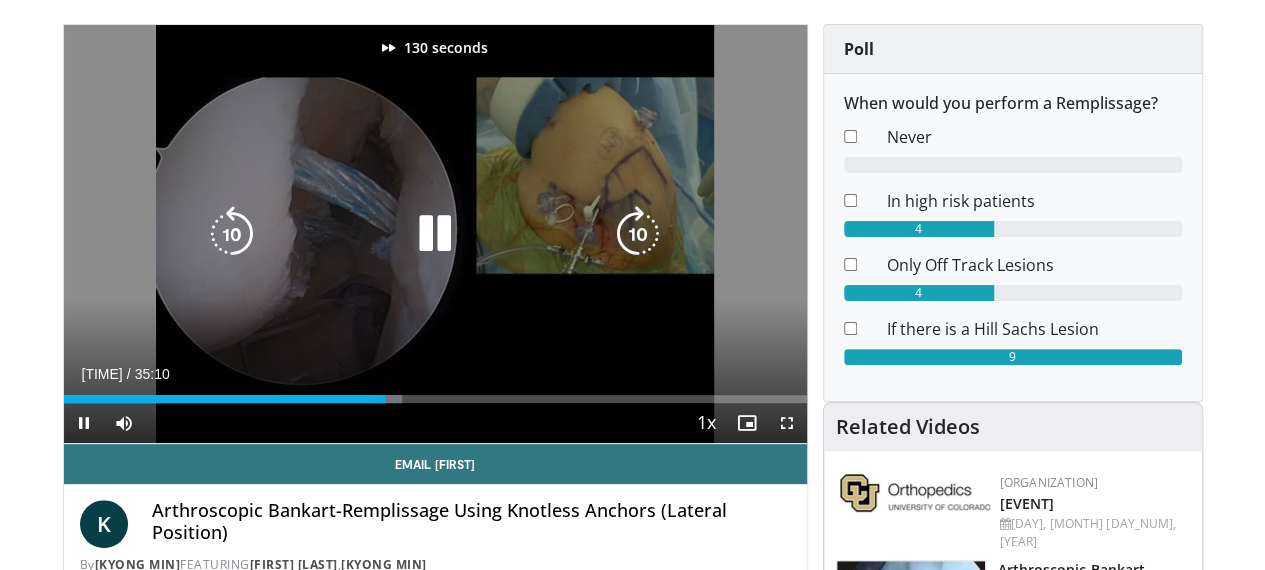 click at bounding box center (638, 234) 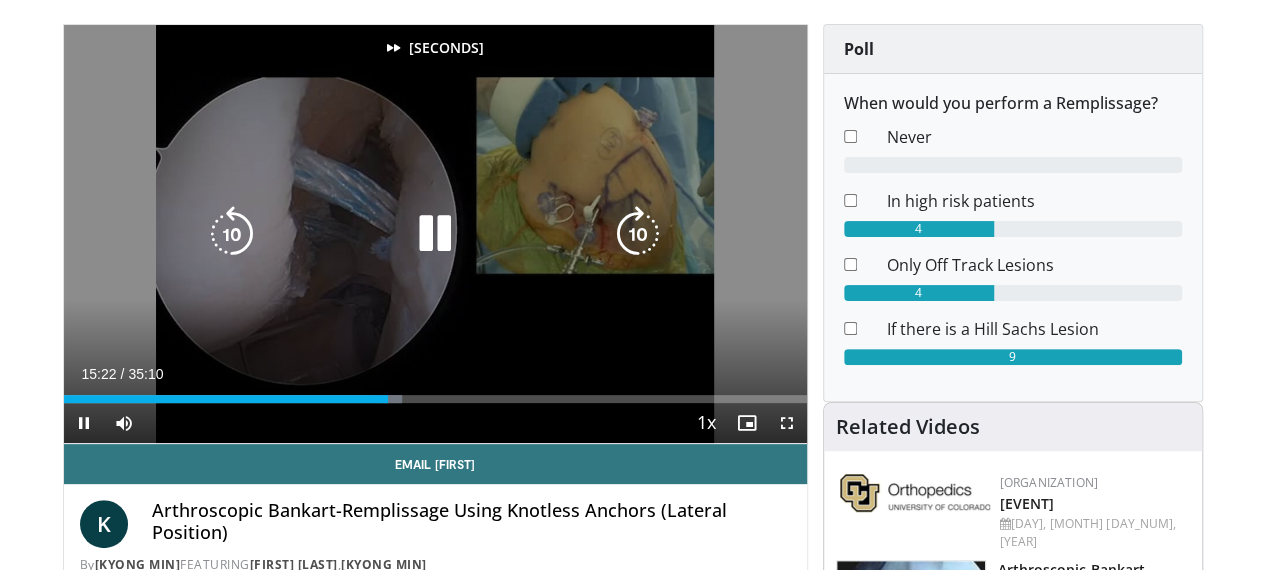 click at bounding box center (638, 234) 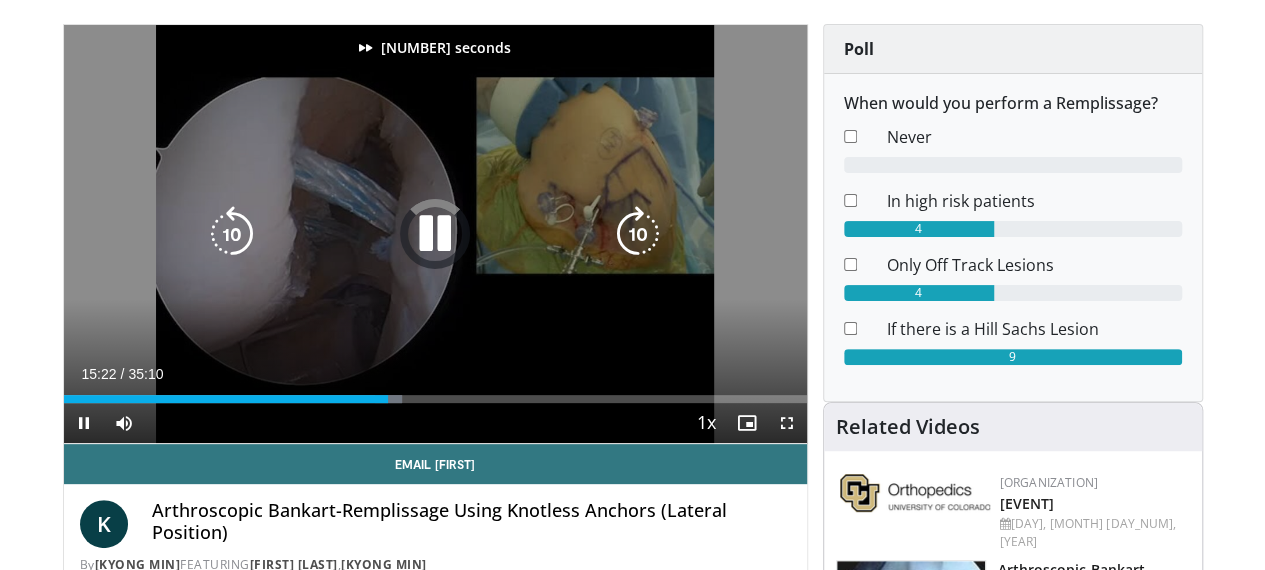 click at bounding box center (638, 234) 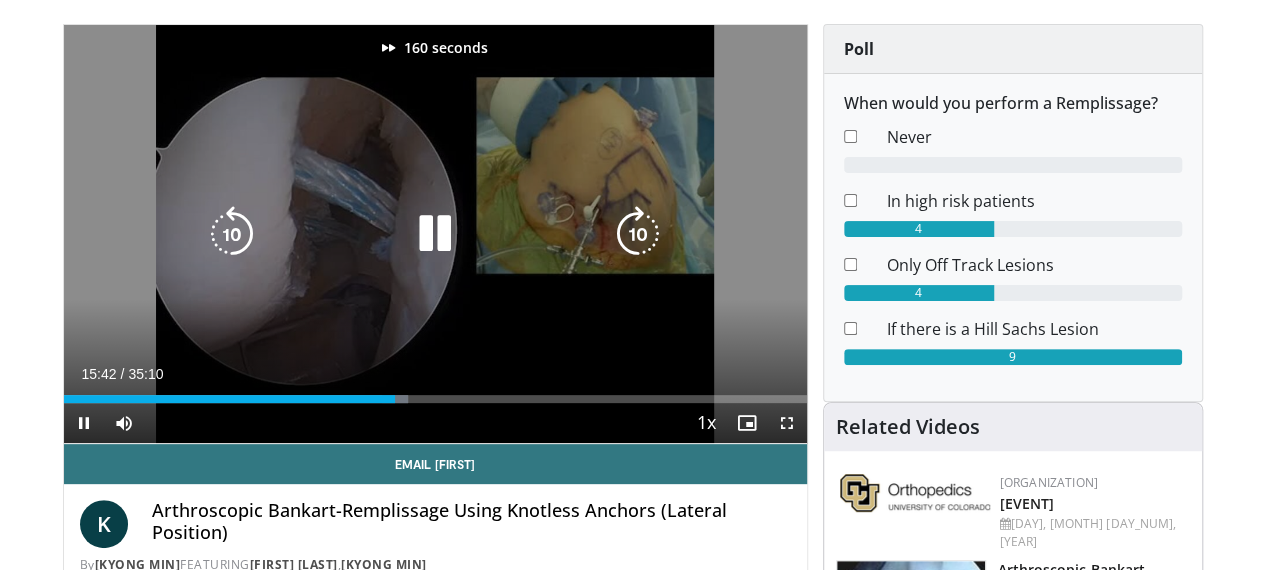 click at bounding box center (638, 234) 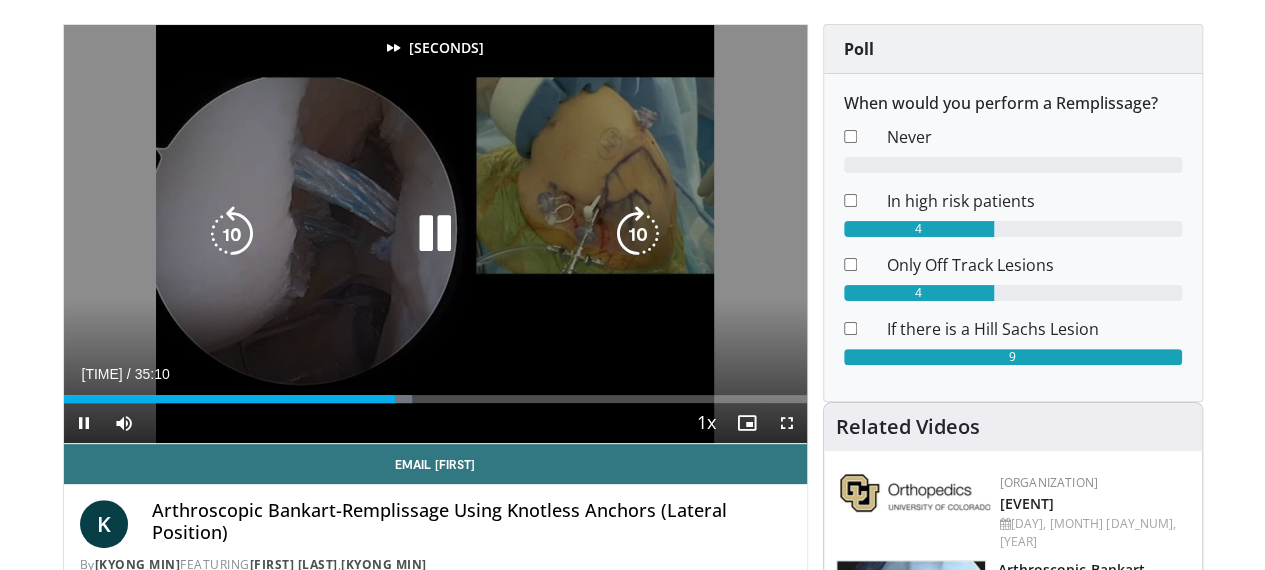 click at bounding box center (638, 234) 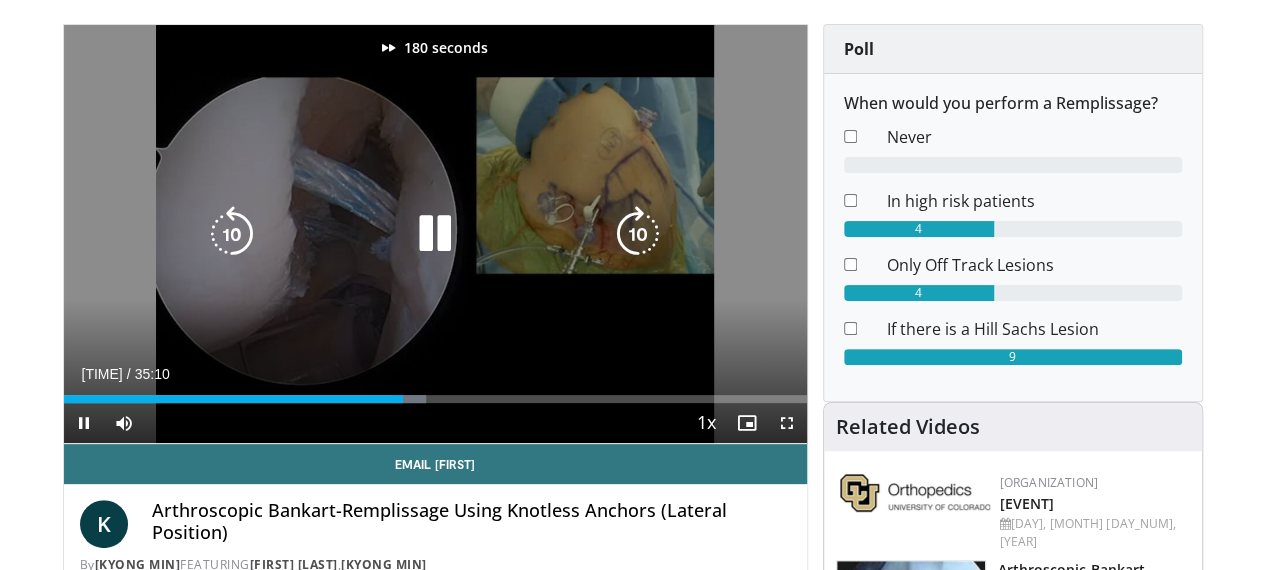 click at bounding box center [638, 234] 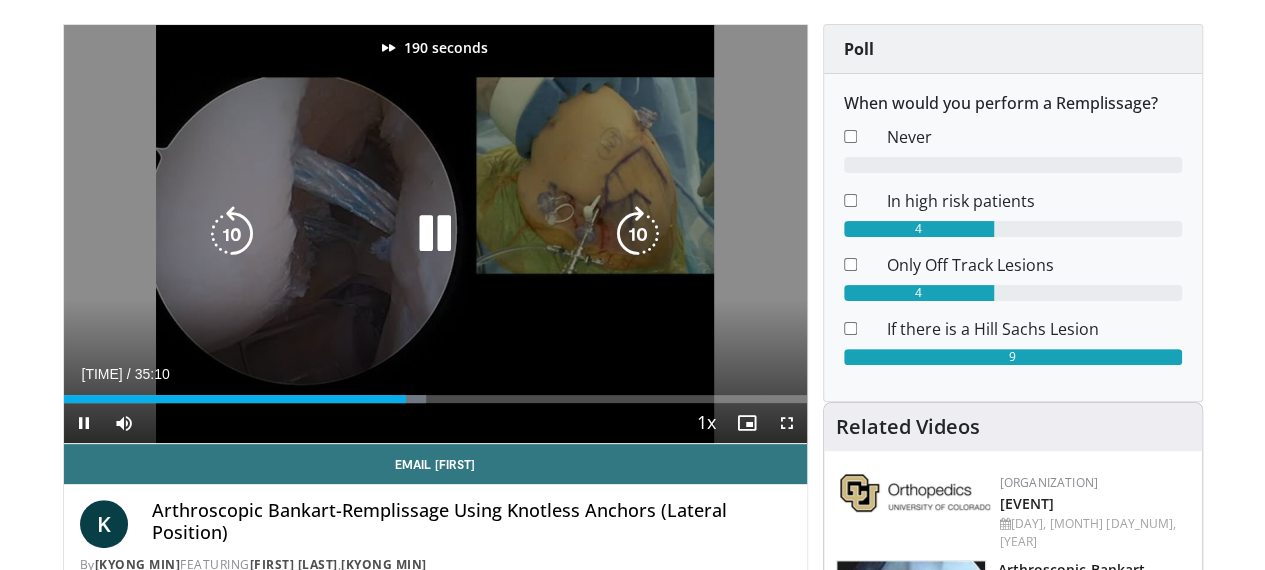 click at bounding box center [638, 234] 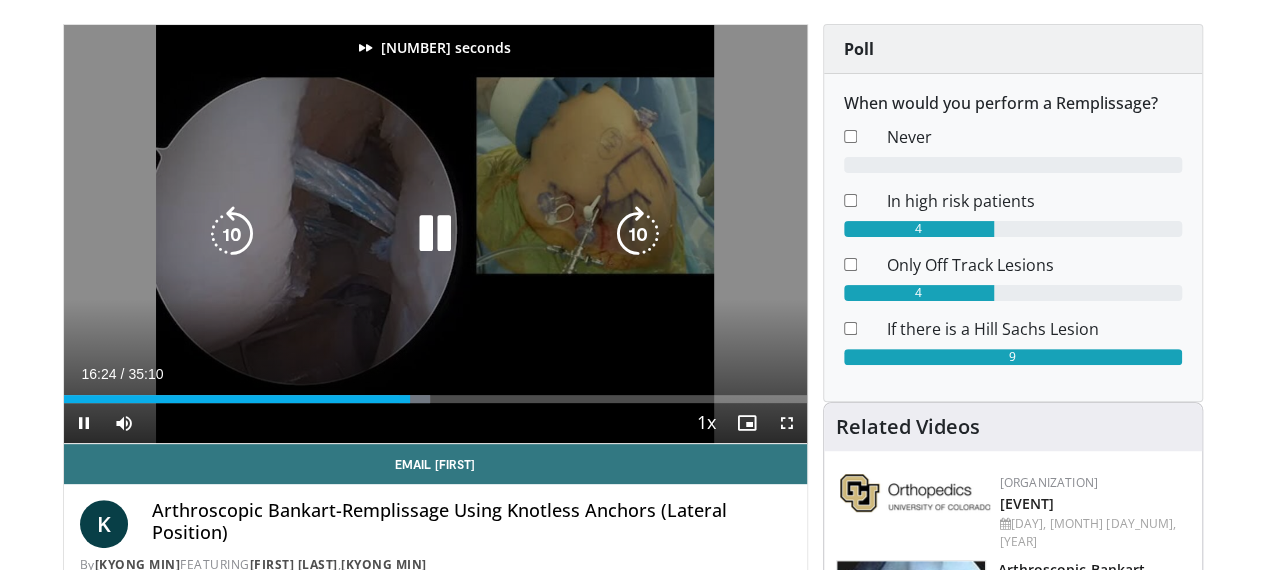 click at bounding box center (638, 234) 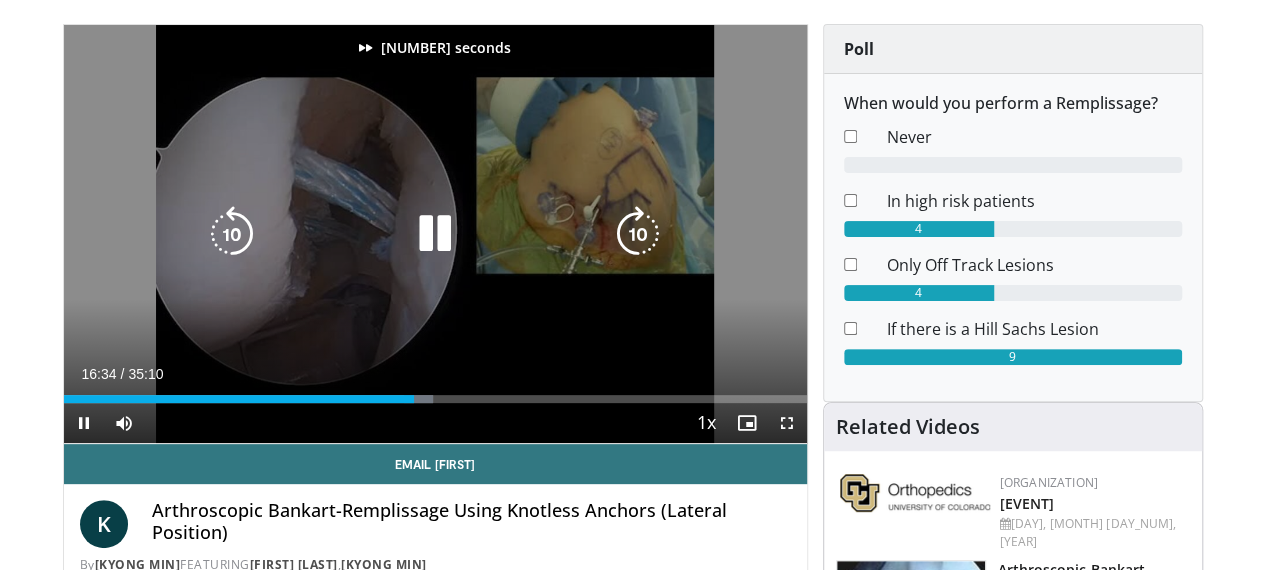 click at bounding box center [638, 234] 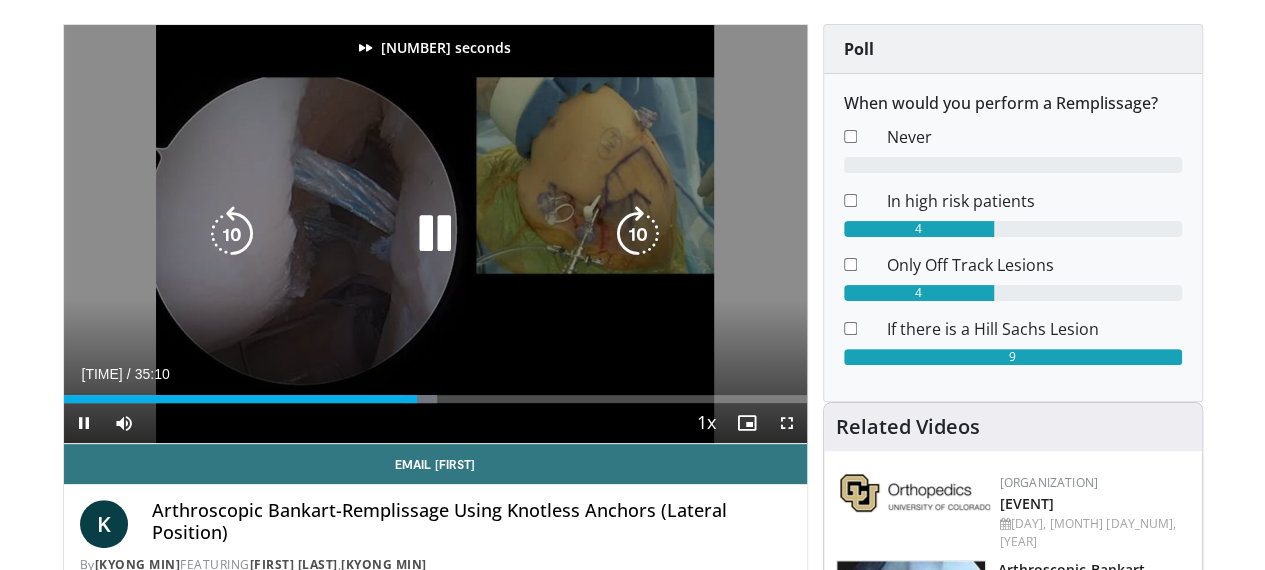 click at bounding box center [638, 234] 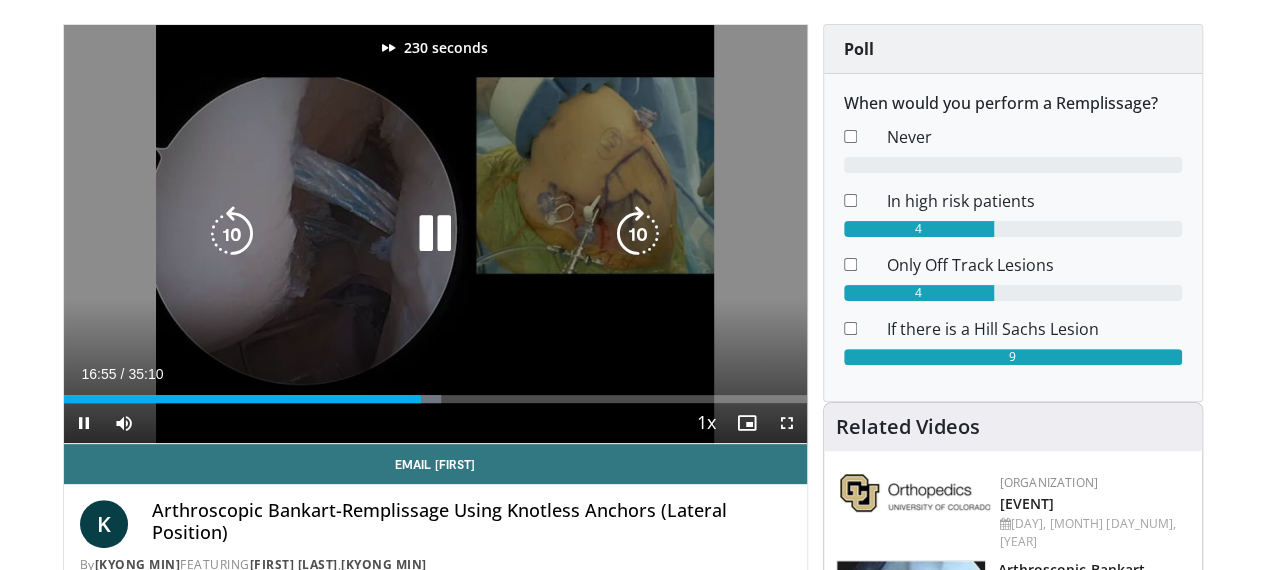 click at bounding box center (638, 234) 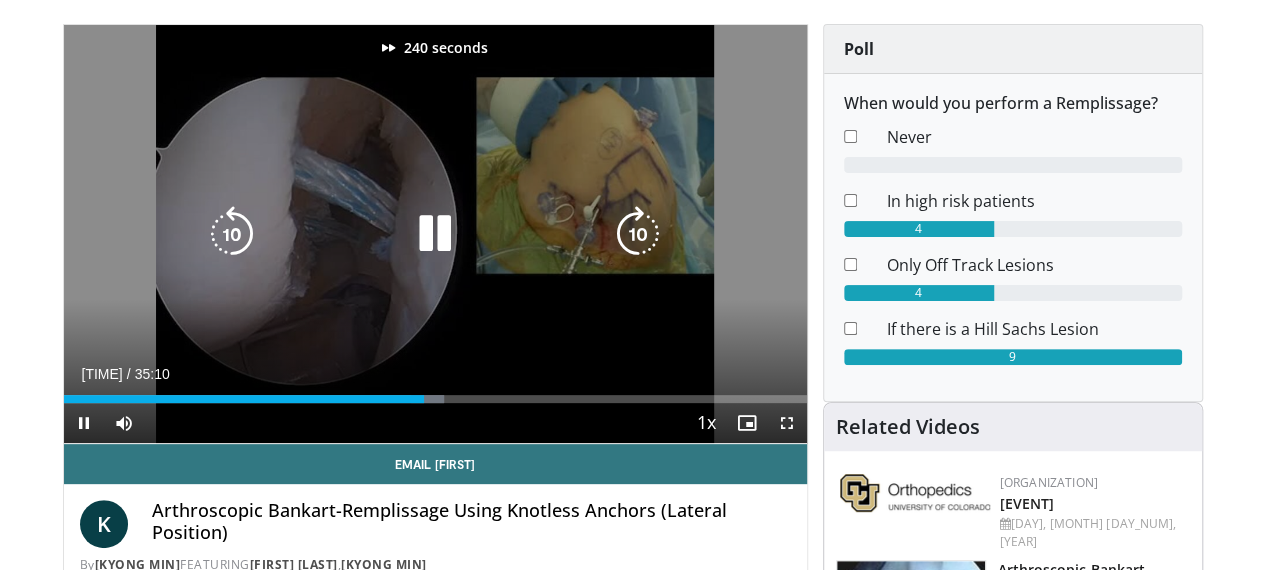click at bounding box center (638, 234) 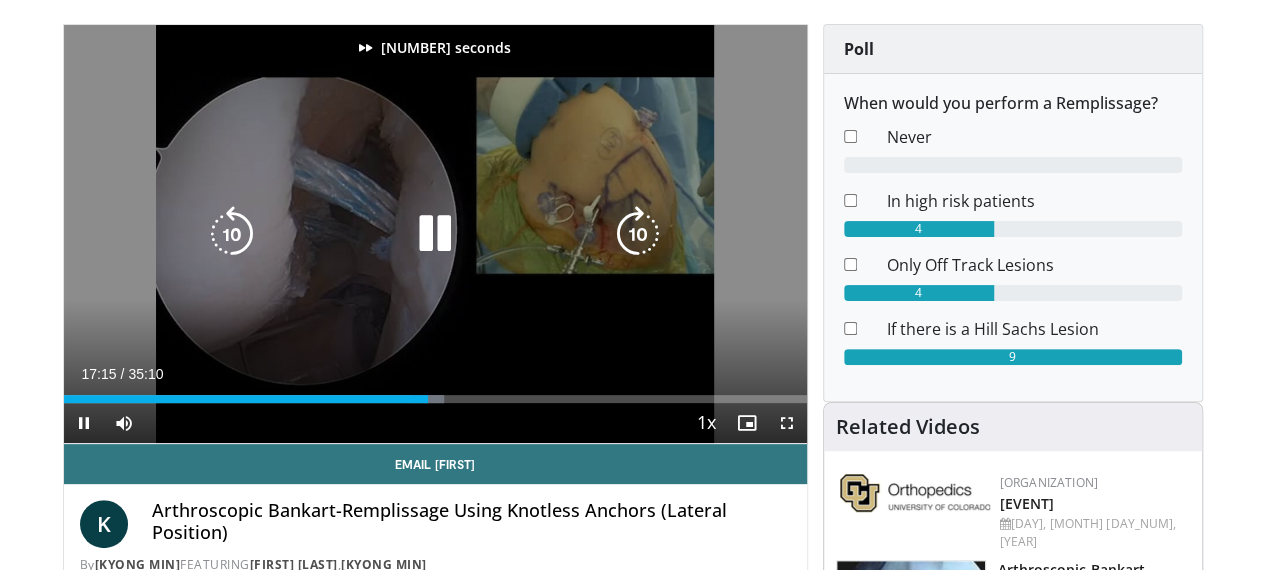 click at bounding box center (638, 234) 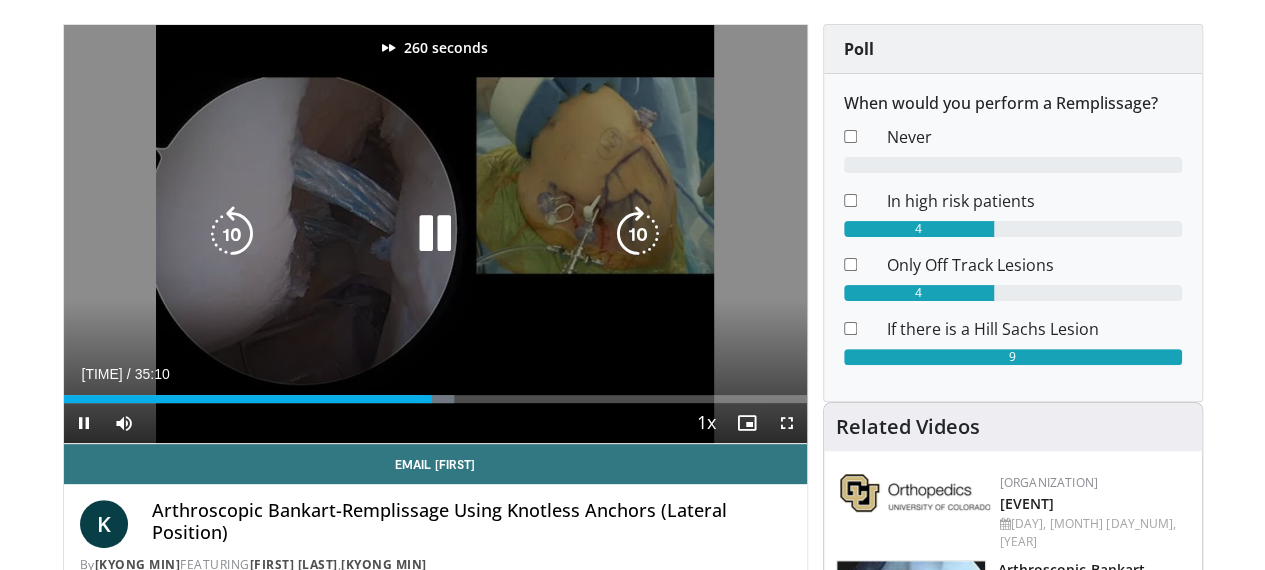 click at bounding box center [232, 234] 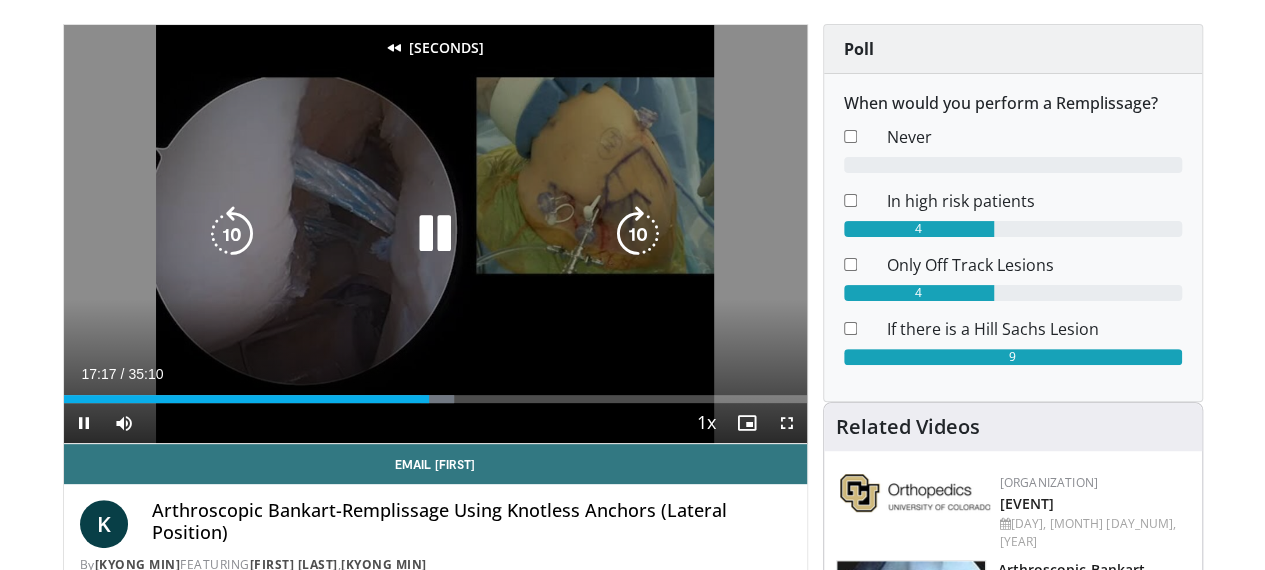 click at bounding box center (435, 234) 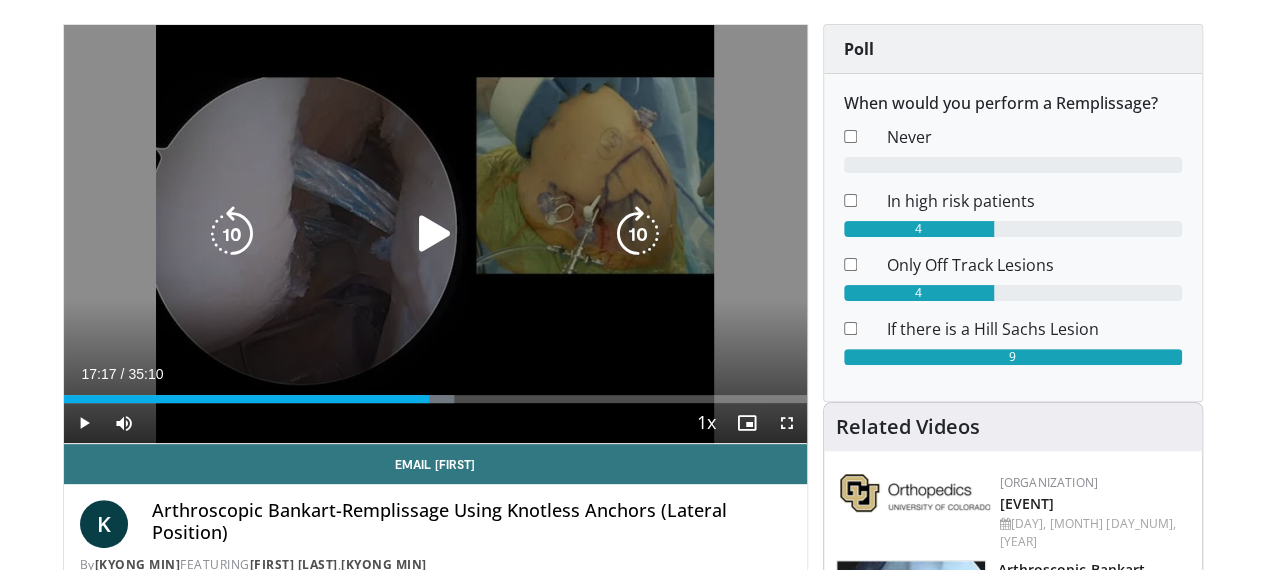 click at bounding box center [435, 234] 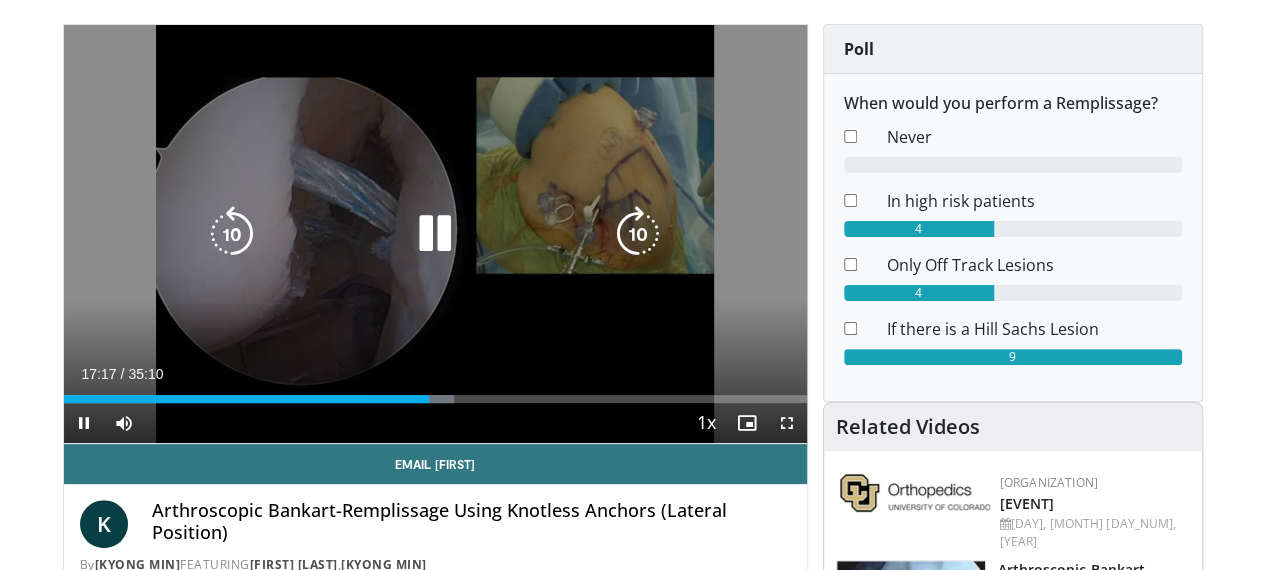 click at bounding box center (638, 234) 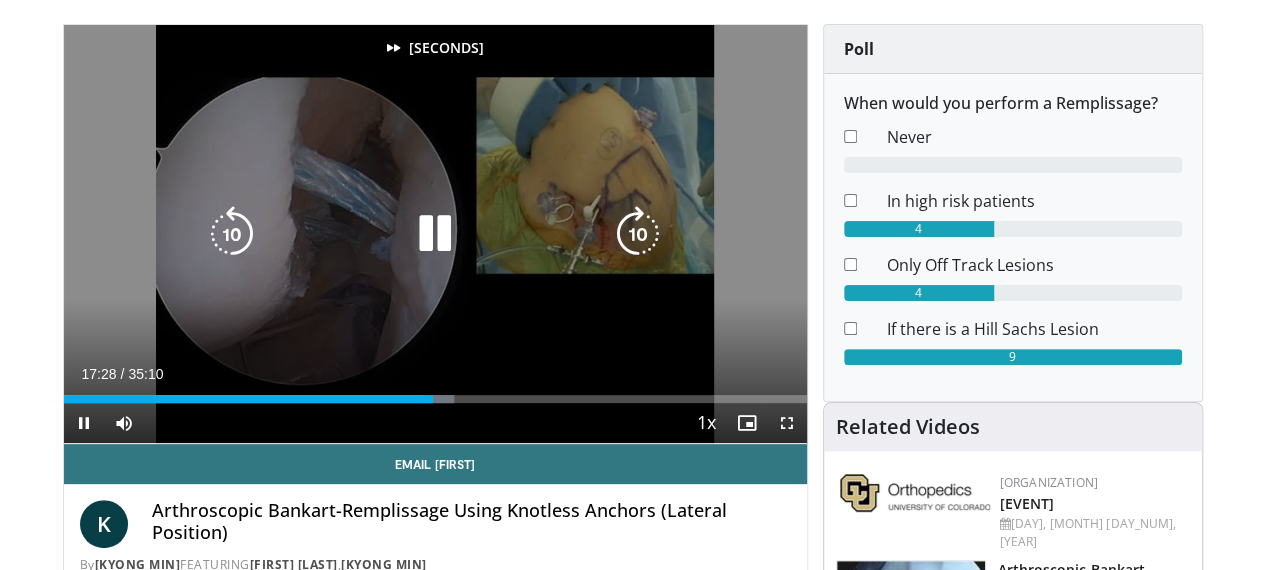 click at bounding box center (638, 234) 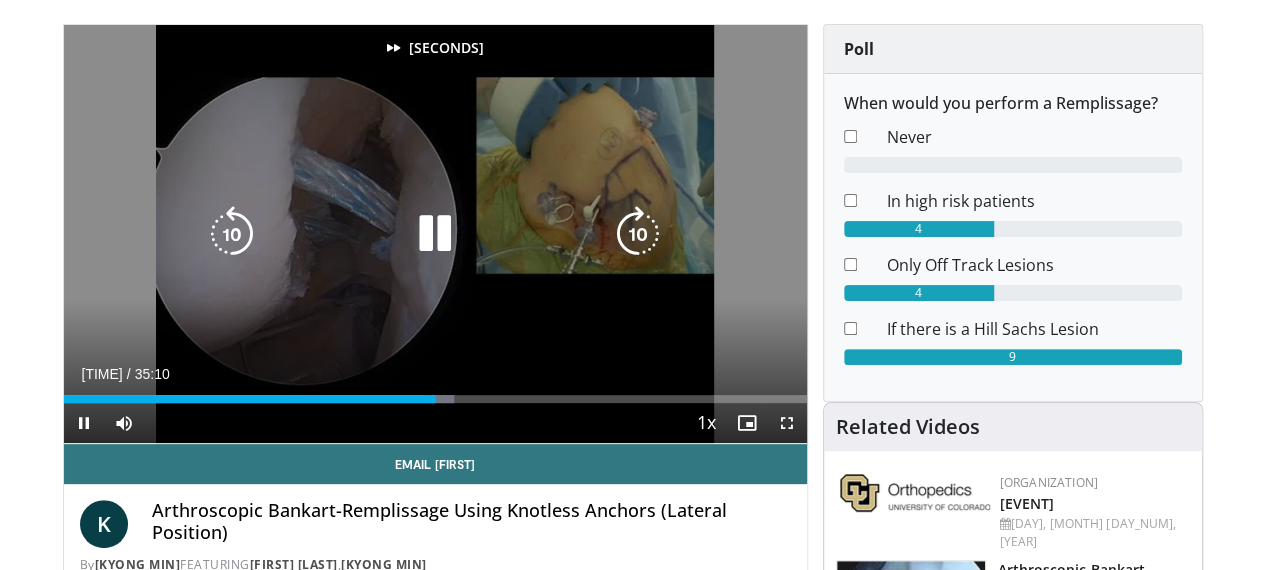 click at bounding box center (638, 234) 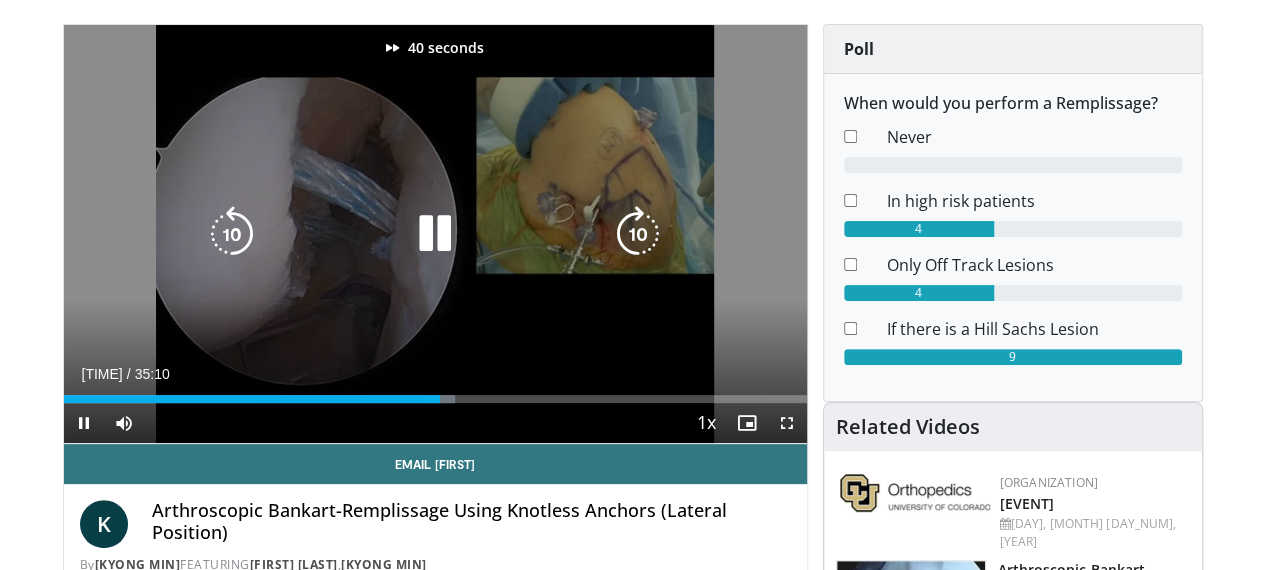 click at bounding box center (638, 234) 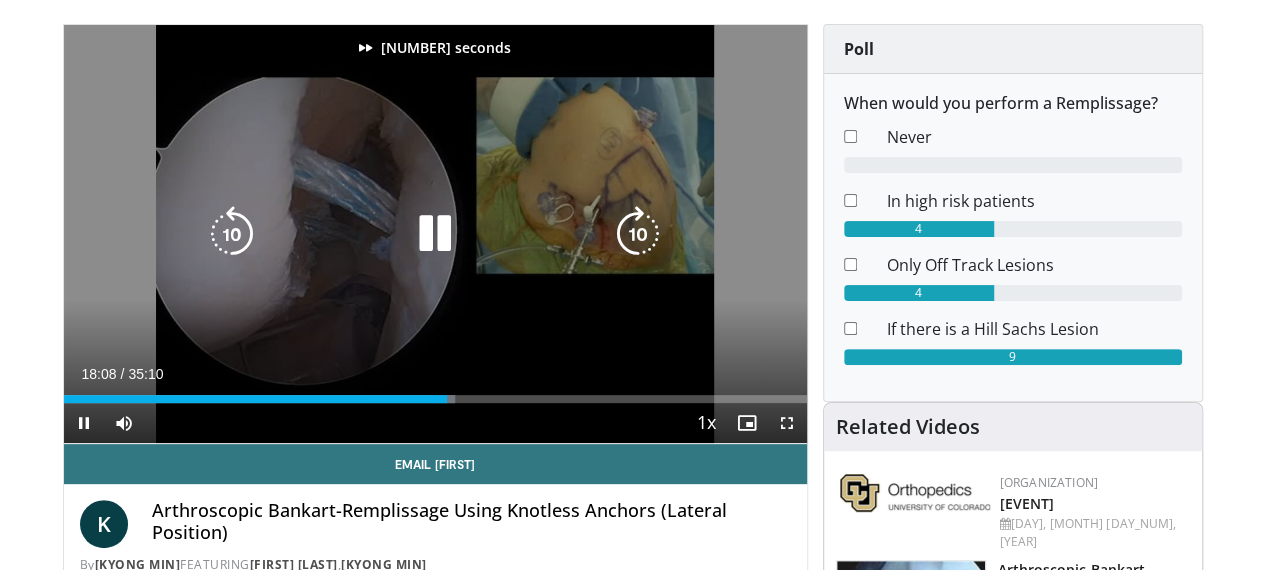click at bounding box center [638, 234] 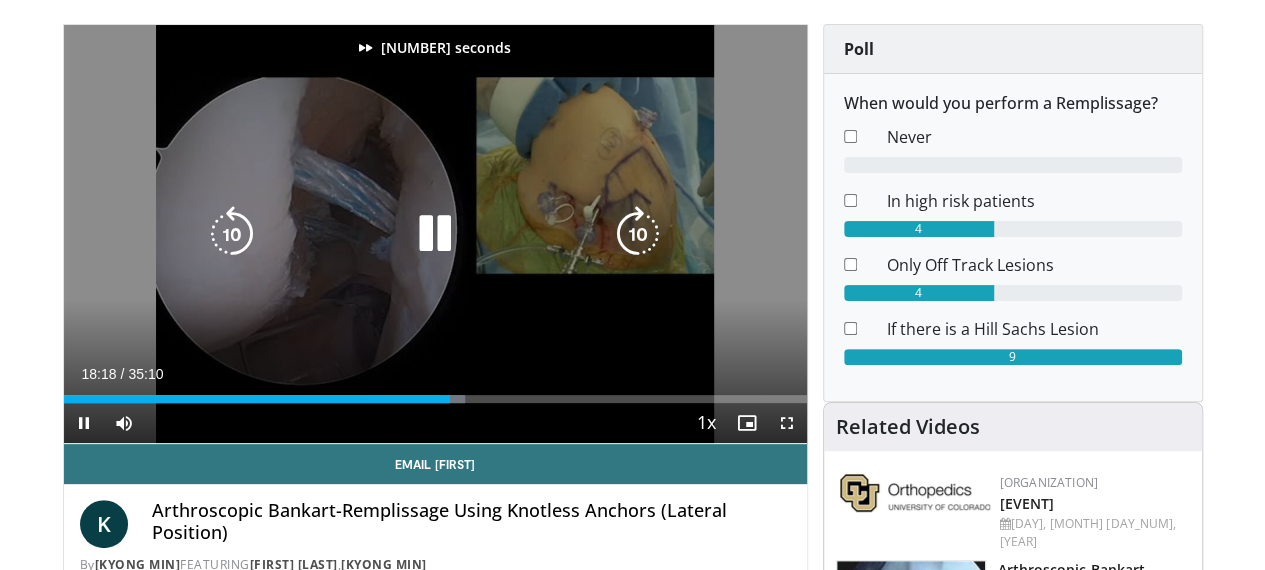 click at bounding box center [638, 234] 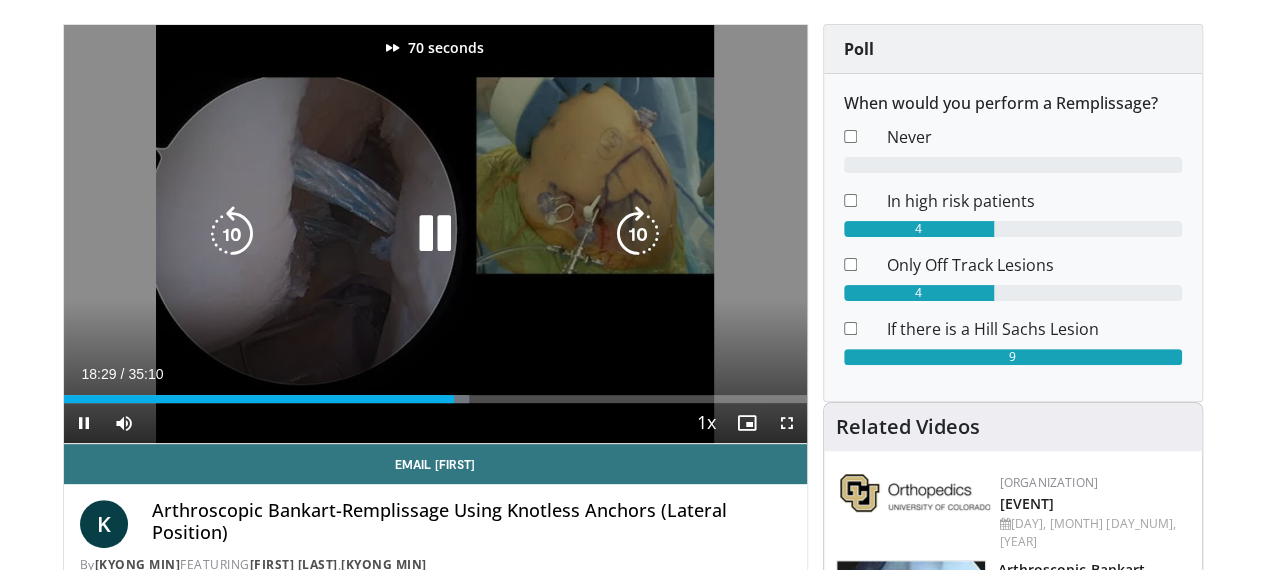 click at bounding box center [638, 234] 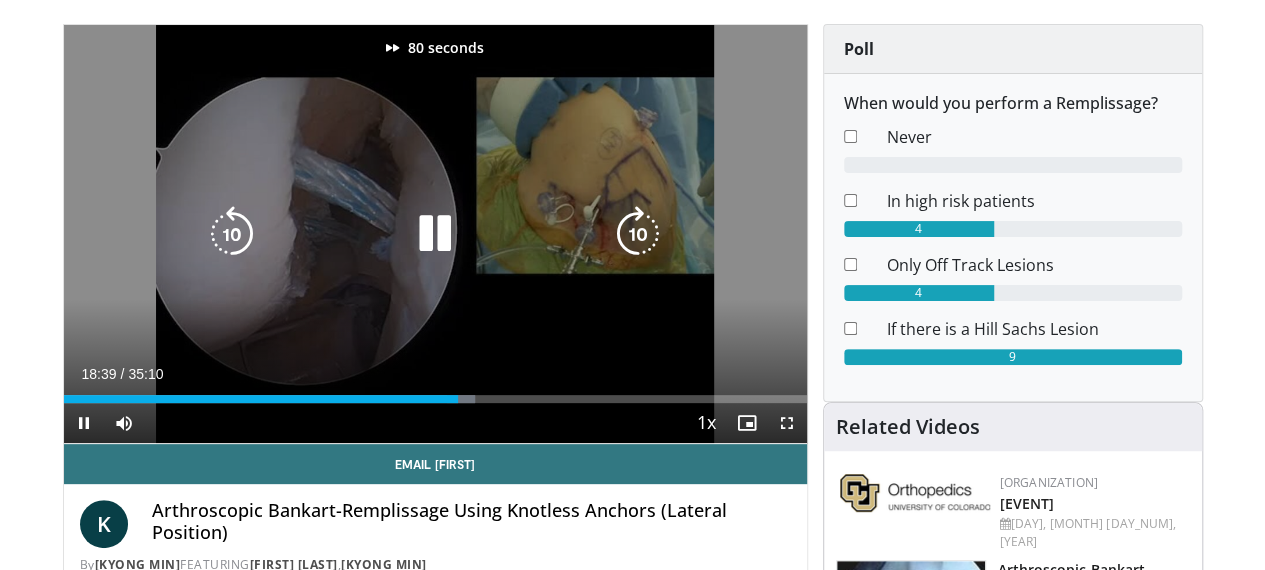 click at bounding box center [638, 234] 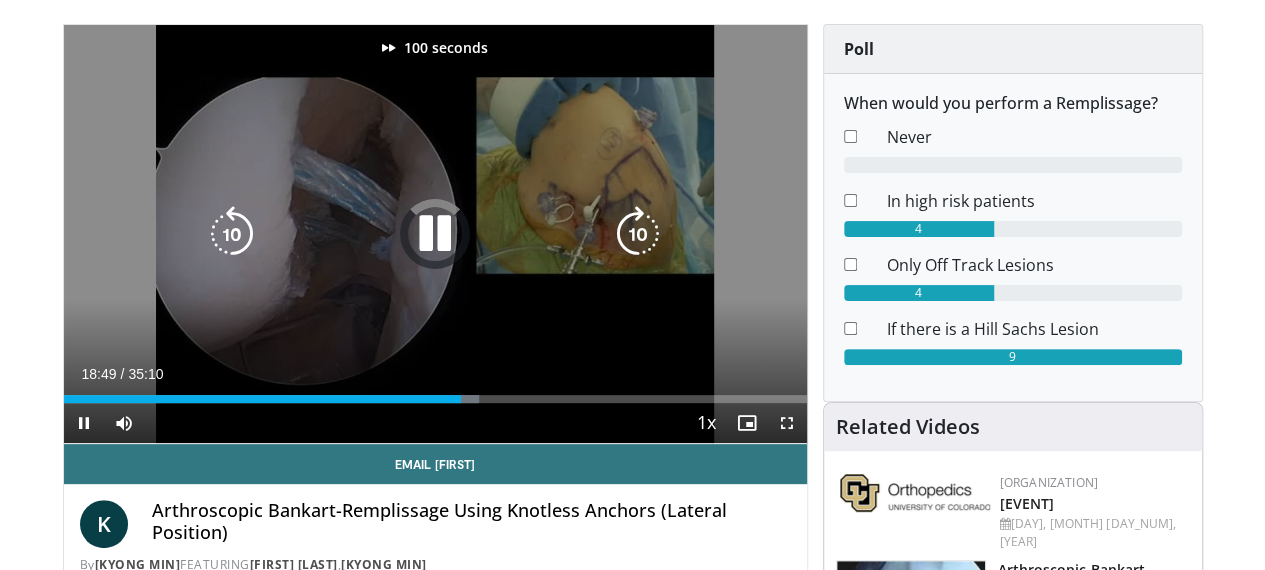 click at bounding box center [638, 234] 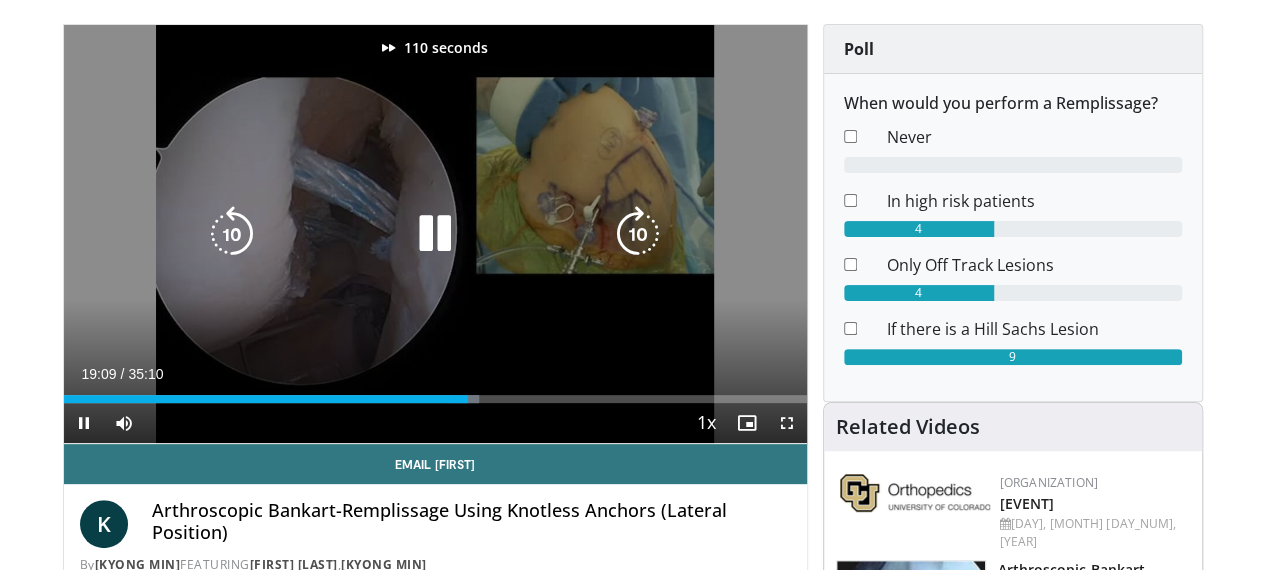 click at bounding box center [638, 234] 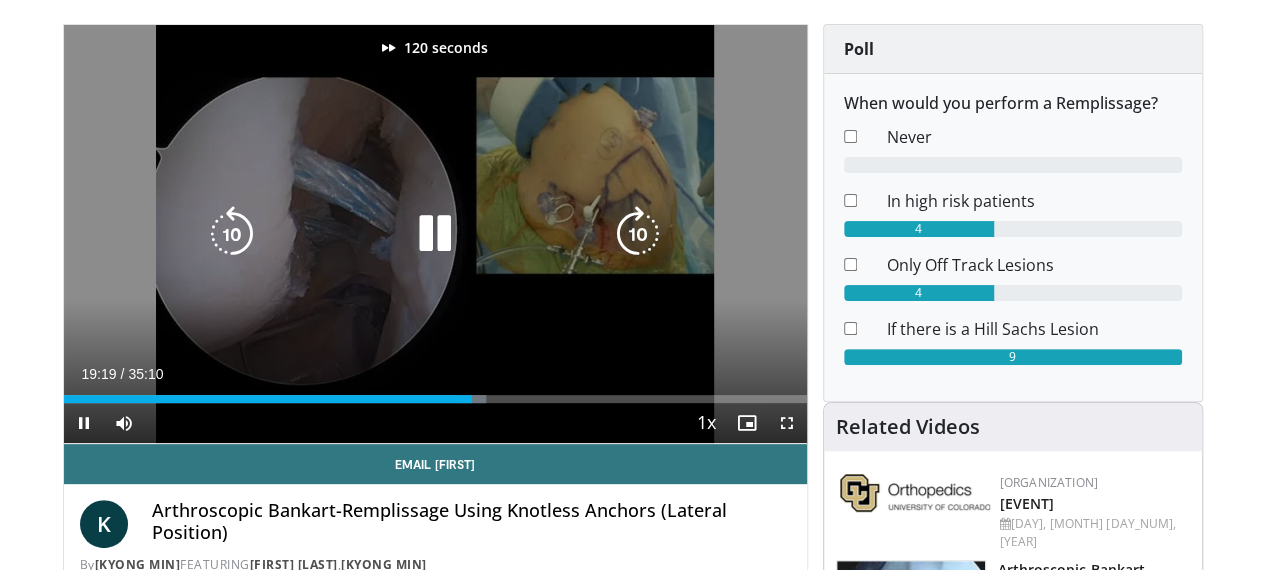 click at bounding box center (638, 234) 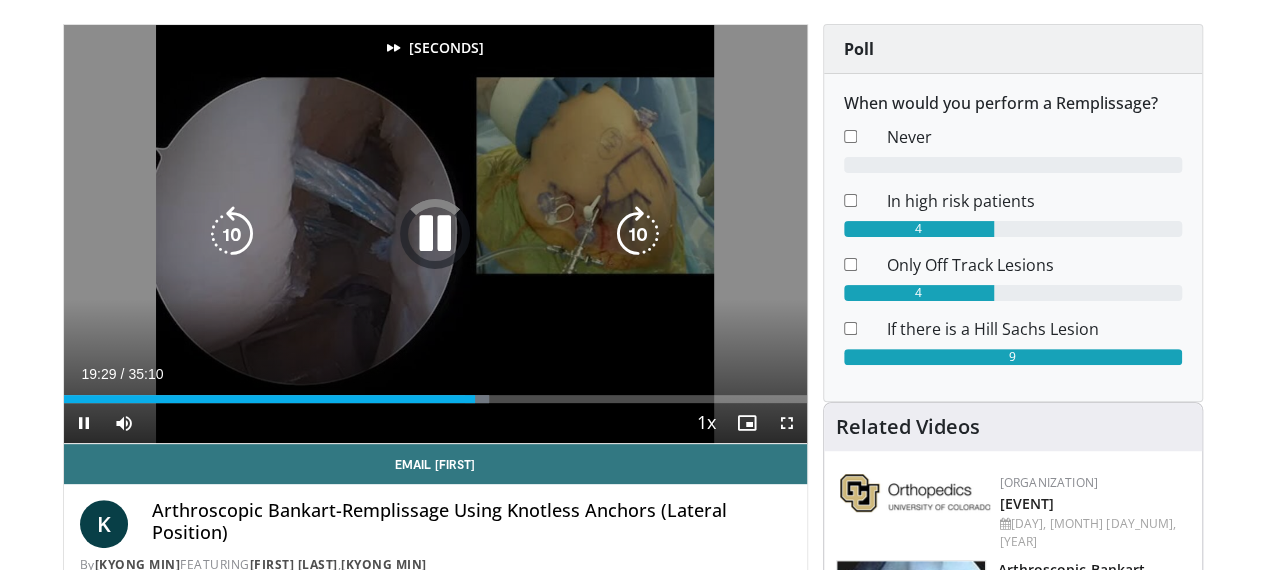 click at bounding box center (638, 234) 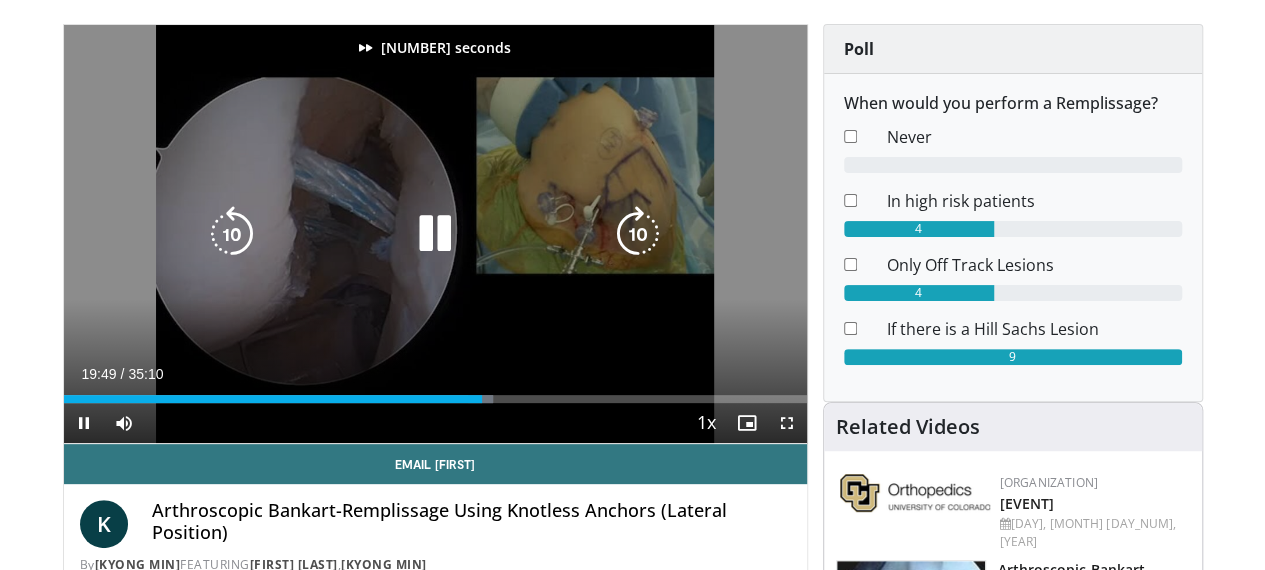 click at bounding box center [638, 234] 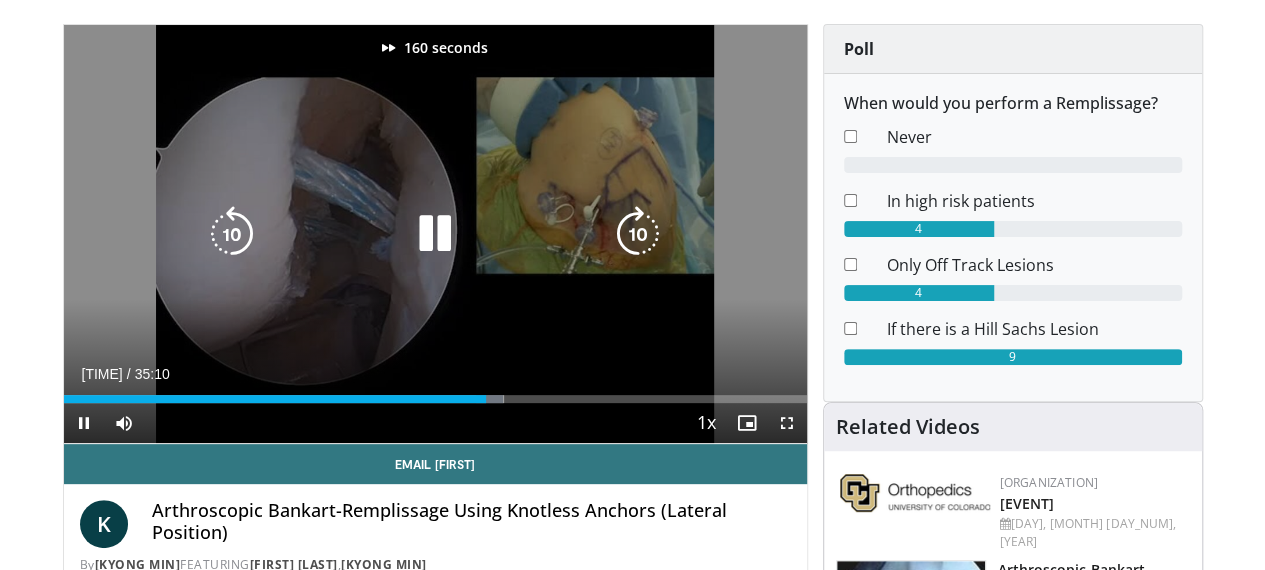 click at bounding box center (638, 234) 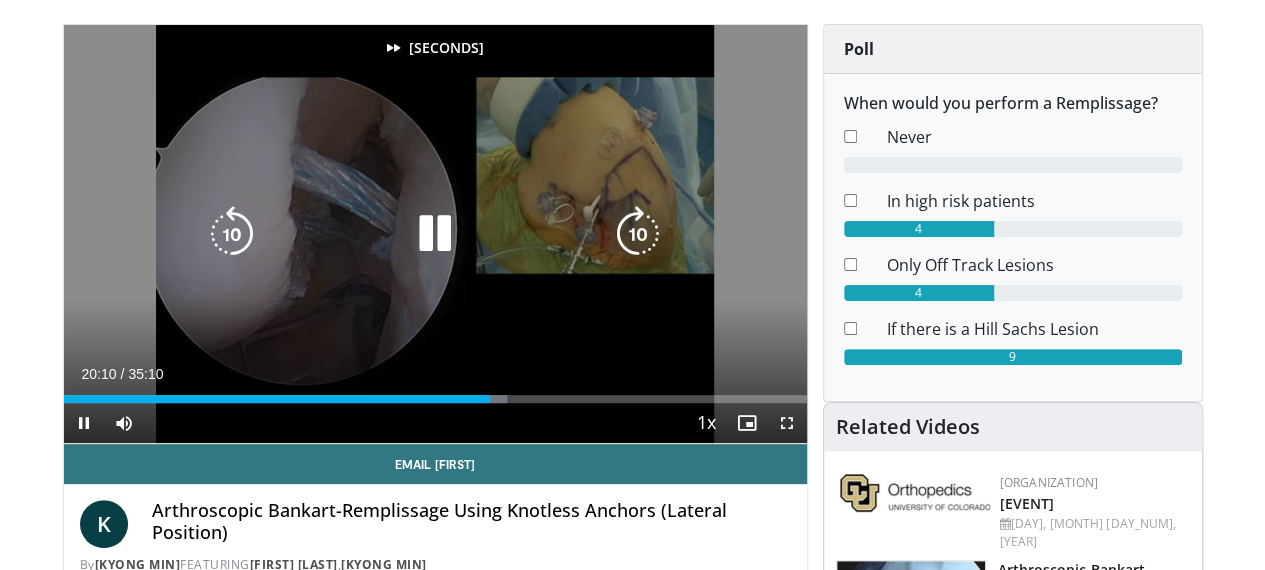 click at bounding box center [638, 234] 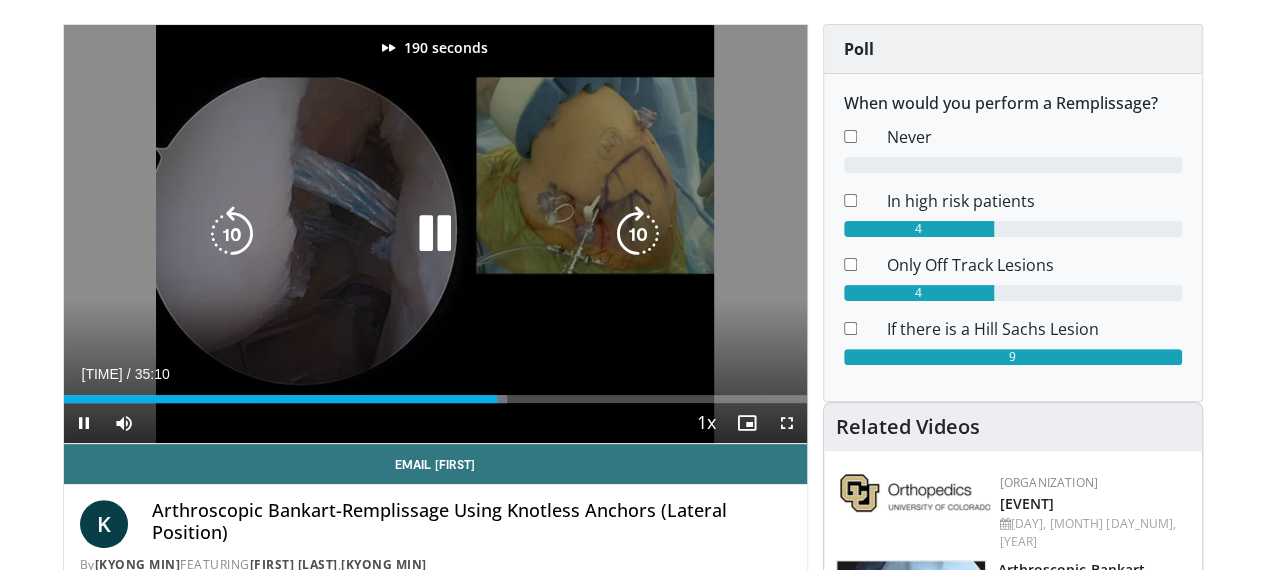 click at bounding box center (638, 234) 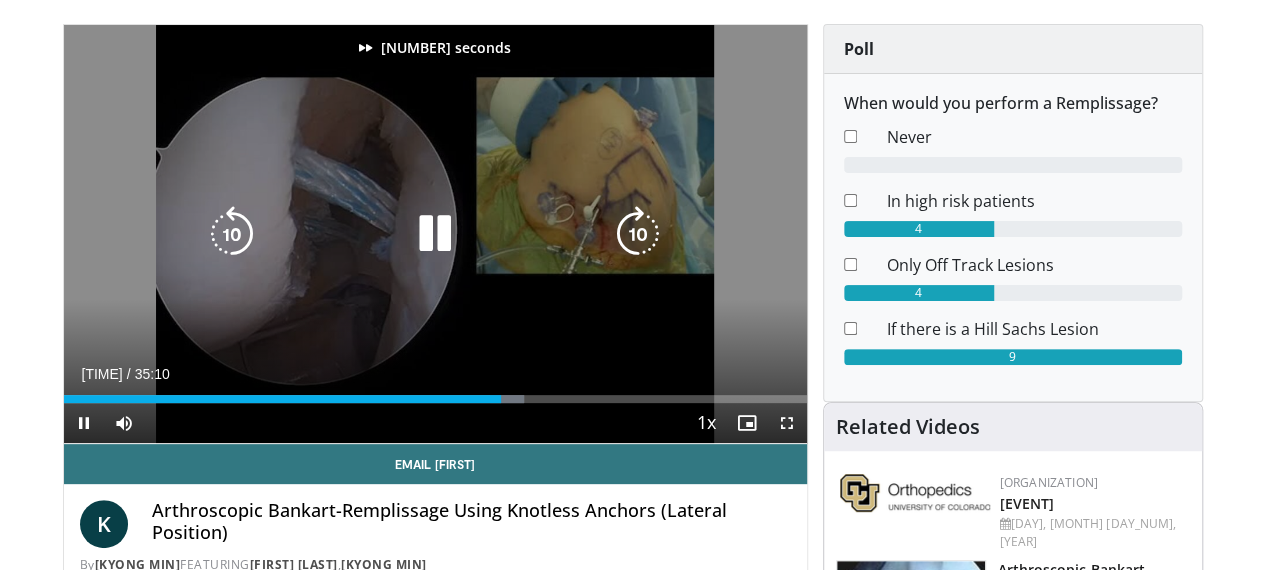 click at bounding box center [232, 234] 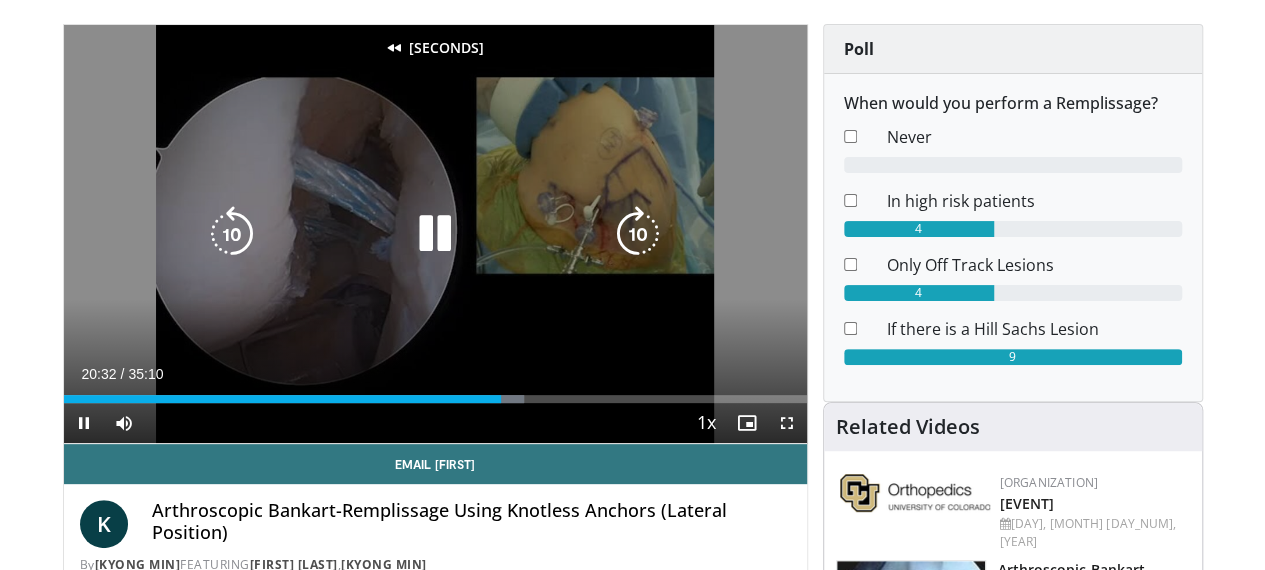 click at bounding box center [232, 234] 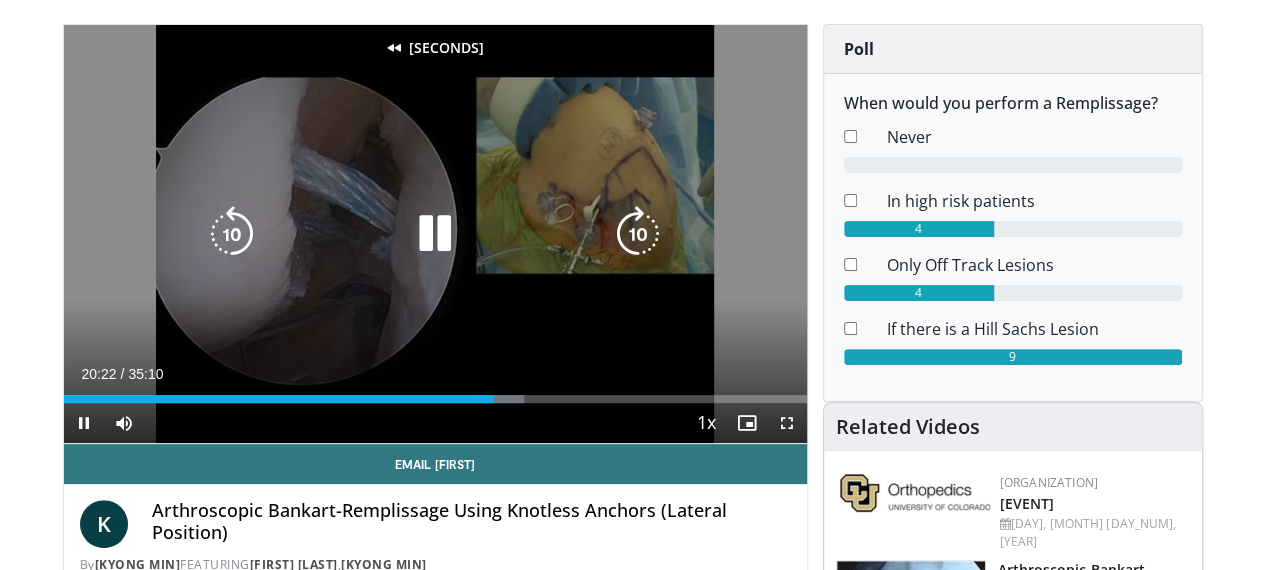 click at bounding box center (232, 234) 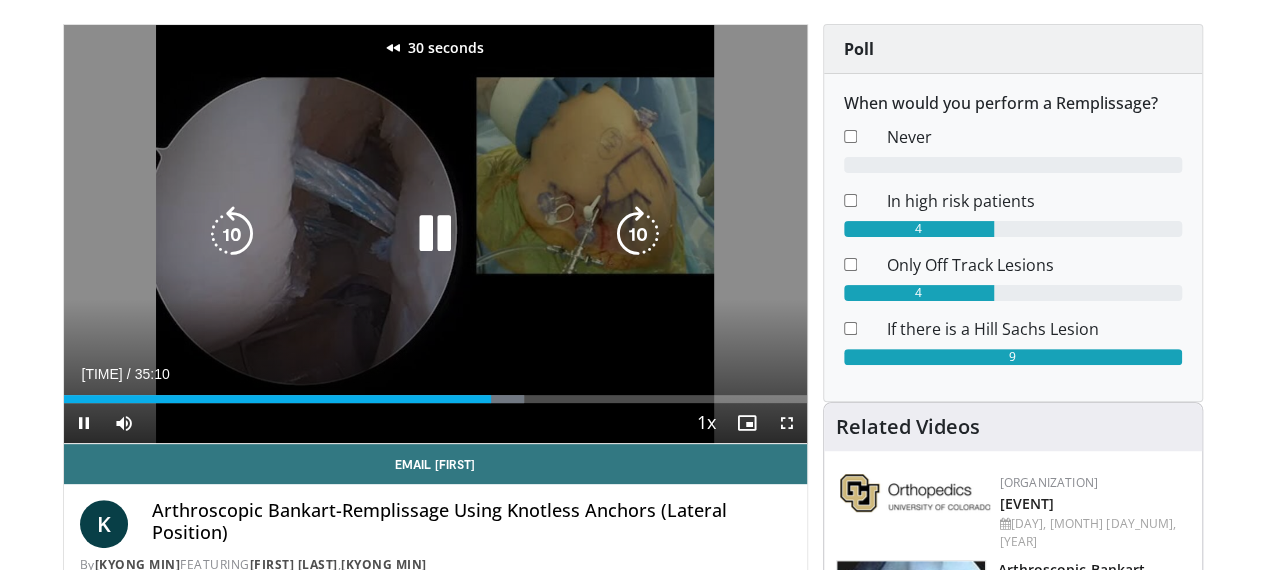 click at bounding box center (232, 234) 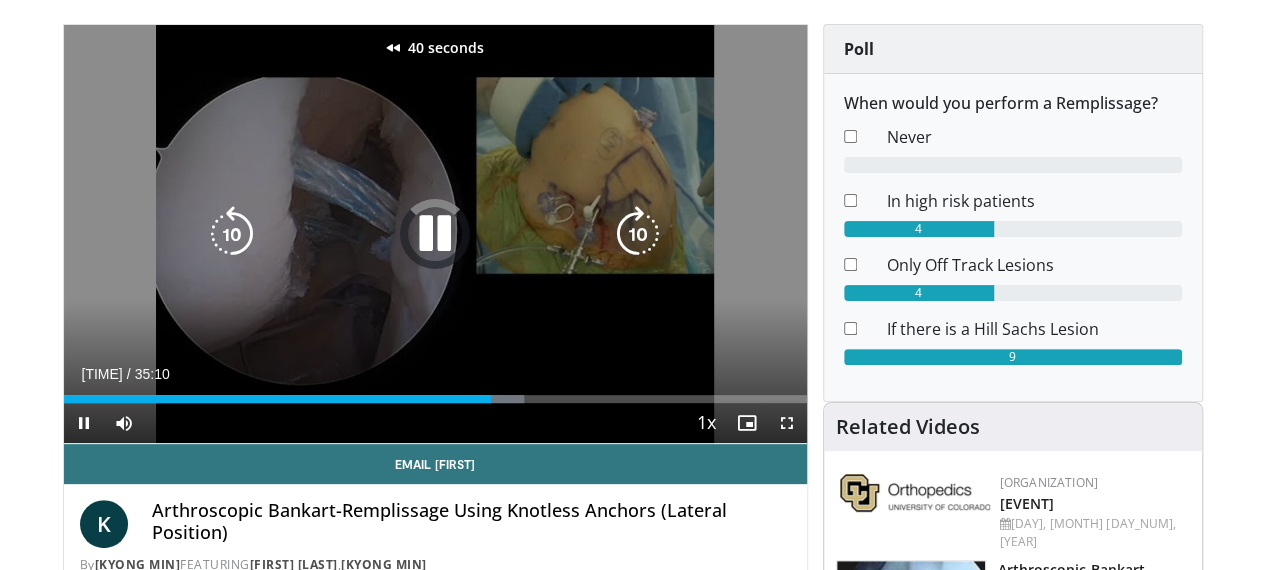 click at bounding box center (232, 234) 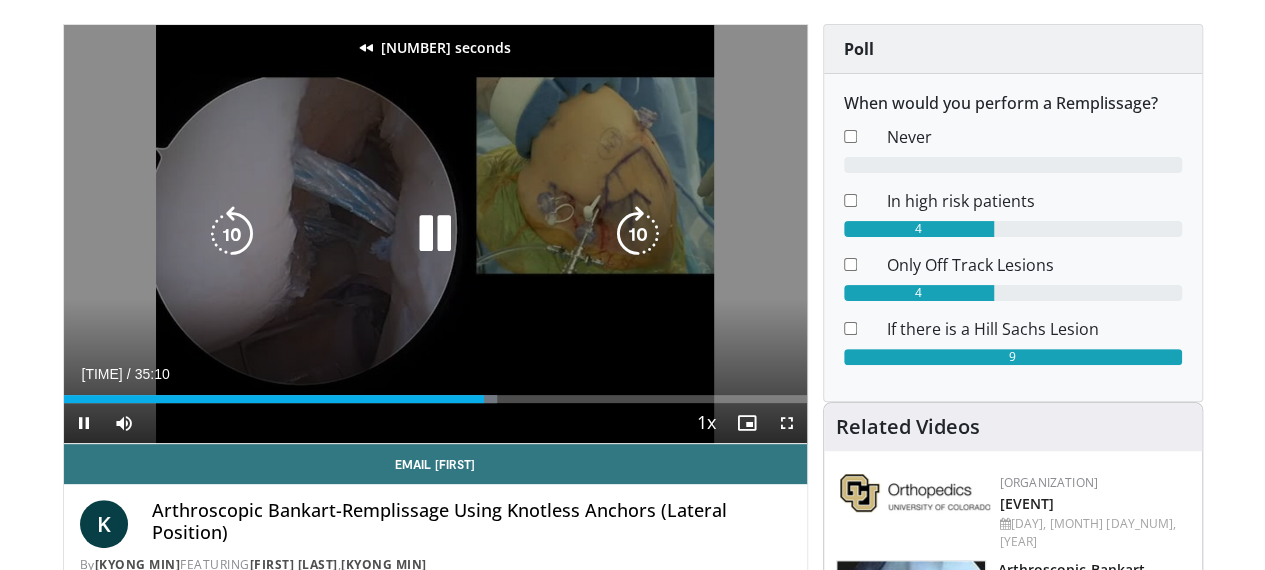 click at bounding box center [232, 234] 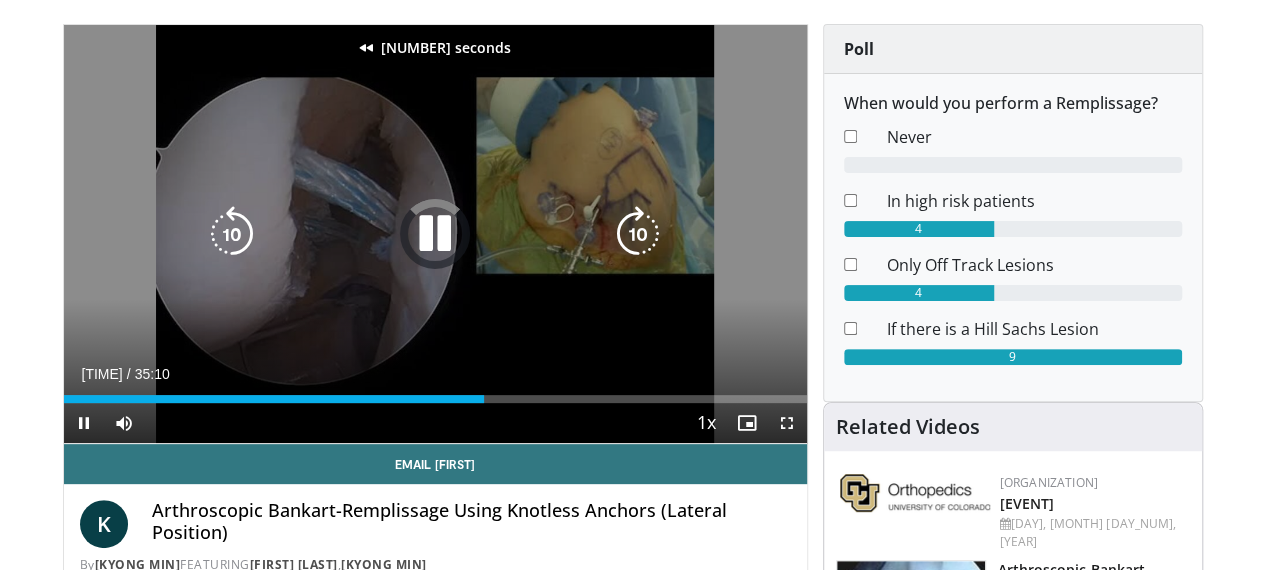 click at bounding box center [232, 234] 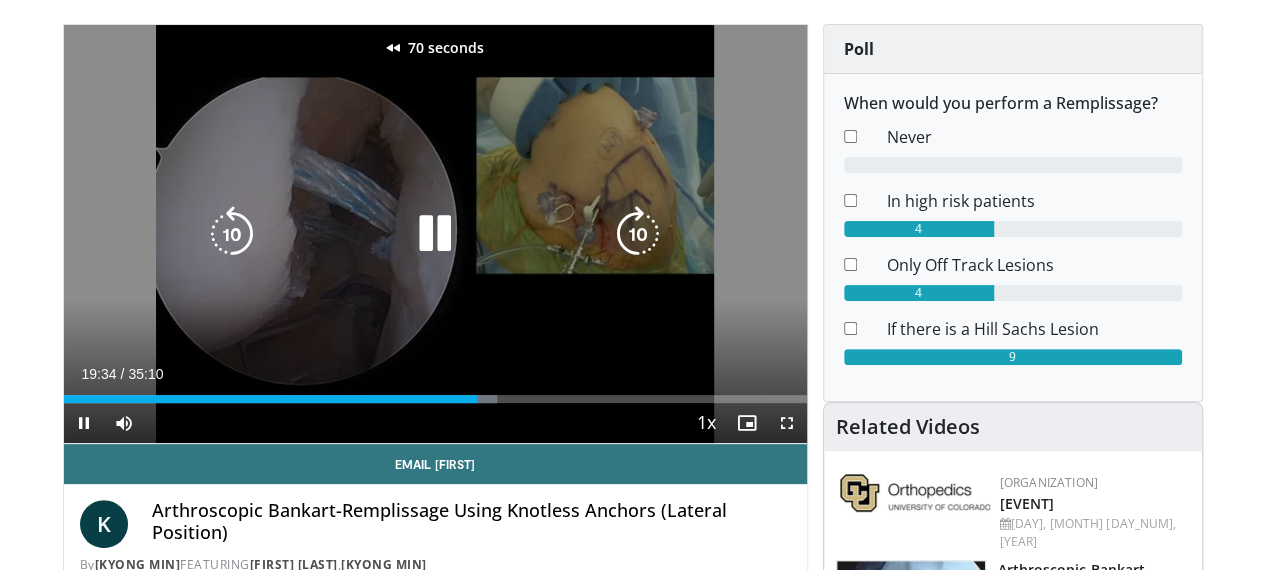 click at bounding box center [232, 234] 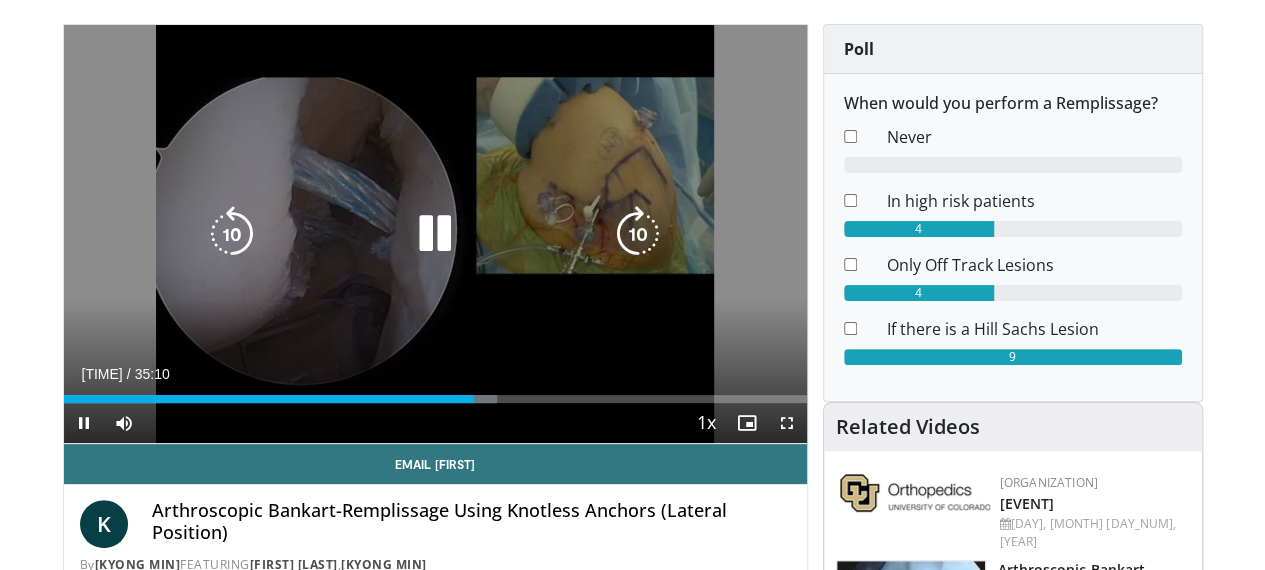 click at bounding box center (232, 234) 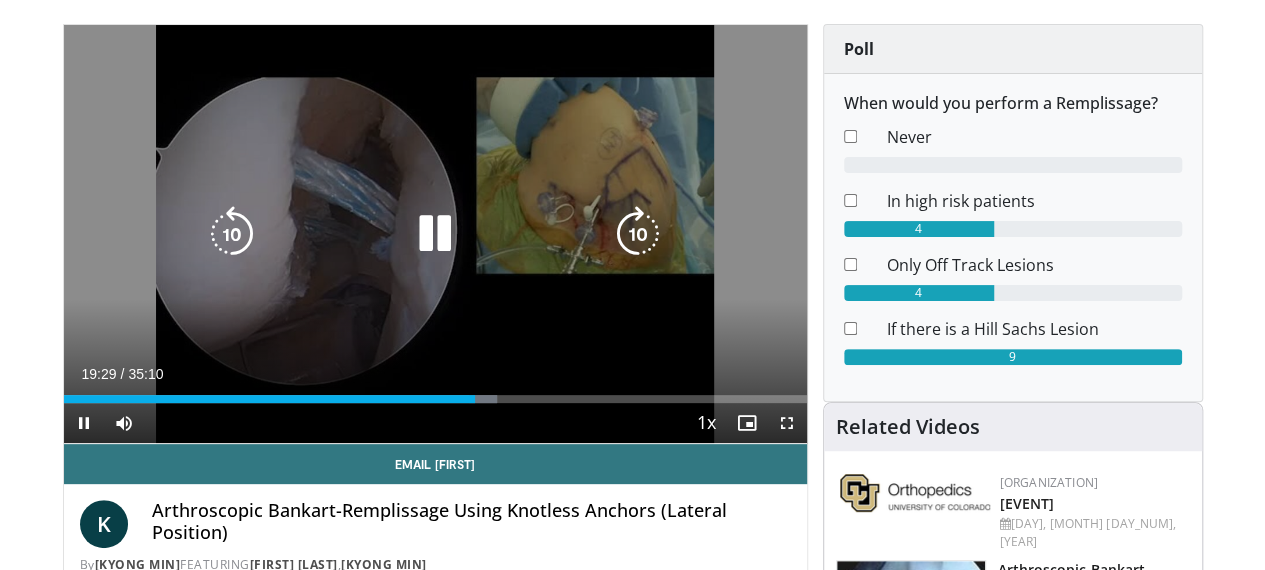 click at bounding box center (638, 234) 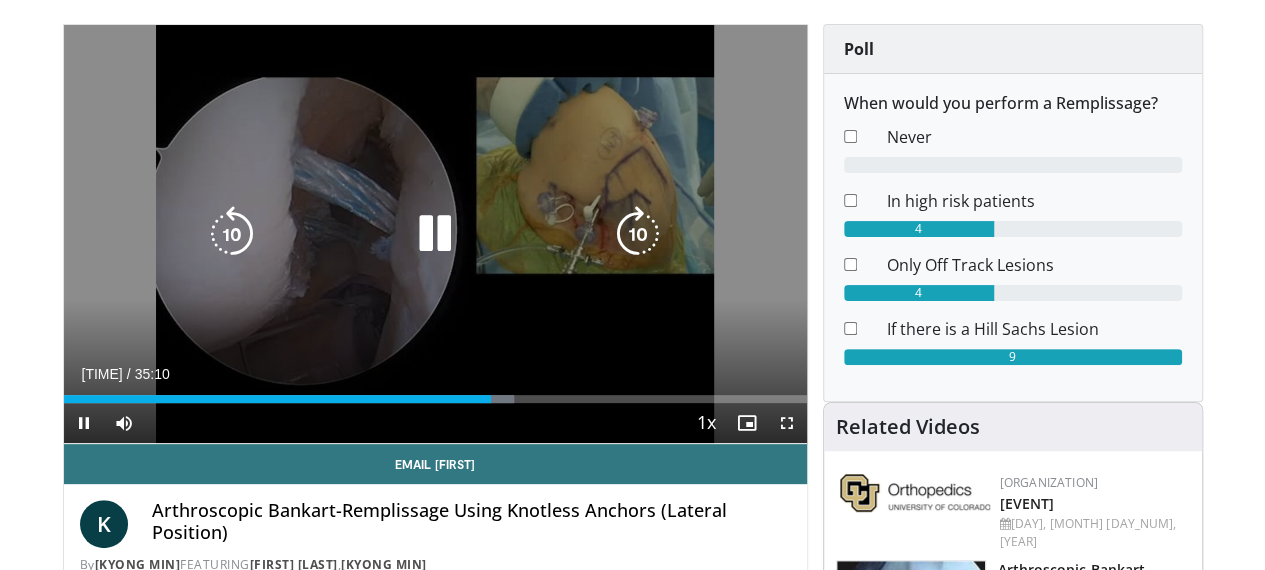 click at bounding box center [638, 234] 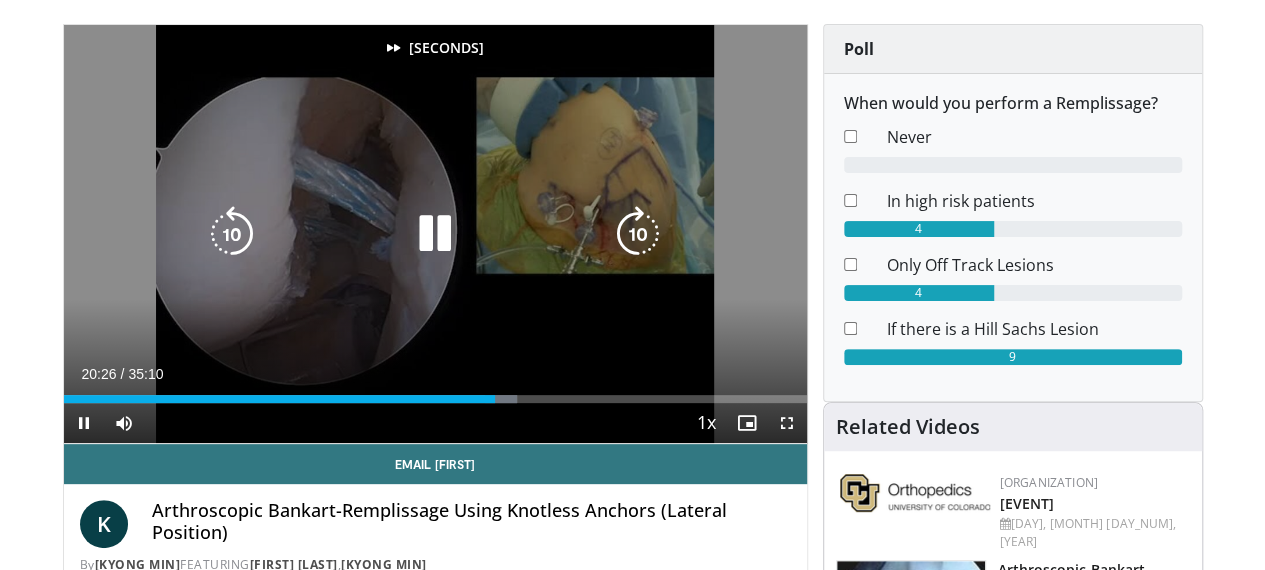 click at bounding box center (638, 234) 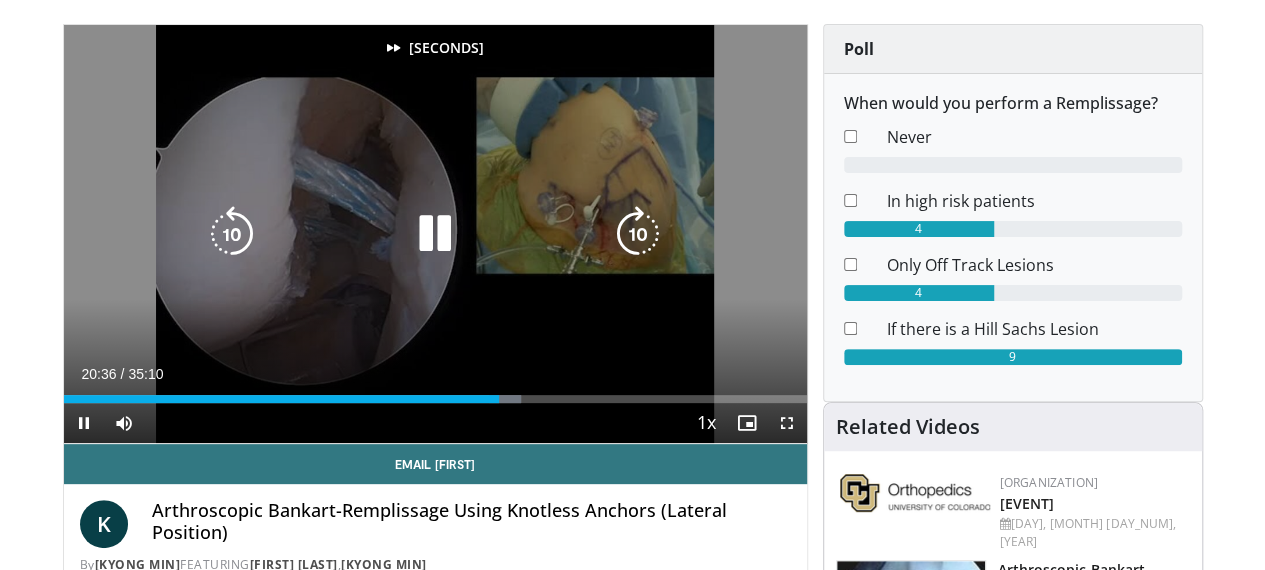 click at bounding box center (638, 234) 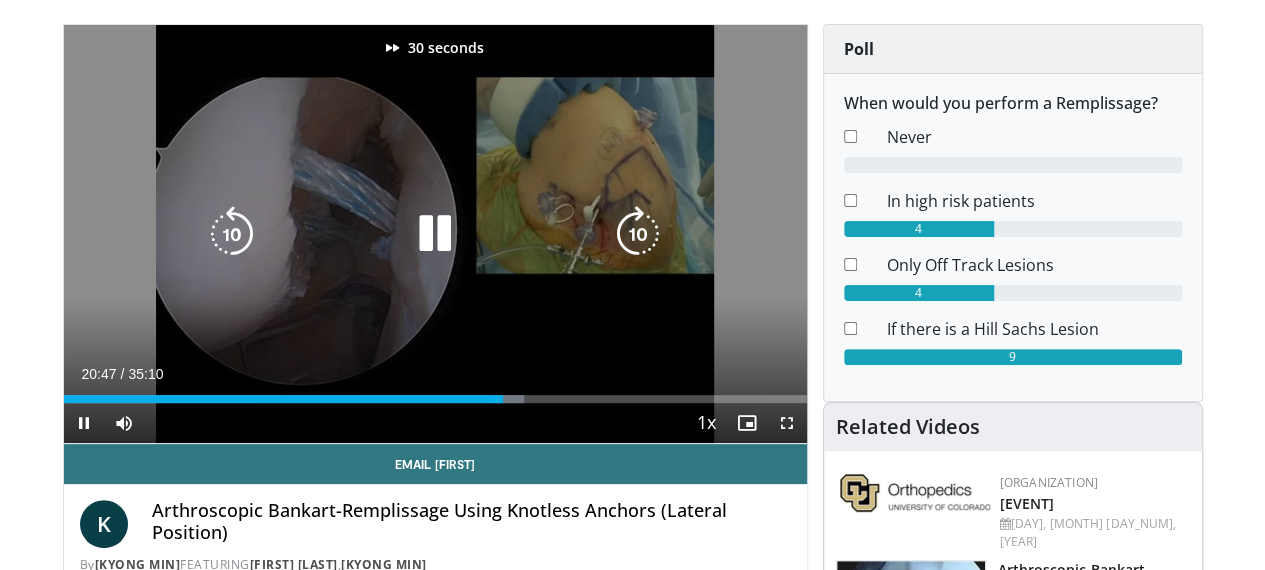 click at bounding box center (638, 234) 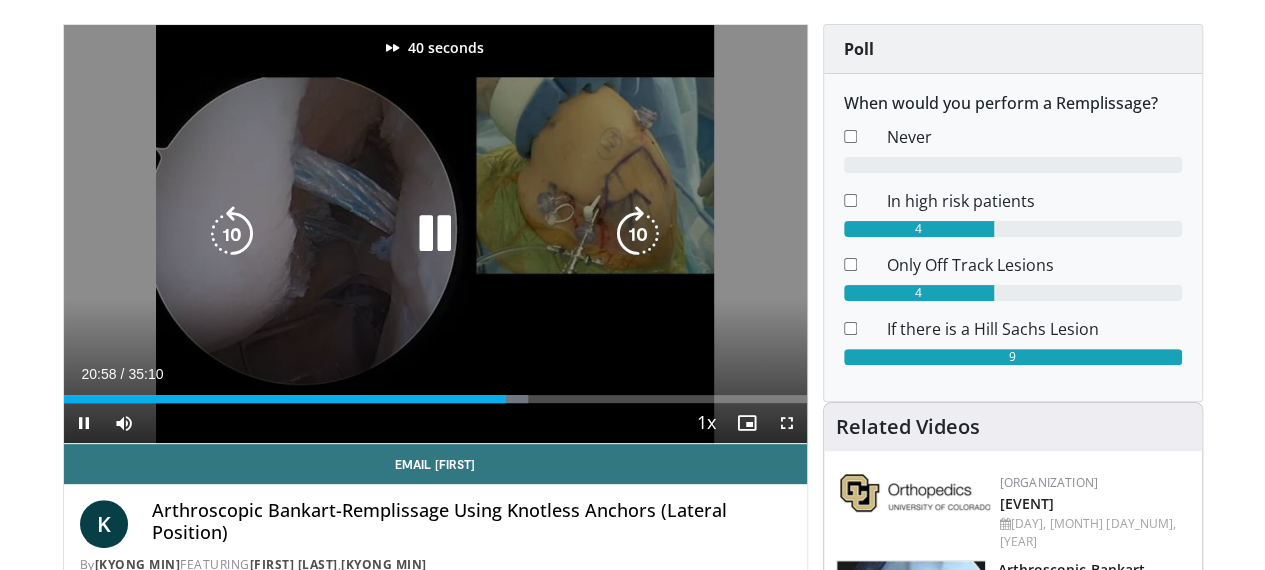 click at bounding box center [638, 234] 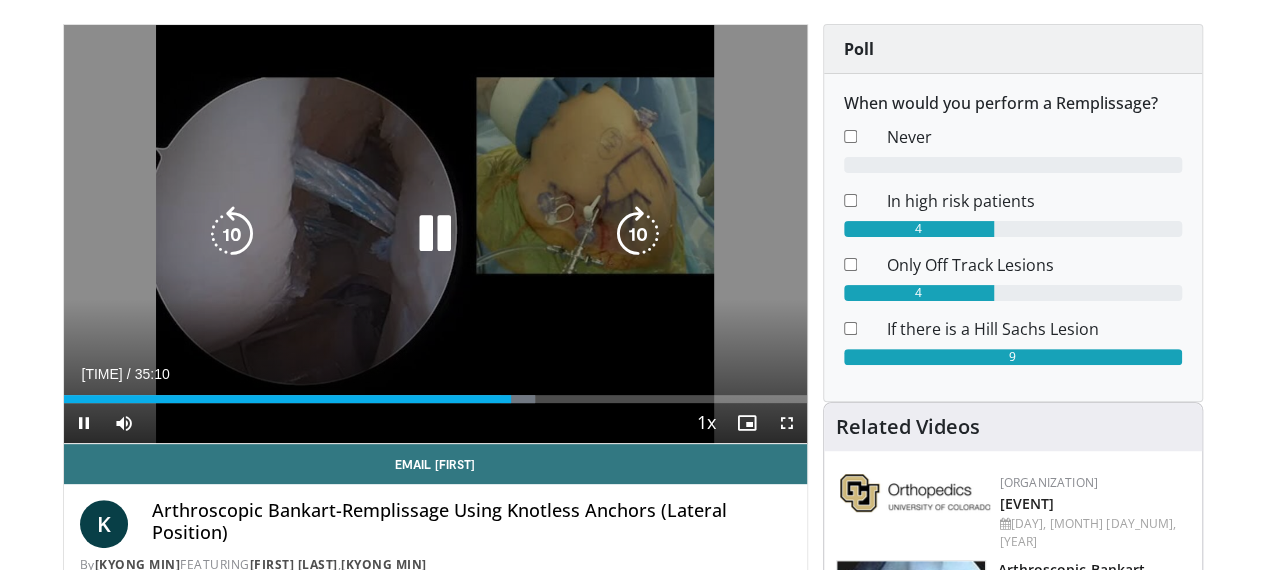 click at bounding box center (638, 234) 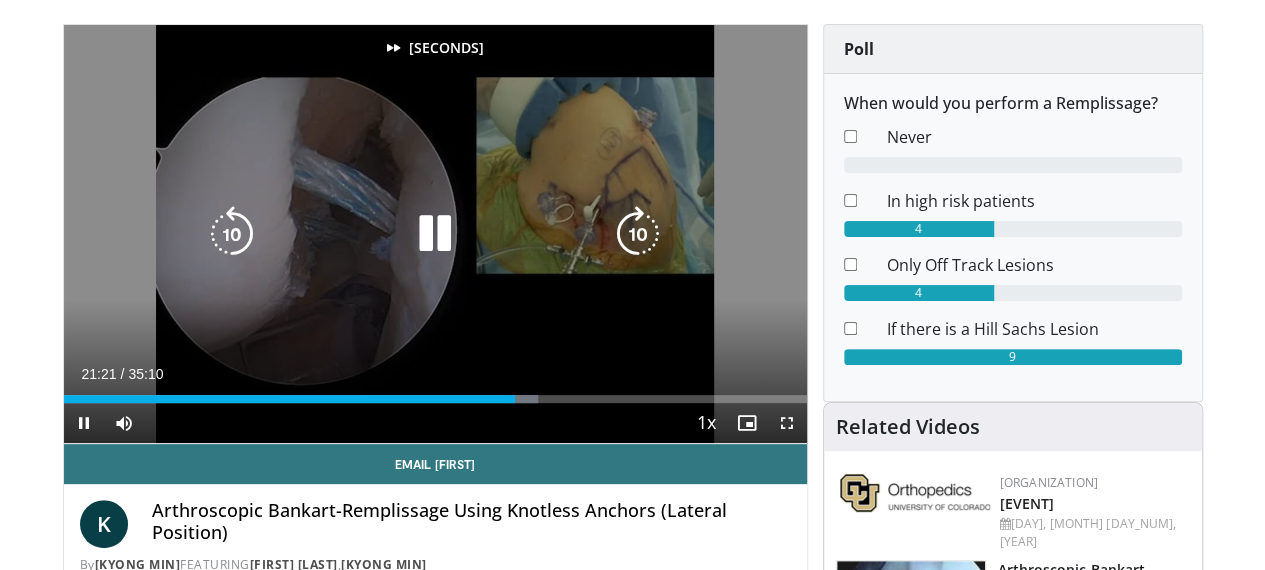 click at bounding box center (638, 234) 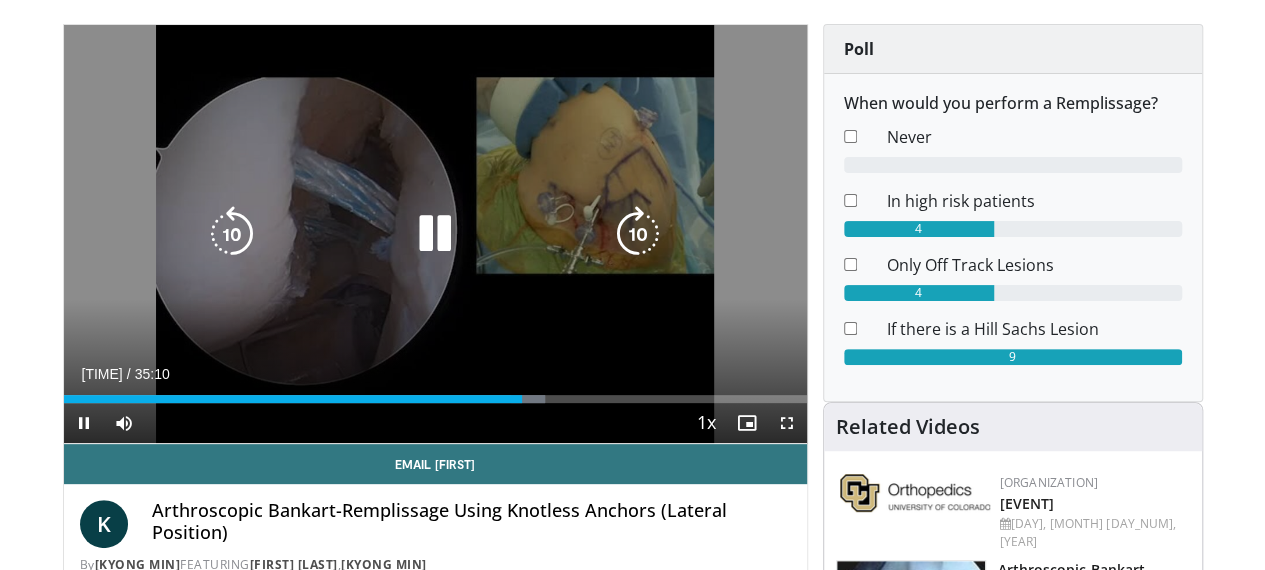 click at bounding box center (638, 234) 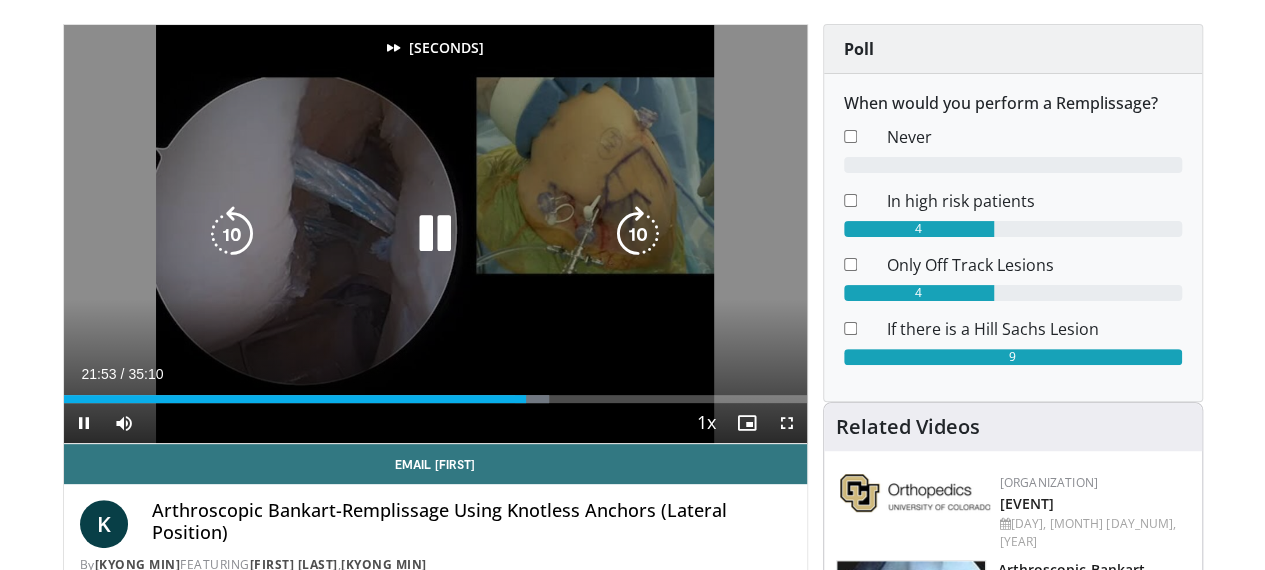 click at bounding box center [638, 234] 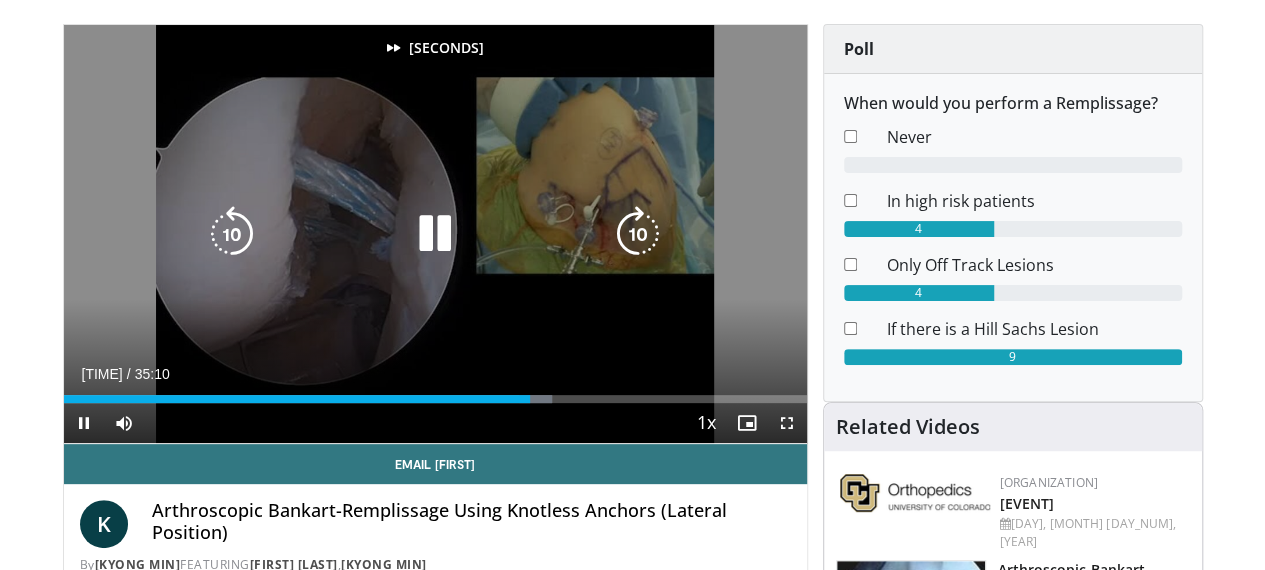 click at bounding box center [232, 234] 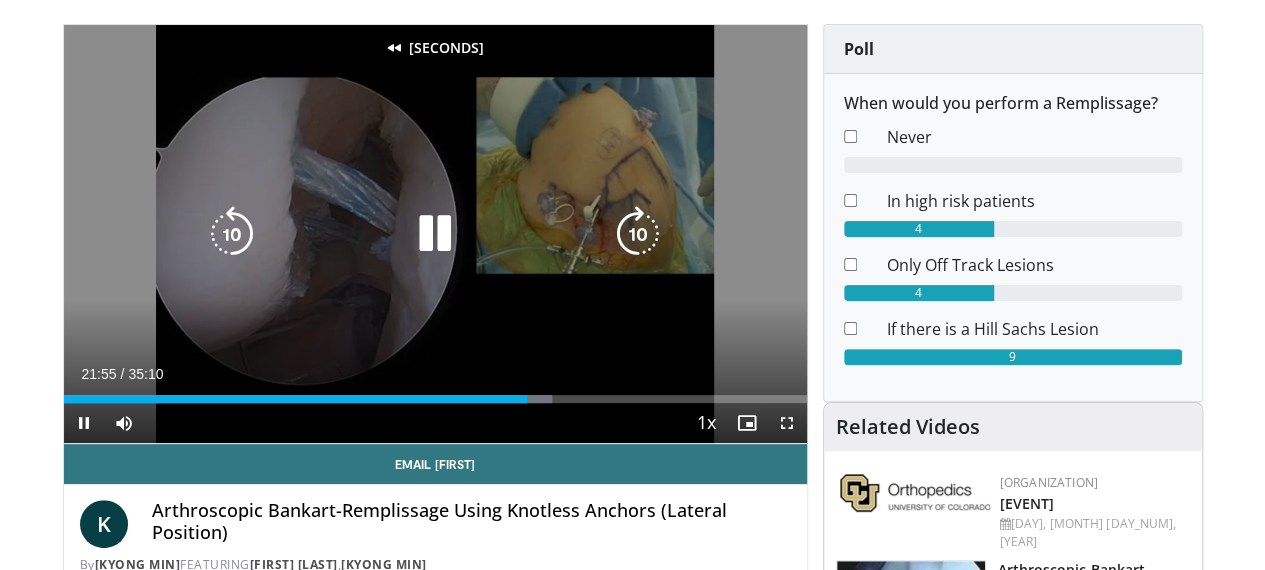 click at bounding box center [232, 234] 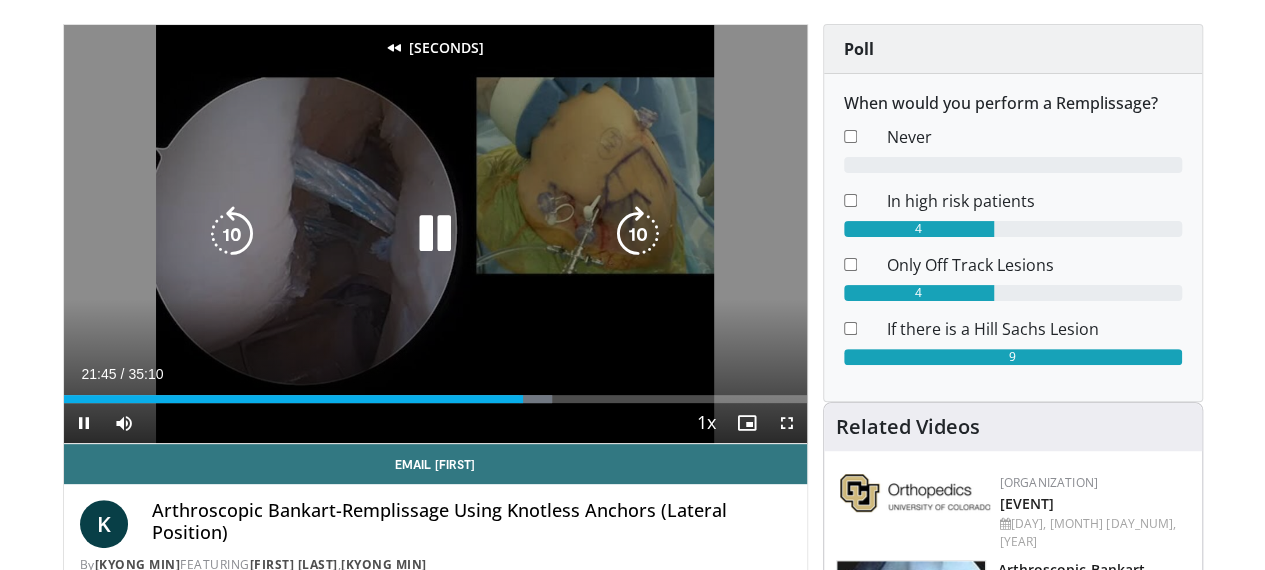 click at bounding box center [232, 234] 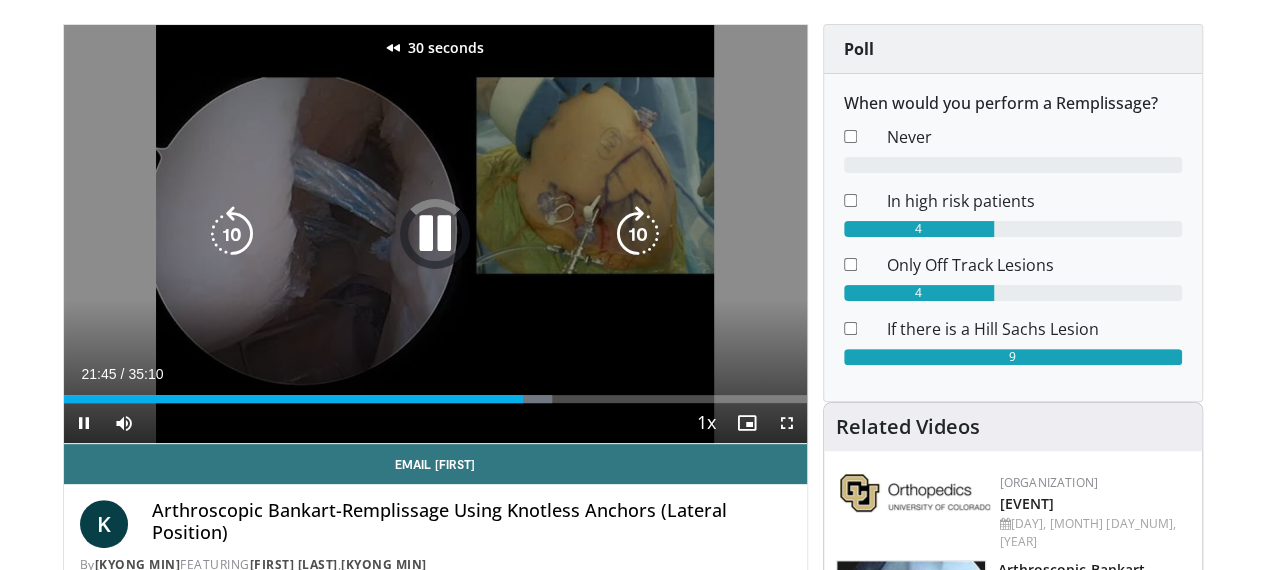 click at bounding box center [232, 234] 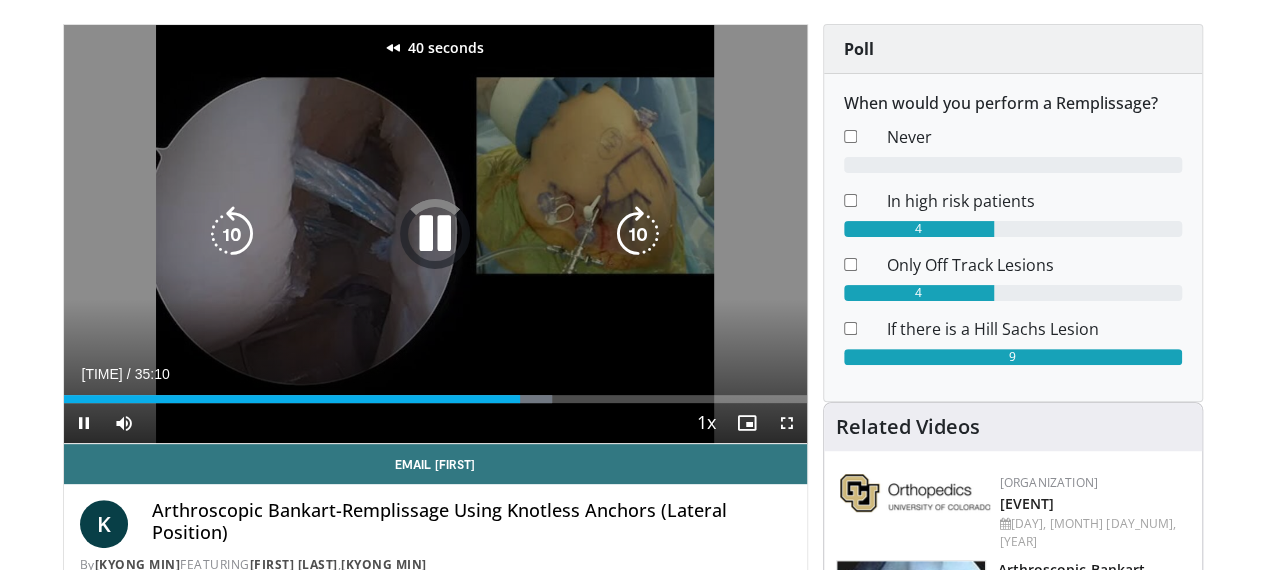 click at bounding box center (232, 234) 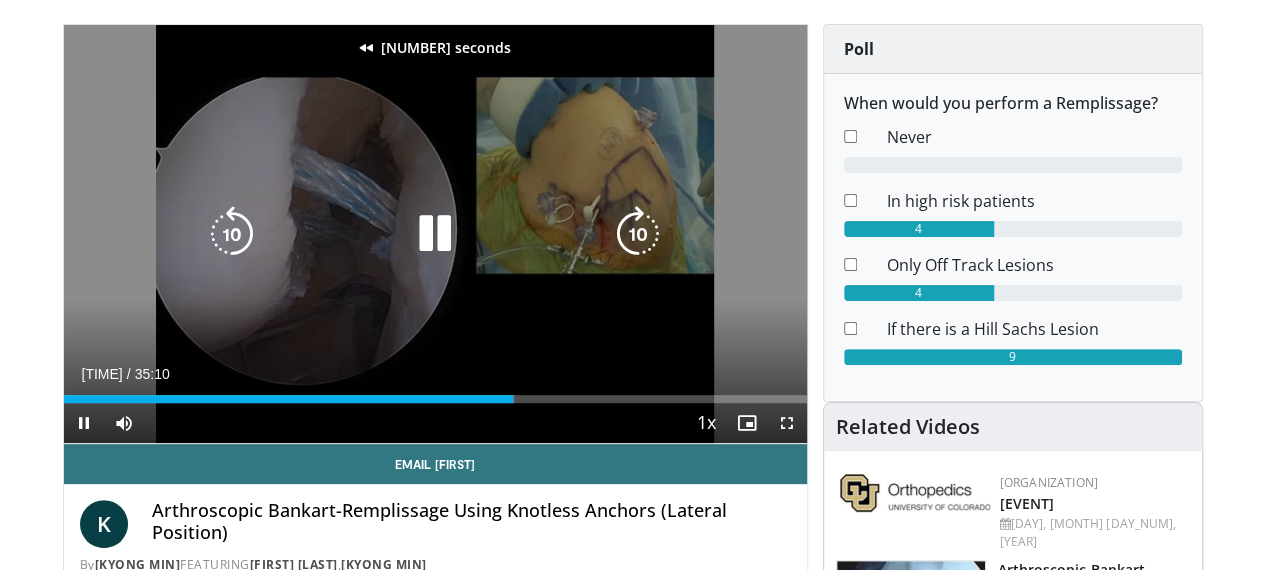 click at bounding box center [232, 234] 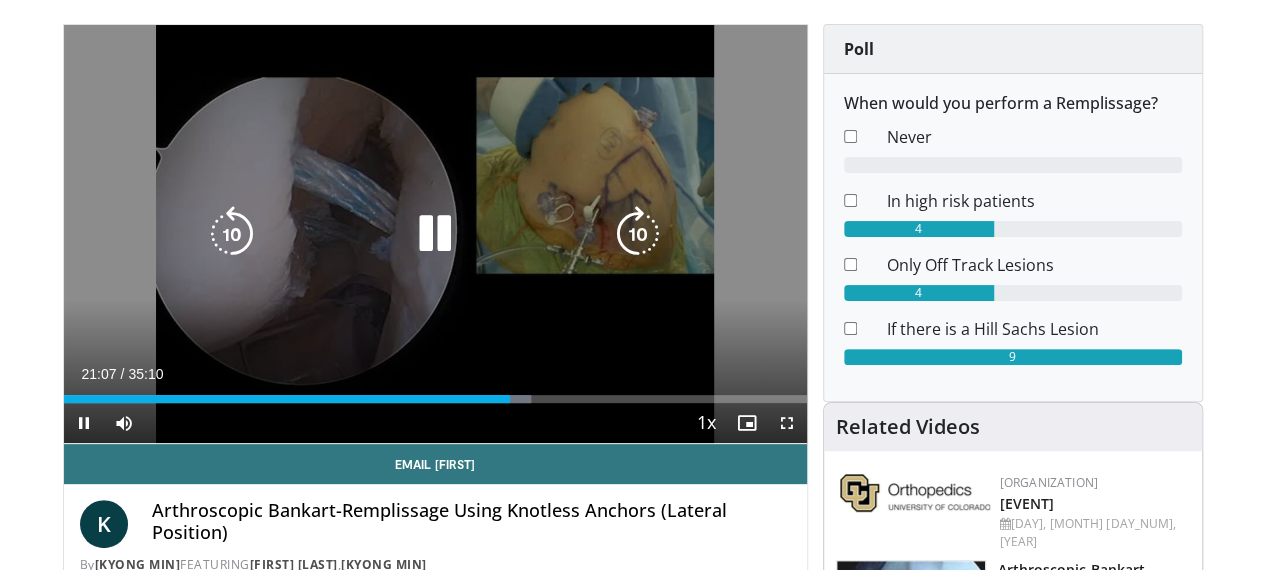 click at bounding box center (638, 234) 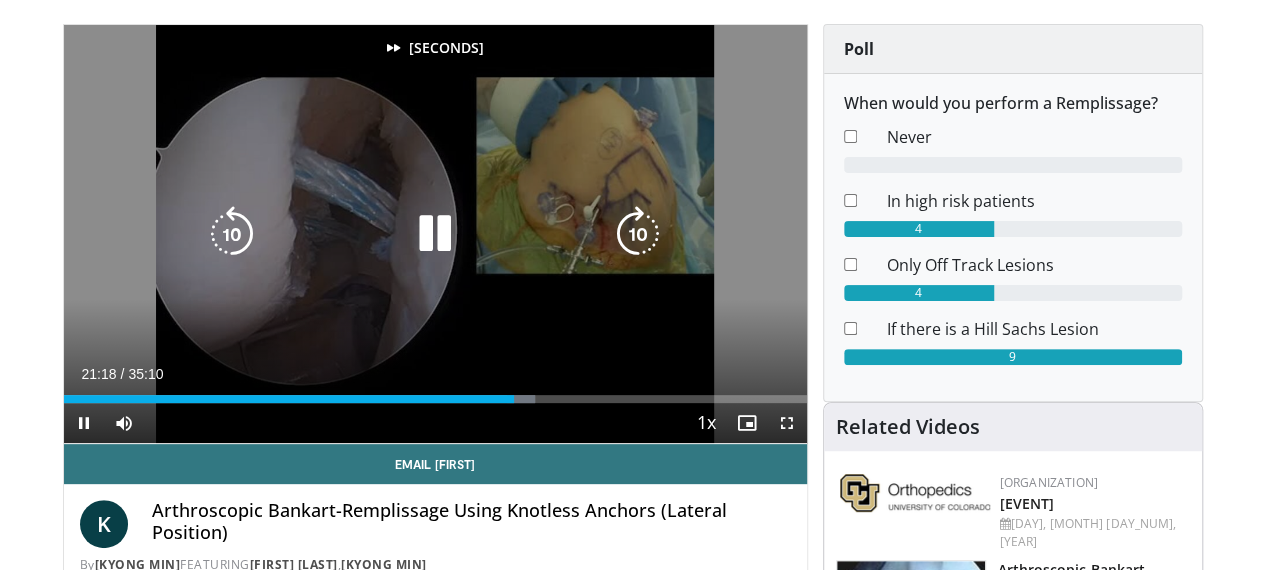 click at bounding box center (638, 234) 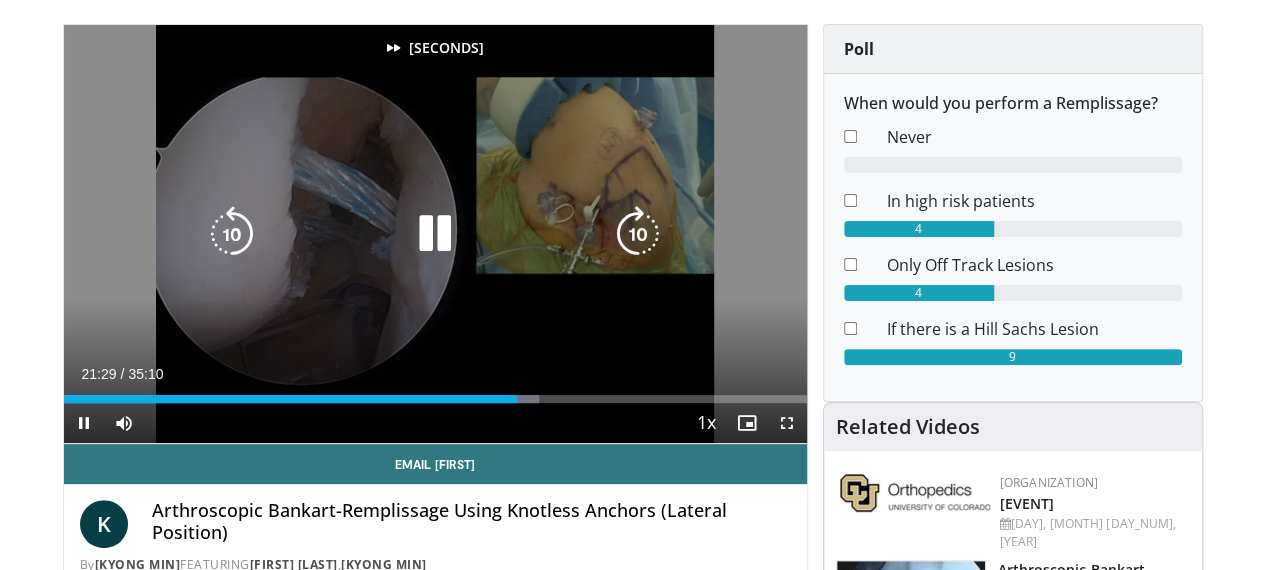click at bounding box center [638, 234] 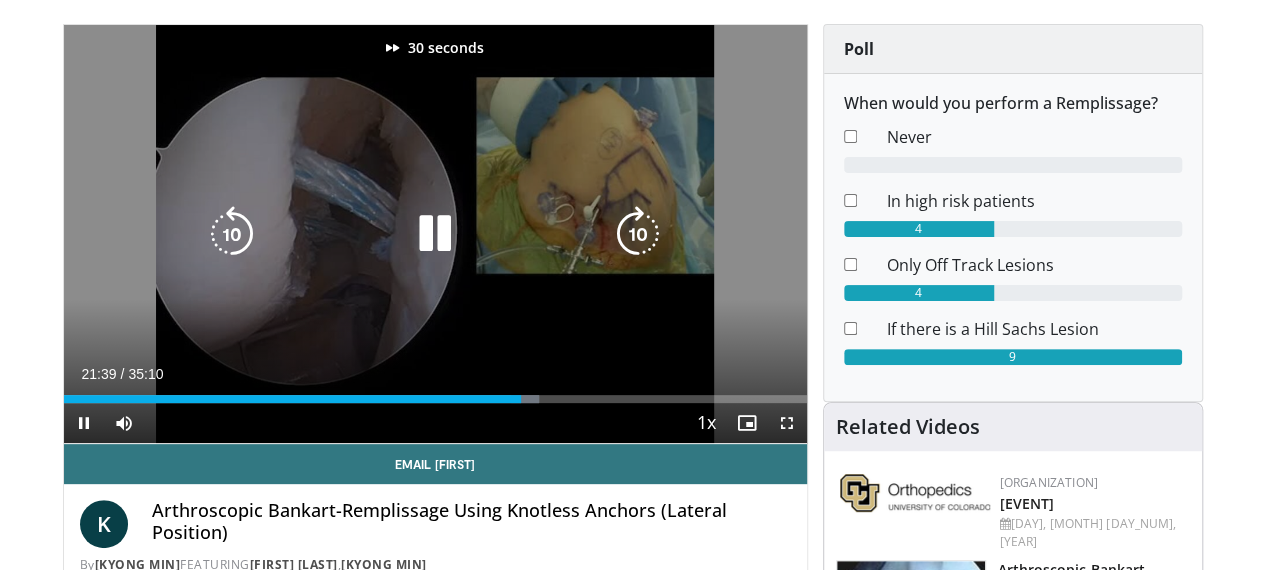 click at bounding box center [638, 234] 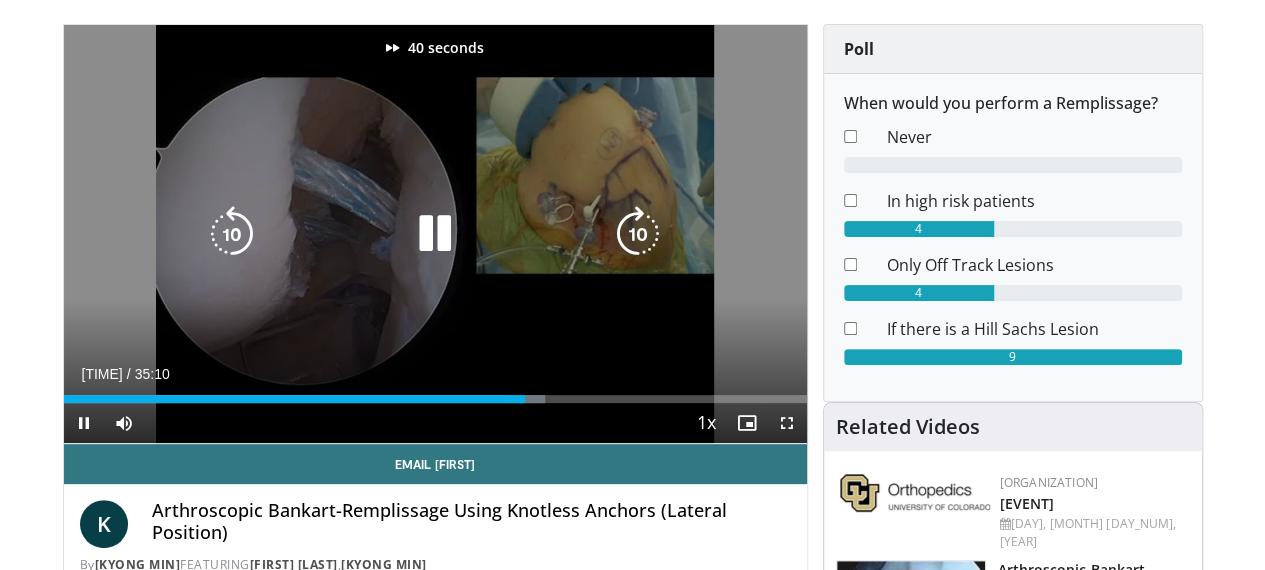 click at bounding box center (638, 234) 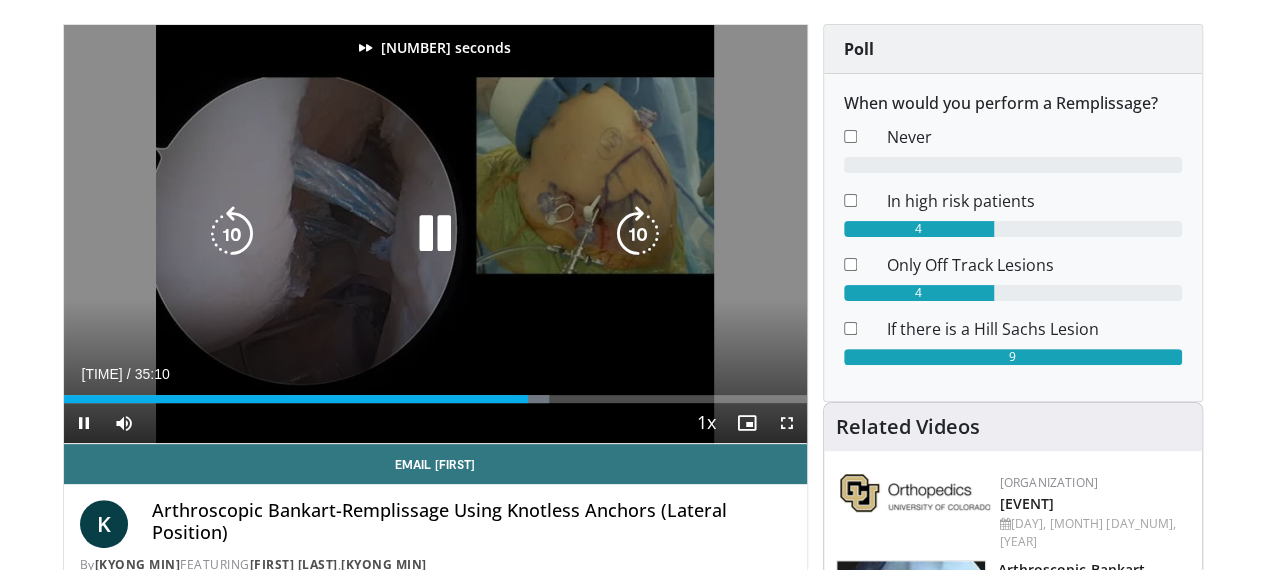 click at bounding box center (638, 234) 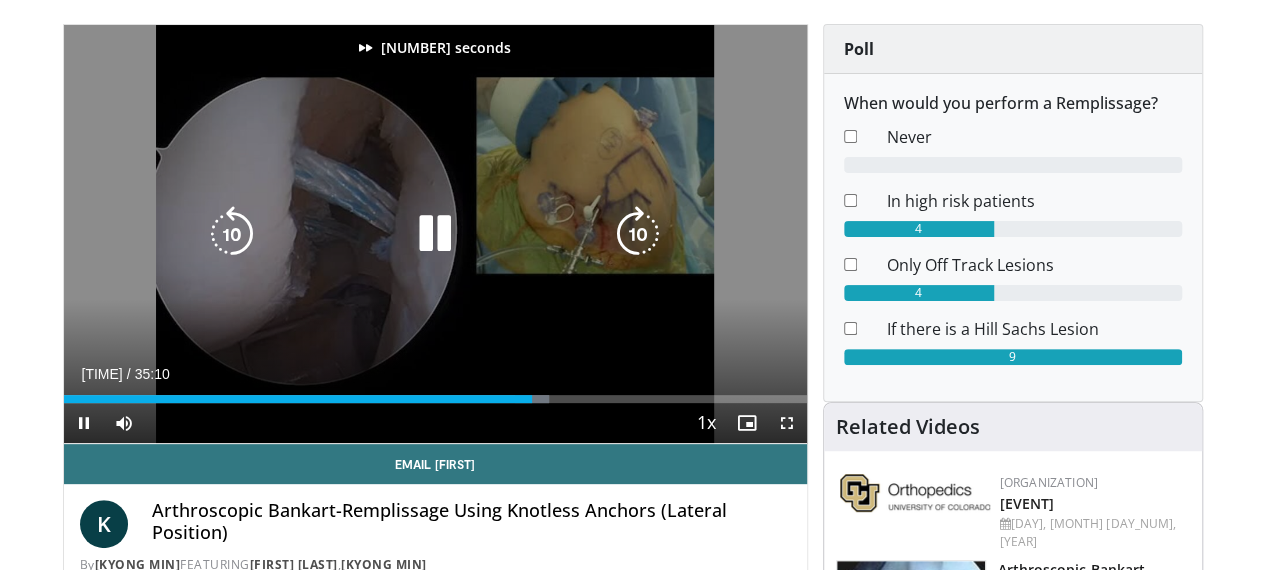 click at bounding box center (638, 234) 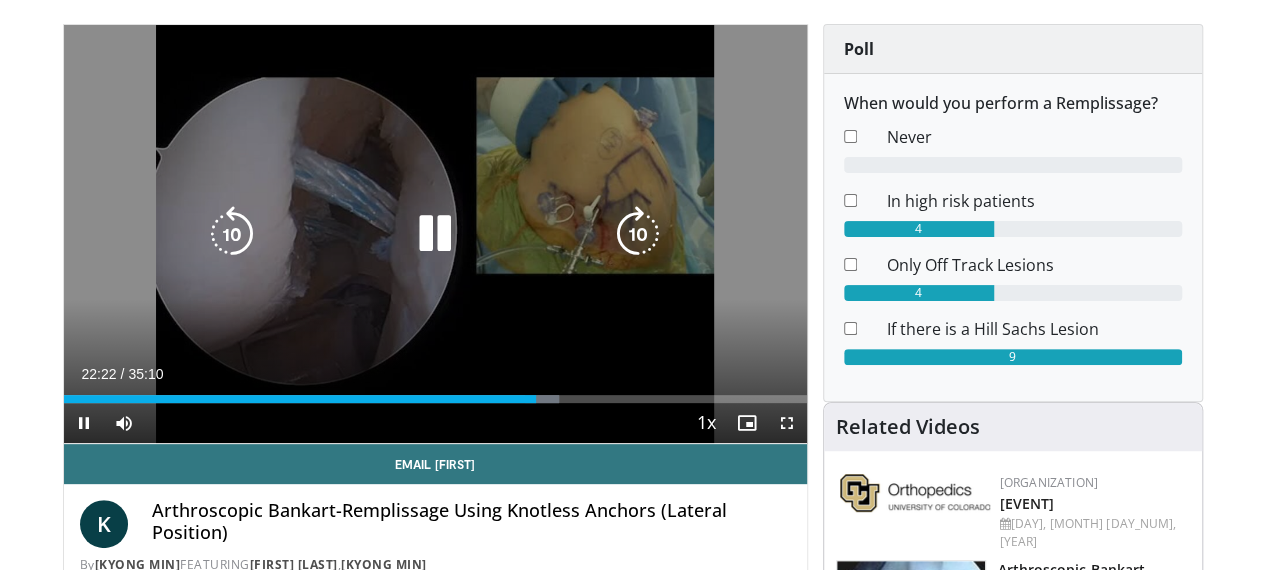click at bounding box center [232, 234] 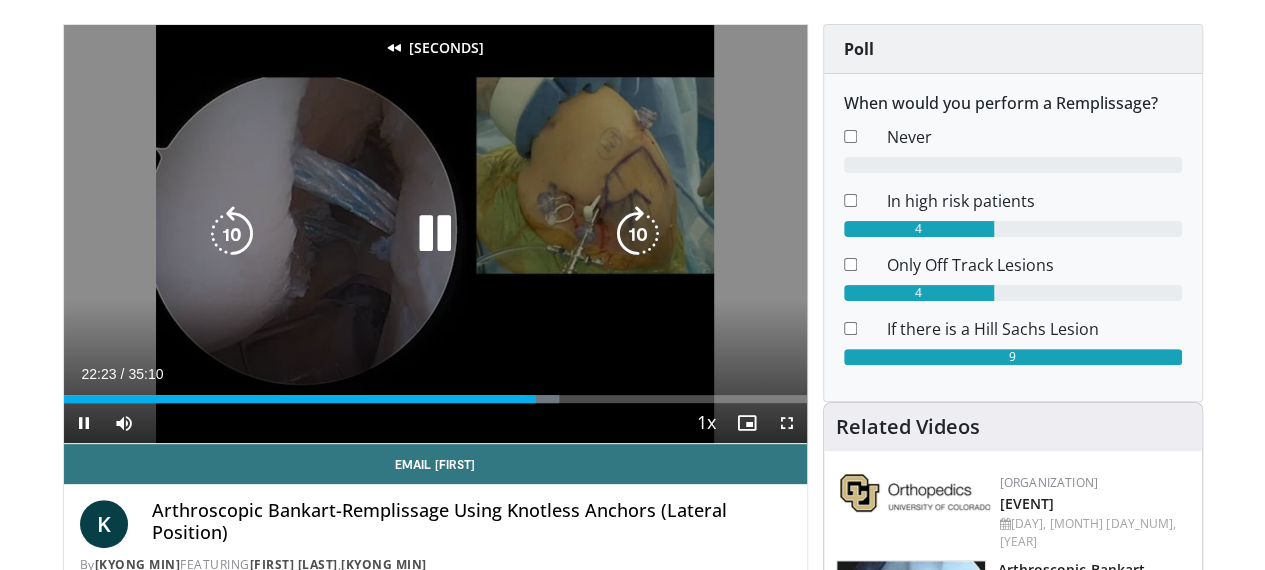 click at bounding box center (232, 234) 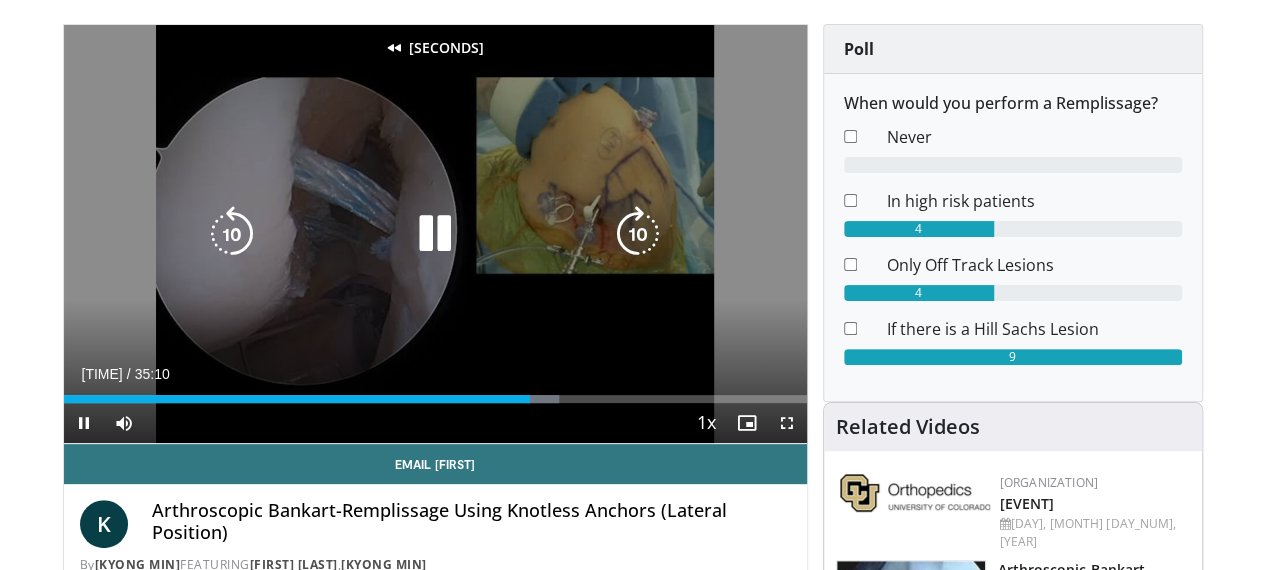 click at bounding box center (232, 234) 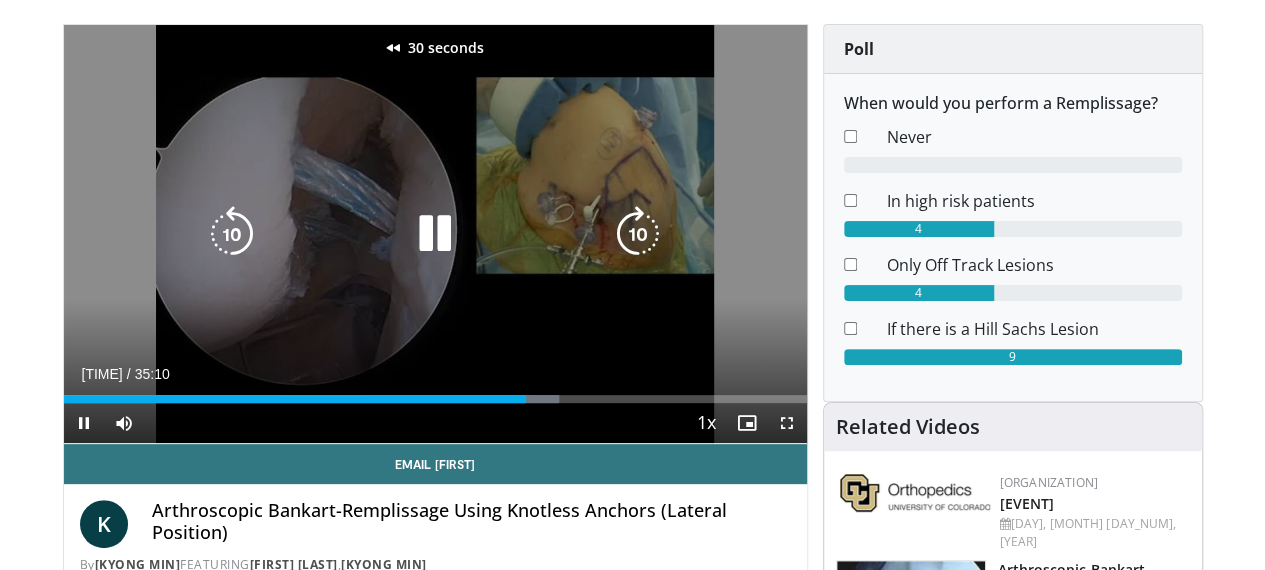 click at bounding box center (232, 234) 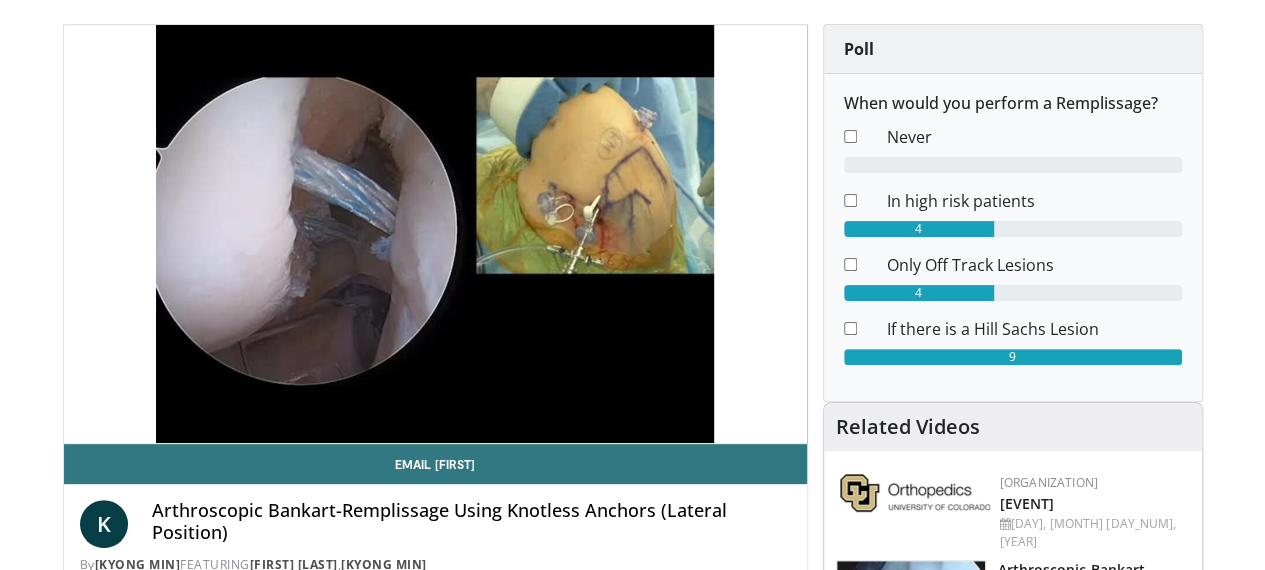 click on "40 seconds
Tap to unmute" at bounding box center [435, 234] 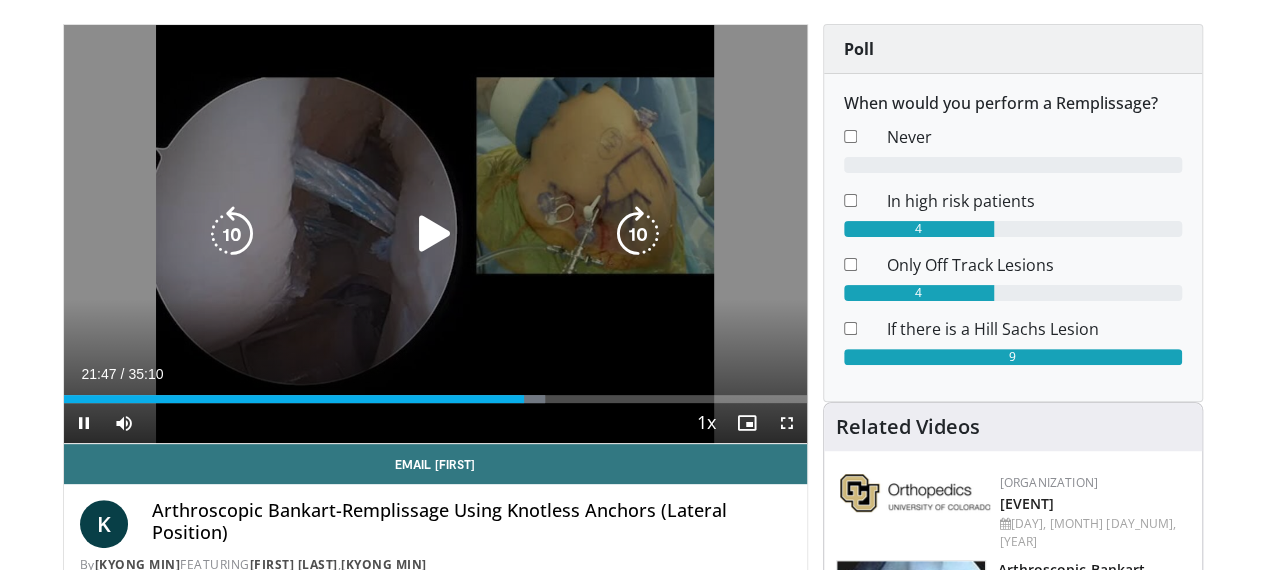 click at bounding box center [232, 234] 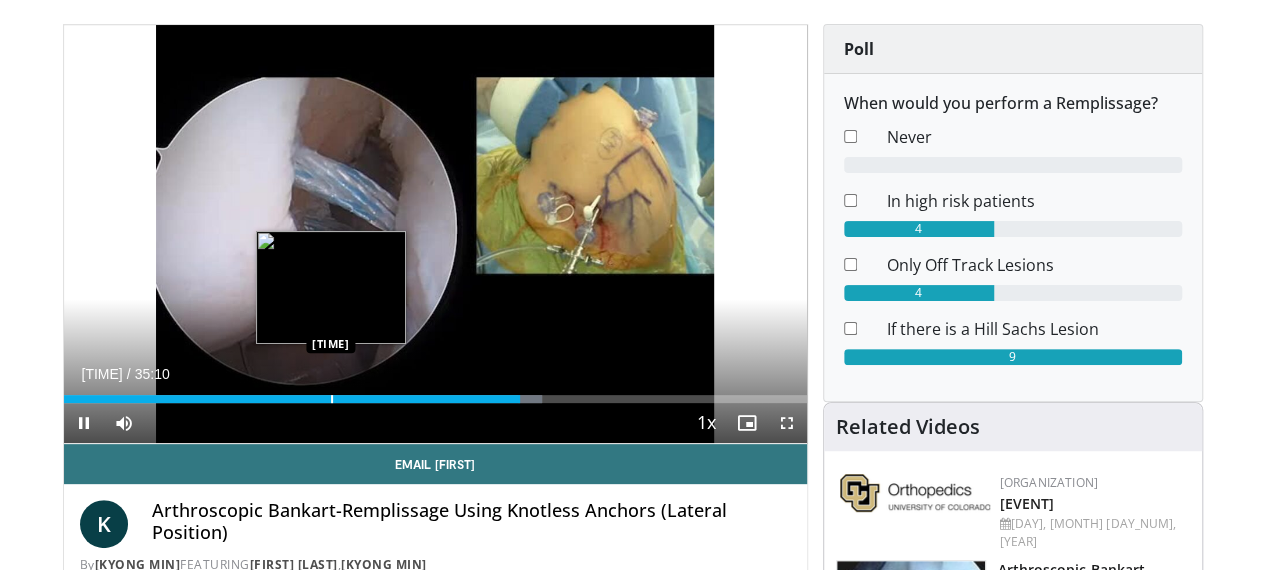 click at bounding box center (332, 399) 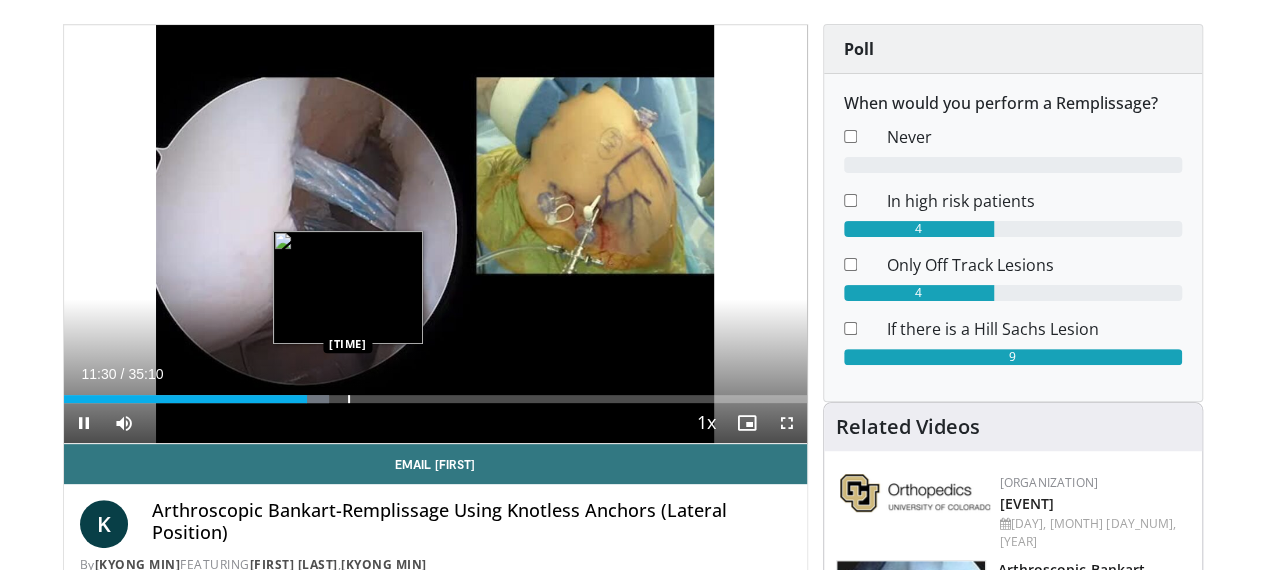 click at bounding box center [349, 399] 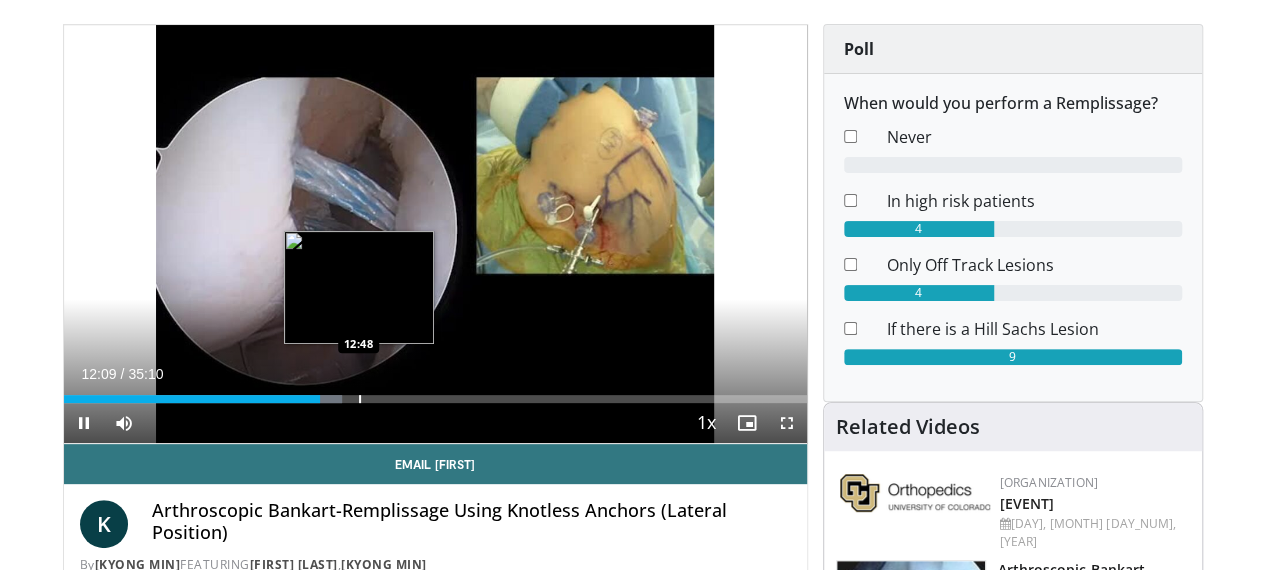 click at bounding box center [360, 399] 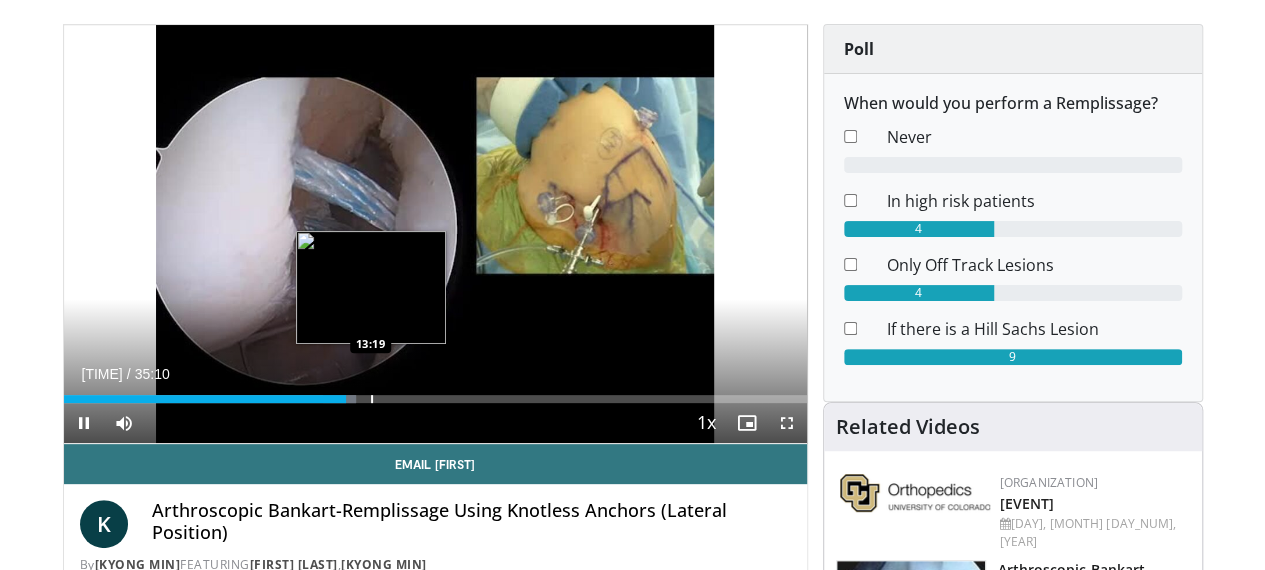 click at bounding box center [372, 399] 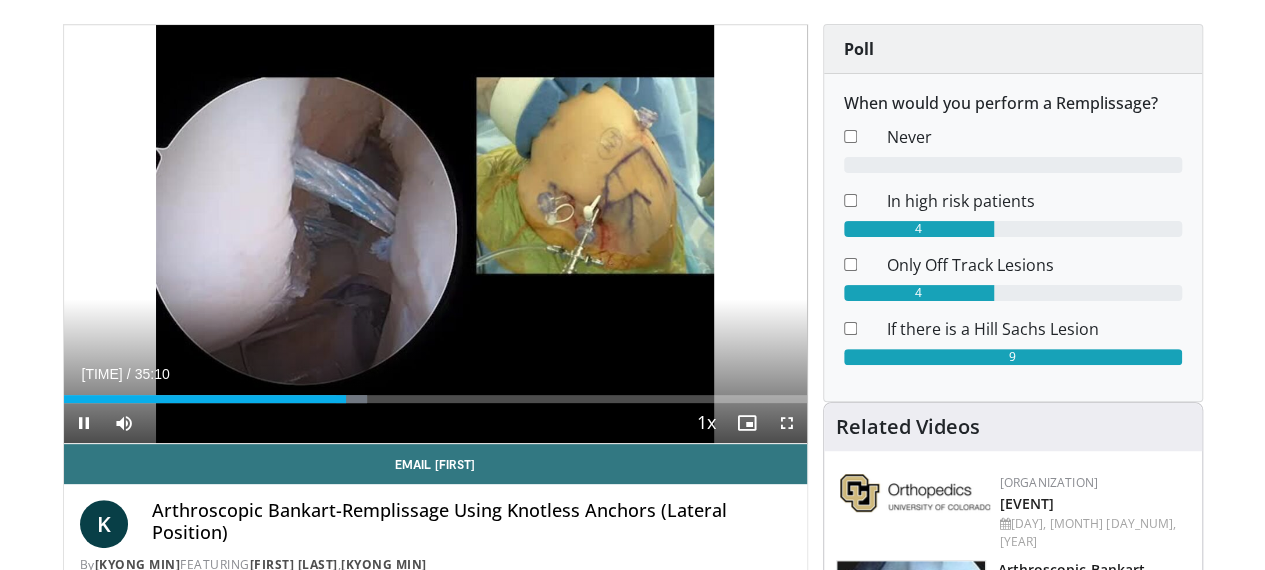 click at bounding box center (386, 399) 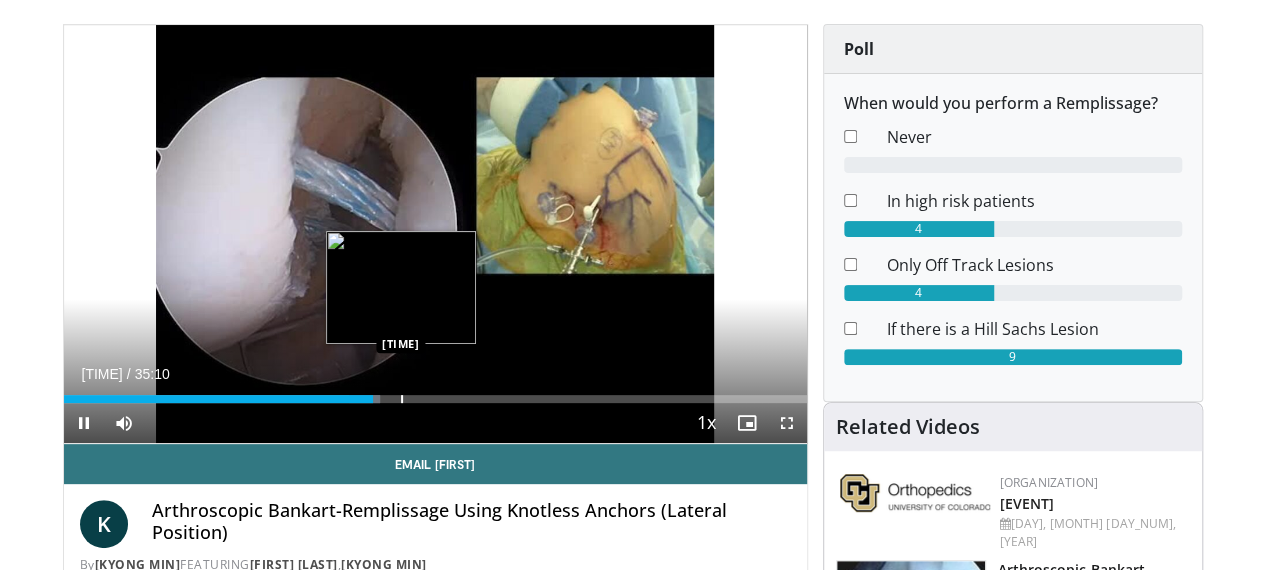click at bounding box center (402, 399) 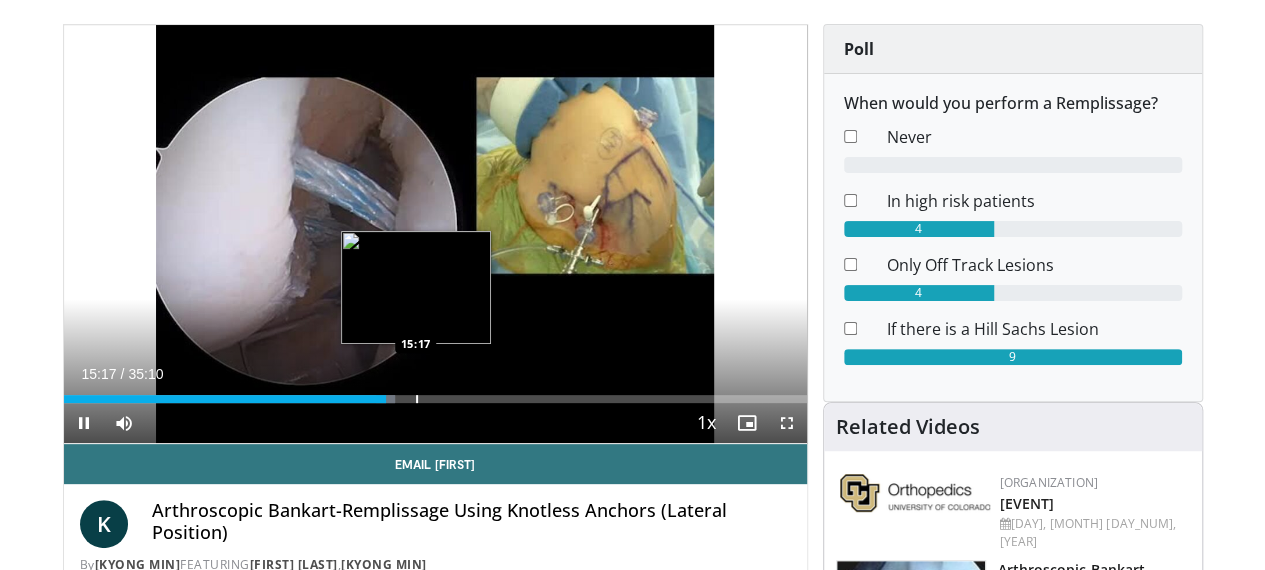 click at bounding box center (417, 399) 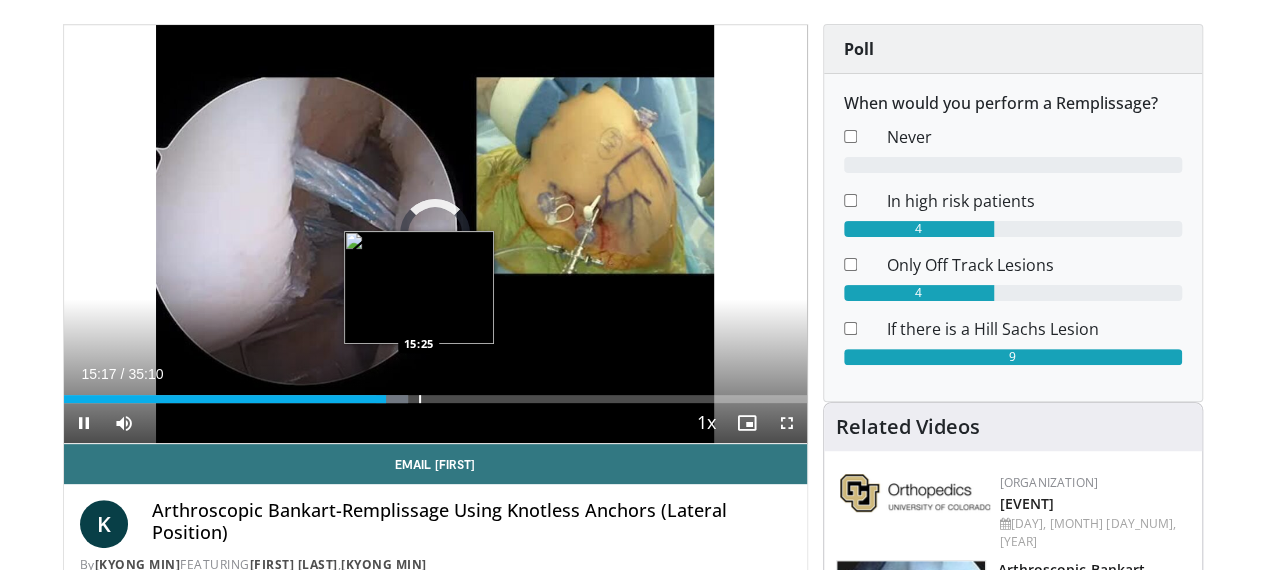 click at bounding box center (420, 399) 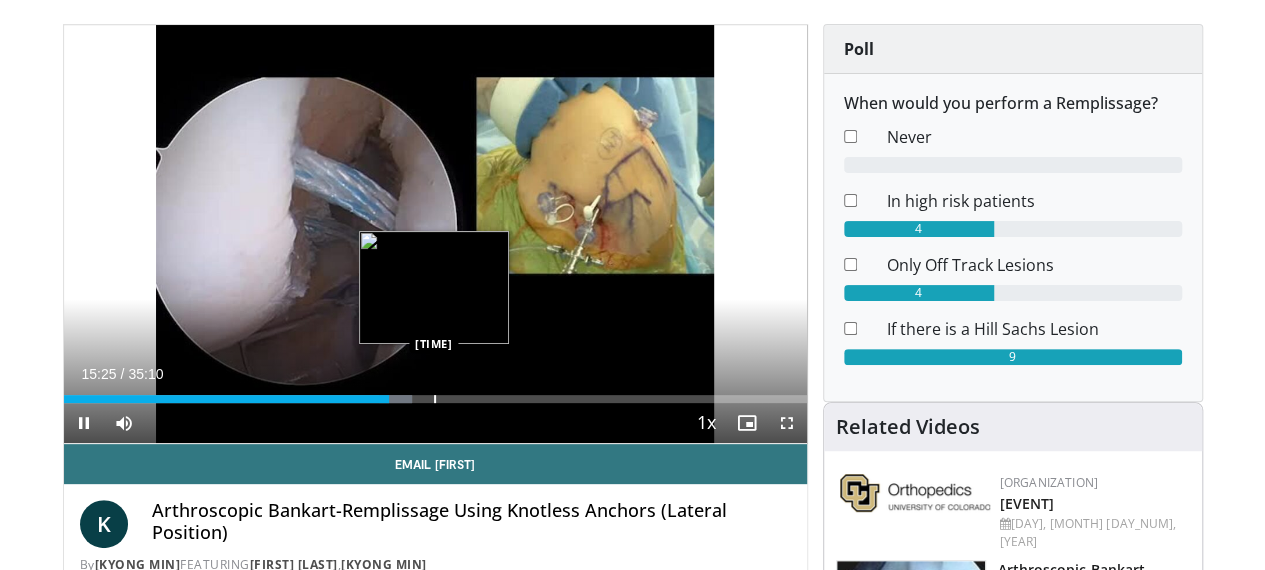 click at bounding box center (435, 399) 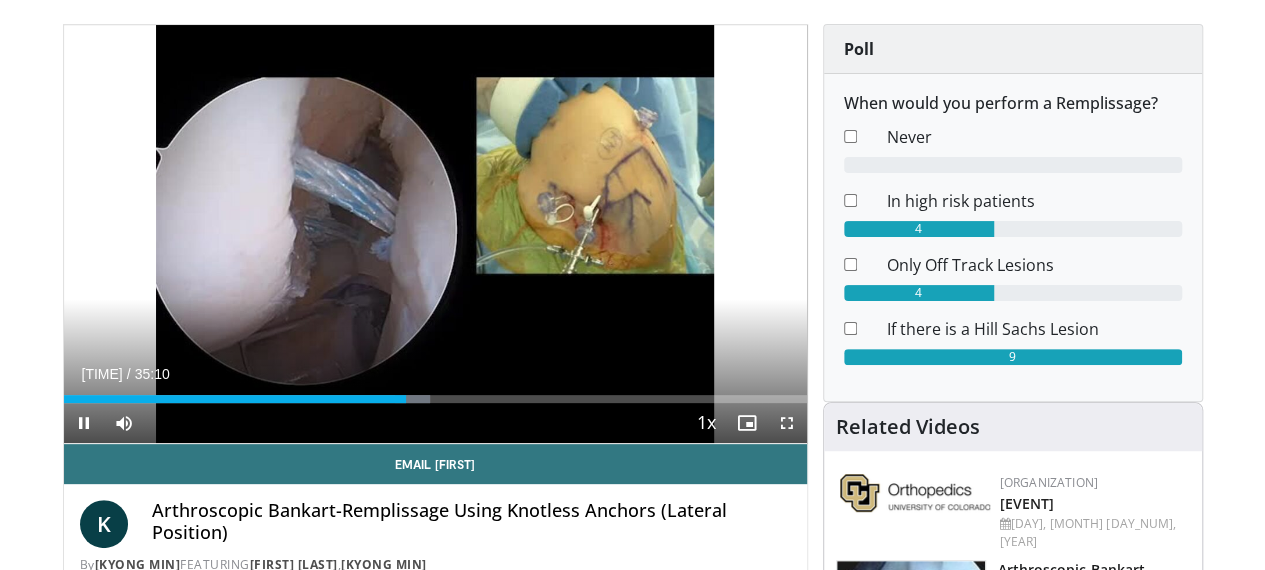 click on "Current Time  16:11 / Duration  35:10 Pause Skip Backward Skip Forward Mute 0% Loaded :  49.27% 16:11 16:19 Stream Type  LIVE Seek to live, currently behind live LIVE   1x Playback Rate 0.5x 0.75x 1x , selected 1.25x 1.5x 1.75x 2x Chapters Chapters Descriptions descriptions off , selected Captions captions settings , opens captions settings dialog captions off , selected Audio Track en (Main) , selected Fullscreen Enable picture-in-picture mode" at bounding box center [435, 423] 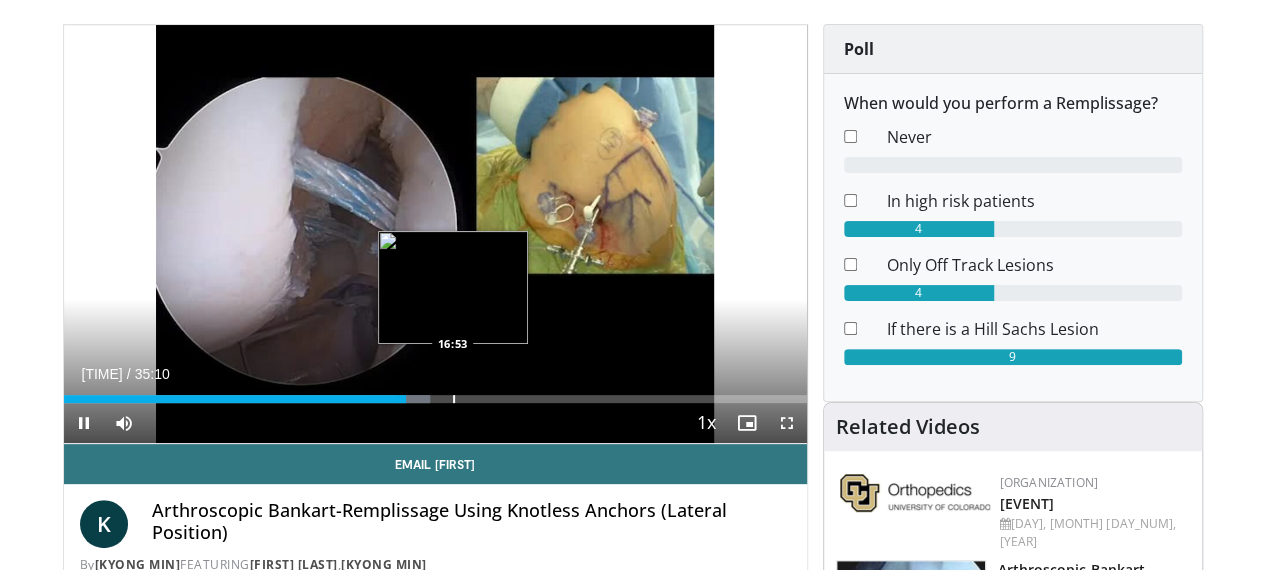 click on "Loaded :  49.27% 16:11 16:53" at bounding box center (435, 399) 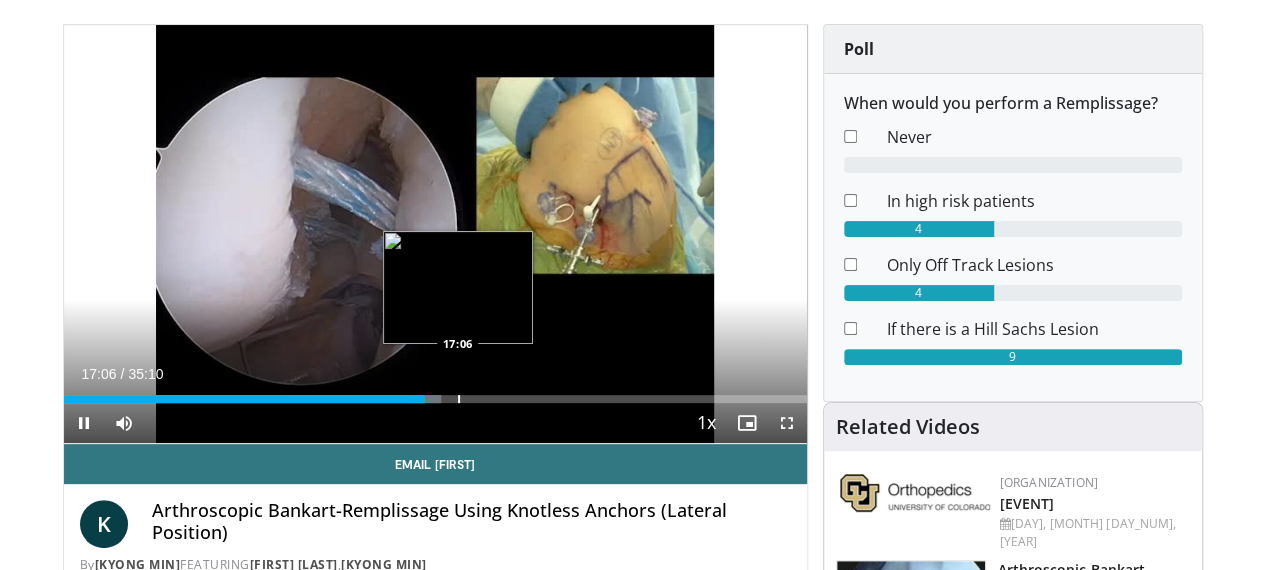 click on "Loaded :  50.76% 17:06 17:06" at bounding box center [435, 393] 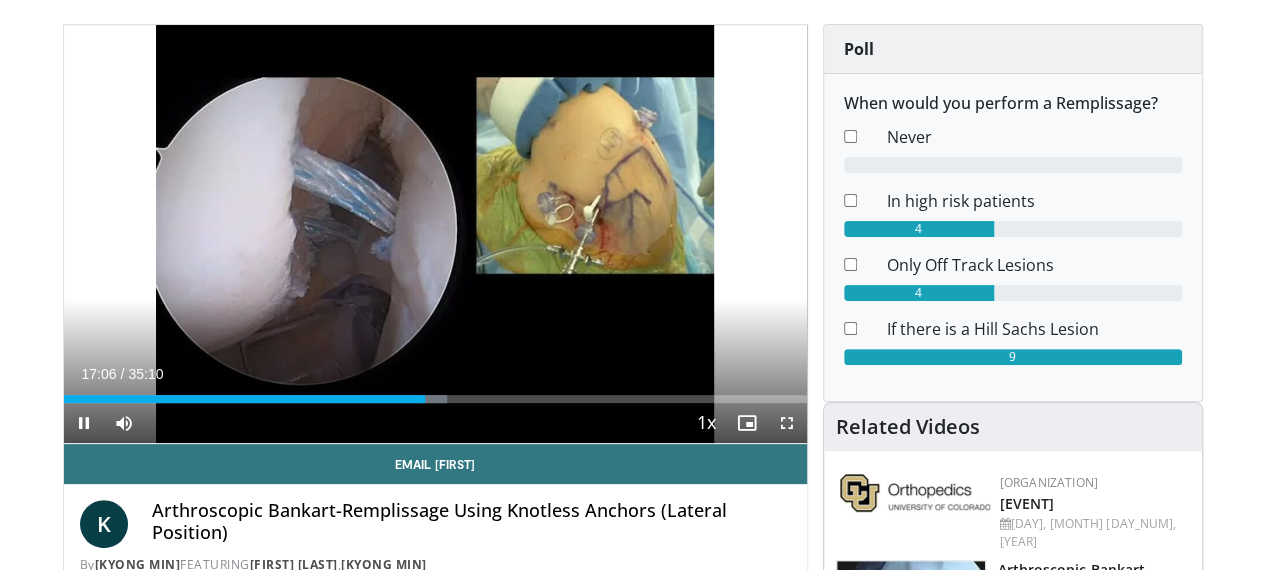 click on "Loaded :  51.64% 17:06 17:06" at bounding box center [435, 393] 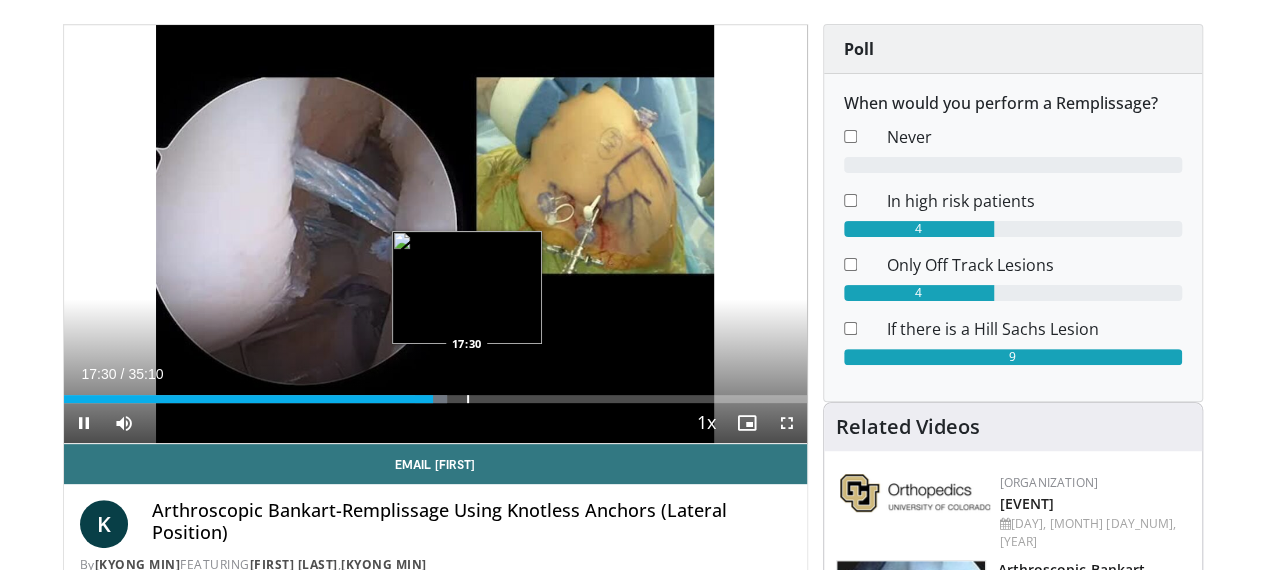 click on "Loaded :  51.64% 17:30 17:30" at bounding box center (435, 393) 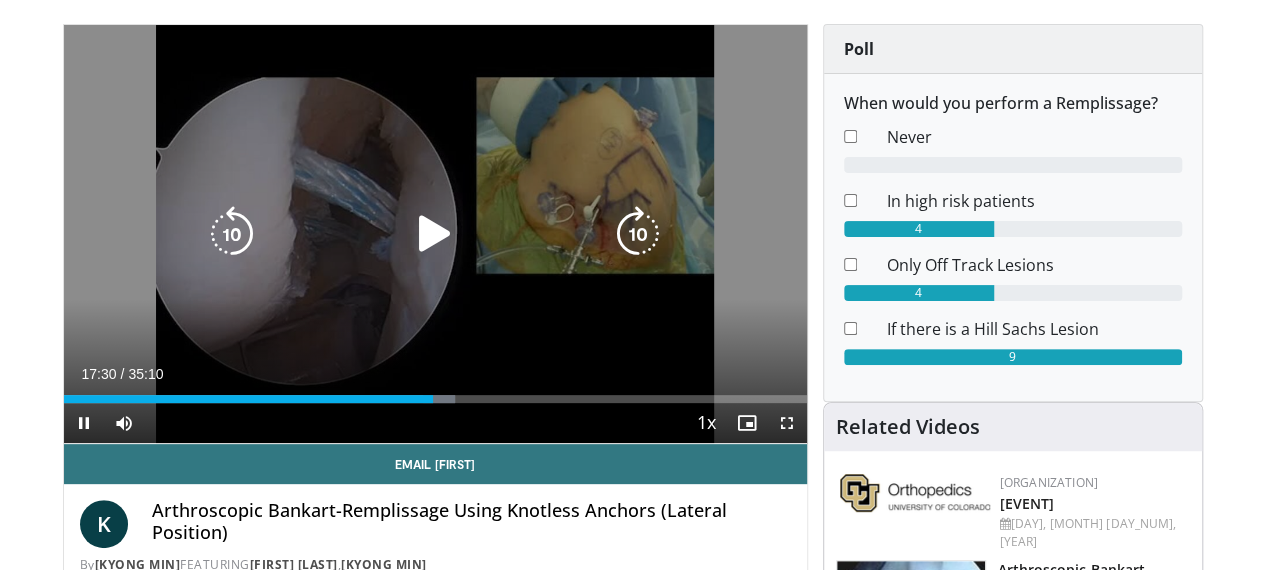 click at bounding box center [435, 234] 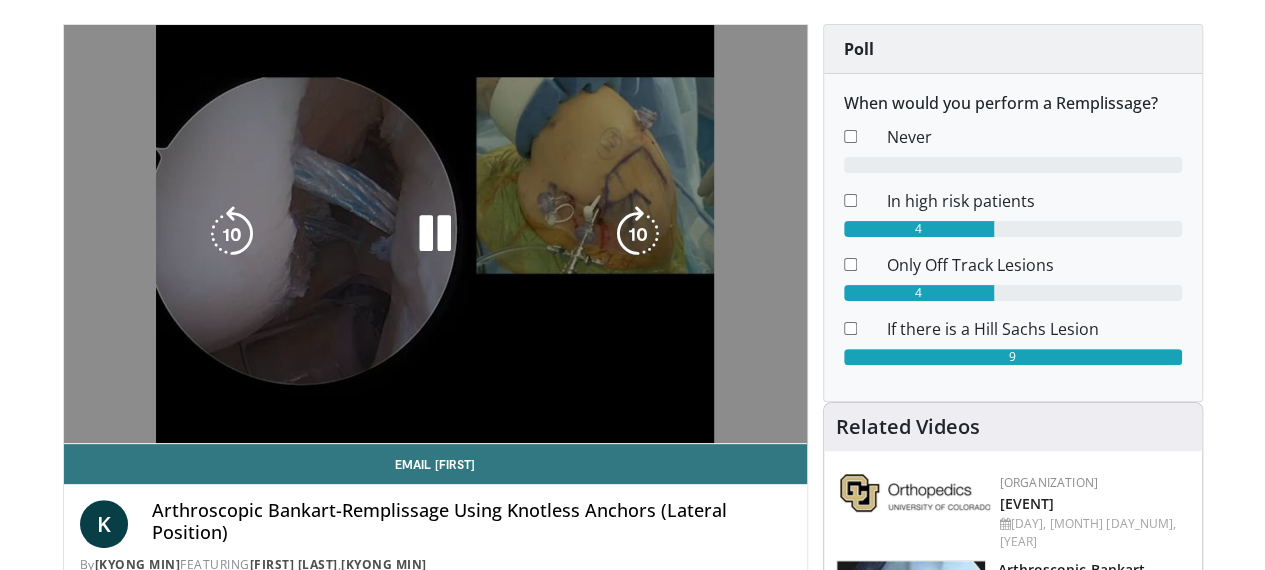 click on "**********" at bounding box center [435, 234] 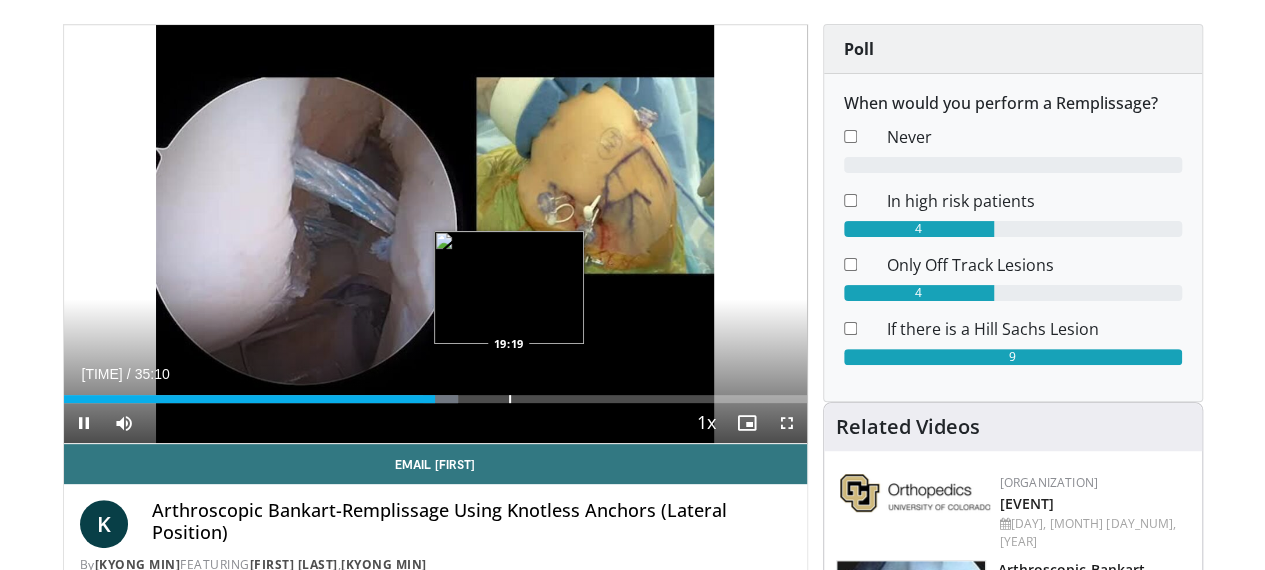 click on "Loaded :  53.06% 17:35 19:19" at bounding box center (435, 393) 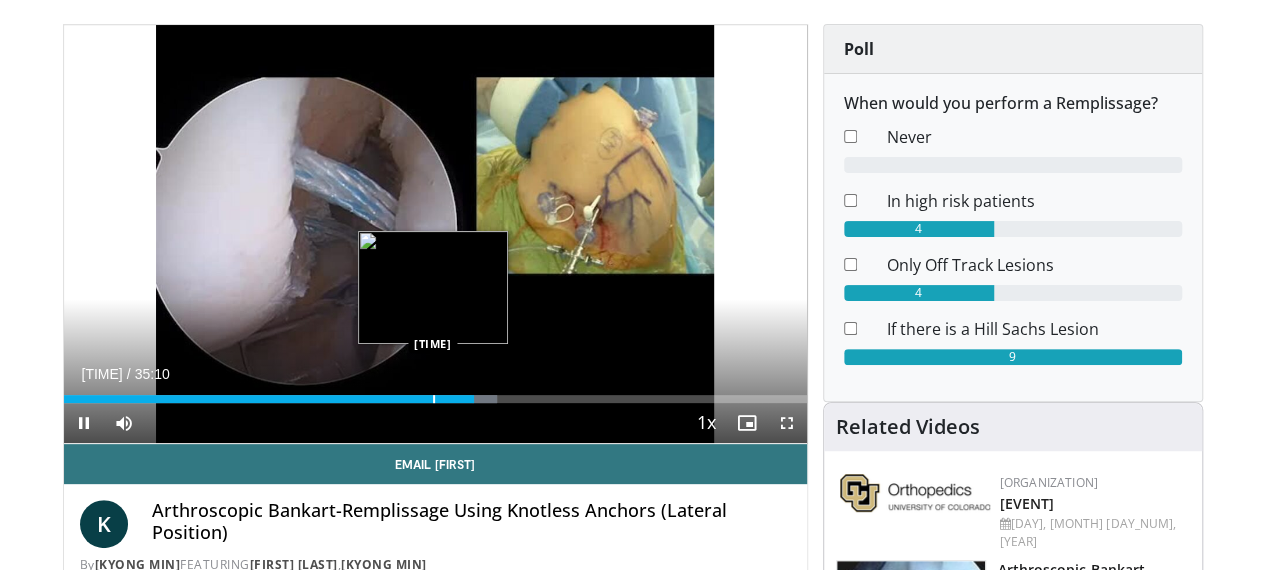 click on "Loaded :  58.28% 19:26 16:01" at bounding box center (435, 393) 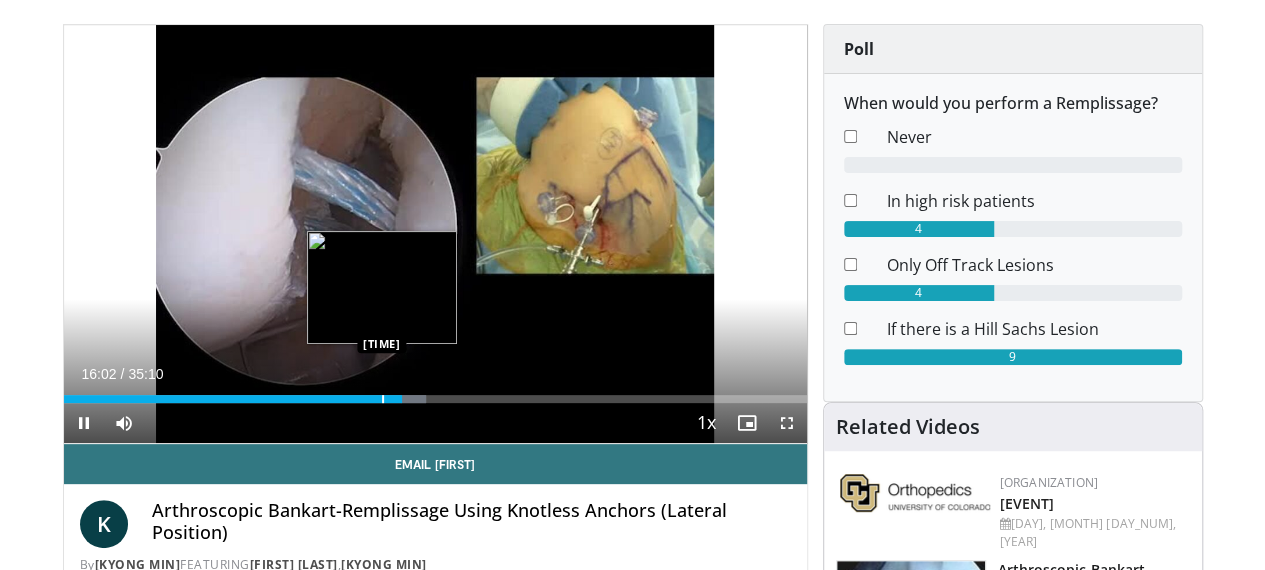 click at bounding box center (383, 399) 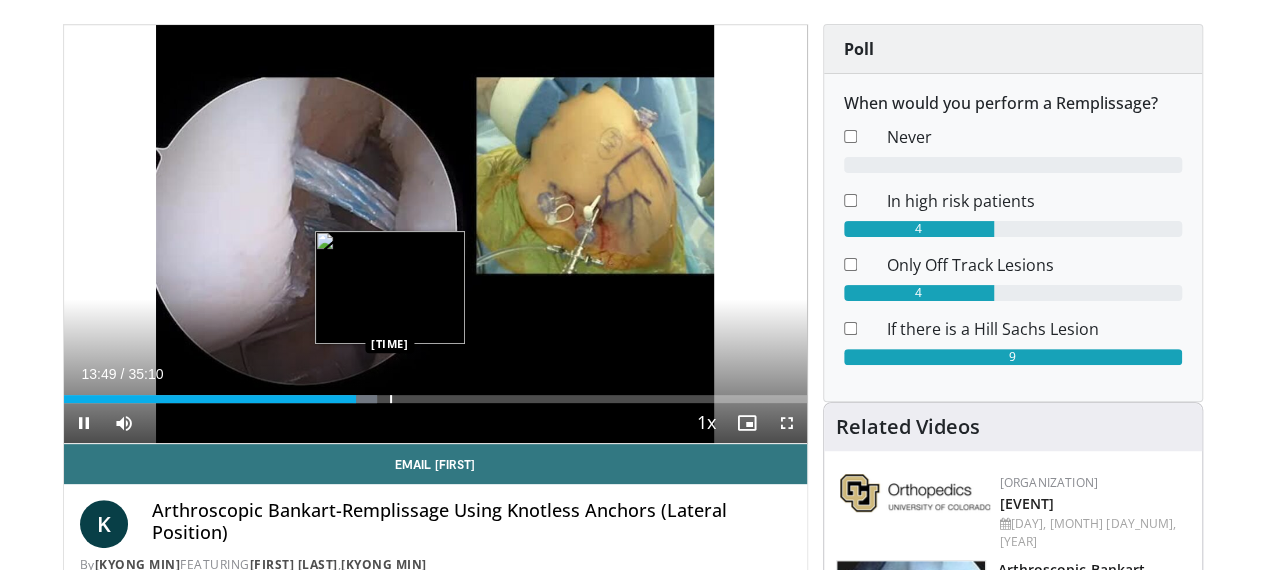 click at bounding box center [391, 399] 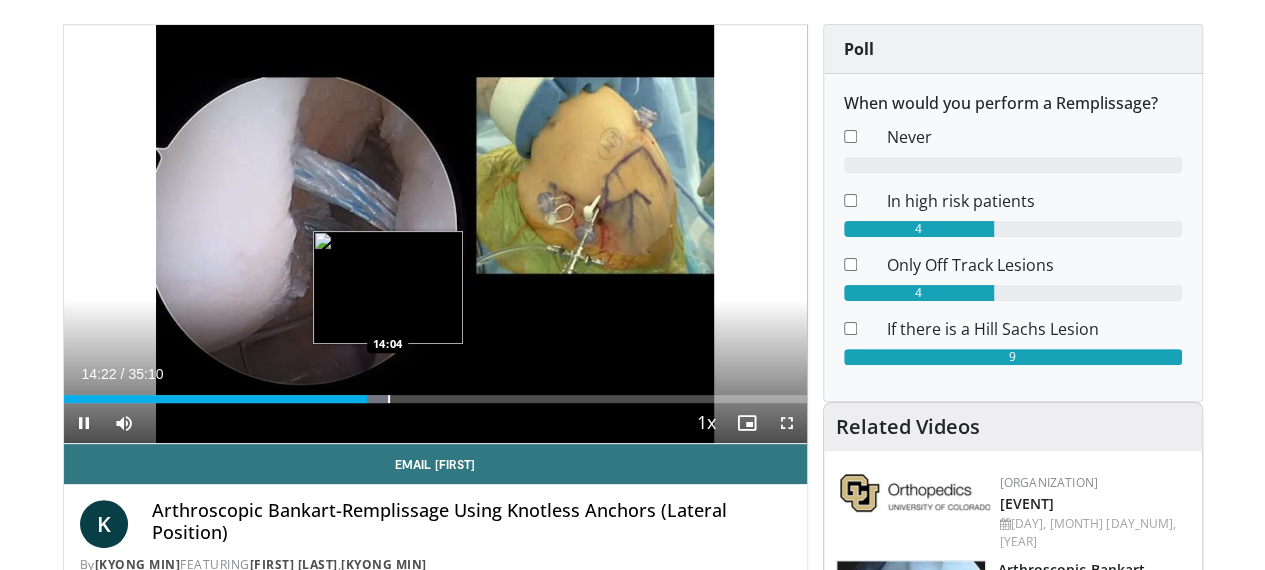 click at bounding box center [389, 399] 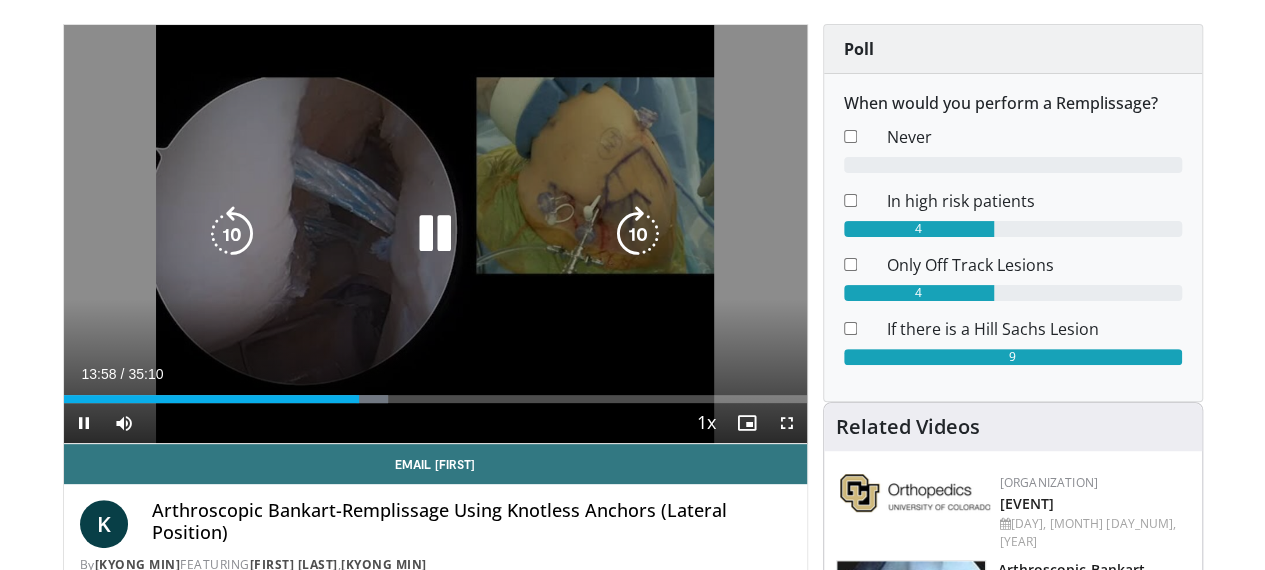 click on "10 seconds
Tap to unmute" at bounding box center (435, 234) 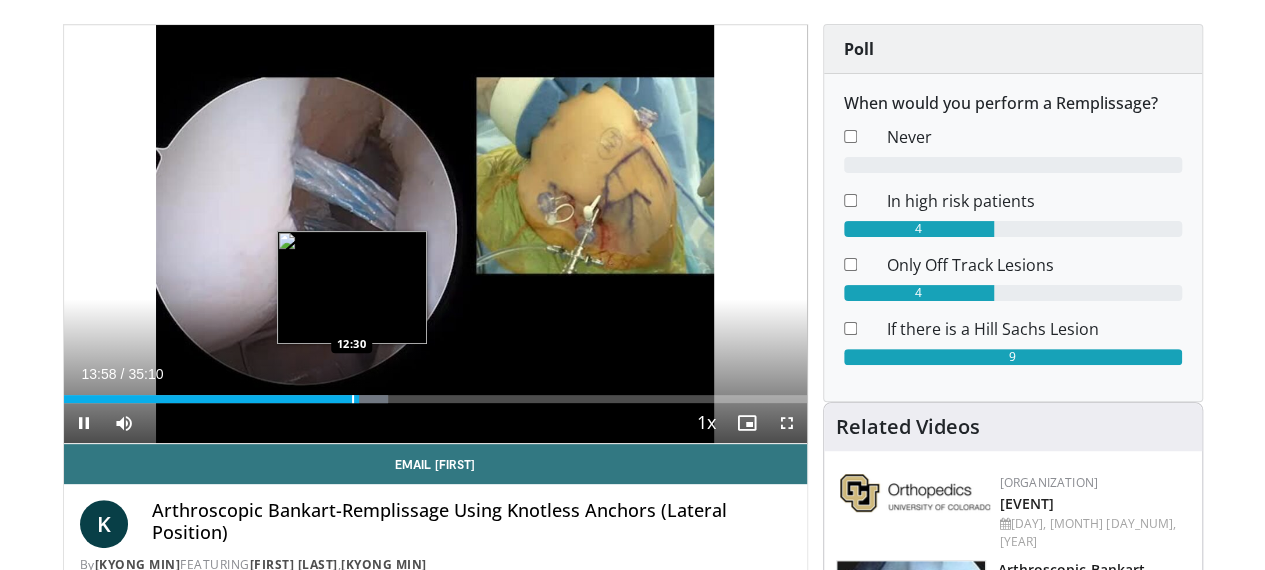 click on "13:58" at bounding box center [211, 399] 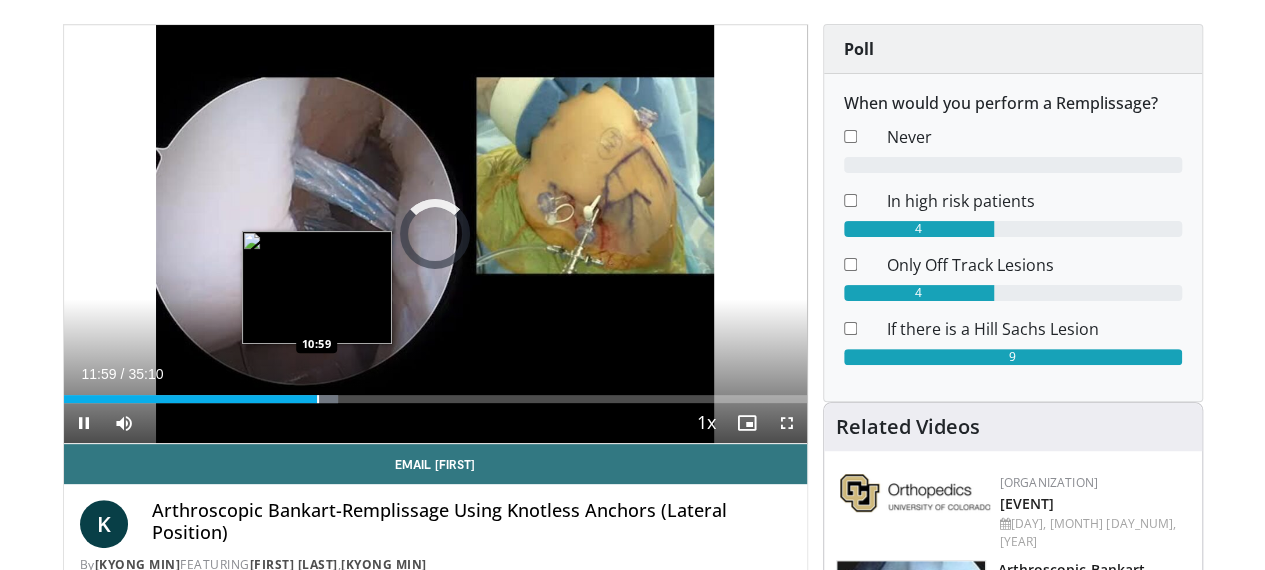 click on "Loaded :  36.96% 11:59 10:59" at bounding box center [435, 393] 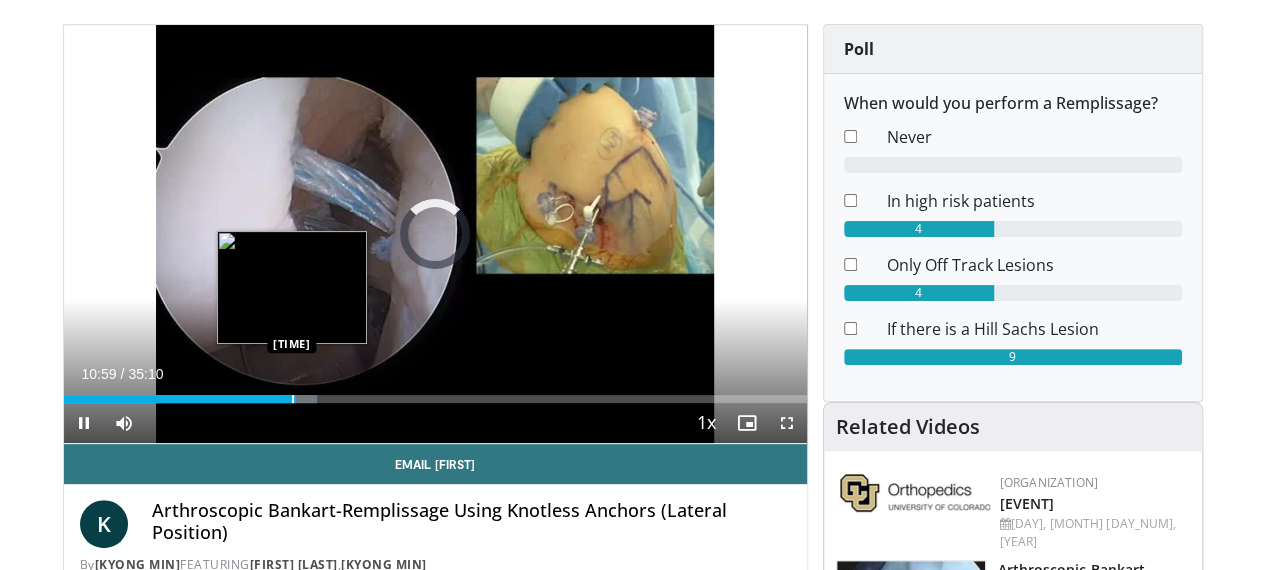 click at bounding box center (293, 399) 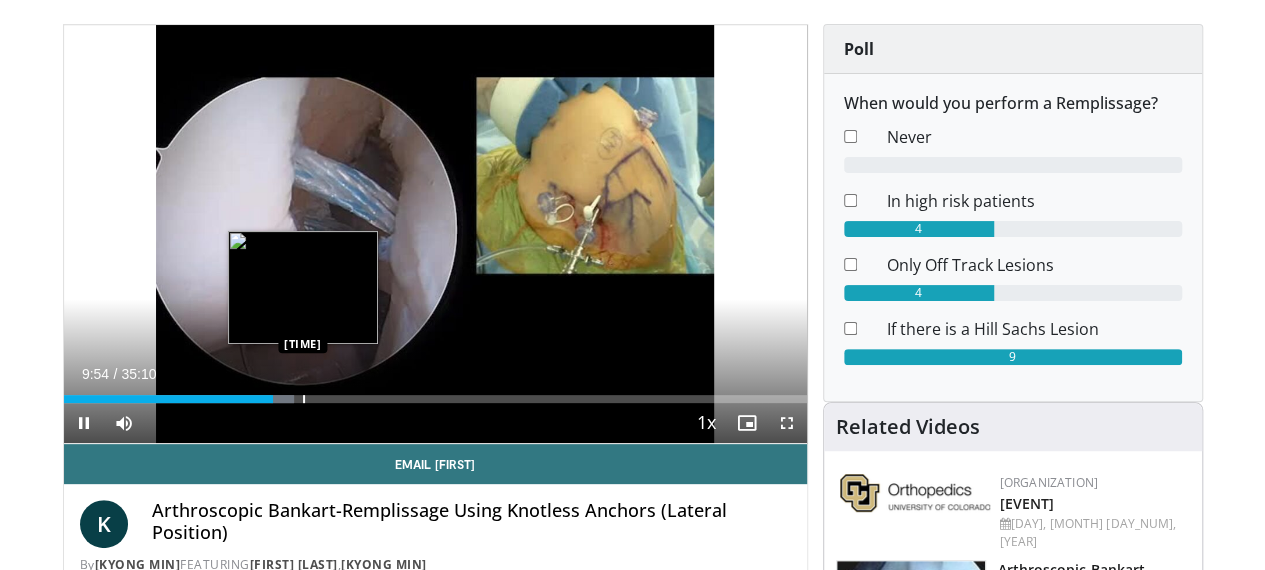 click at bounding box center [304, 399] 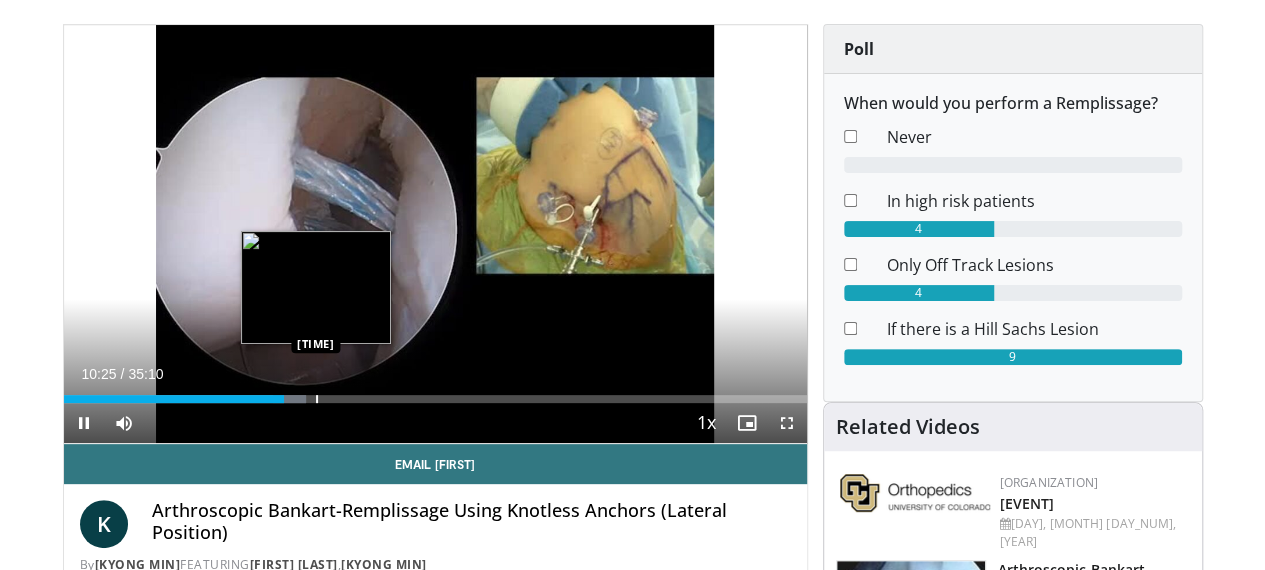 click at bounding box center [317, 399] 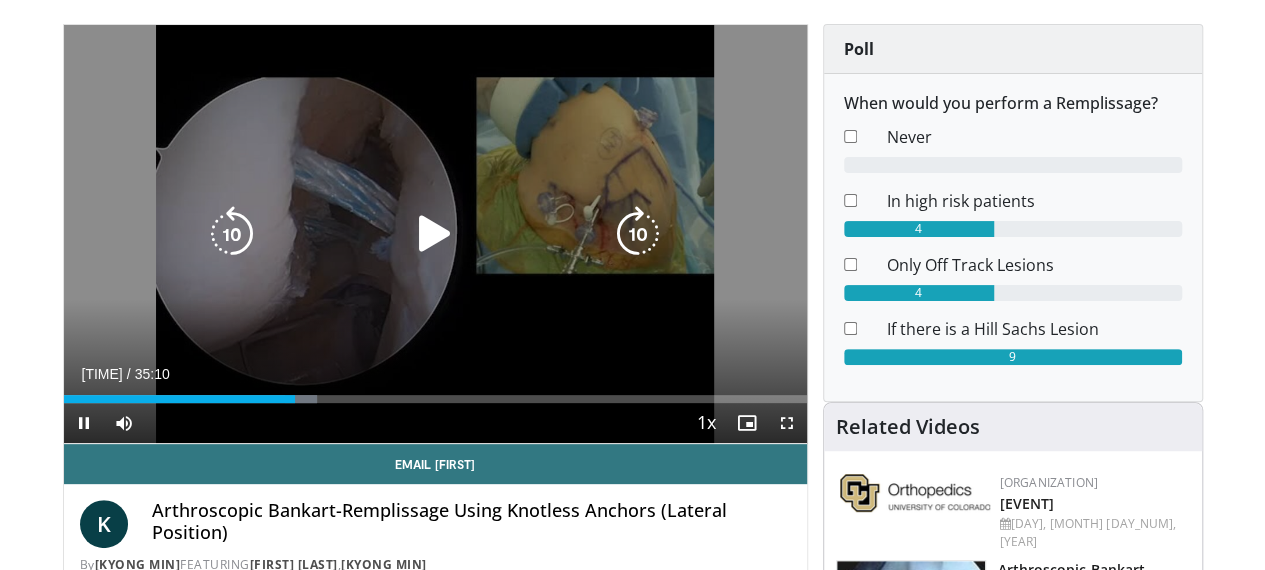 click at bounding box center [435, 234] 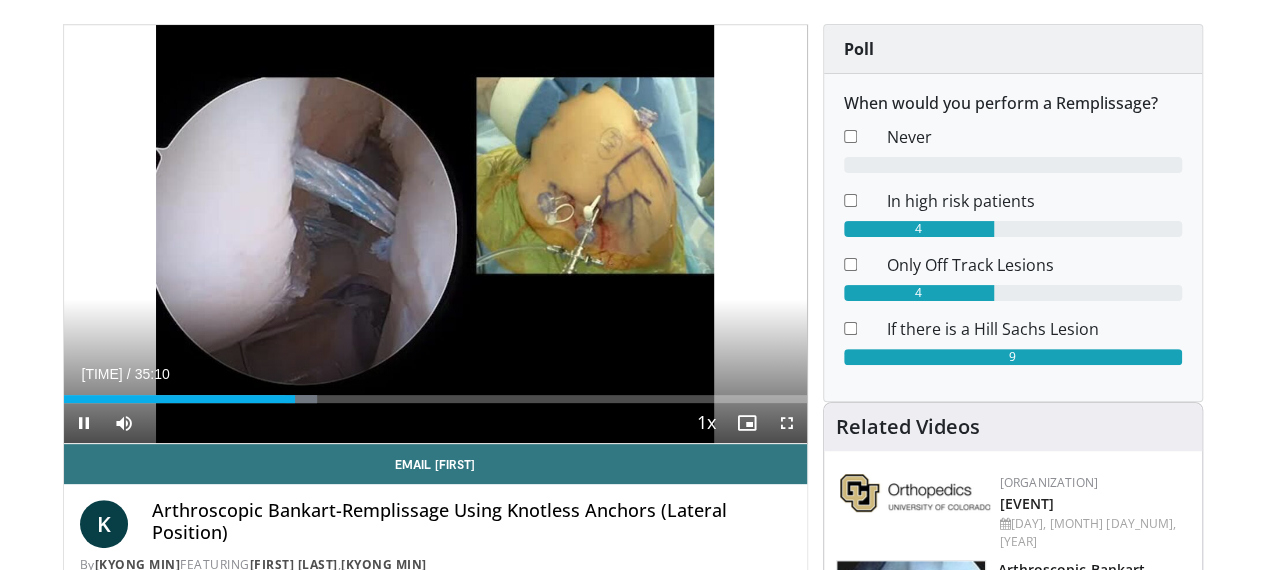 type 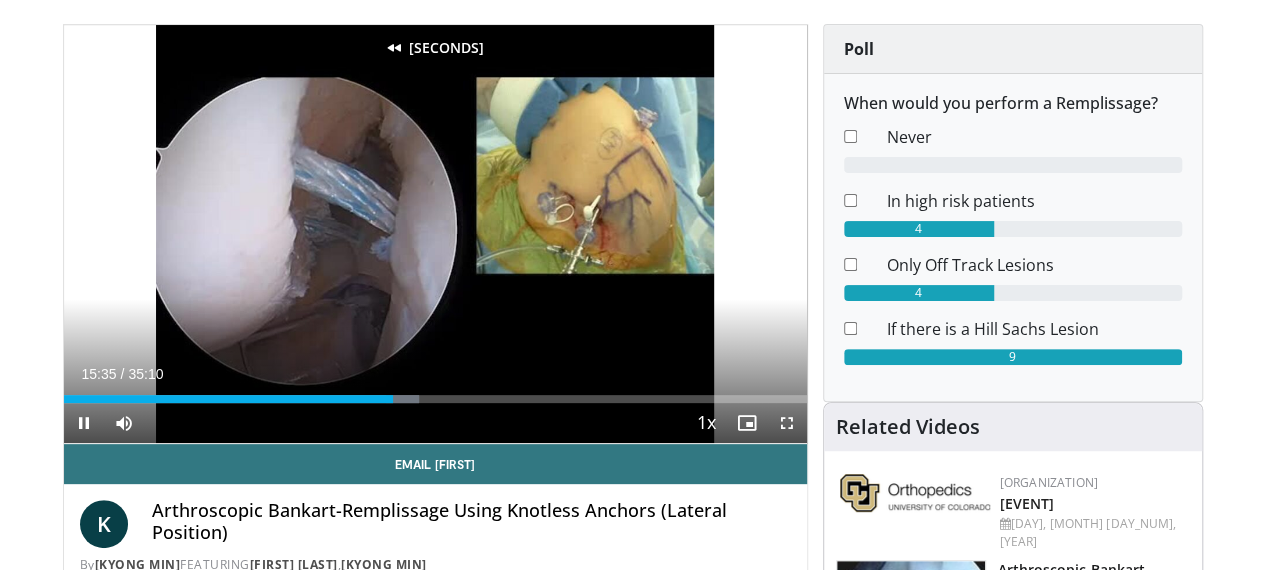 scroll, scrollTop: 130, scrollLeft: 0, axis: vertical 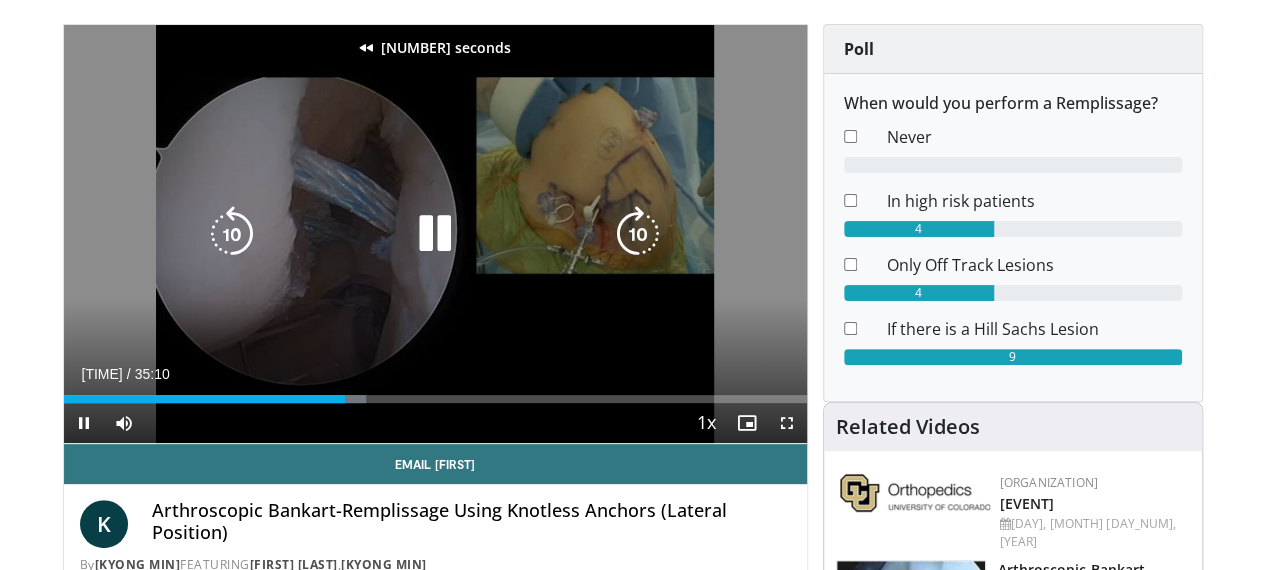 click on "150 seconds
Tap to unmute" at bounding box center (435, 234) 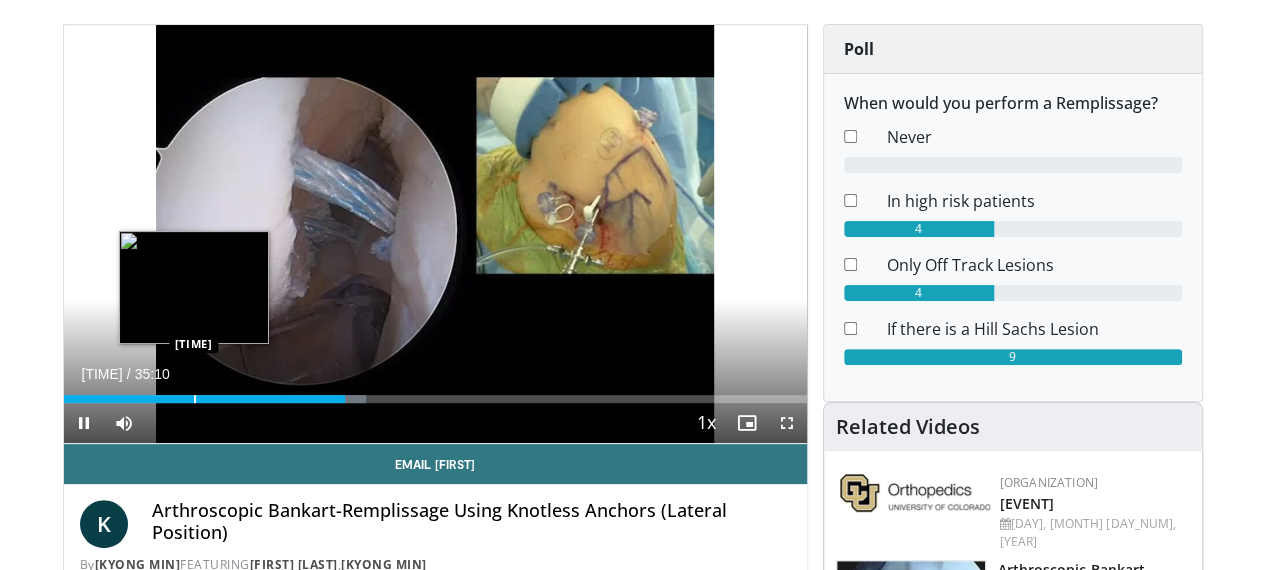 click on "Loaded :  40.75% 13:18 05:38" at bounding box center [435, 393] 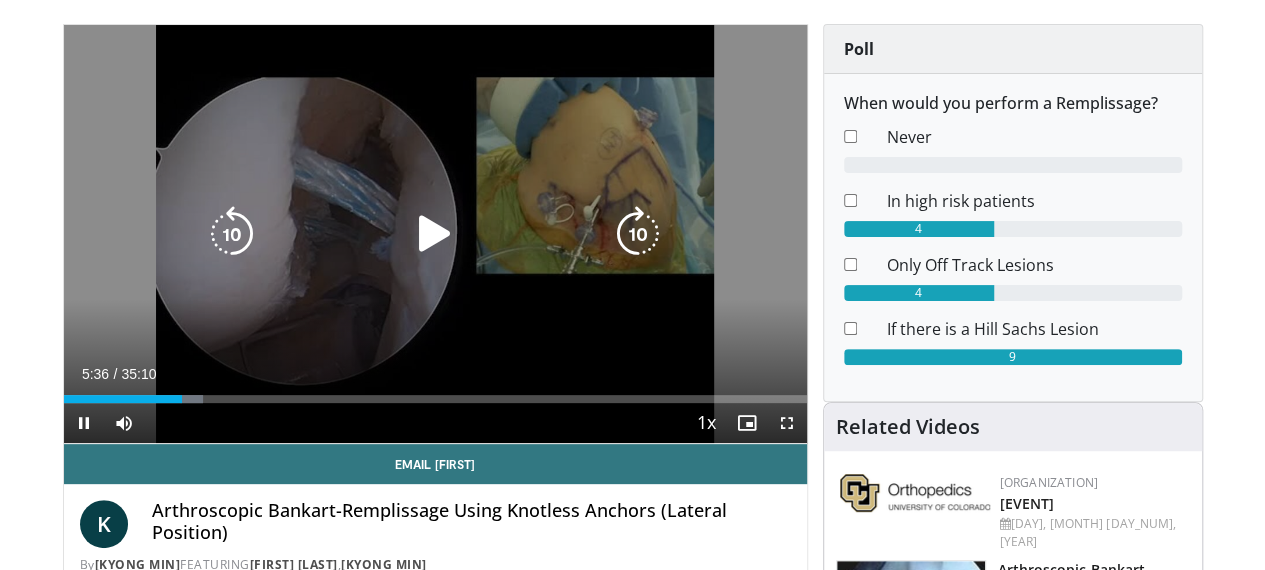click on "150 seconds
Tap to unmute" at bounding box center (435, 234) 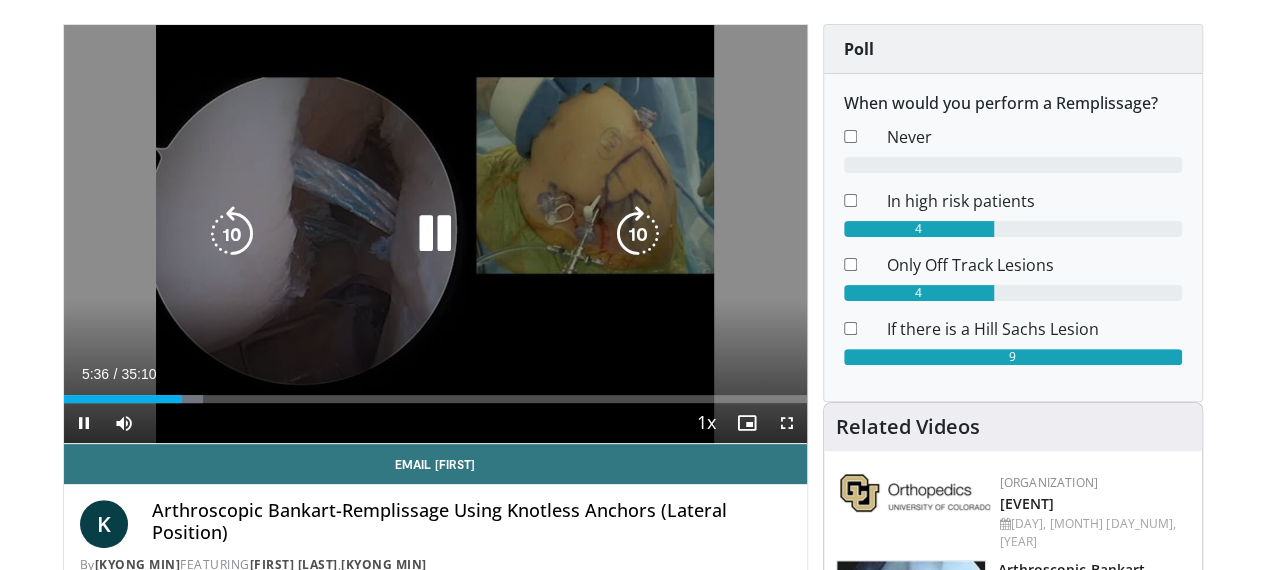 click at bounding box center [638, 234] 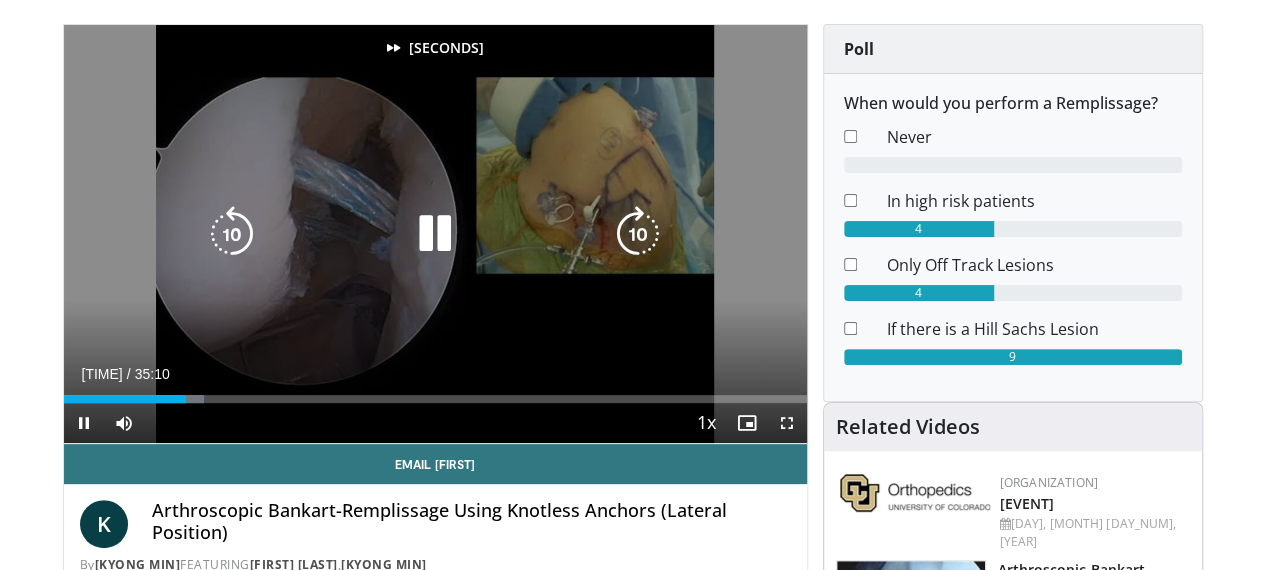 click at bounding box center (638, 234) 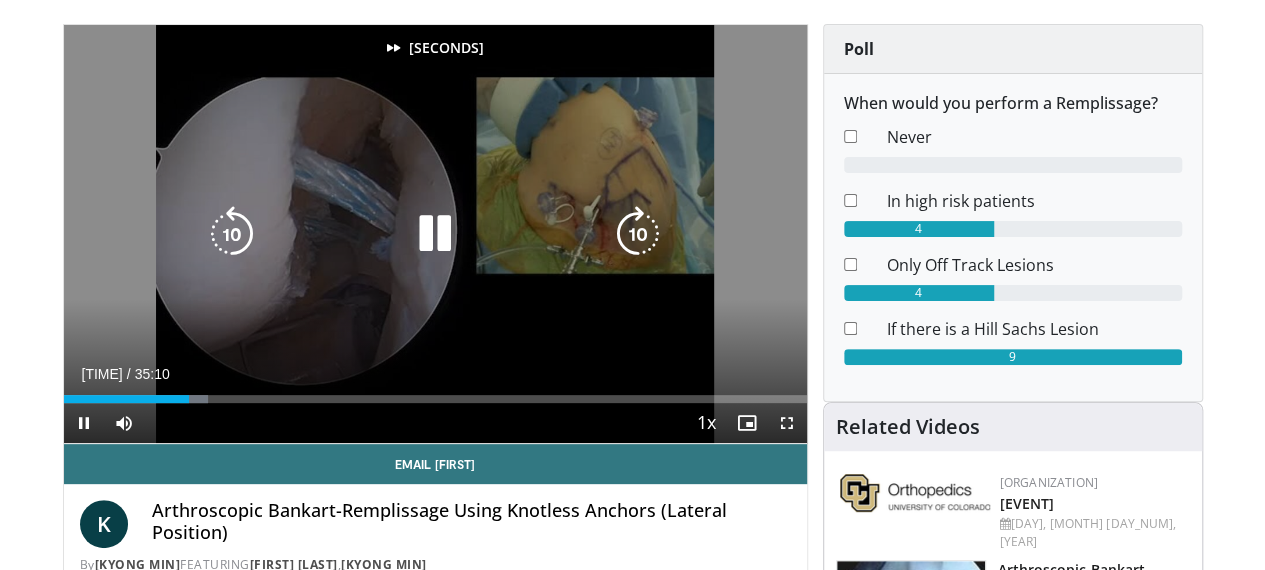click at bounding box center [638, 234] 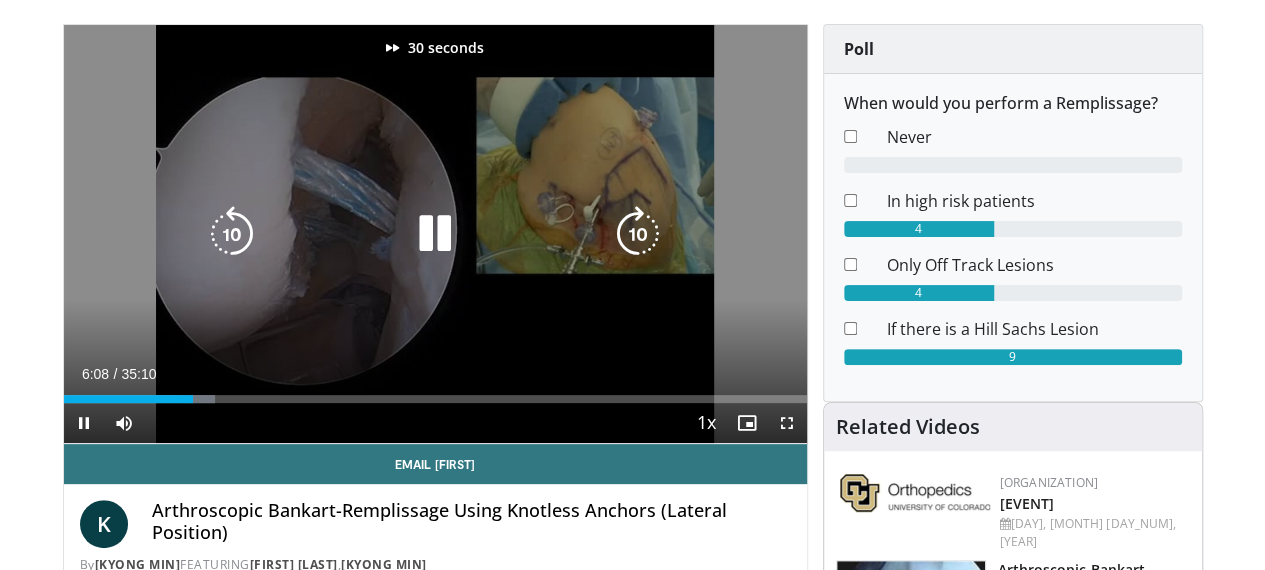 click at bounding box center (638, 234) 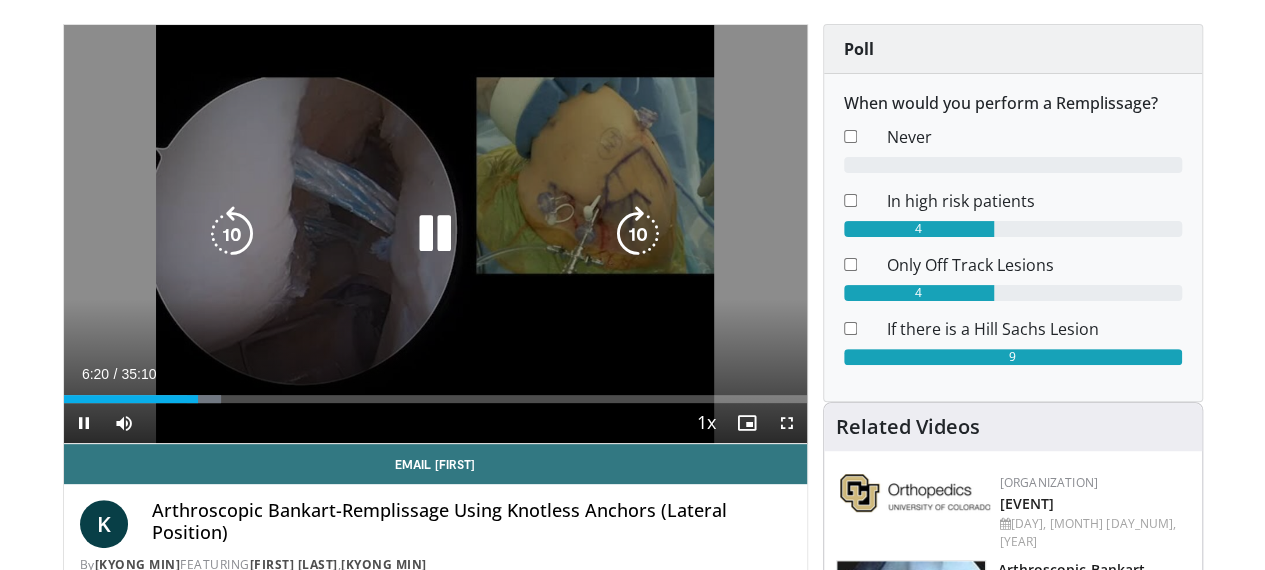 click at bounding box center [638, 234] 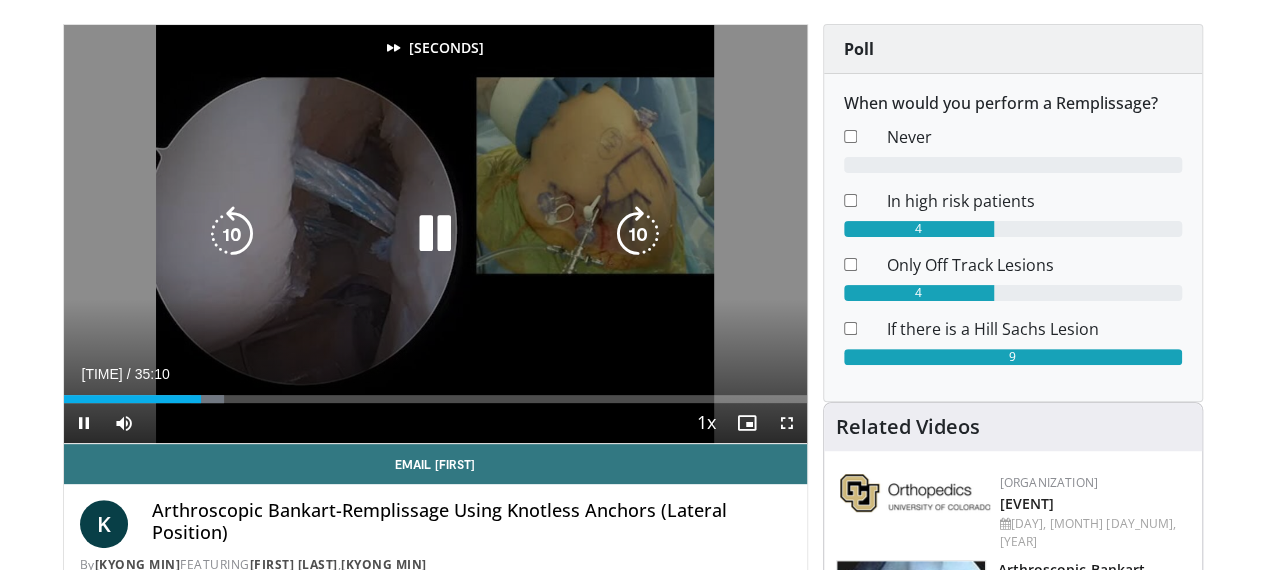 click at bounding box center [638, 234] 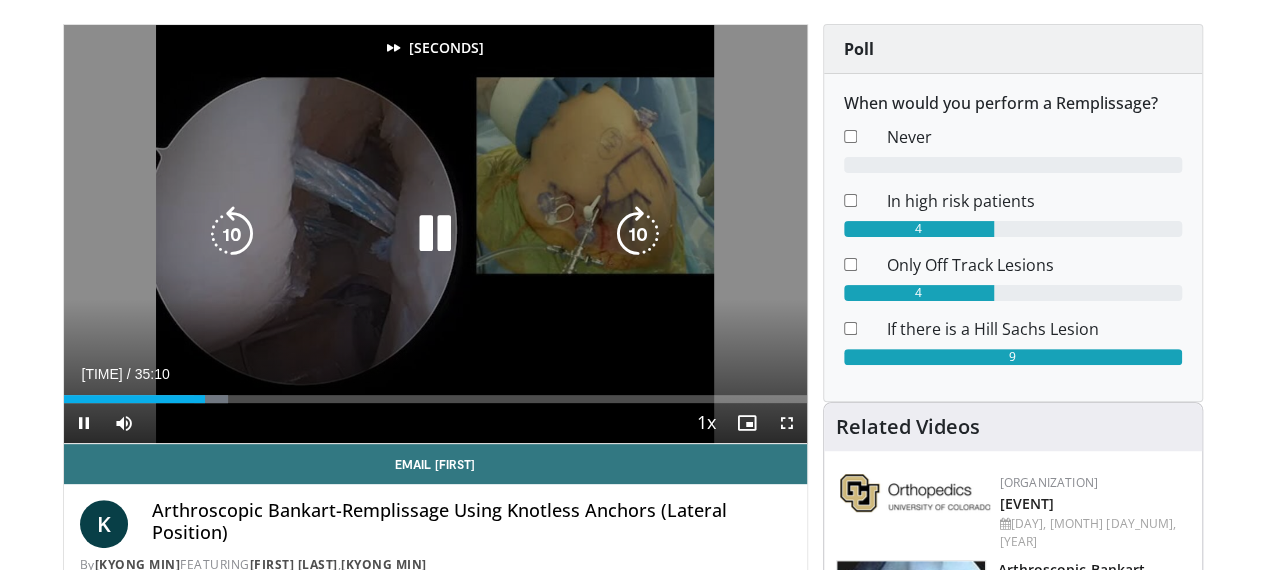 click at bounding box center (638, 234) 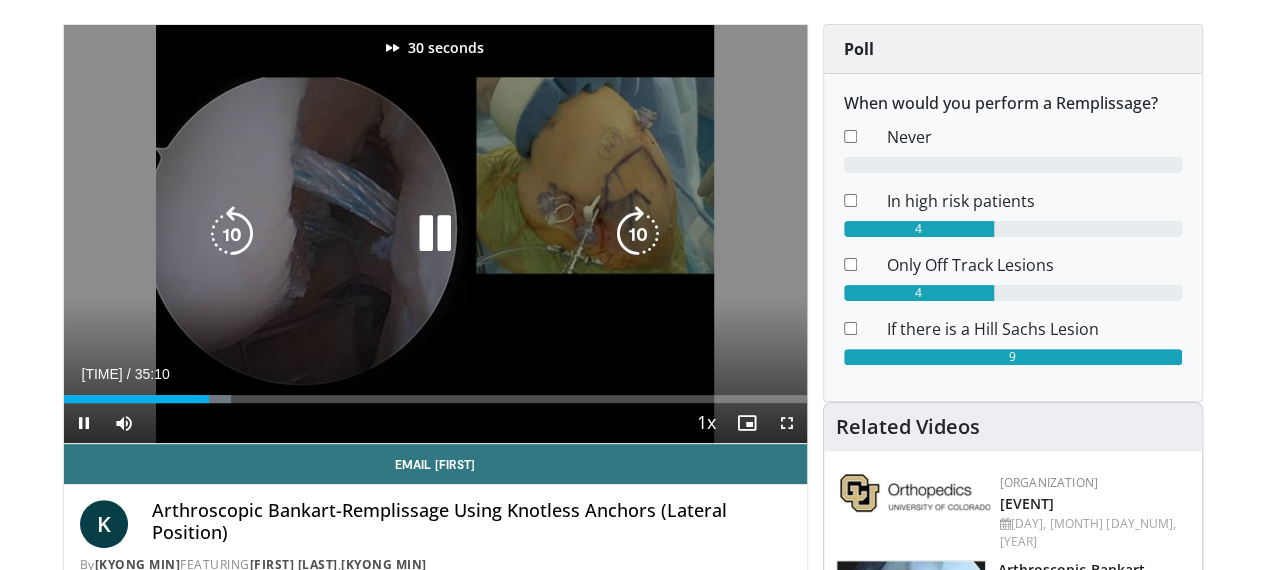 click at bounding box center (638, 234) 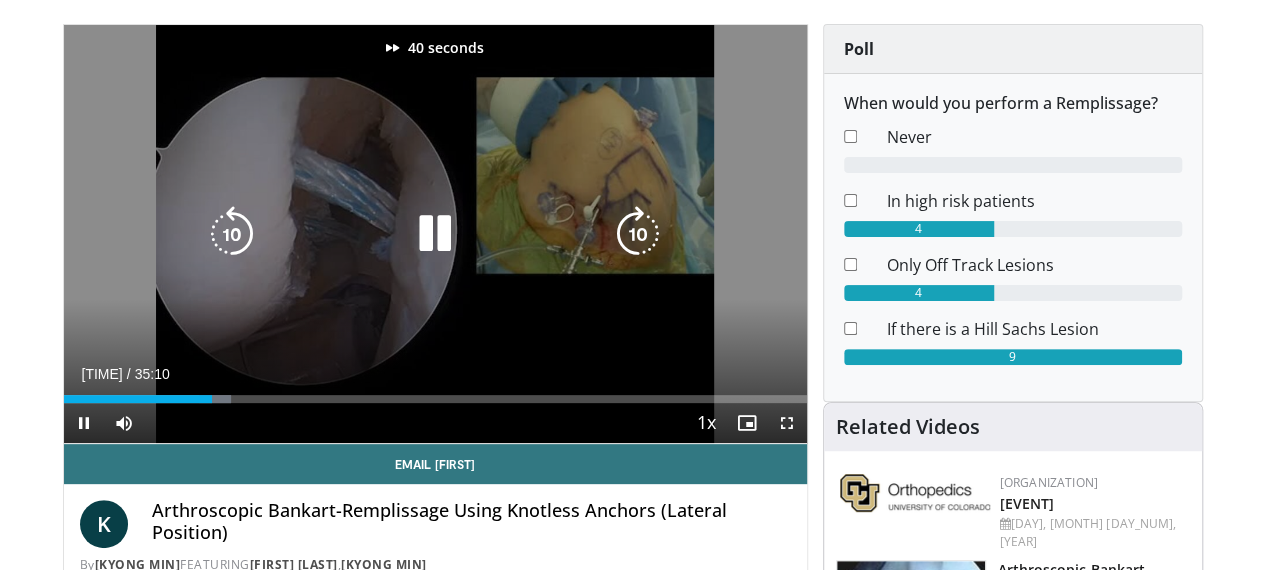 click at bounding box center (638, 234) 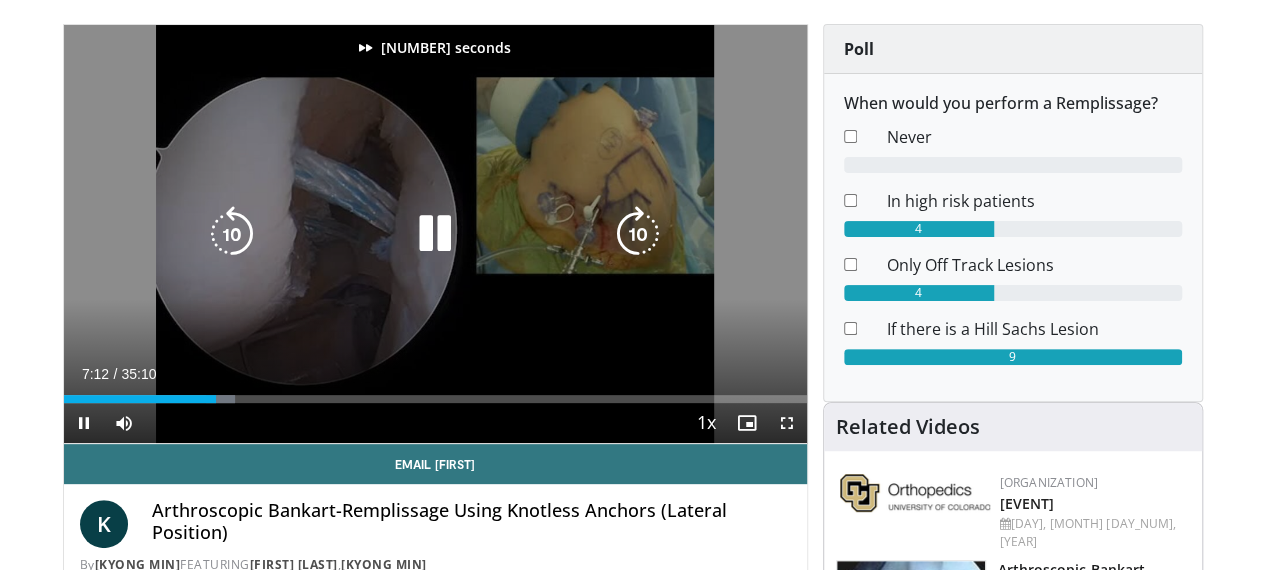 click at bounding box center (638, 234) 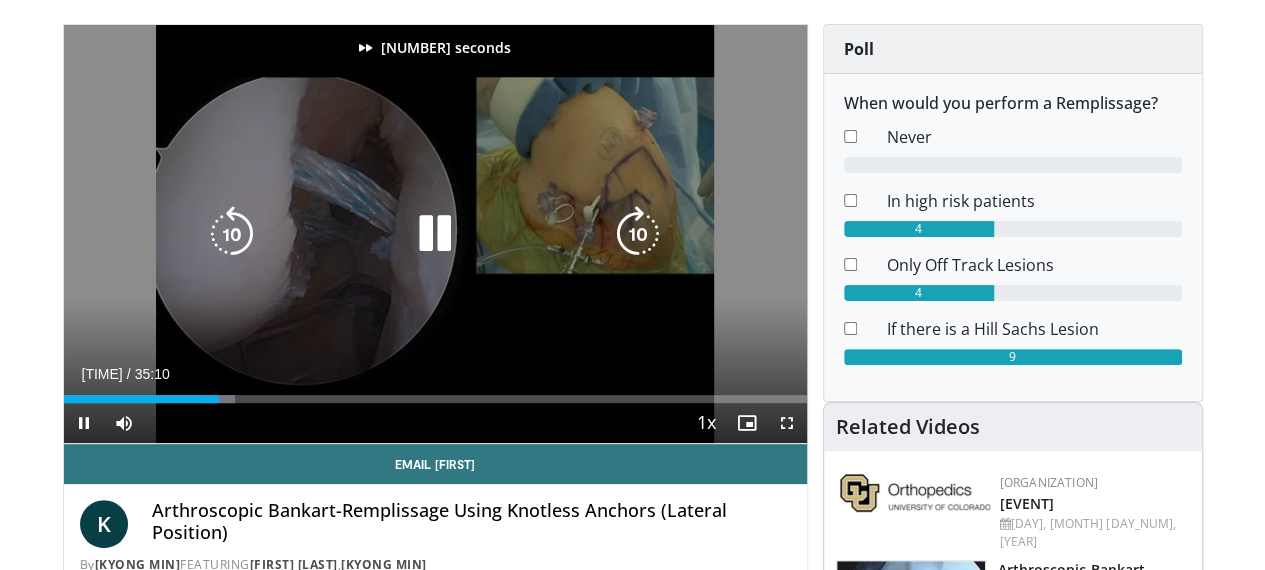 click at bounding box center [638, 234] 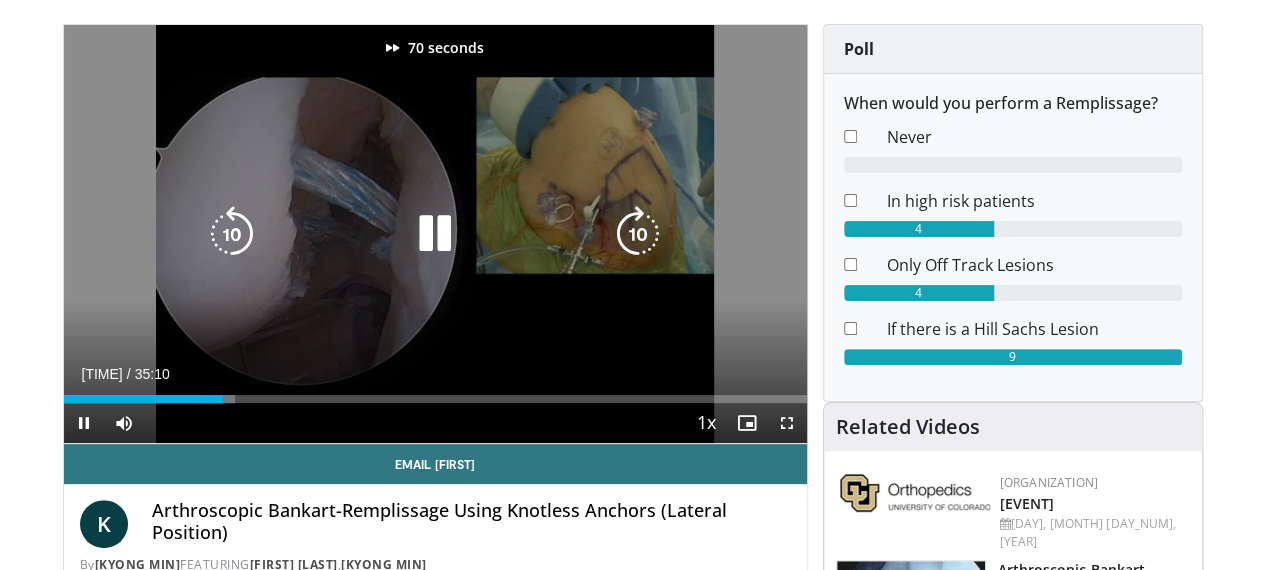 click at bounding box center [638, 234] 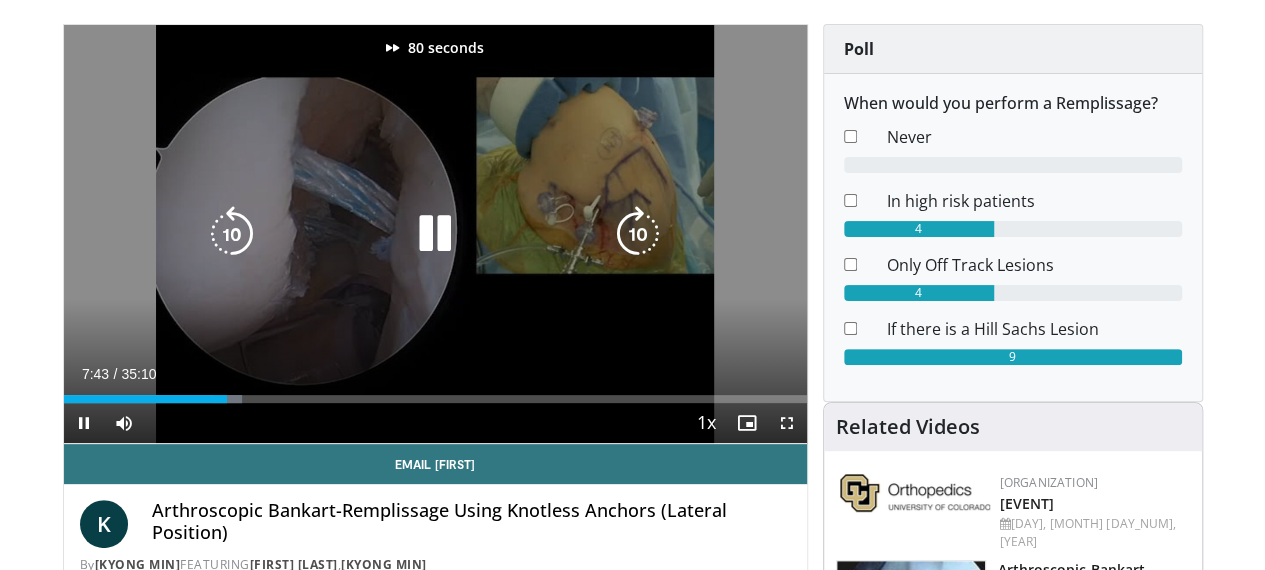 click at bounding box center [638, 234] 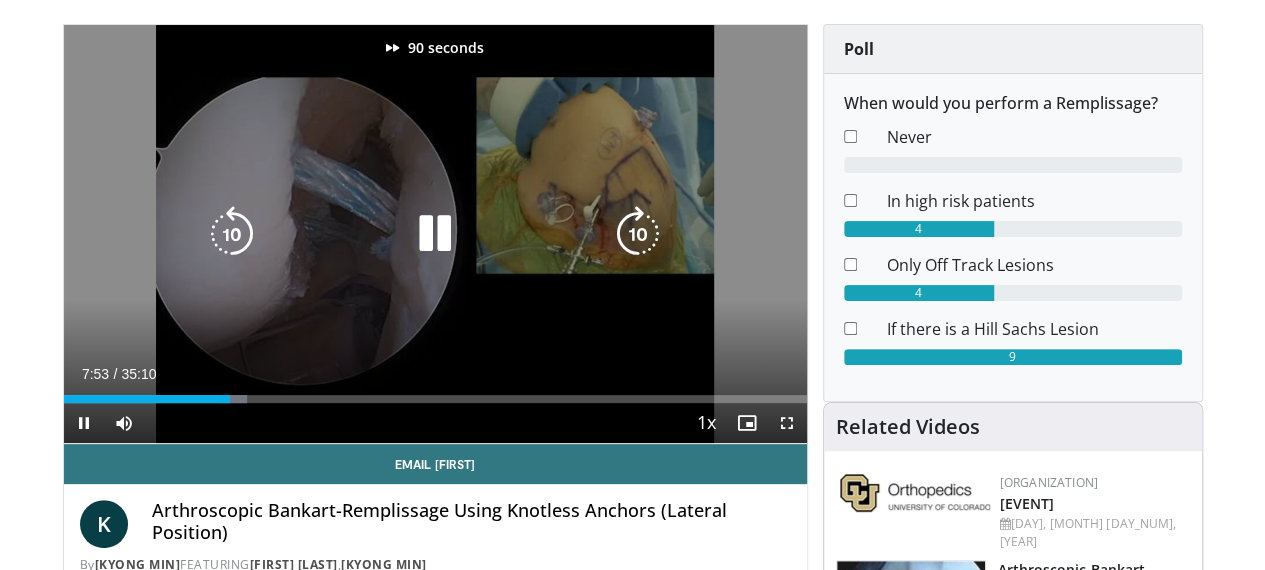 click at bounding box center [638, 234] 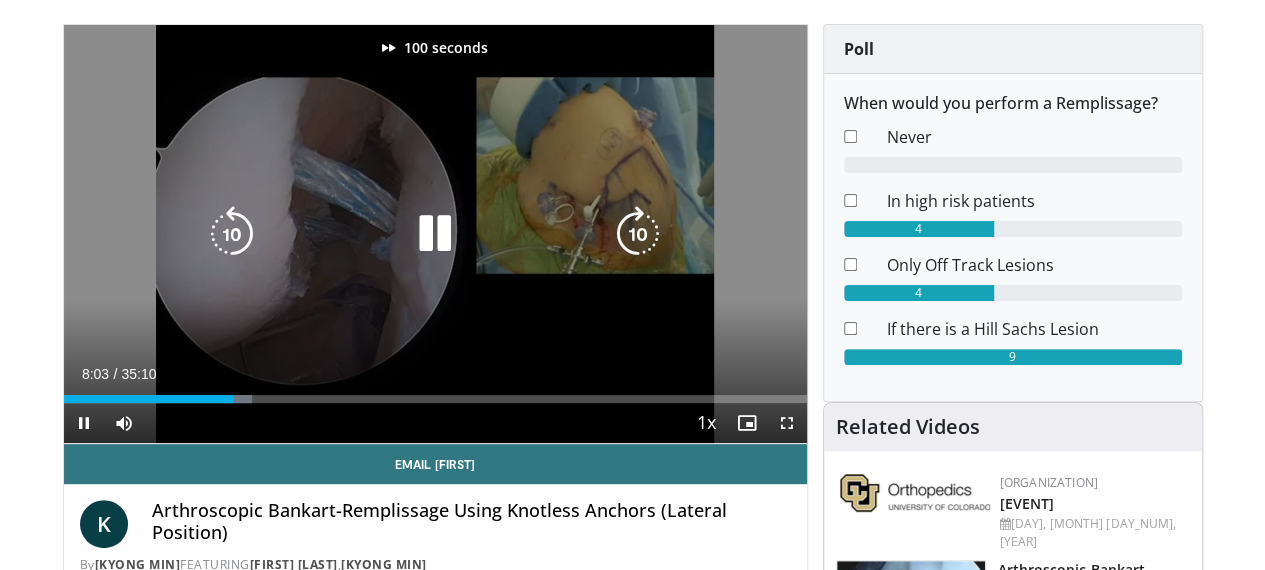 click at bounding box center [638, 234] 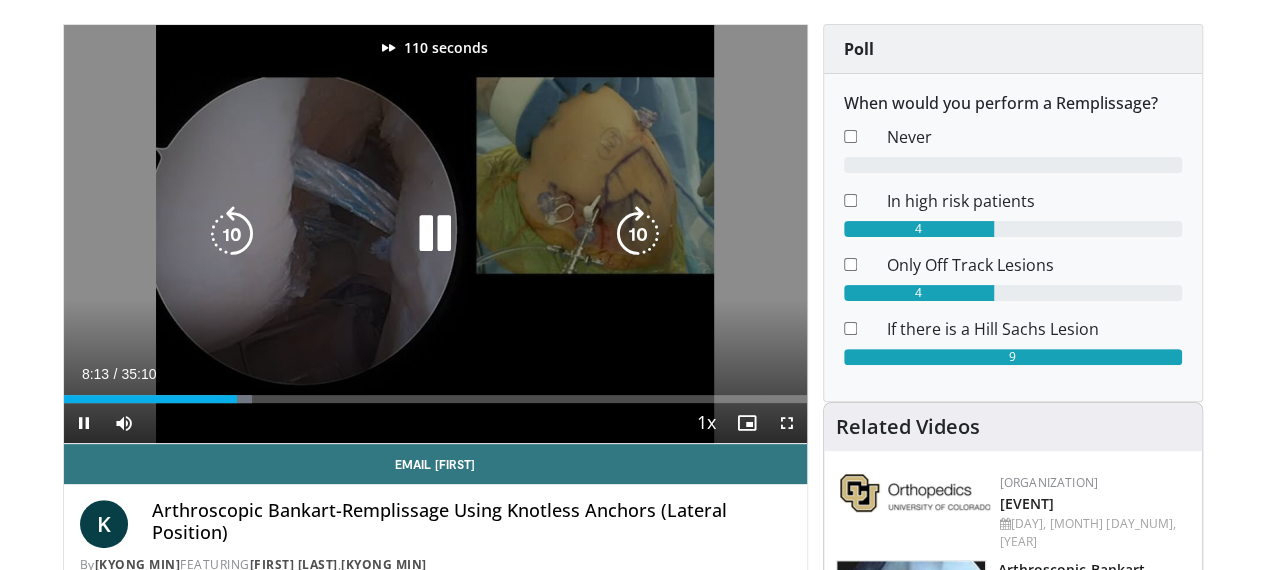 click at bounding box center (638, 234) 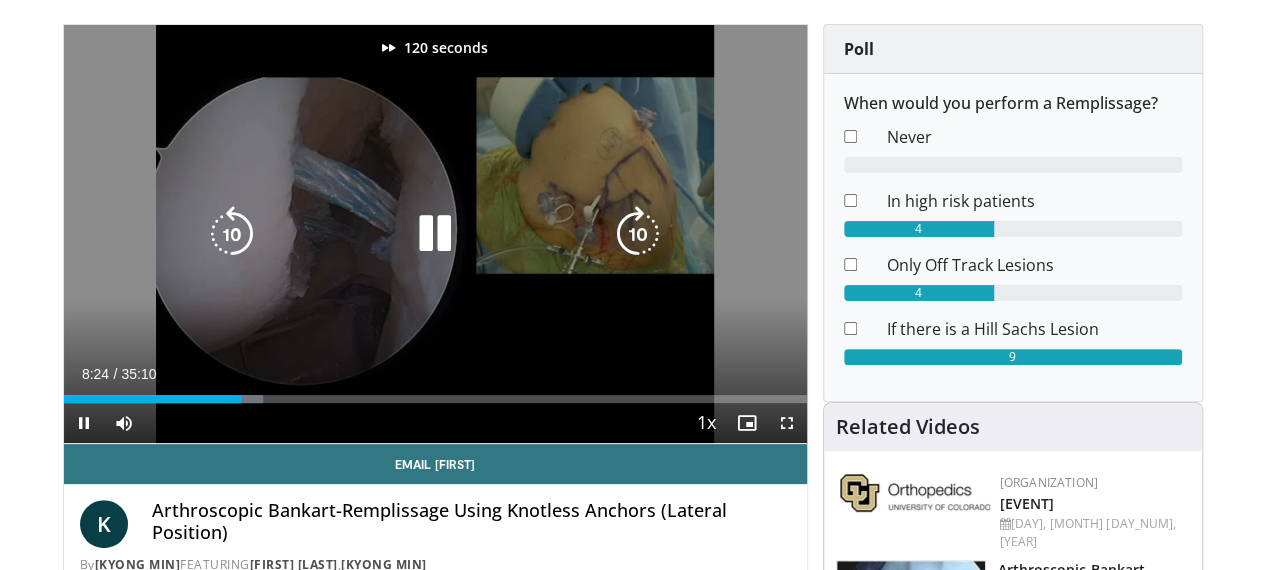 click at bounding box center [638, 234] 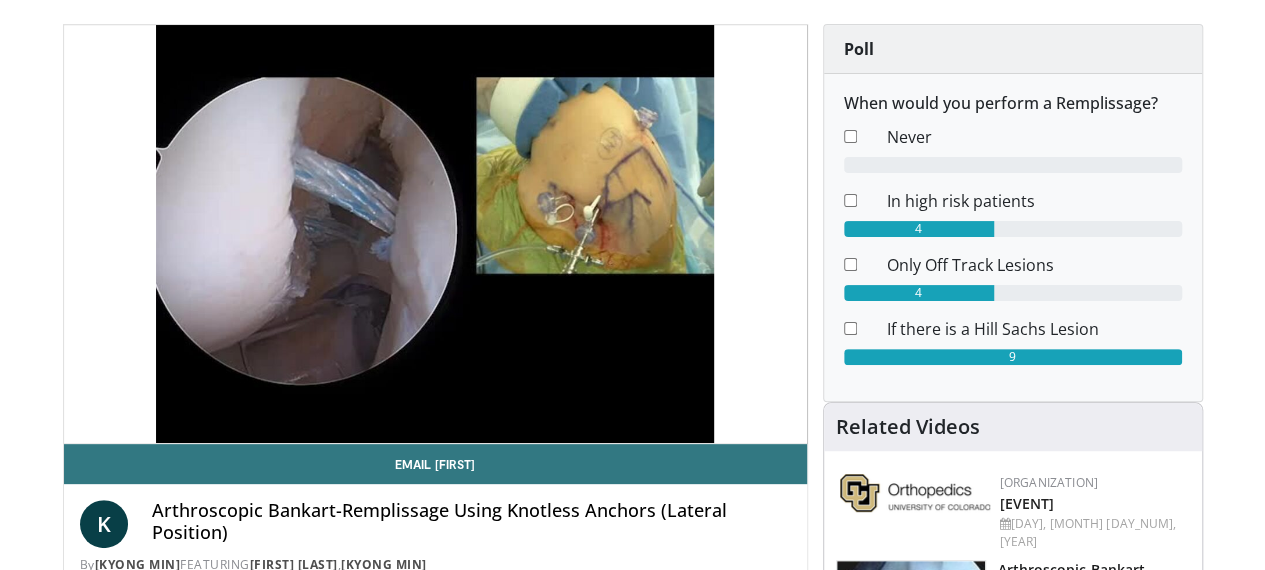 click on "130 seconds
Tap to unmute" at bounding box center (435, 234) 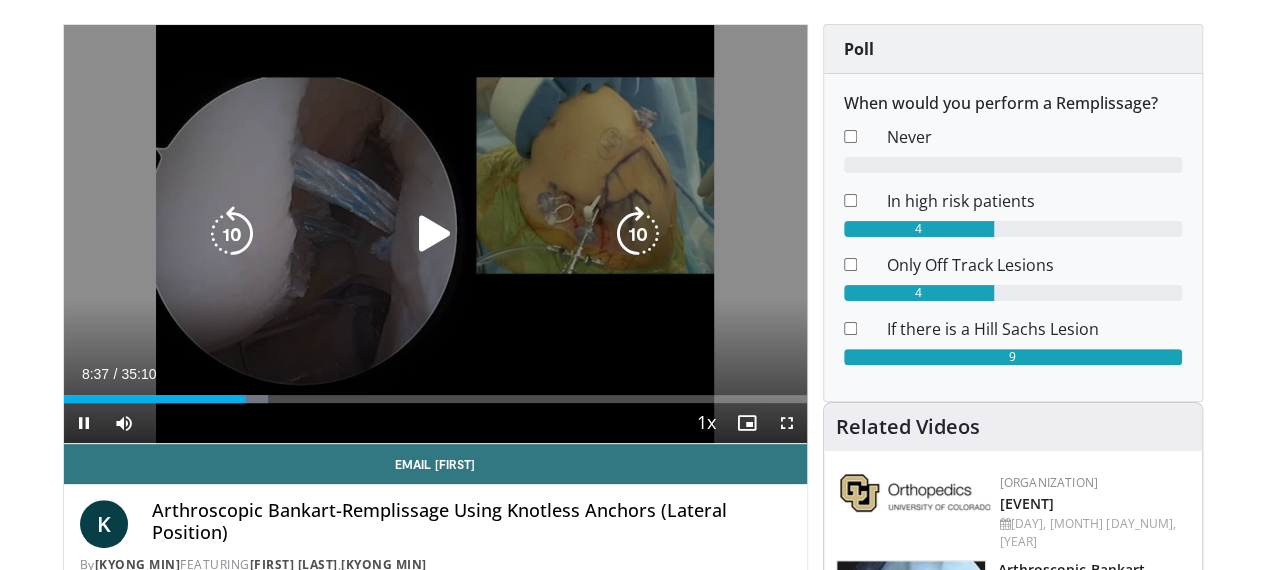 click at bounding box center [435, 234] 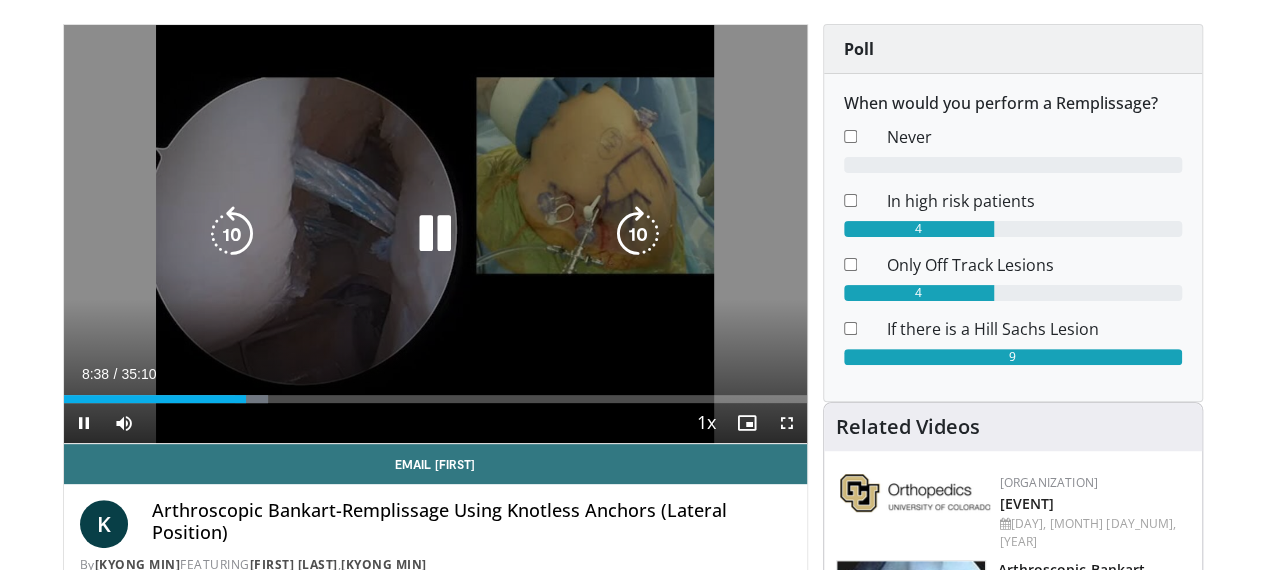 click at bounding box center (638, 234) 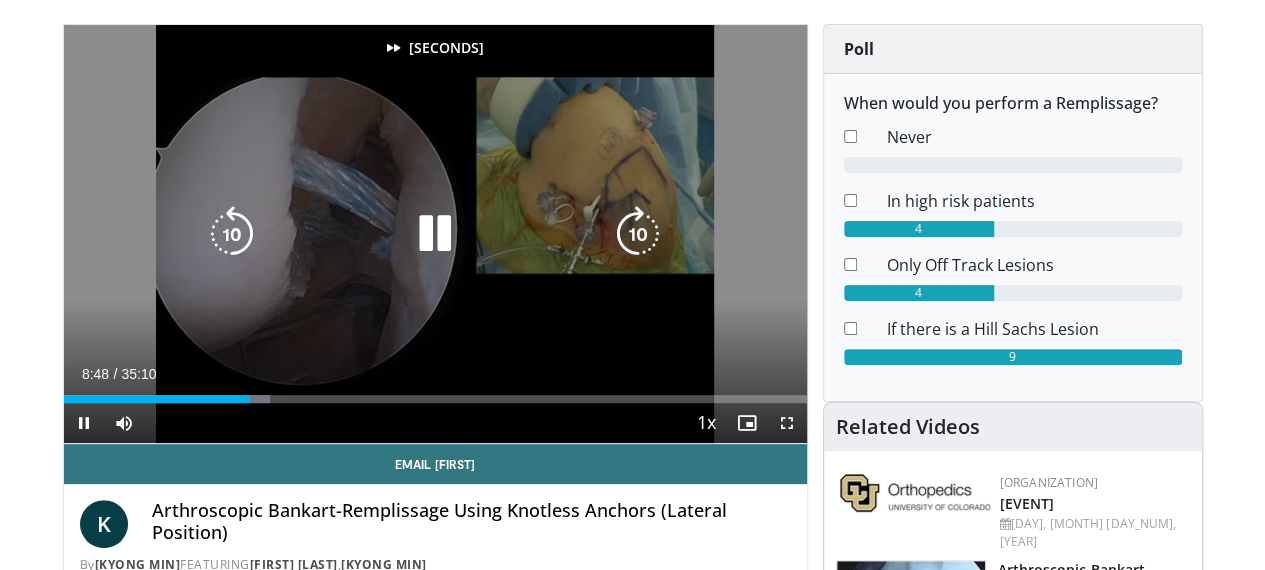 click at bounding box center [638, 234] 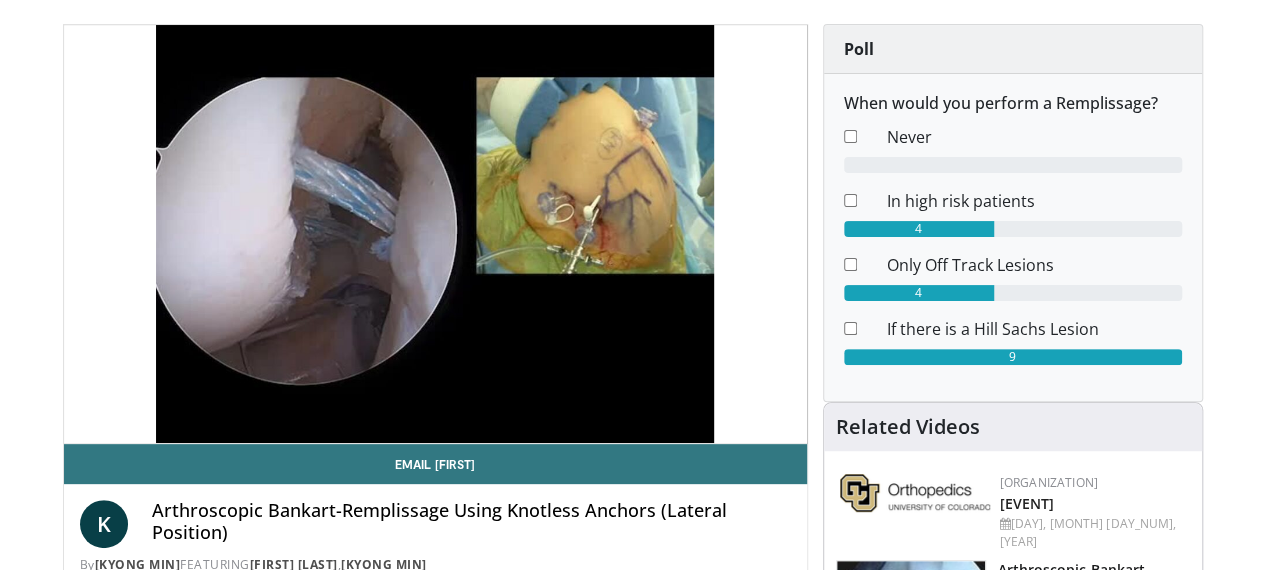 click on "20 seconds
Tap to unmute" at bounding box center [435, 234] 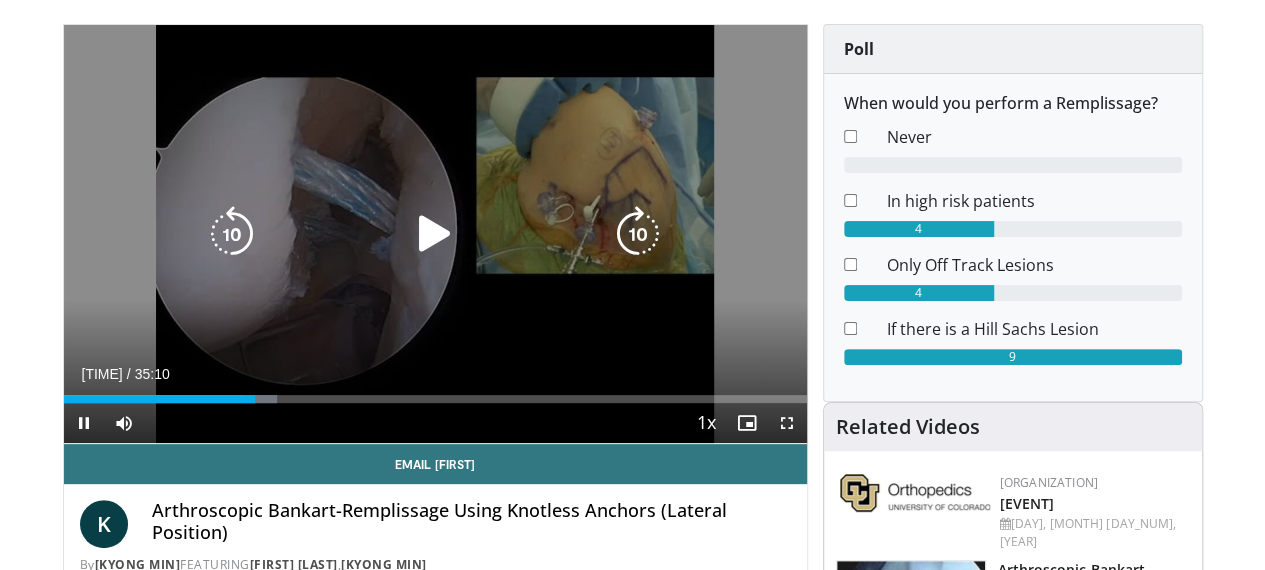 click at bounding box center (638, 234) 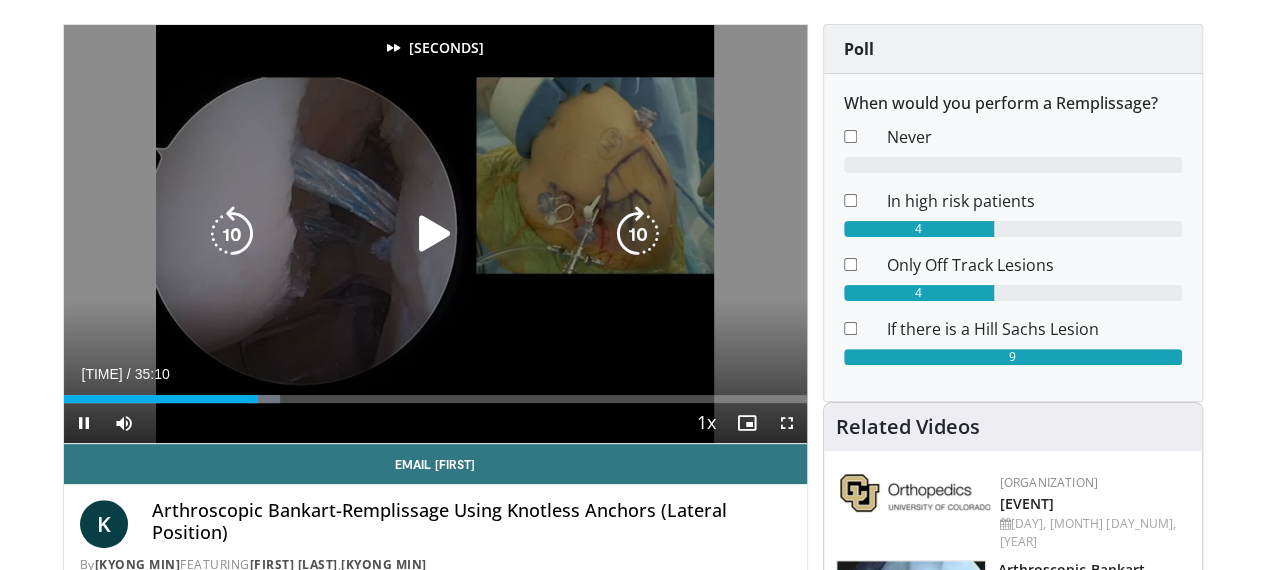 click at bounding box center [435, 234] 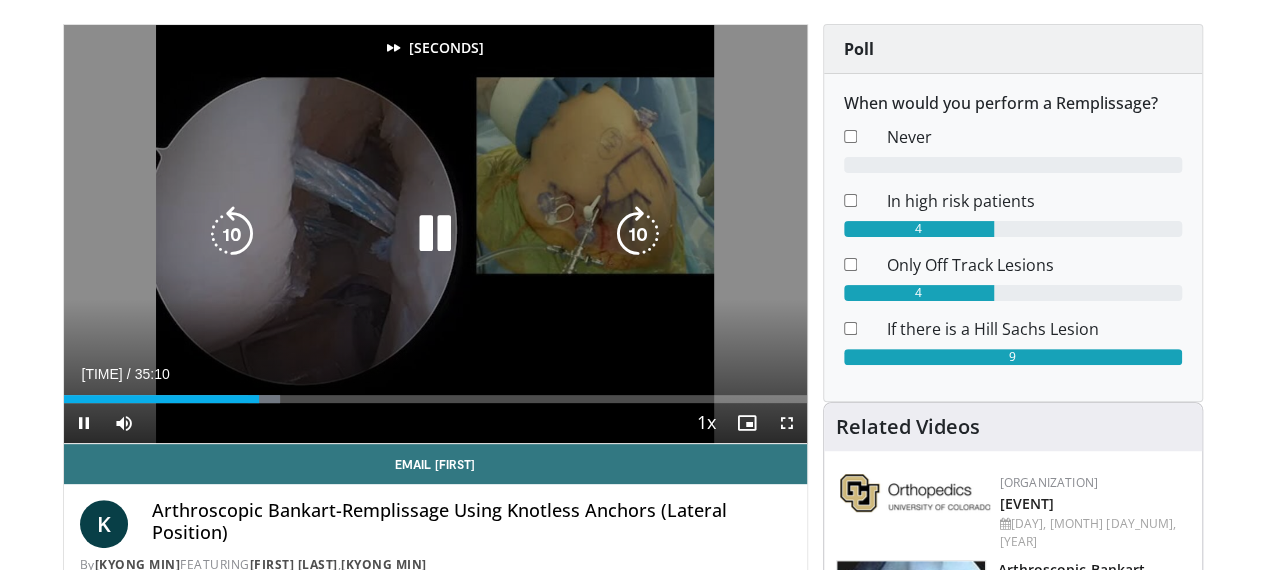 click at bounding box center (638, 234) 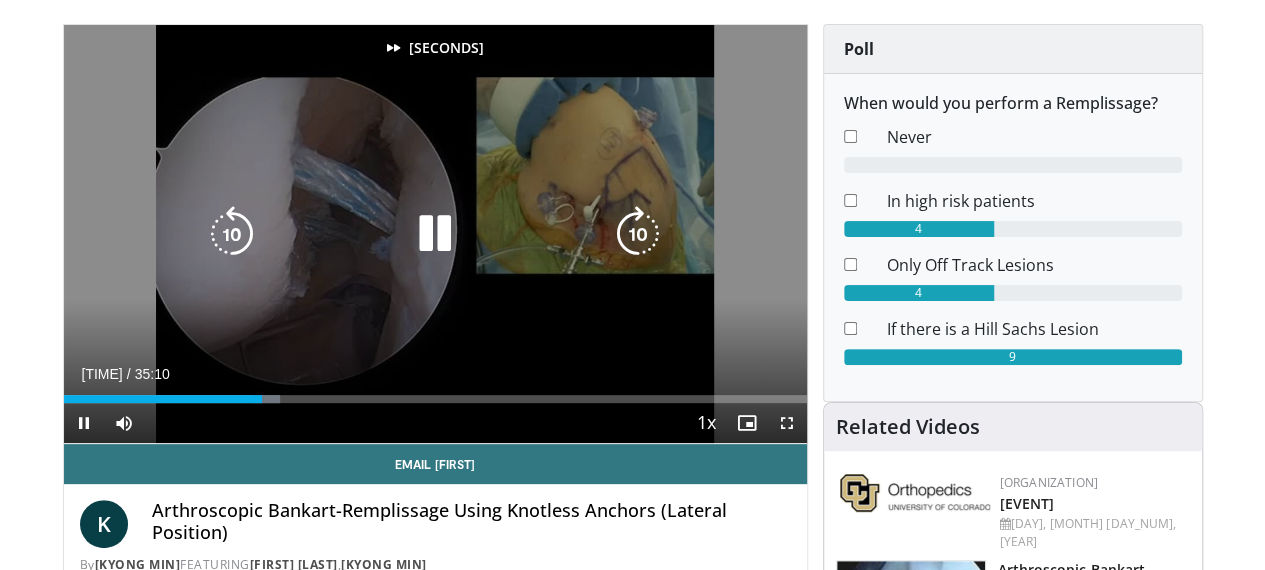 click at bounding box center (638, 234) 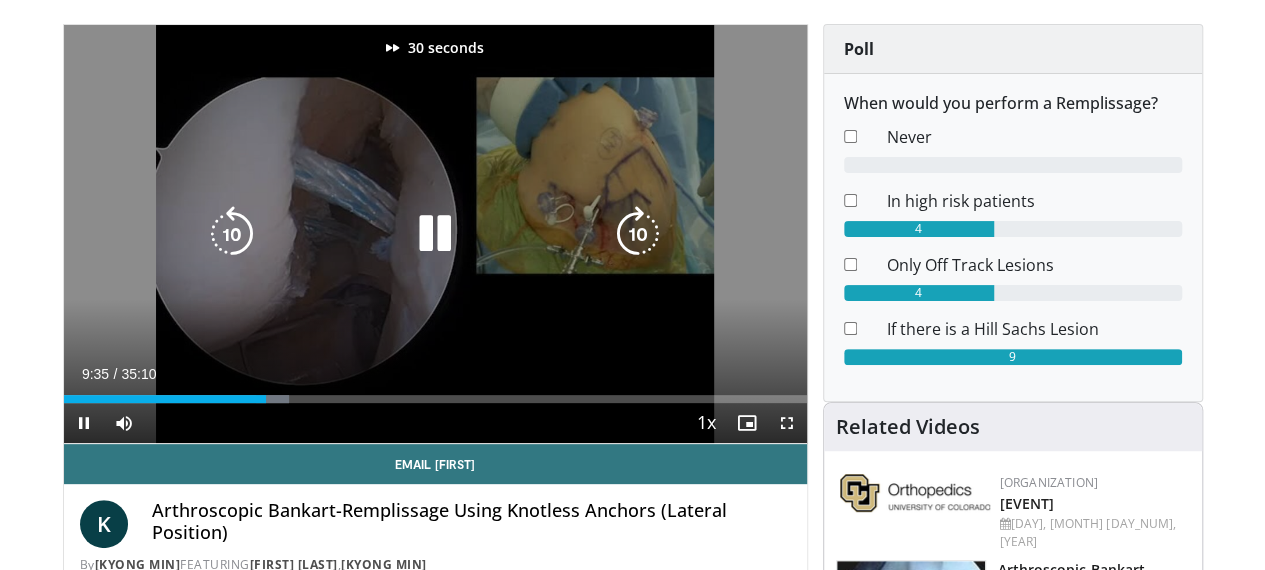 click at bounding box center (638, 234) 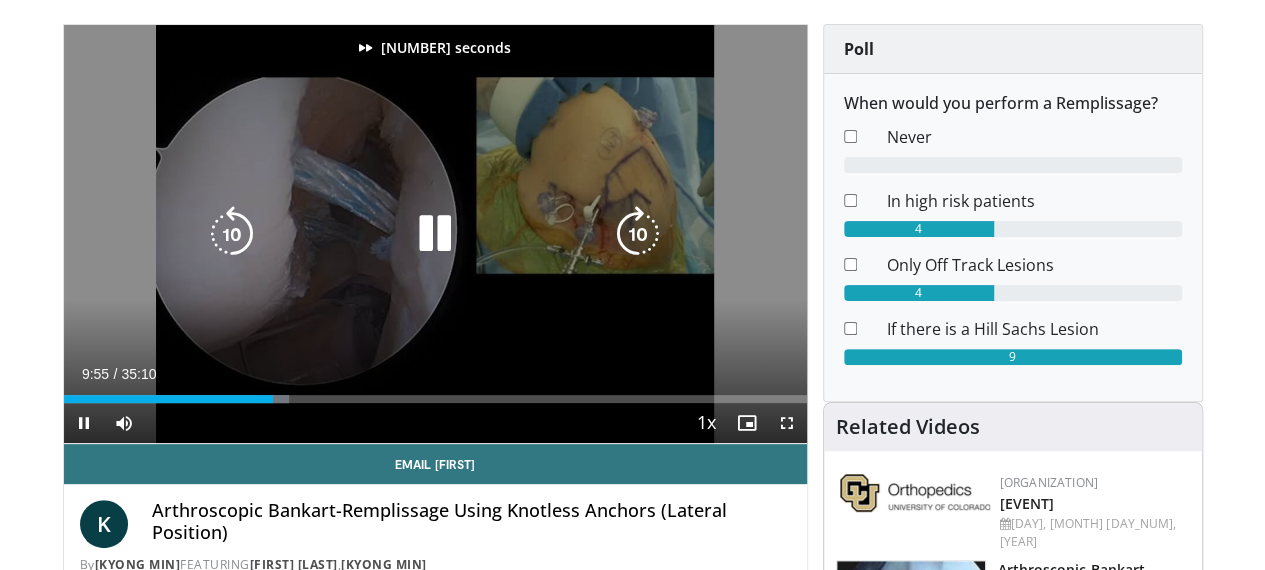 click at bounding box center [638, 234] 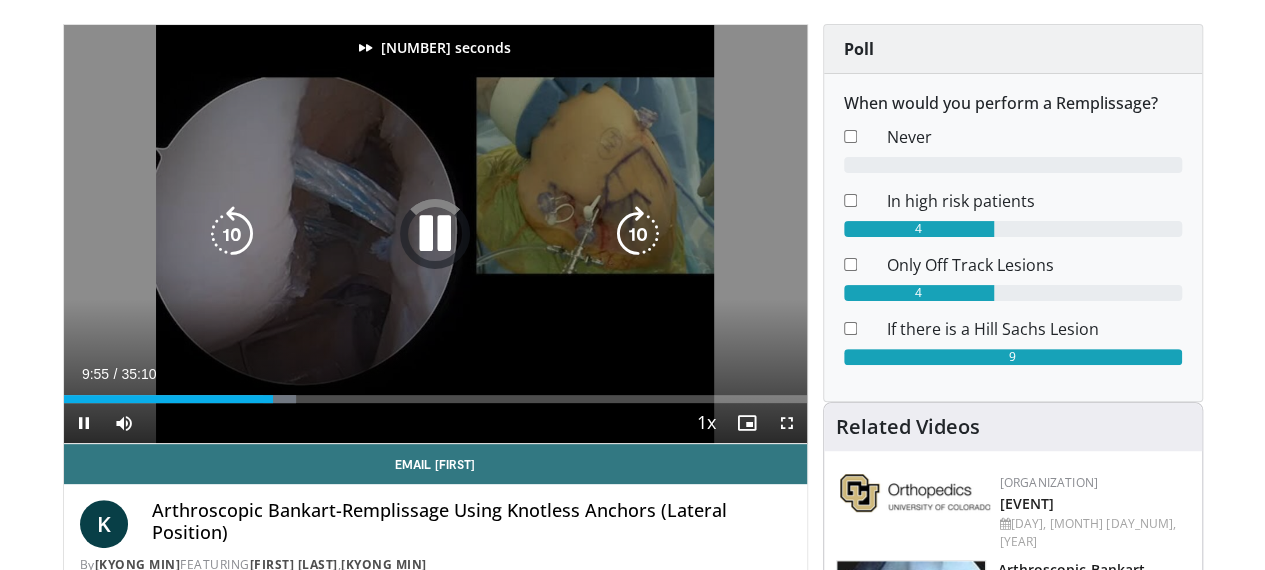 click at bounding box center (638, 234) 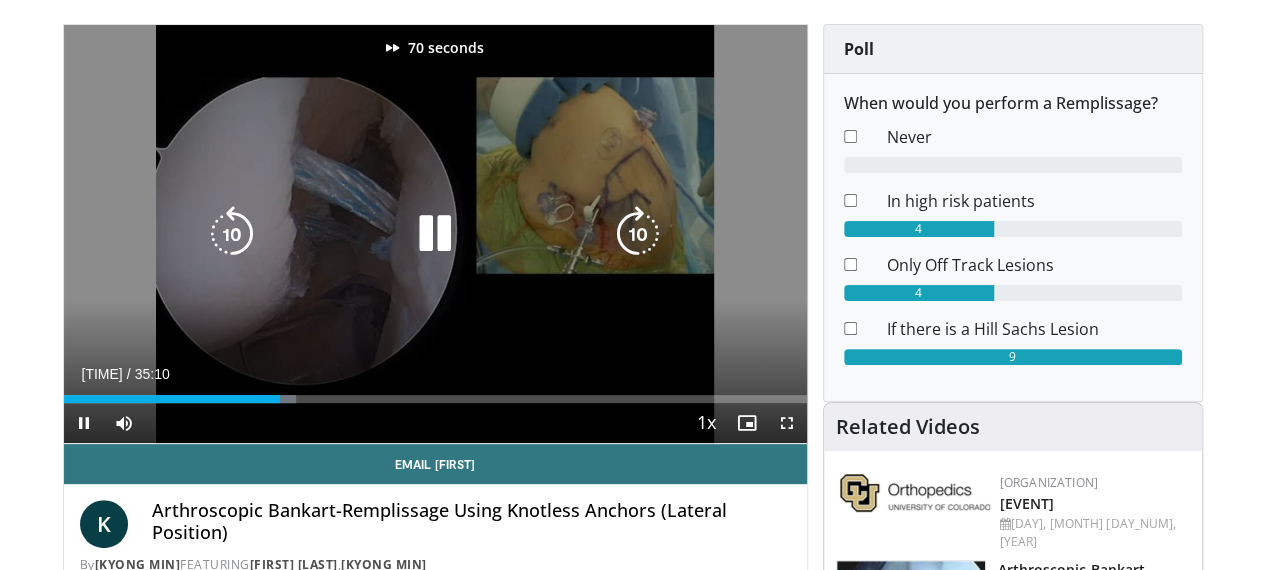click at bounding box center (638, 234) 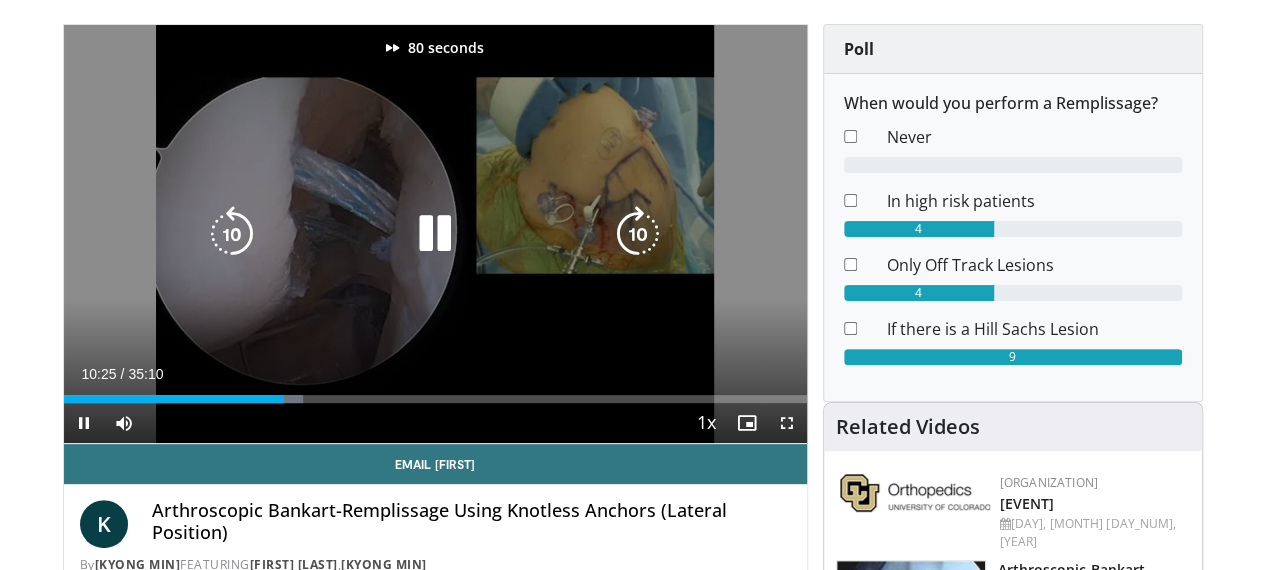 click at bounding box center (638, 234) 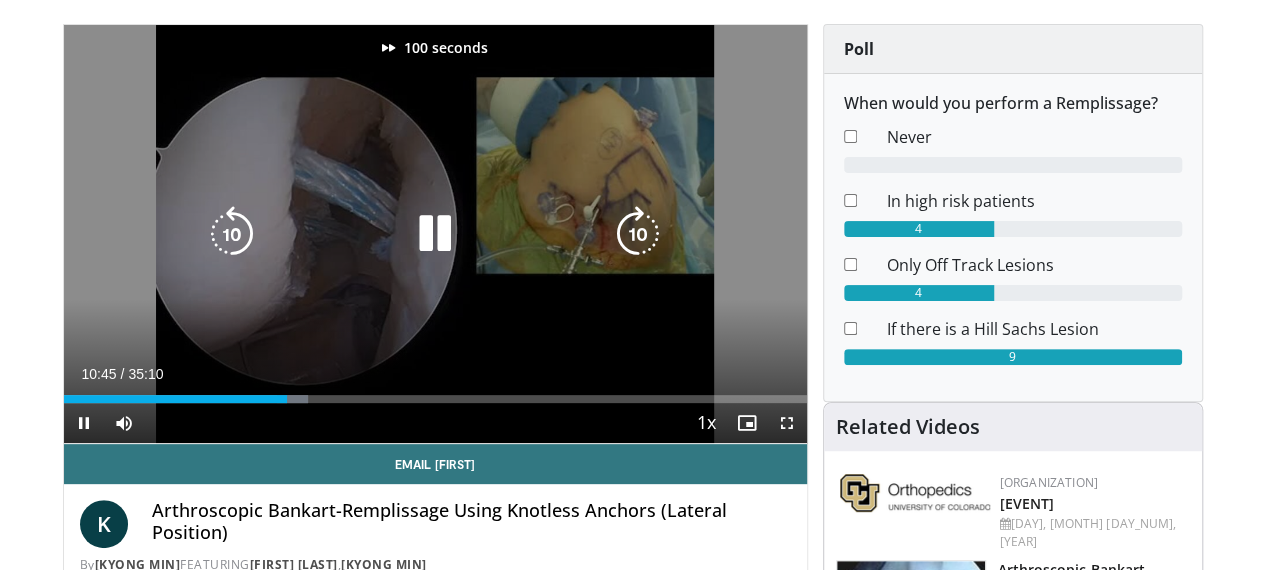 click at bounding box center [638, 234] 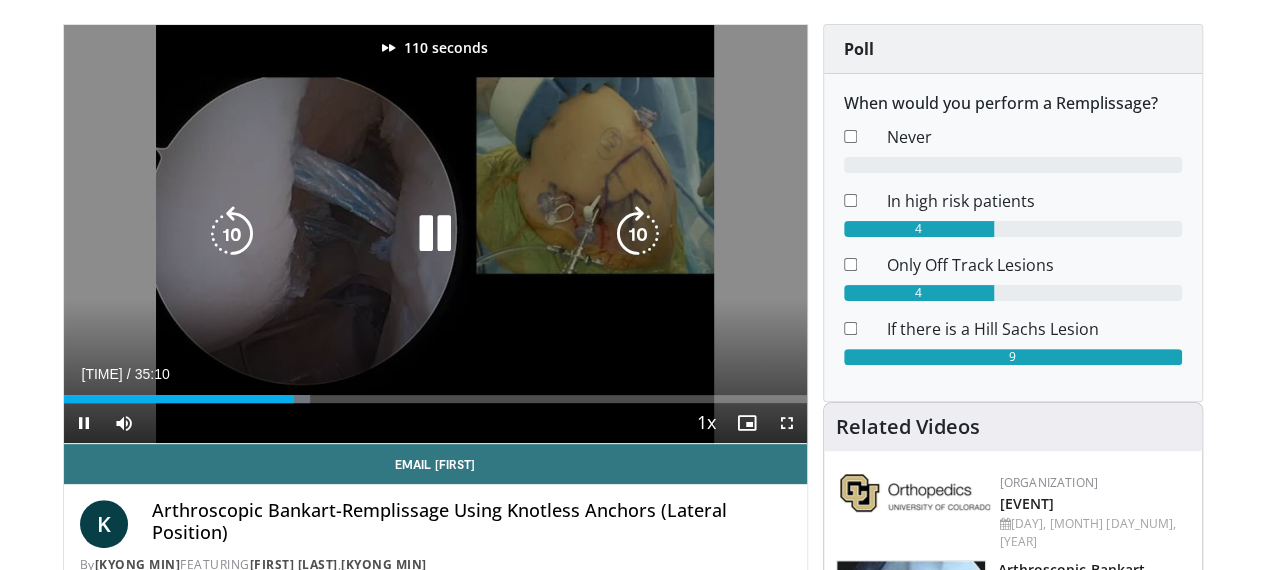 click at bounding box center (638, 234) 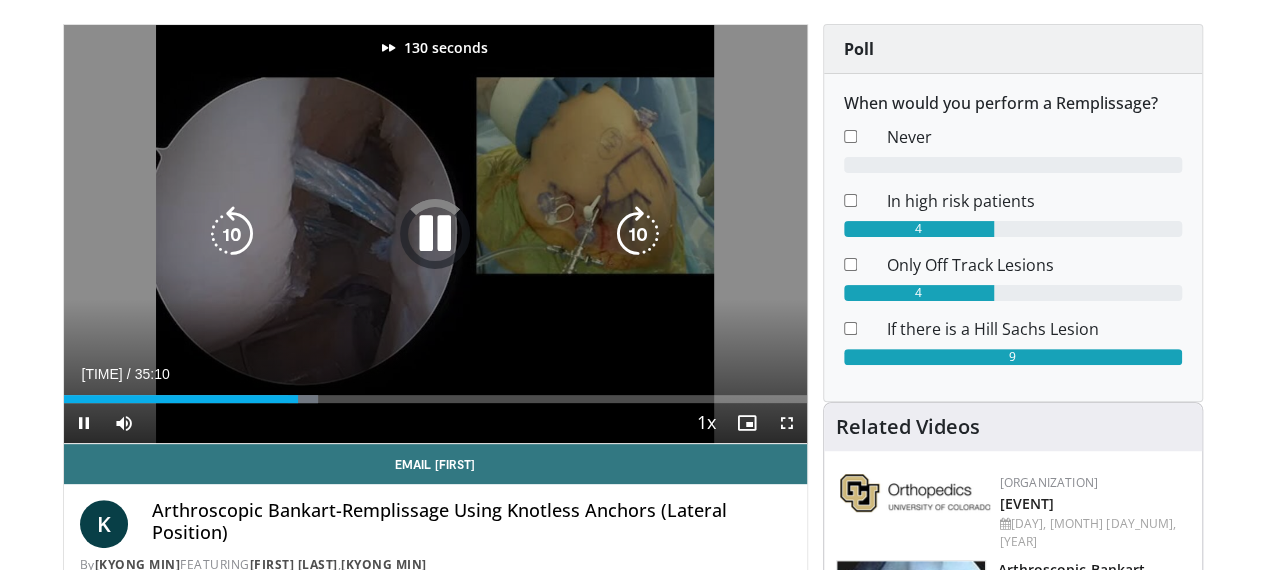click at bounding box center [638, 234] 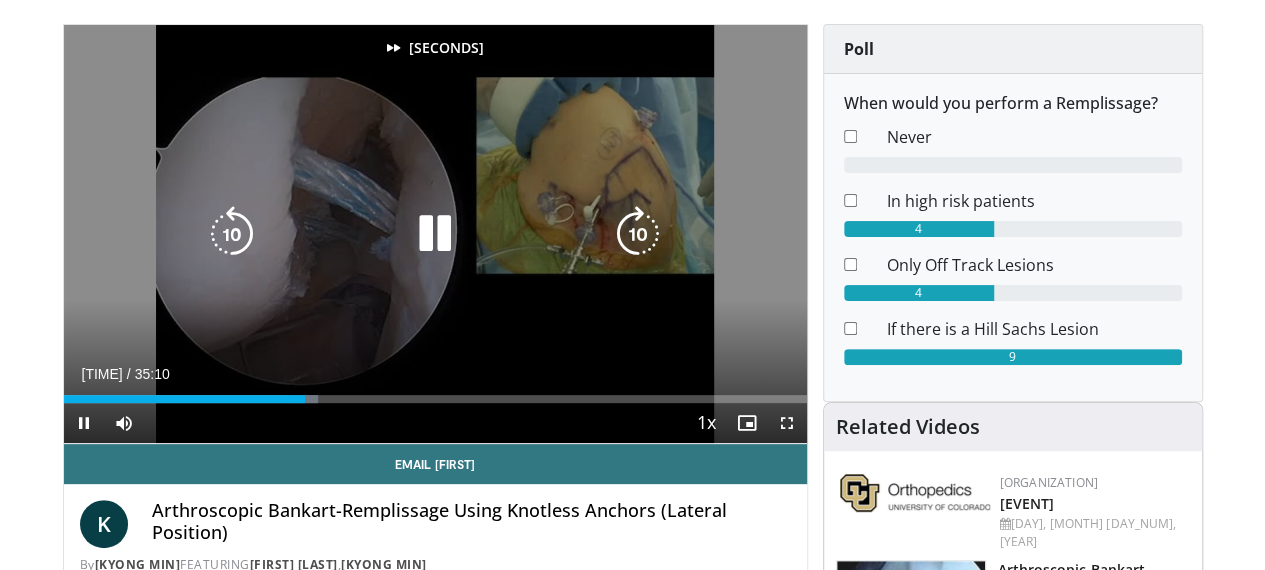 click at bounding box center [638, 234] 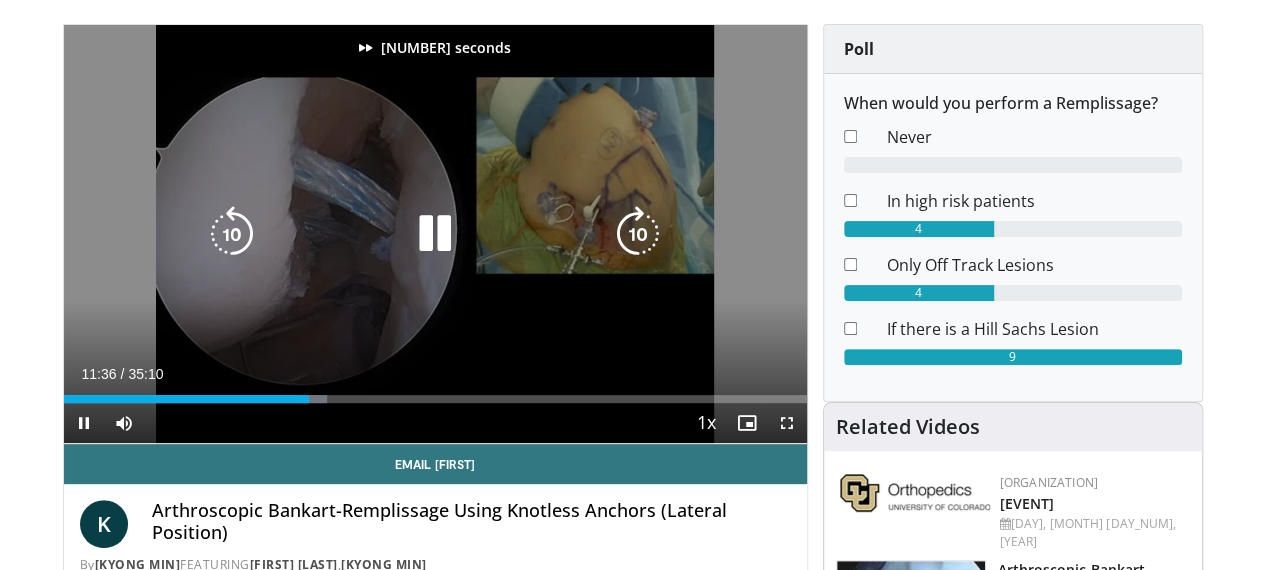 click at bounding box center [638, 234] 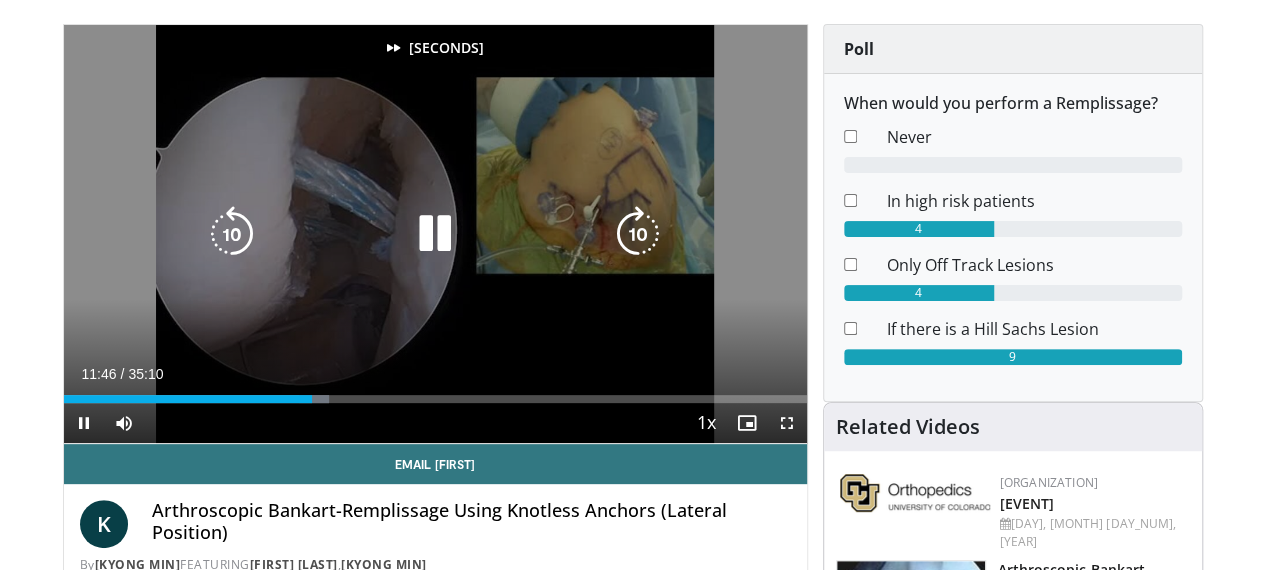 click at bounding box center (638, 234) 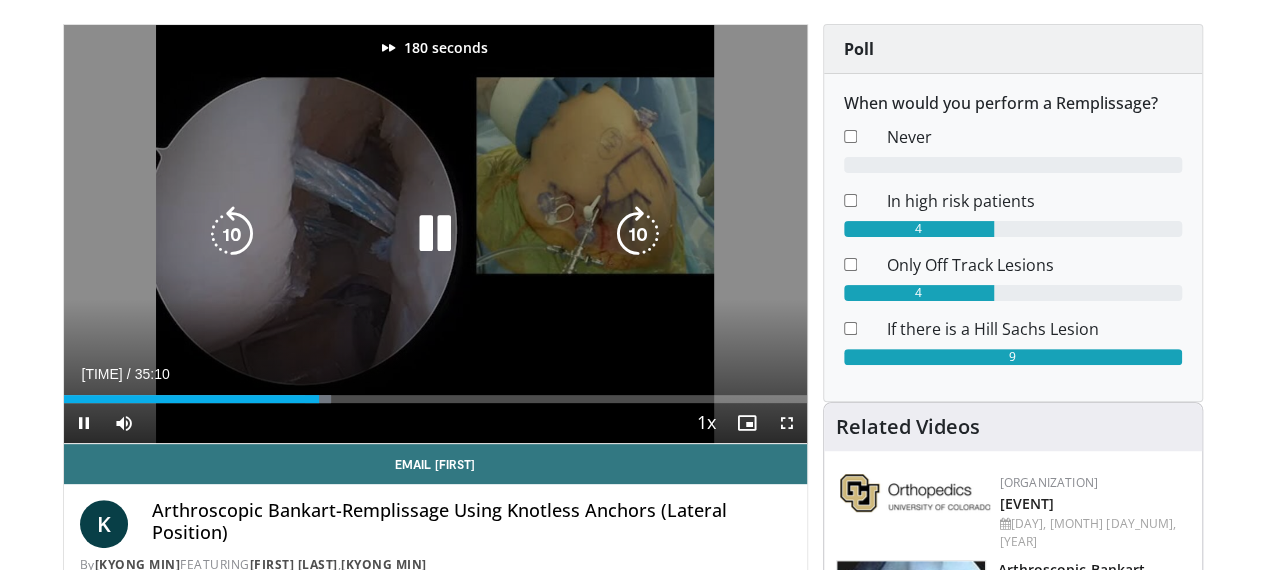 click at bounding box center [638, 234] 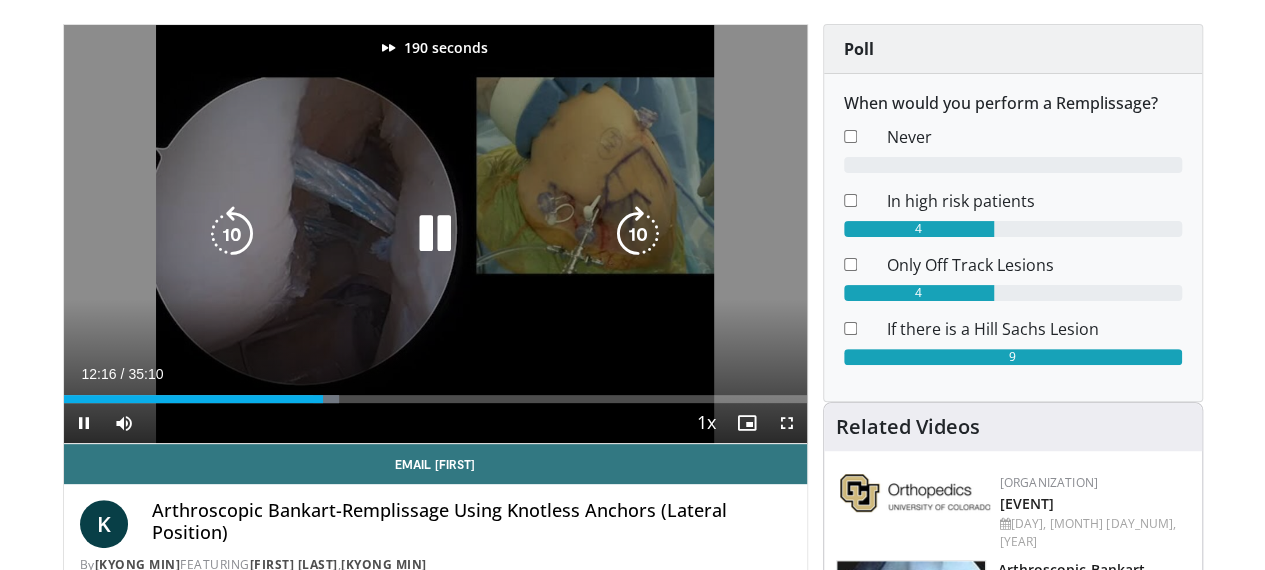 click at bounding box center (638, 234) 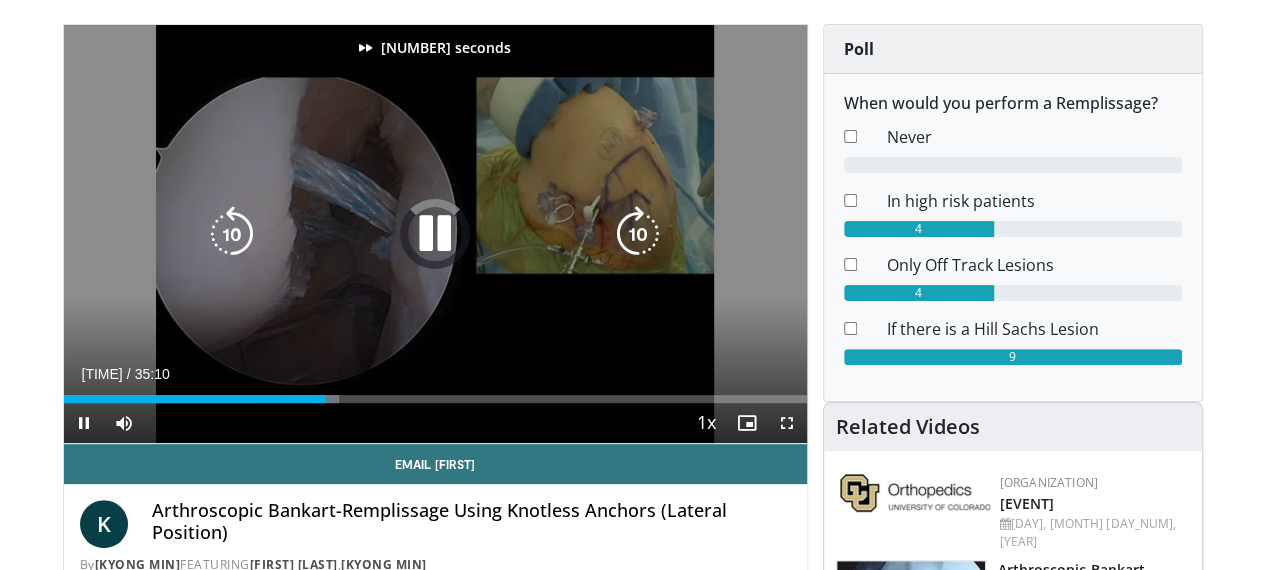 click at bounding box center (638, 234) 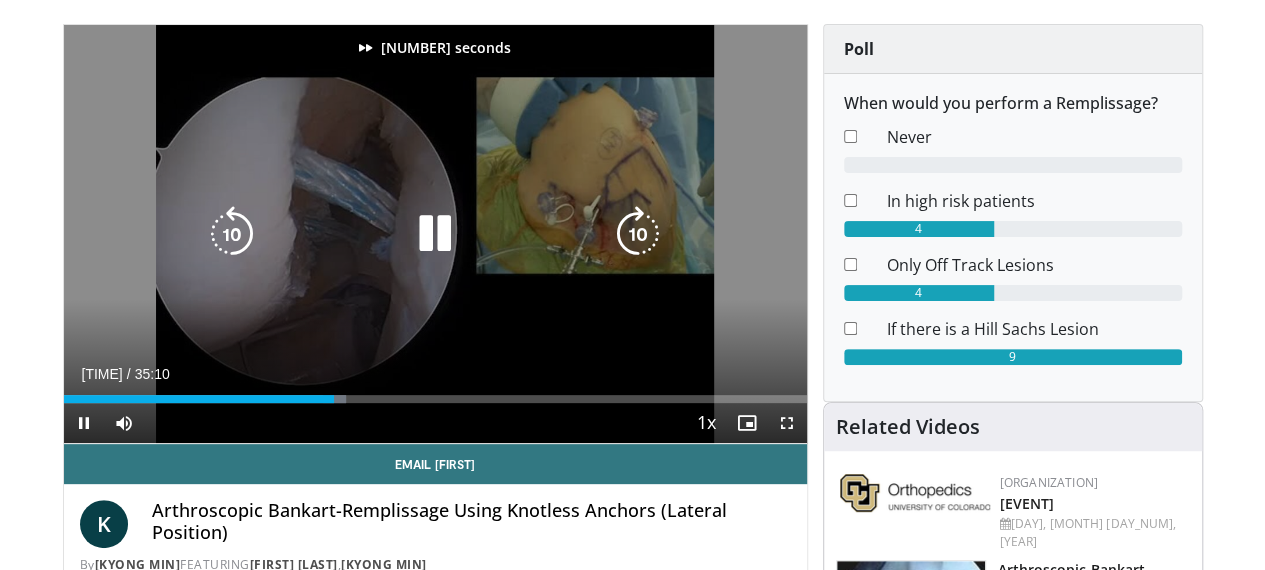 click at bounding box center [638, 234] 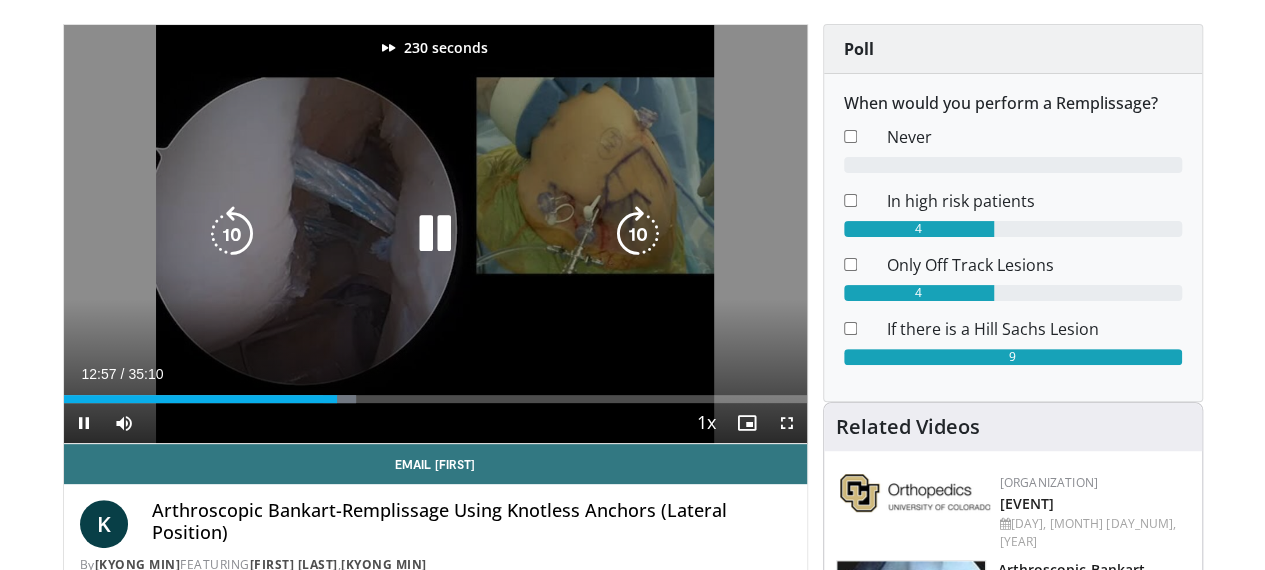 click at bounding box center [638, 234] 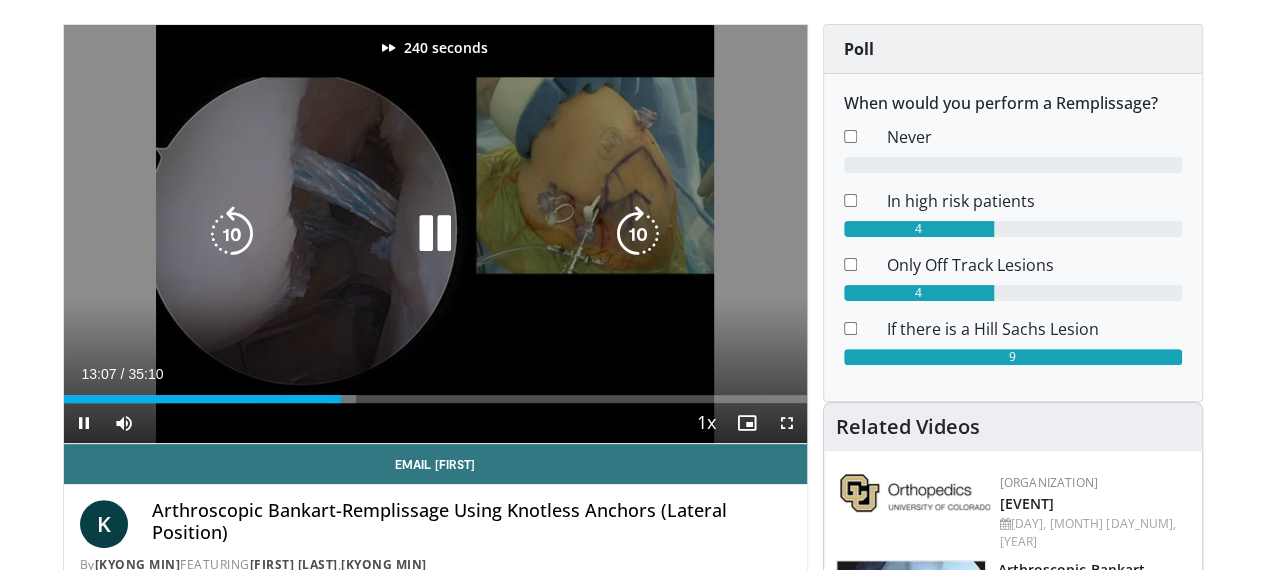 click at bounding box center [638, 234] 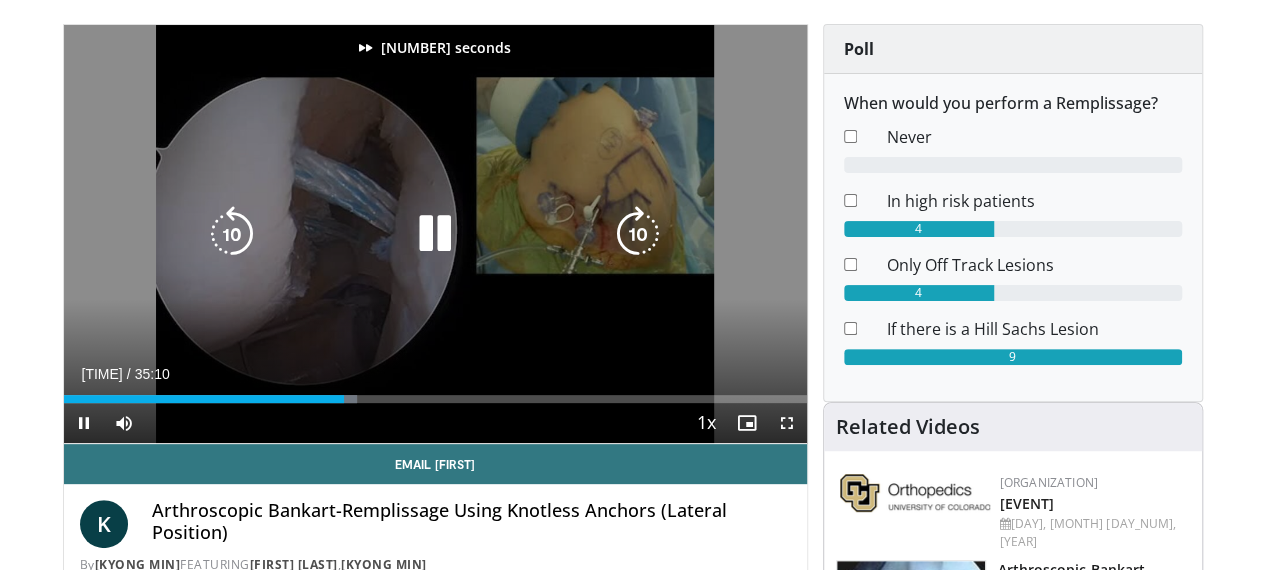 click at bounding box center [638, 234] 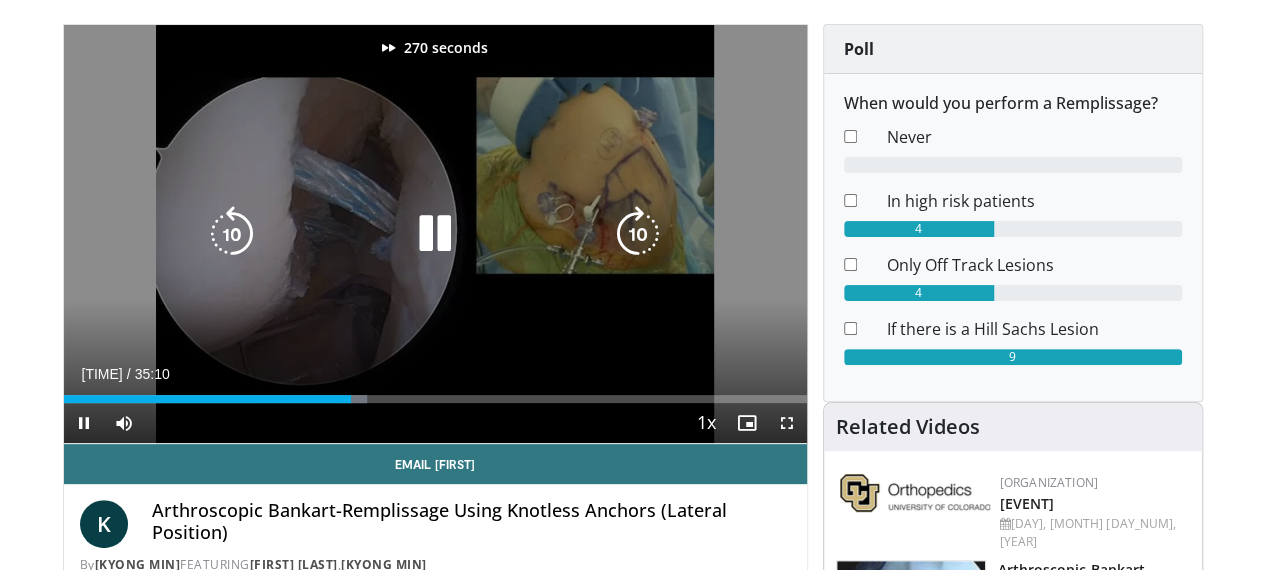 click at bounding box center [638, 234] 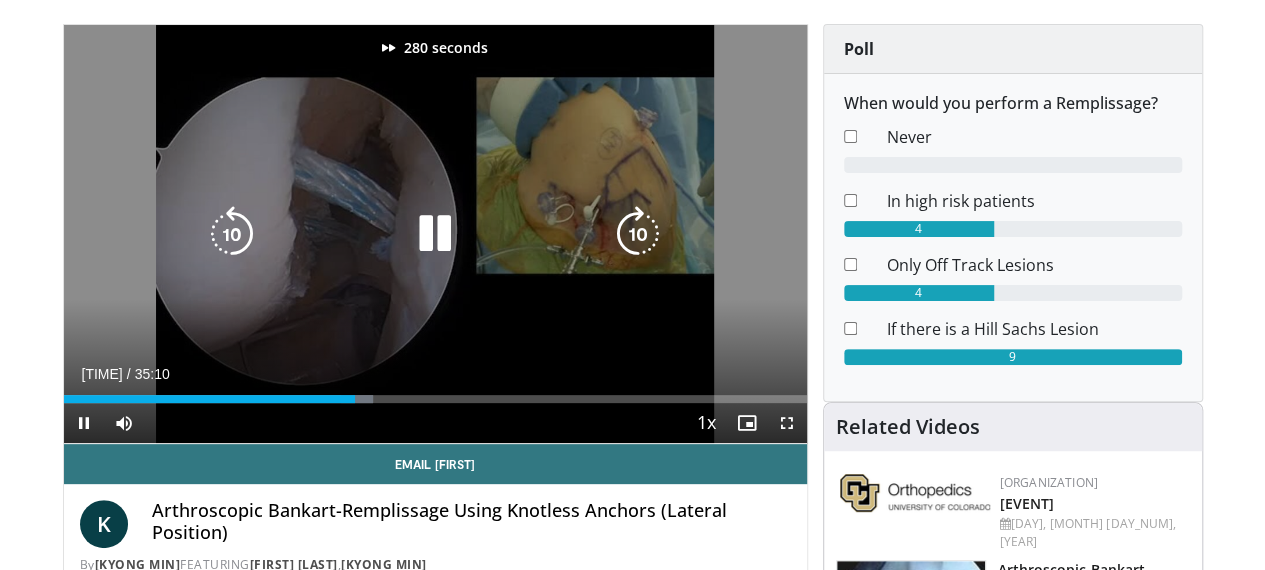 click at bounding box center [638, 234] 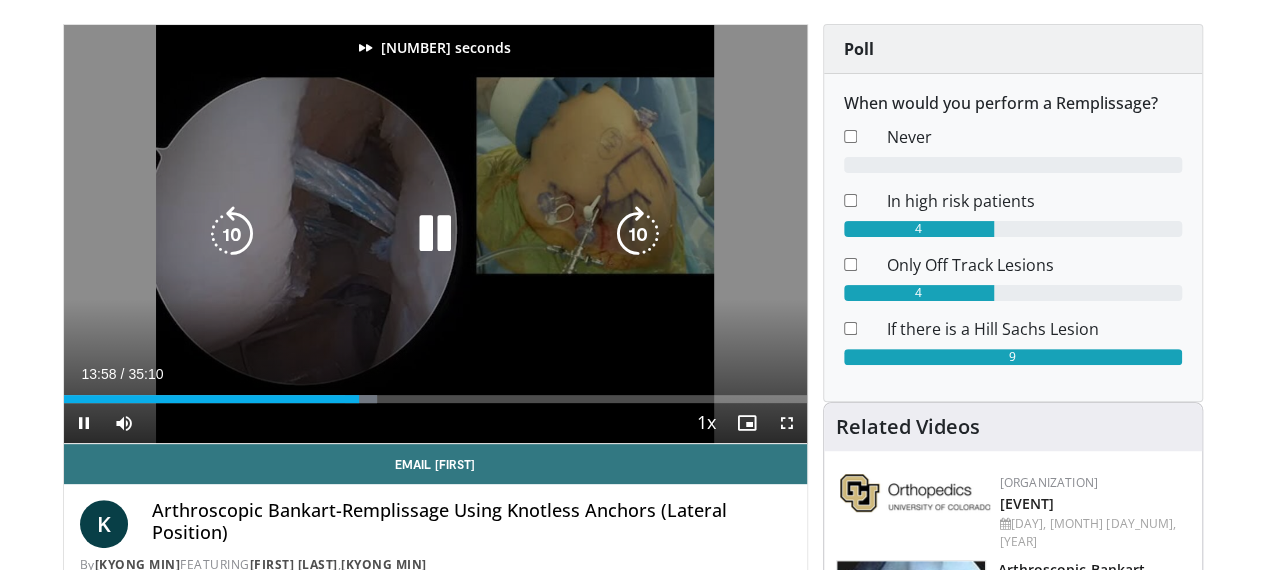 click at bounding box center (638, 234) 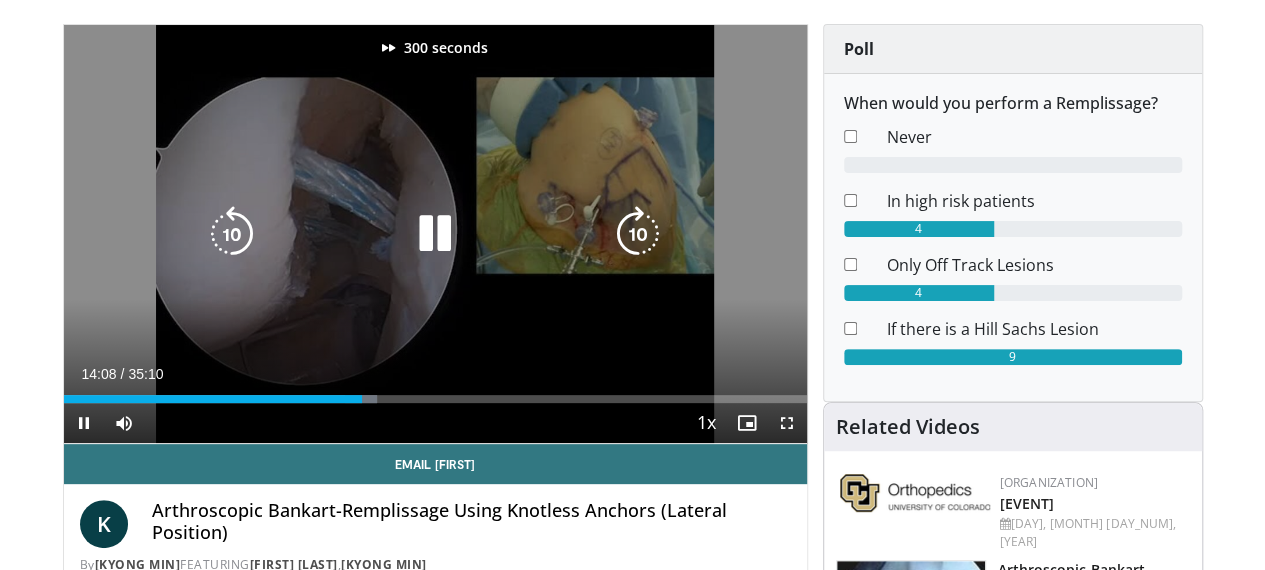 click at bounding box center [638, 234] 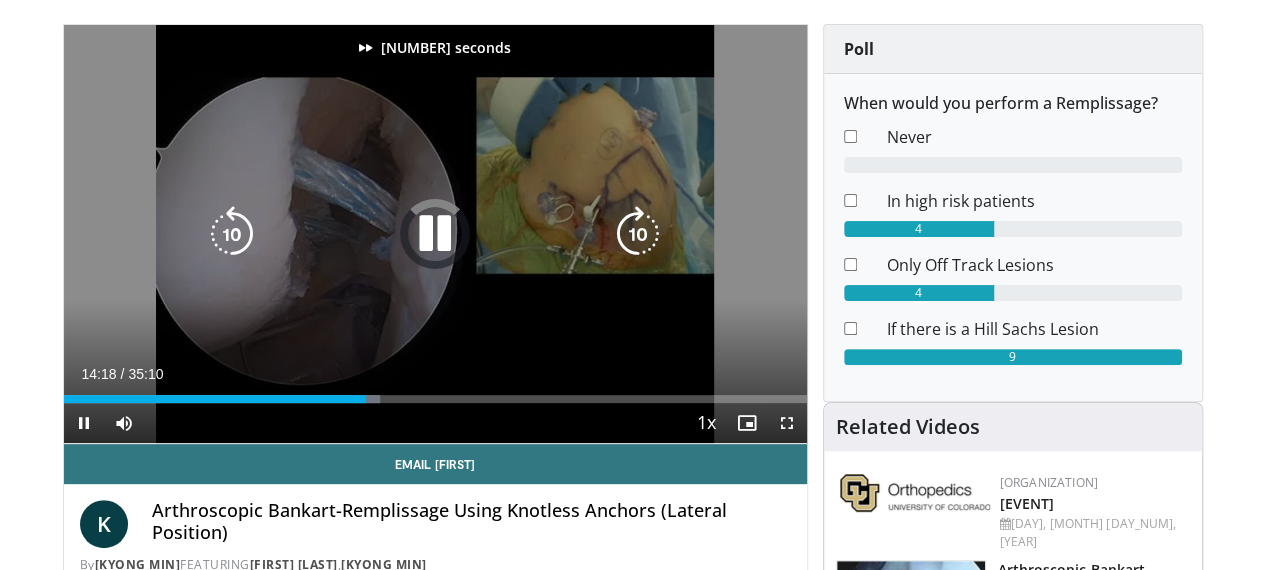 click at bounding box center (638, 234) 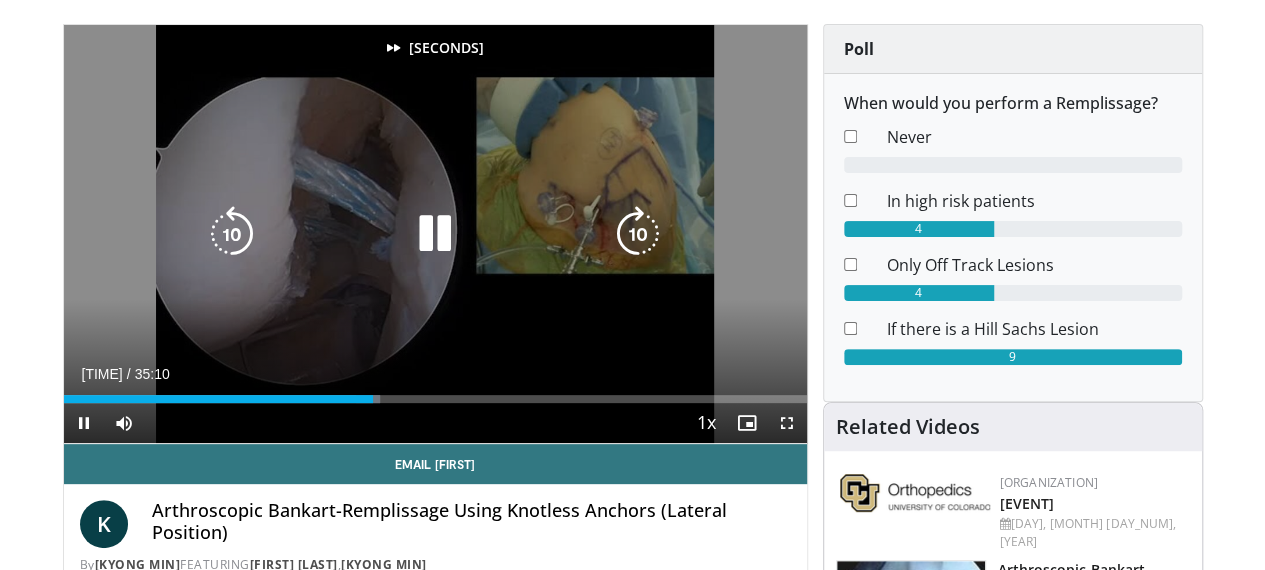 click at bounding box center [638, 234] 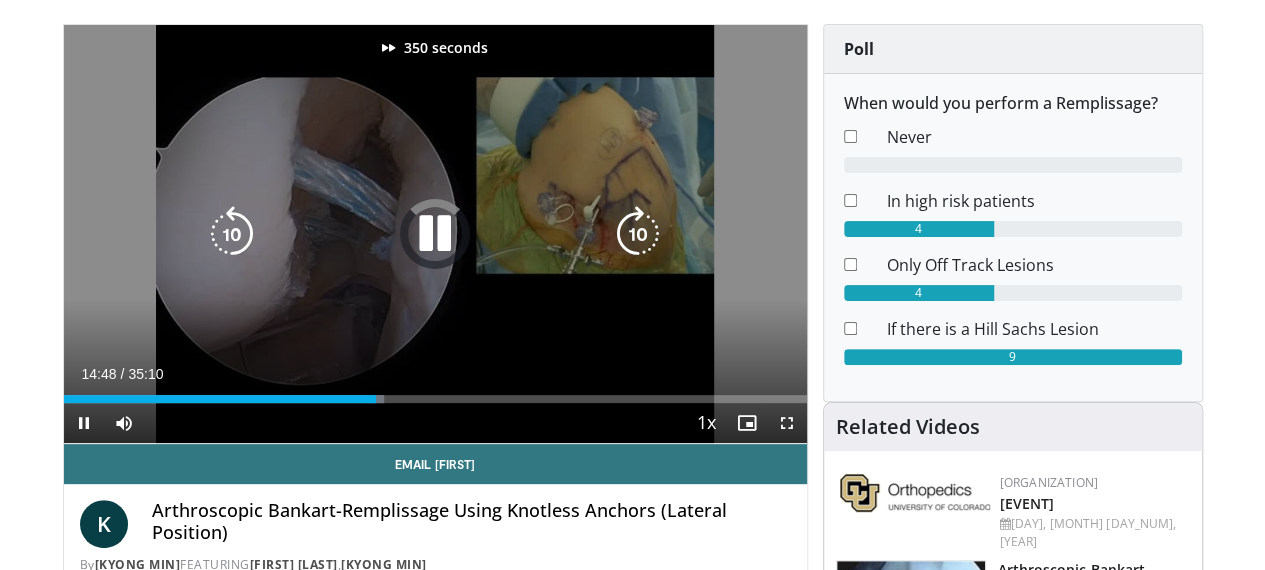 click at bounding box center (638, 234) 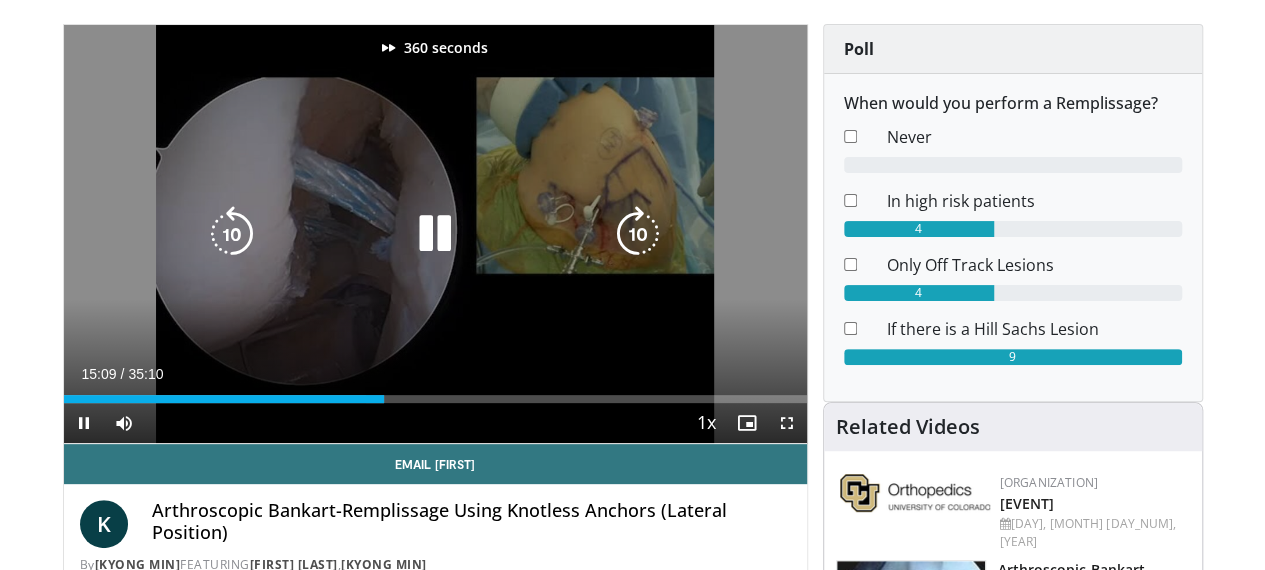 click at bounding box center (638, 234) 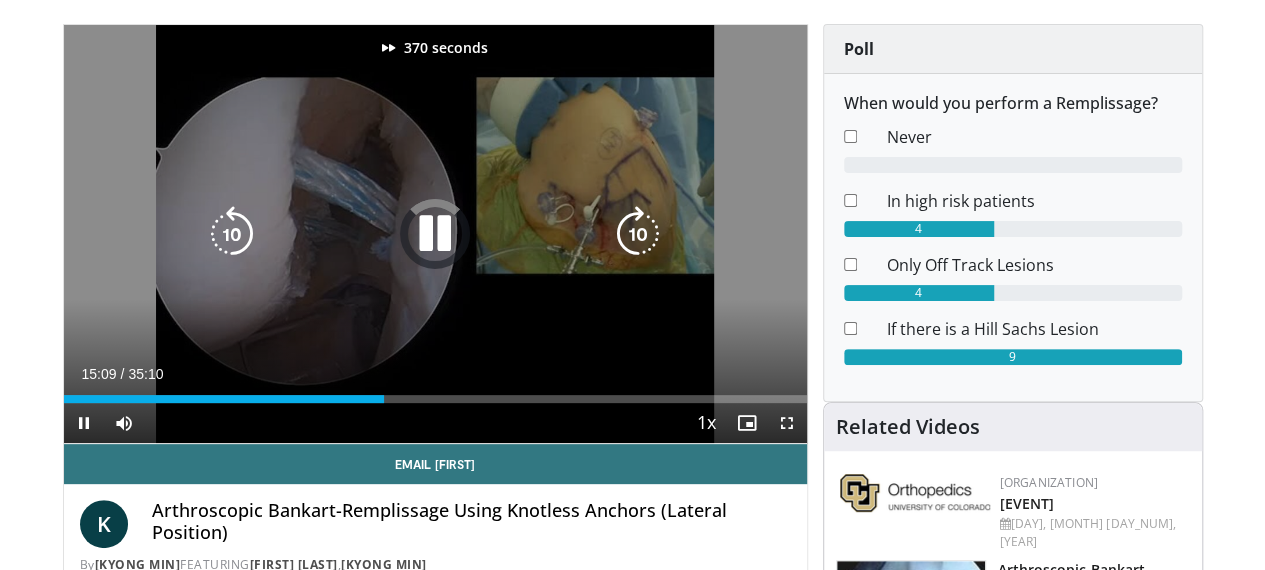click at bounding box center [638, 234] 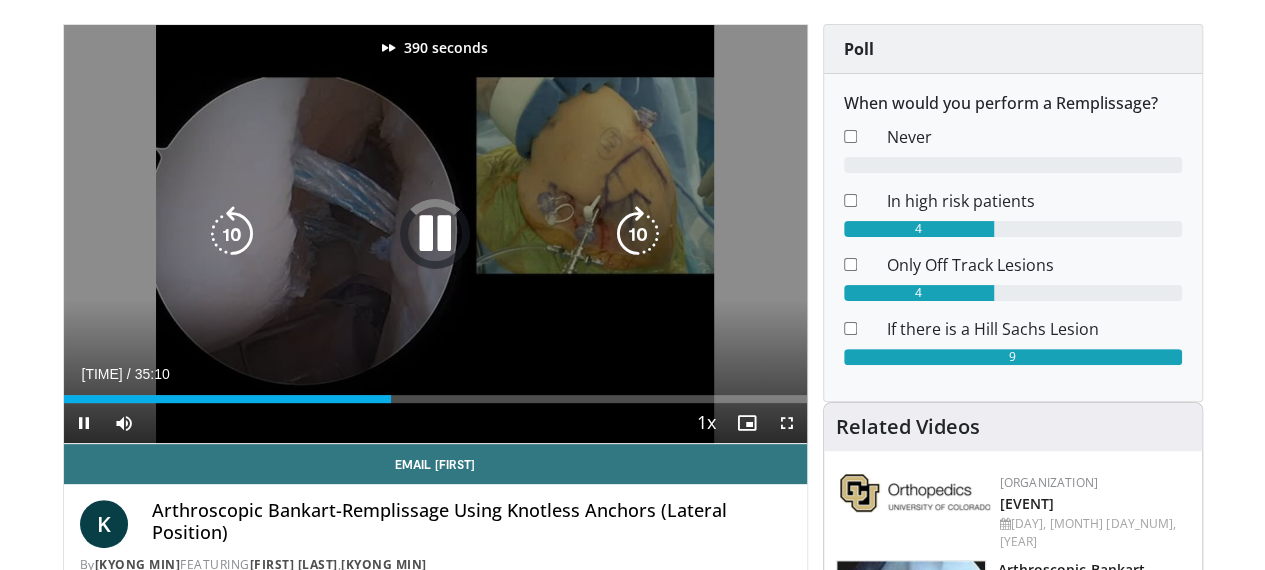 click at bounding box center [638, 234] 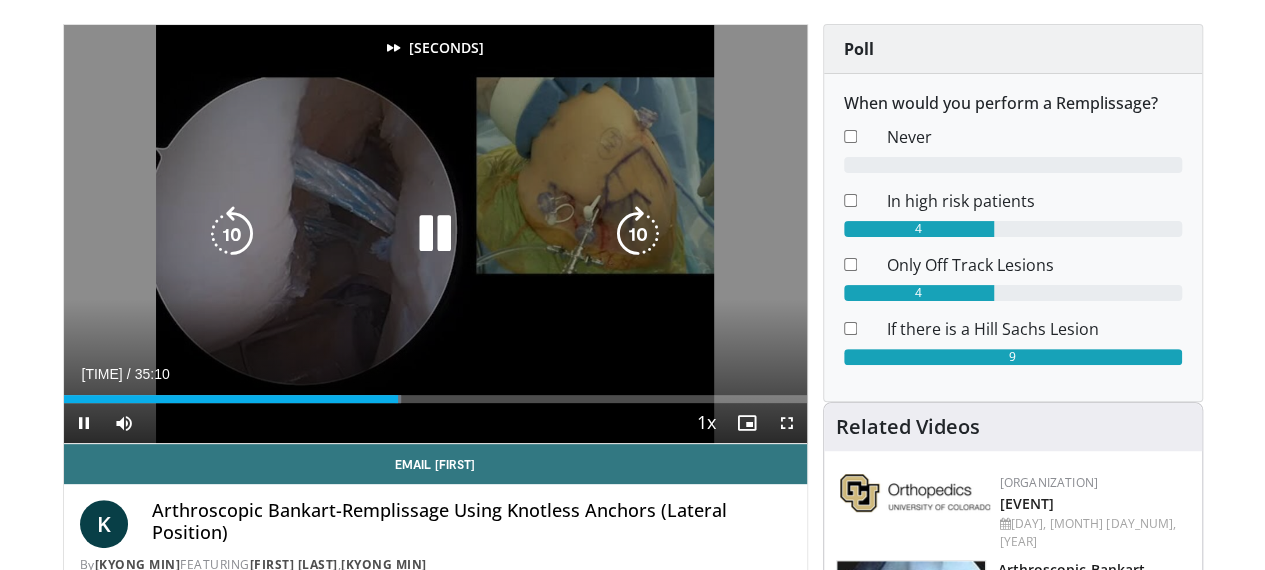 click at bounding box center [638, 234] 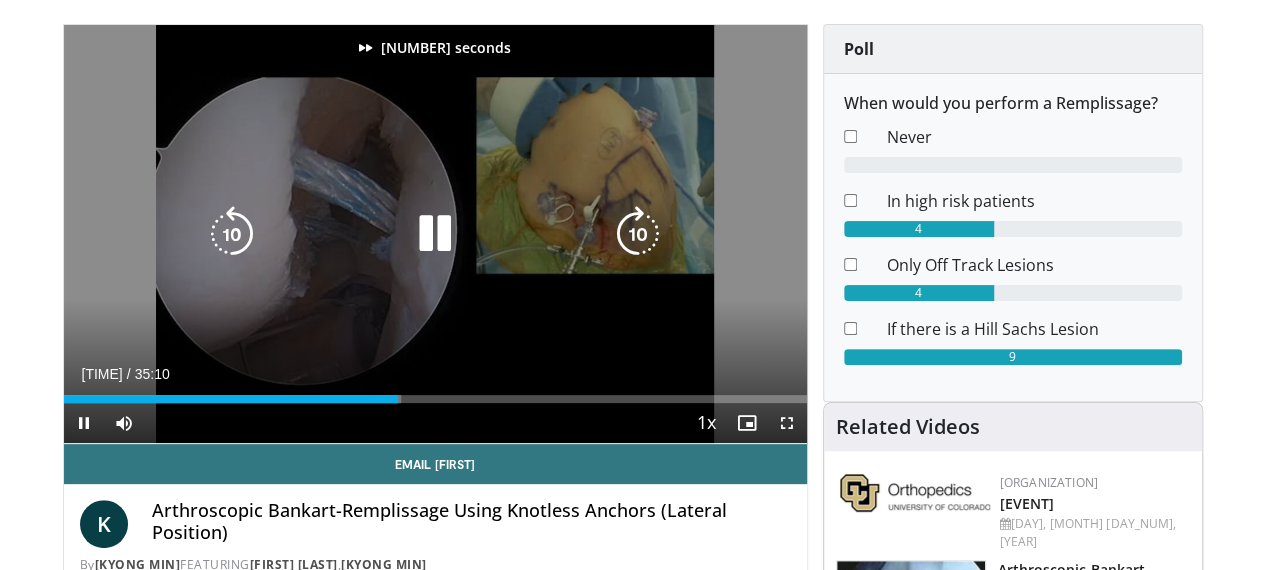 click at bounding box center (638, 234) 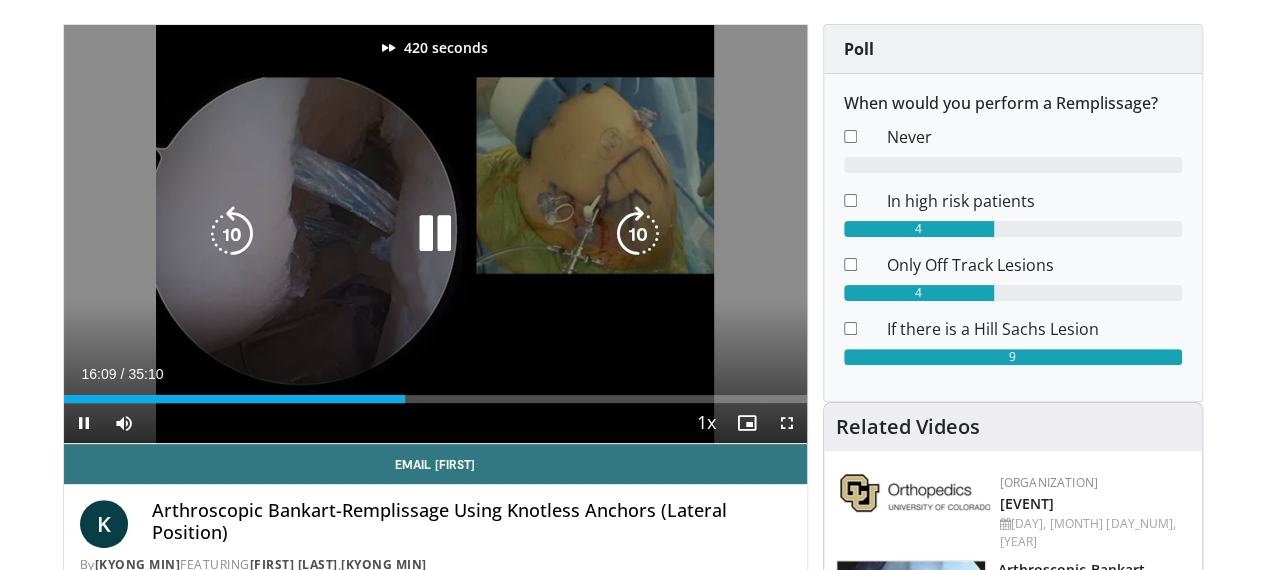 click at bounding box center (638, 234) 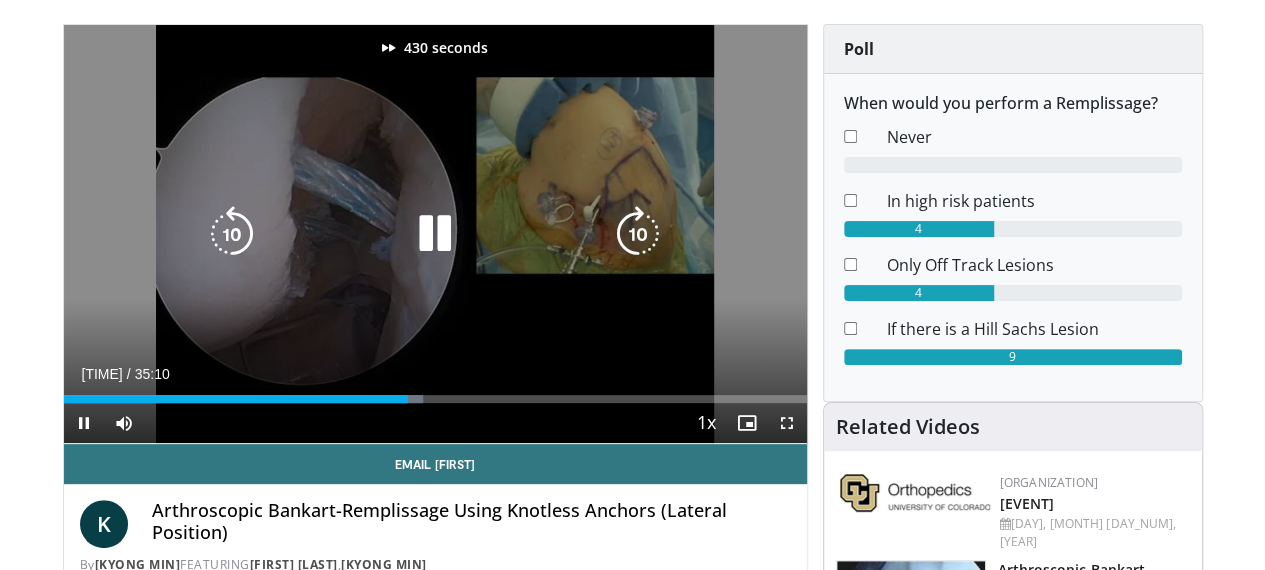 click at bounding box center (638, 234) 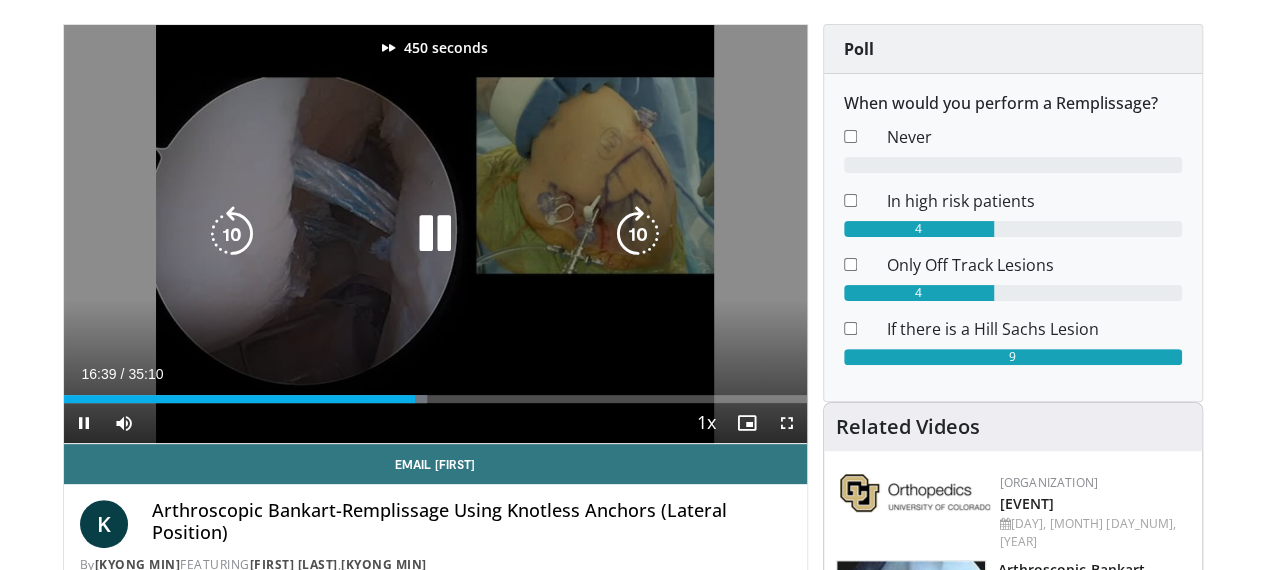 click at bounding box center [638, 234] 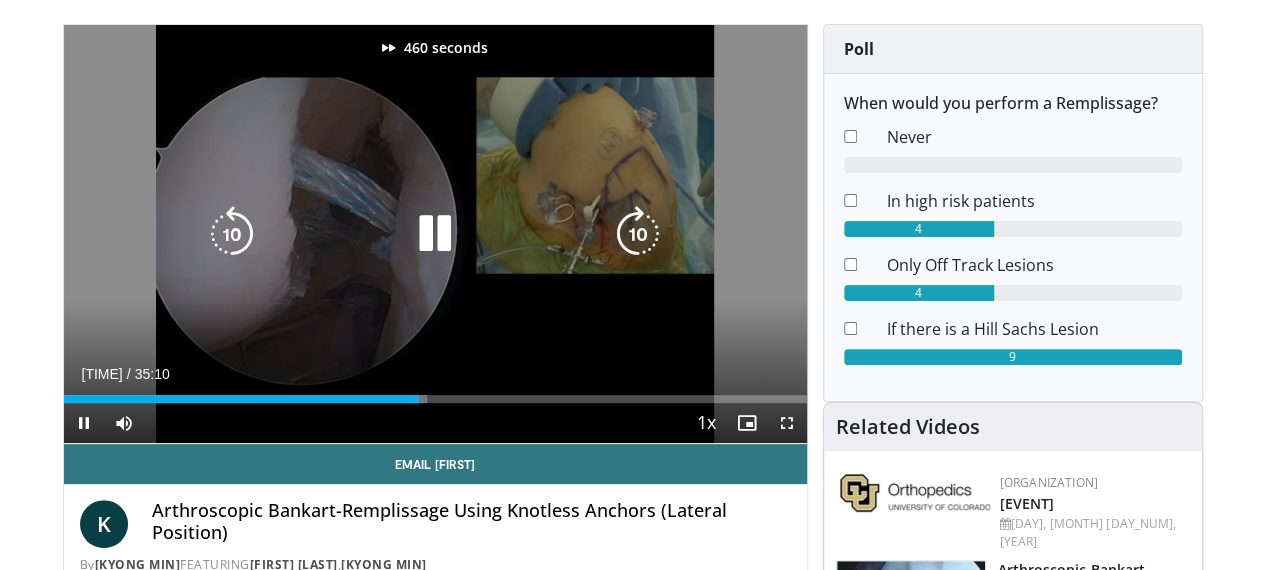 click at bounding box center (638, 234) 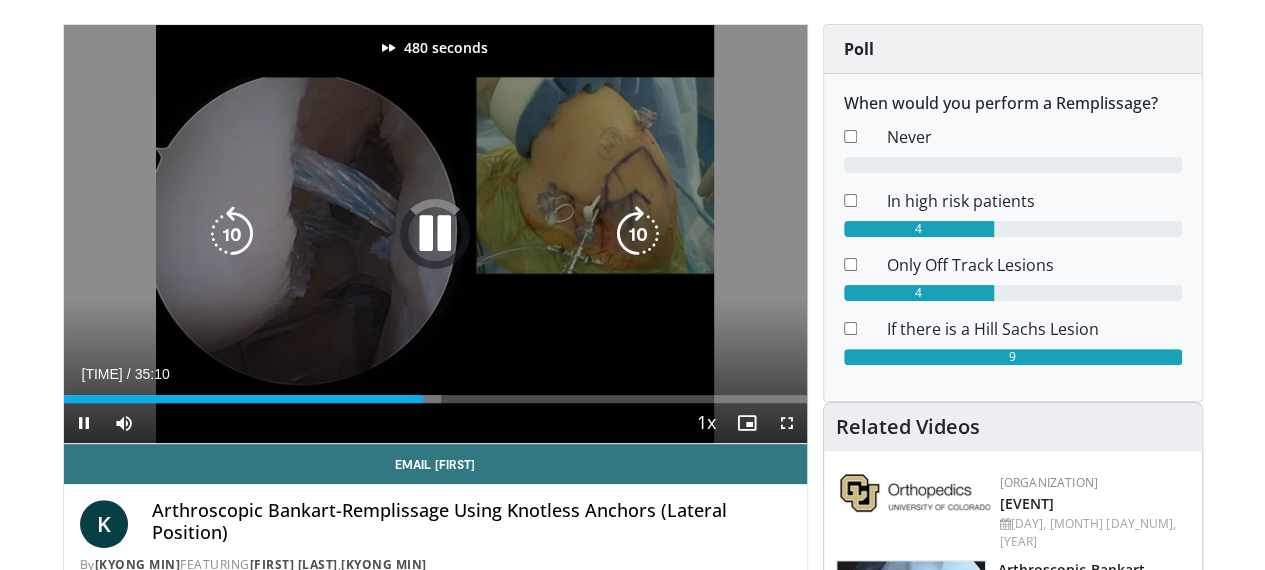 click at bounding box center [638, 234] 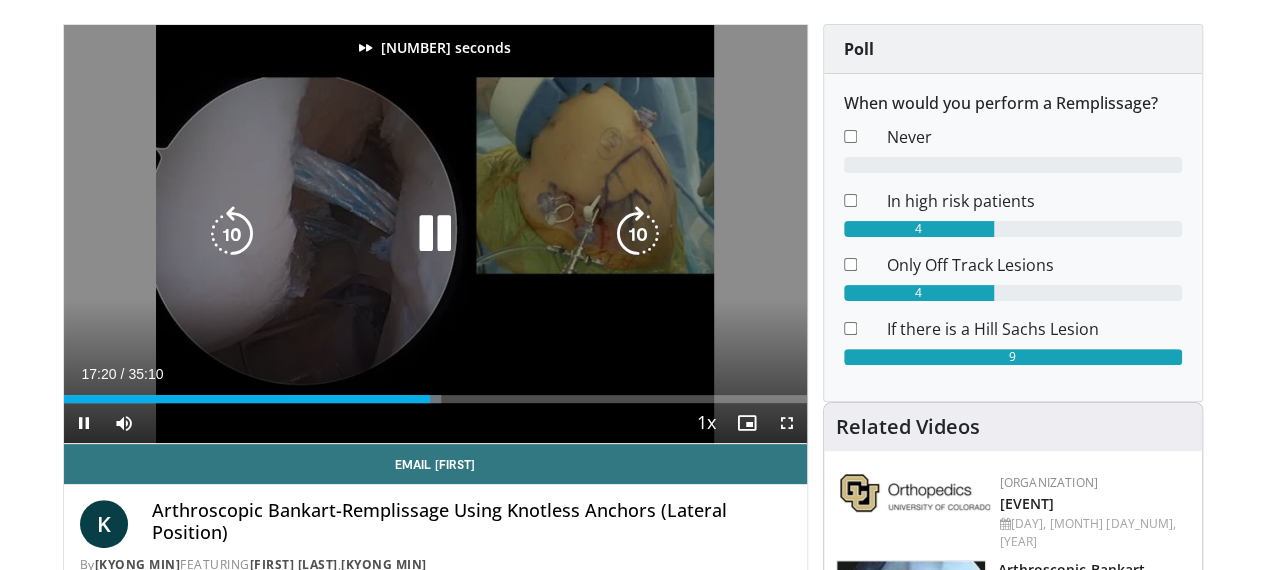click at bounding box center [638, 234] 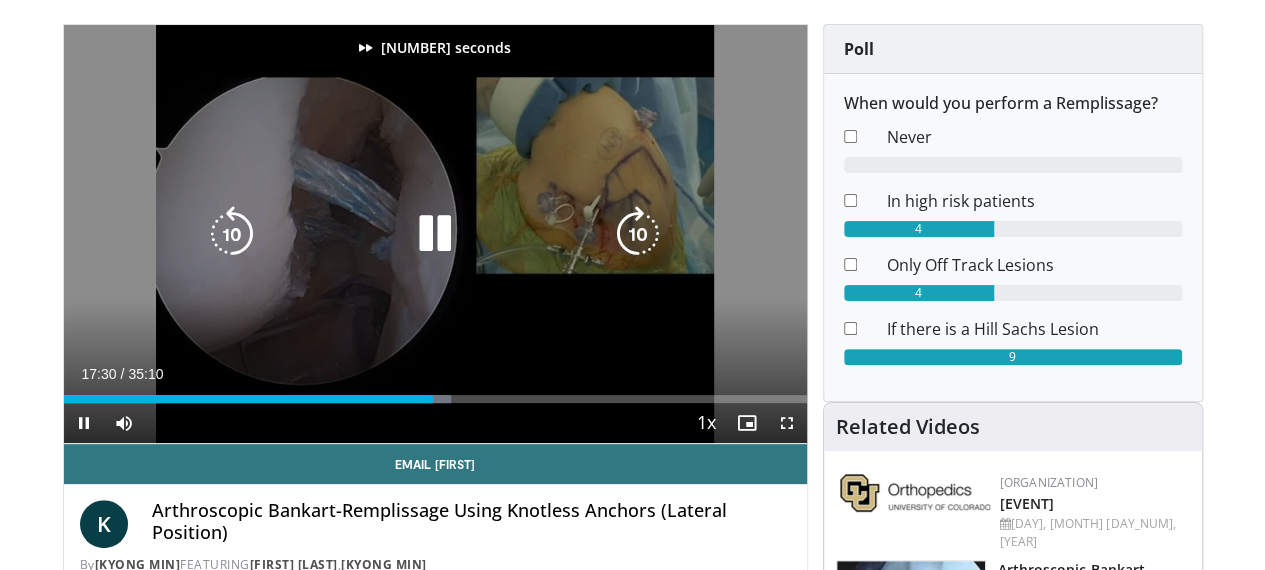 click at bounding box center [638, 234] 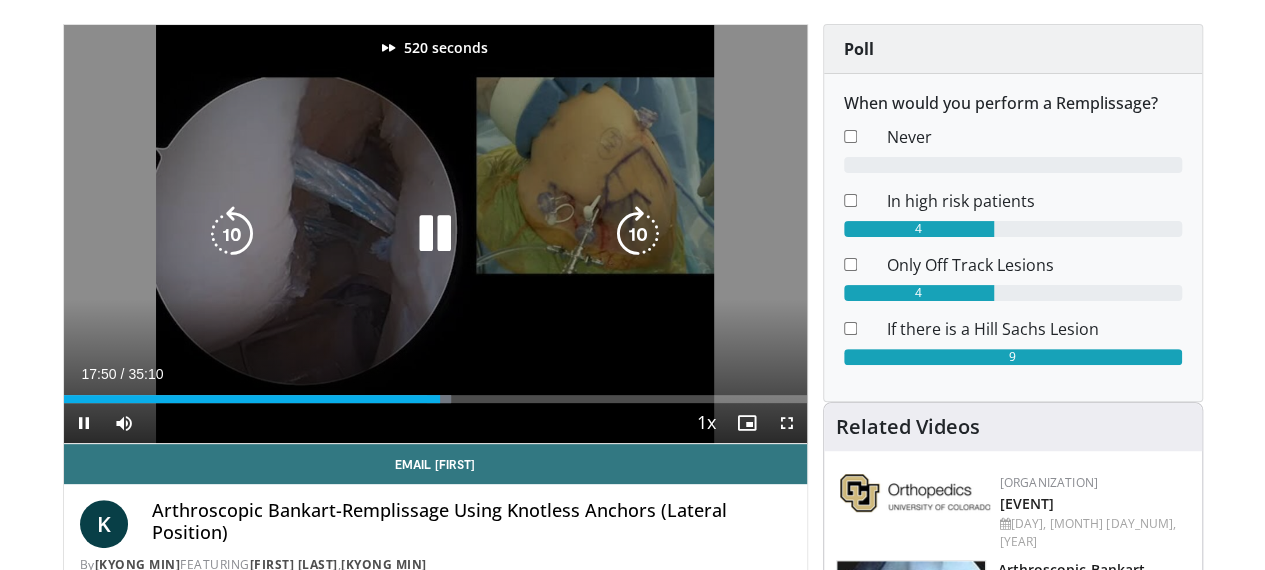 click at bounding box center [638, 234] 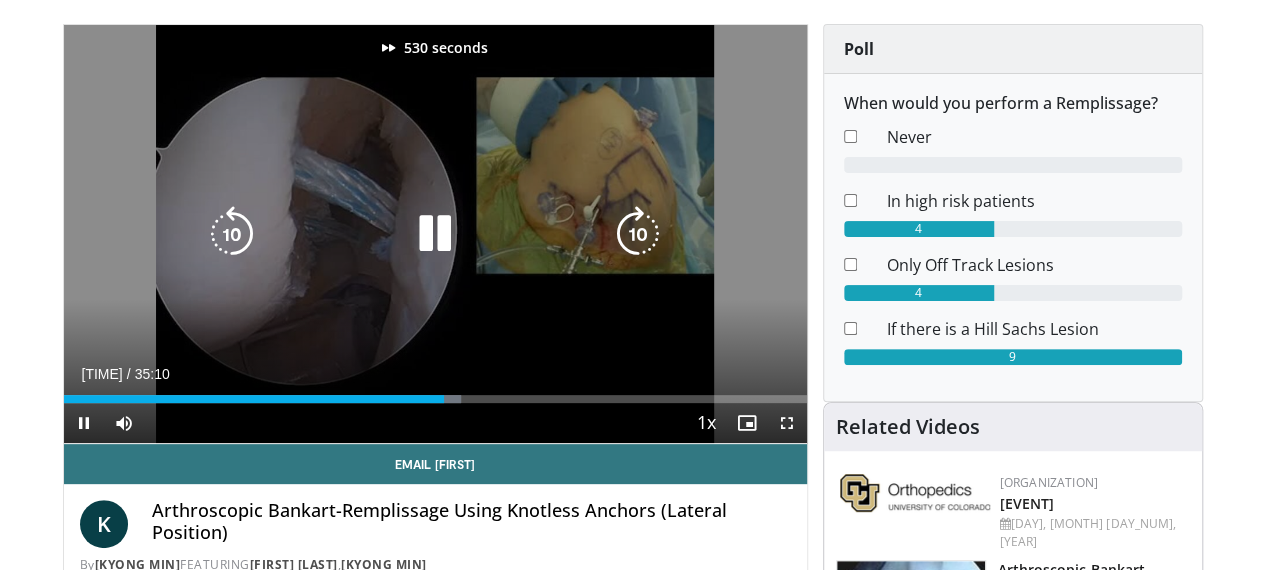 click at bounding box center [638, 234] 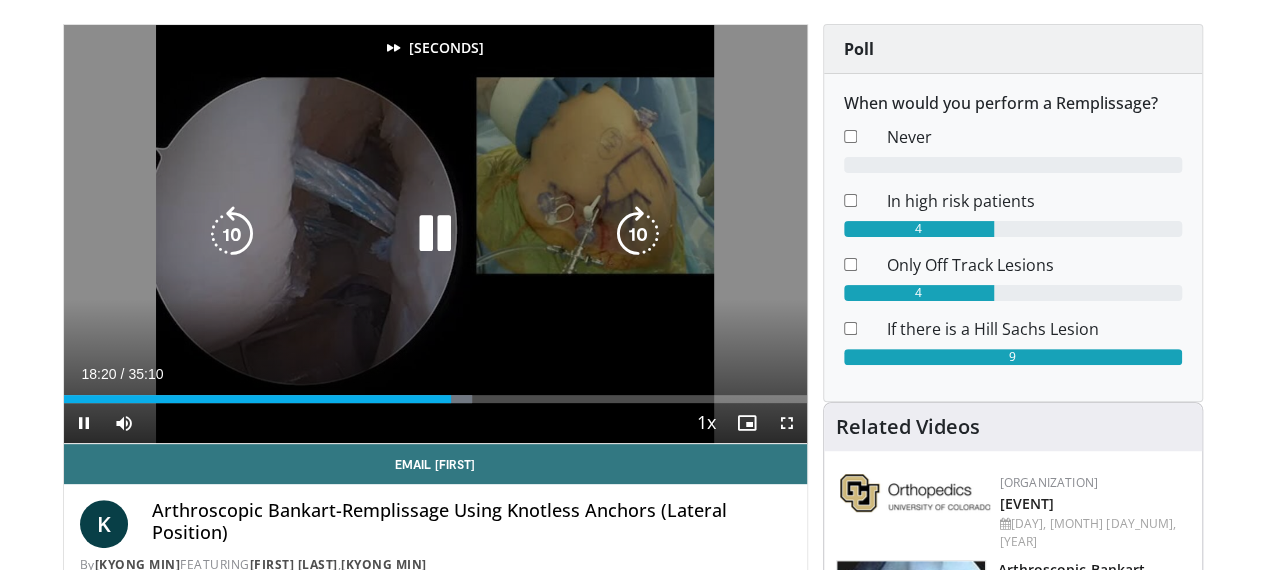 click at bounding box center (638, 234) 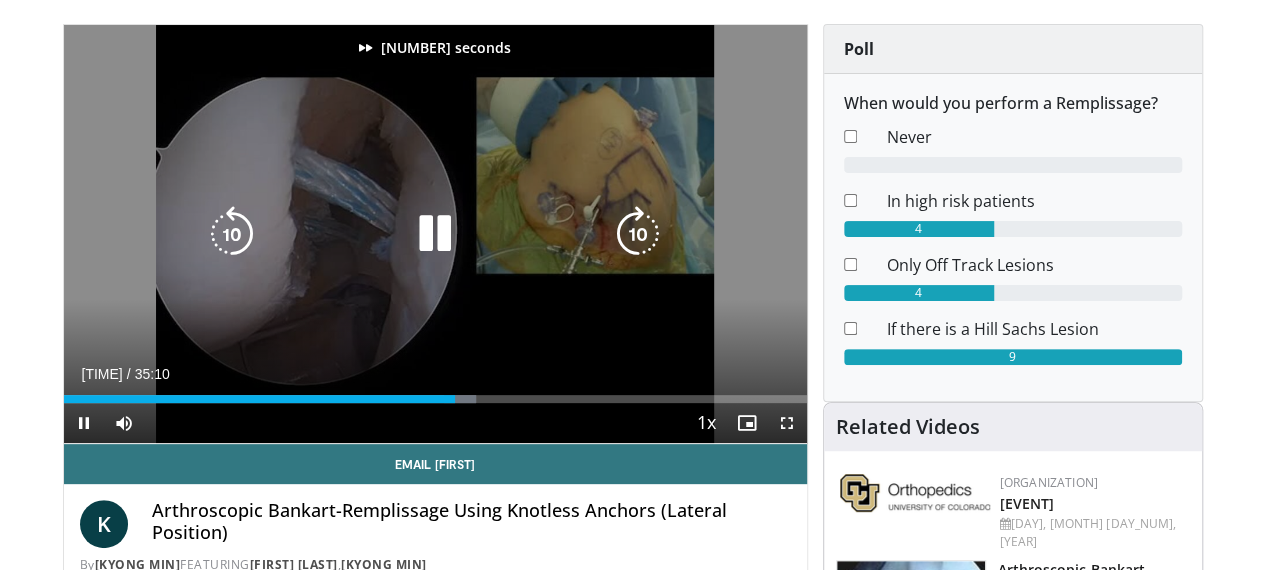 click at bounding box center [638, 234] 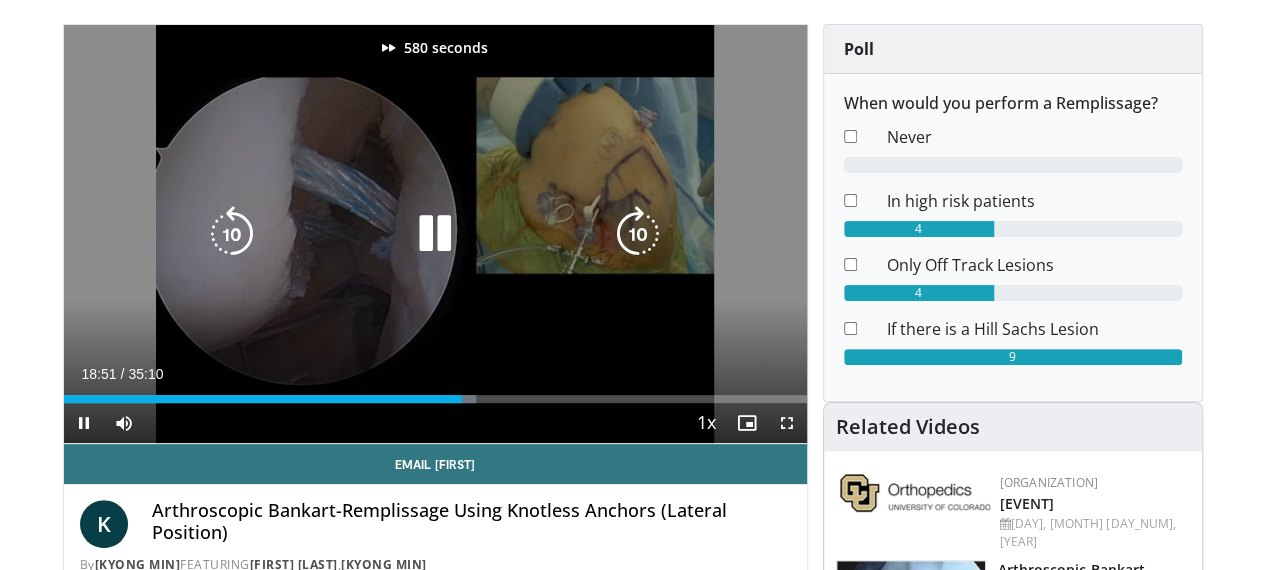 click at bounding box center (638, 234) 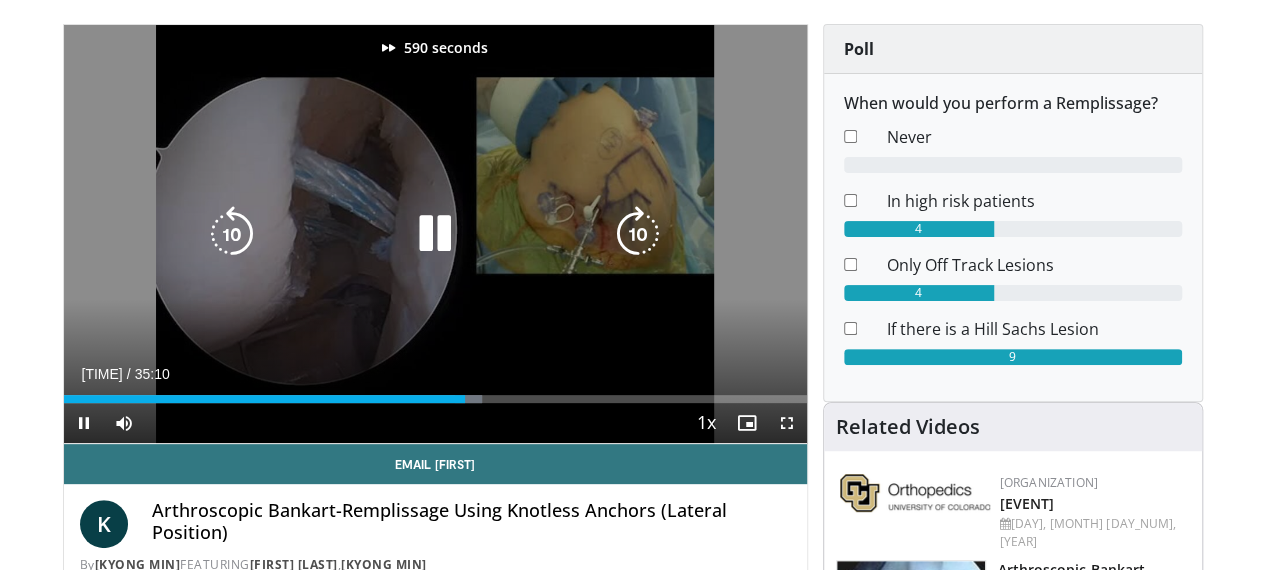 click at bounding box center [638, 234] 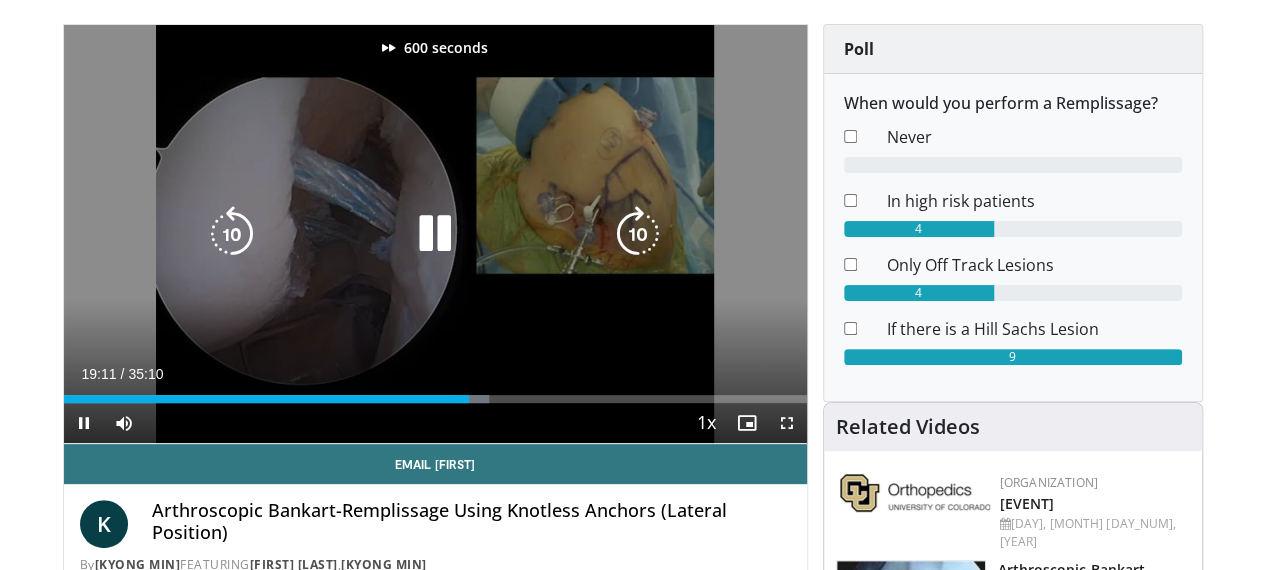click at bounding box center [638, 234] 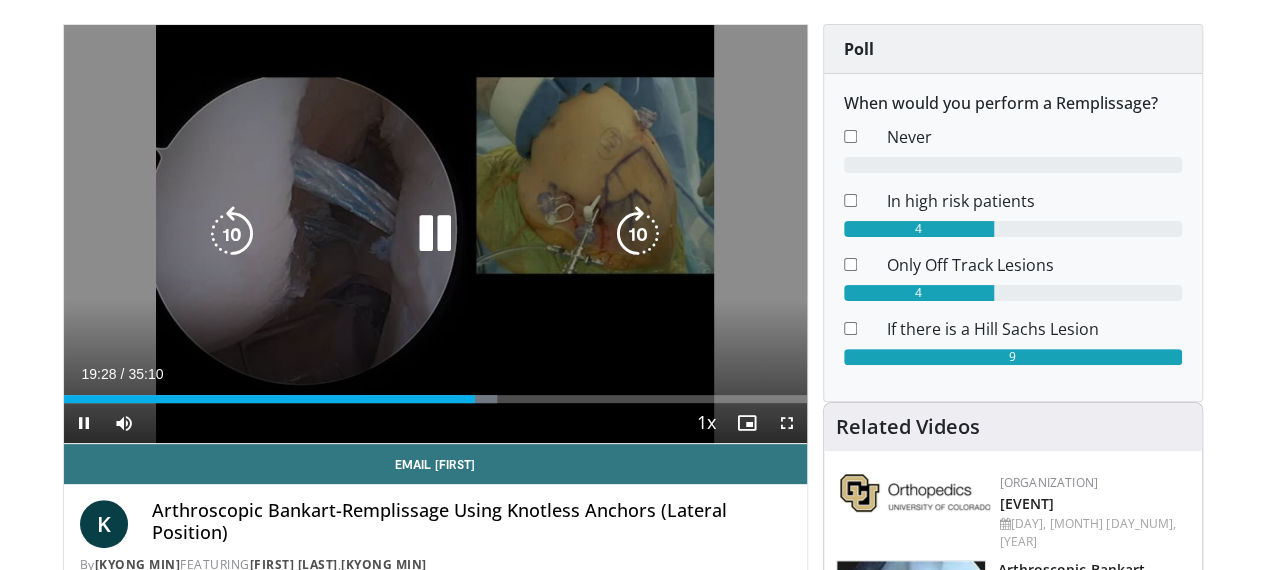 click at bounding box center (435, 234) 